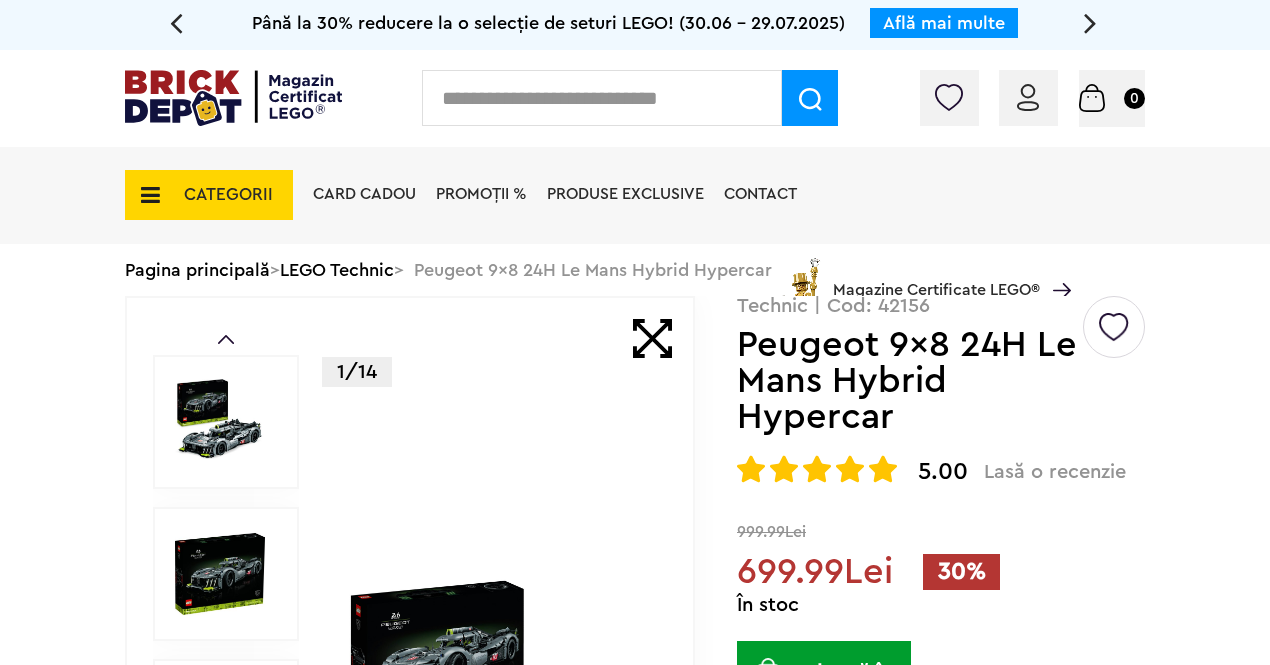 scroll, scrollTop: 0, scrollLeft: 0, axis: both 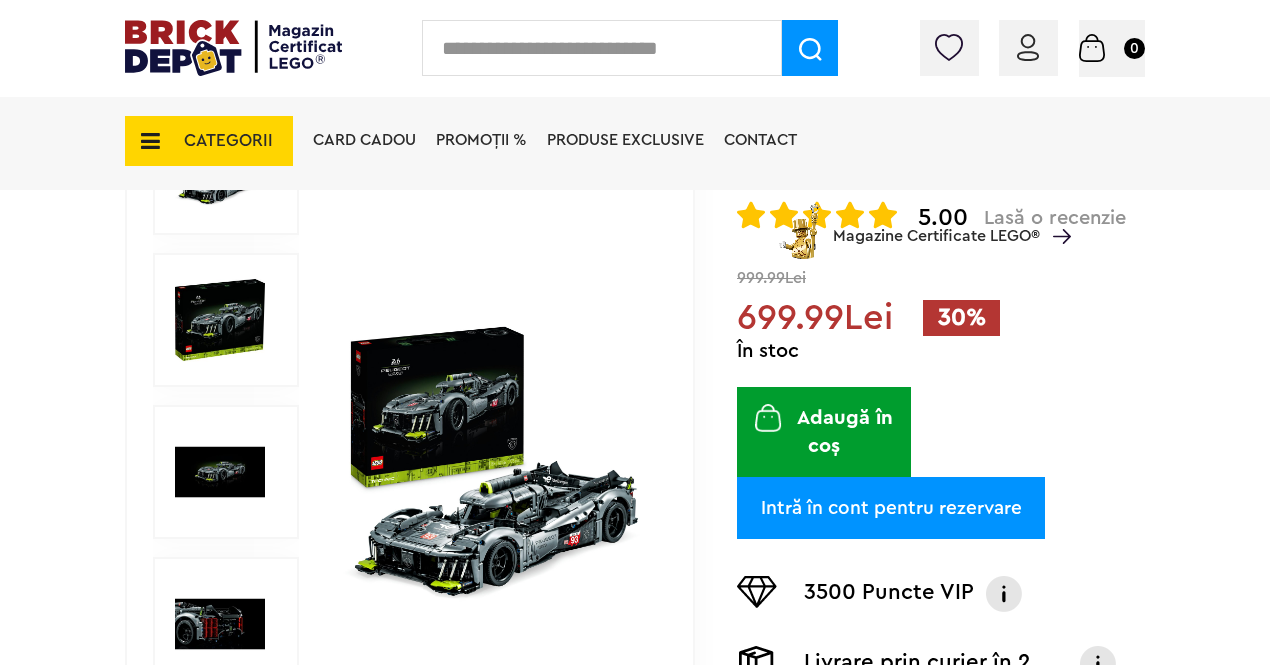 click on "Adaugă în coș" at bounding box center [824, 432] 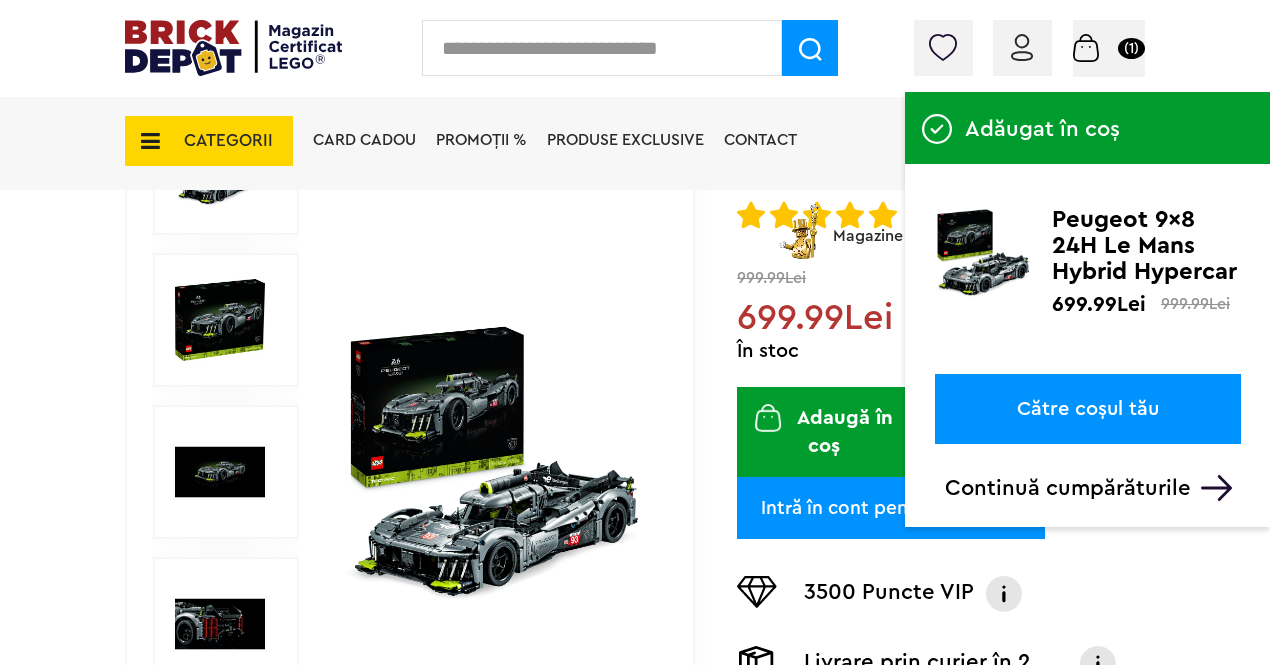 click on "Către coșul tău" at bounding box center (1088, 409) 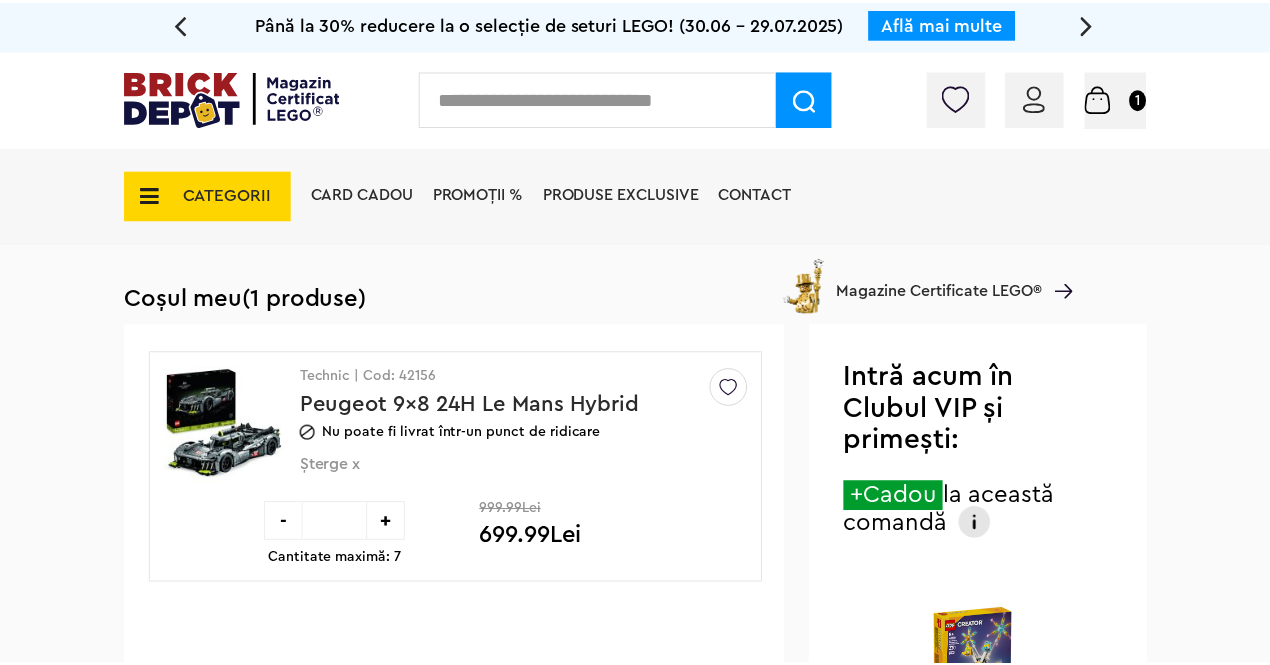 scroll, scrollTop: 0, scrollLeft: 0, axis: both 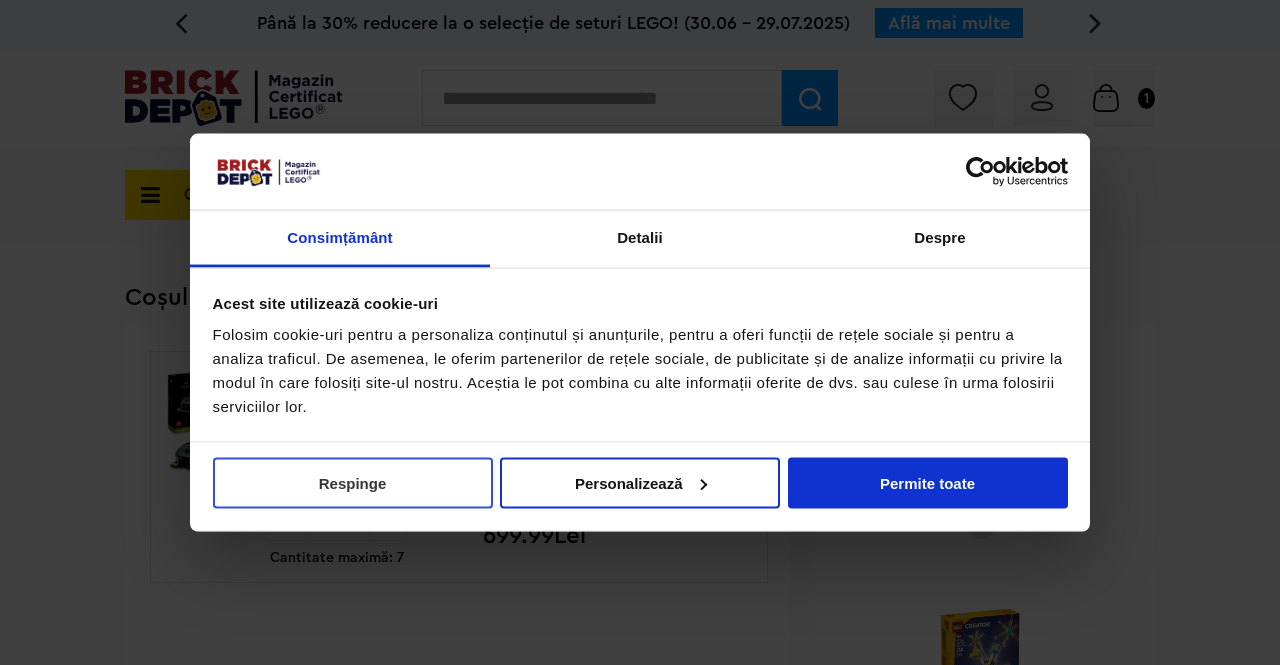 click on "Respinge" at bounding box center (353, 482) 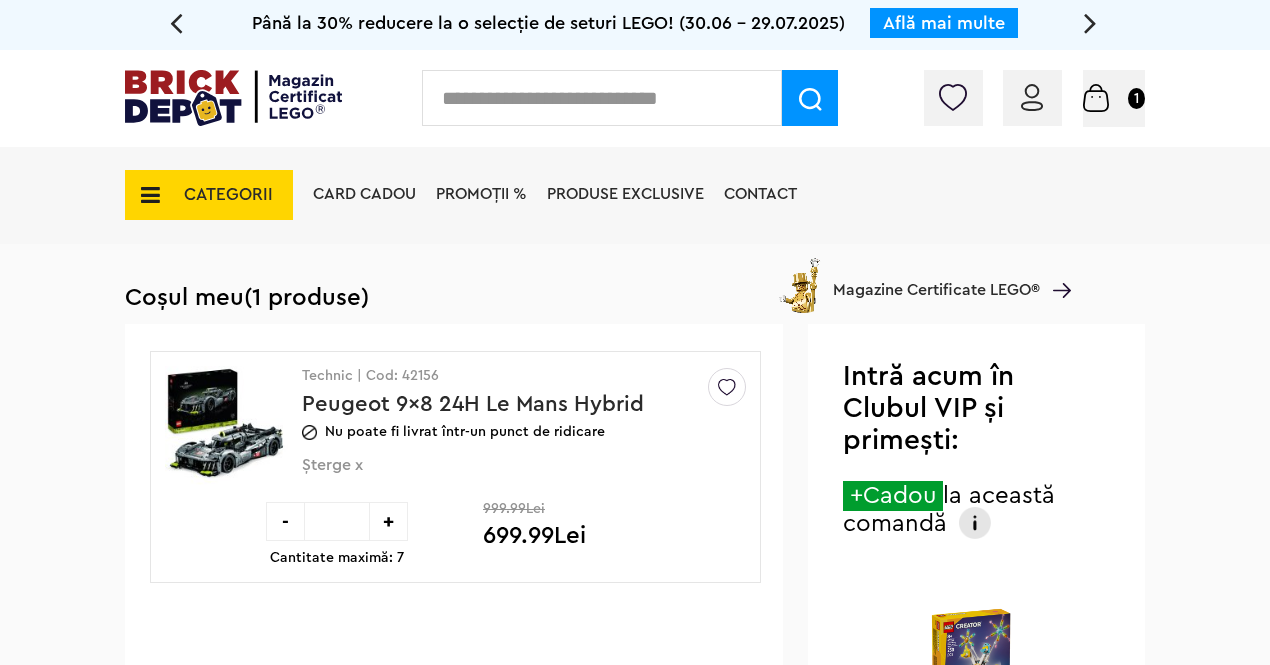 click on "Peugeot 9x8 24H Le Mans Hybrid Hypercar" at bounding box center (473, 416) 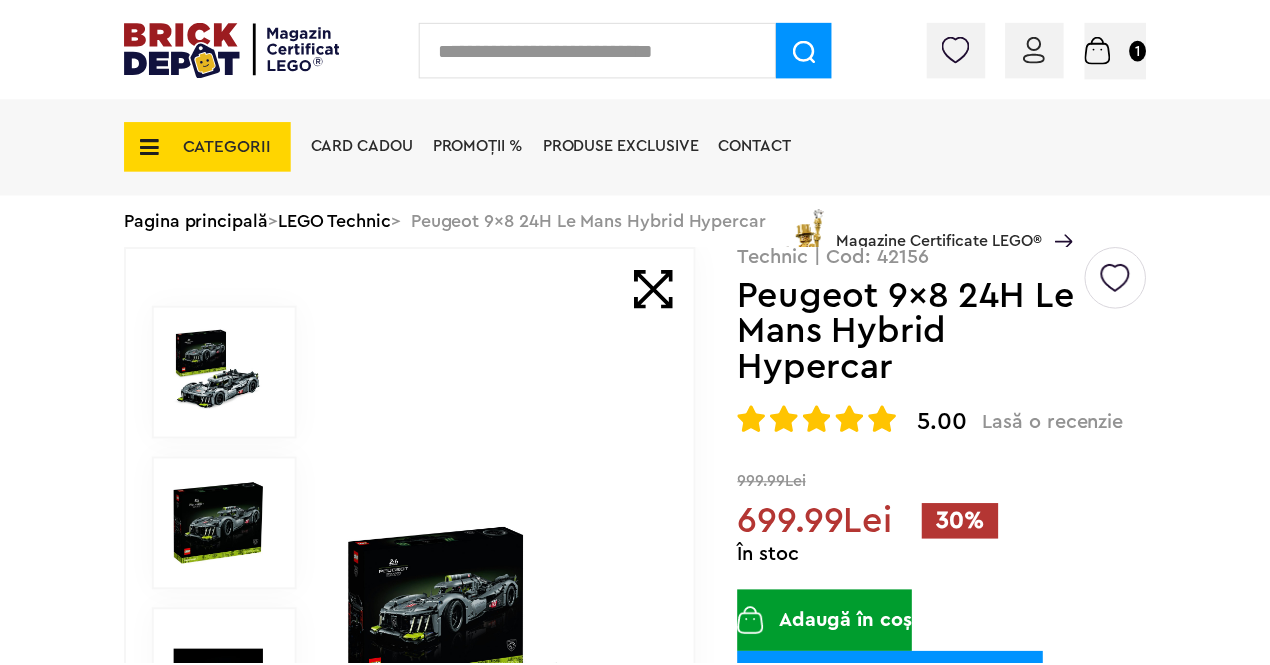 scroll, scrollTop: 0, scrollLeft: 0, axis: both 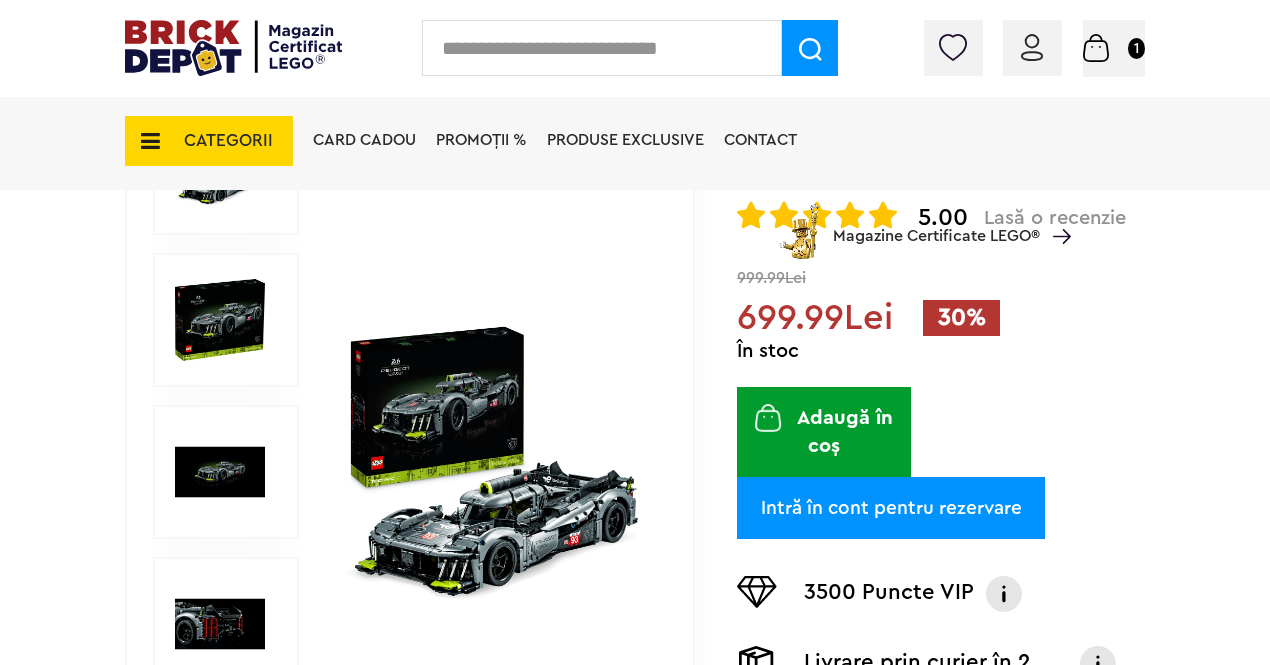 click on "Coș   1
Coș Peugeot 9x8 24H Le Mans Hybrid Hypercar 699.99Lei 999.99Lei Suma totală 699.99Lei Către comandă" at bounding box center [1114, 48] 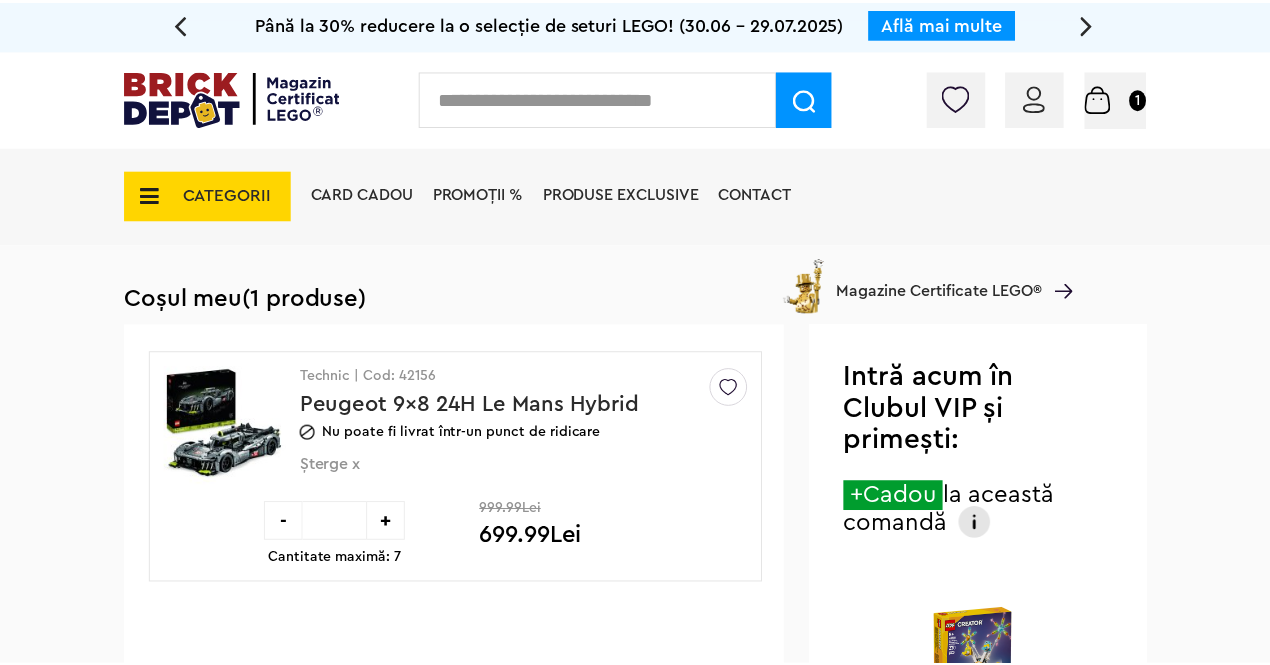 scroll, scrollTop: 0, scrollLeft: 0, axis: both 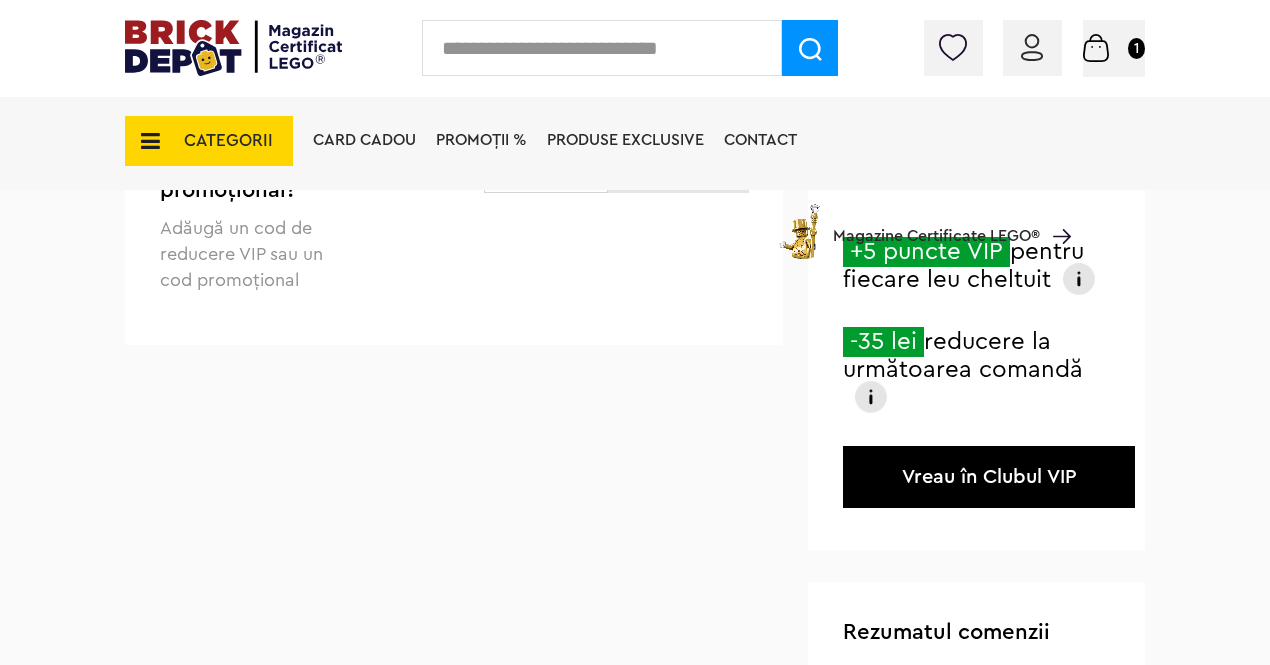 click on "Vreau în Clubul VIP" at bounding box center [989, 477] 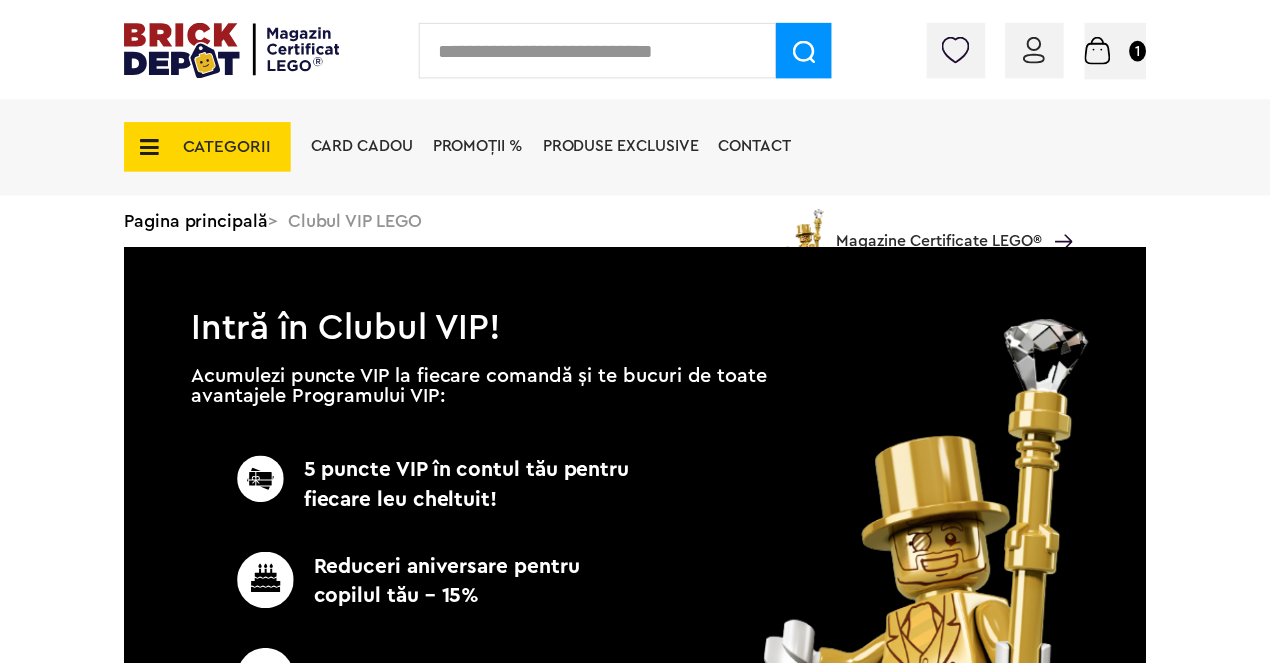 scroll, scrollTop: 0, scrollLeft: 0, axis: both 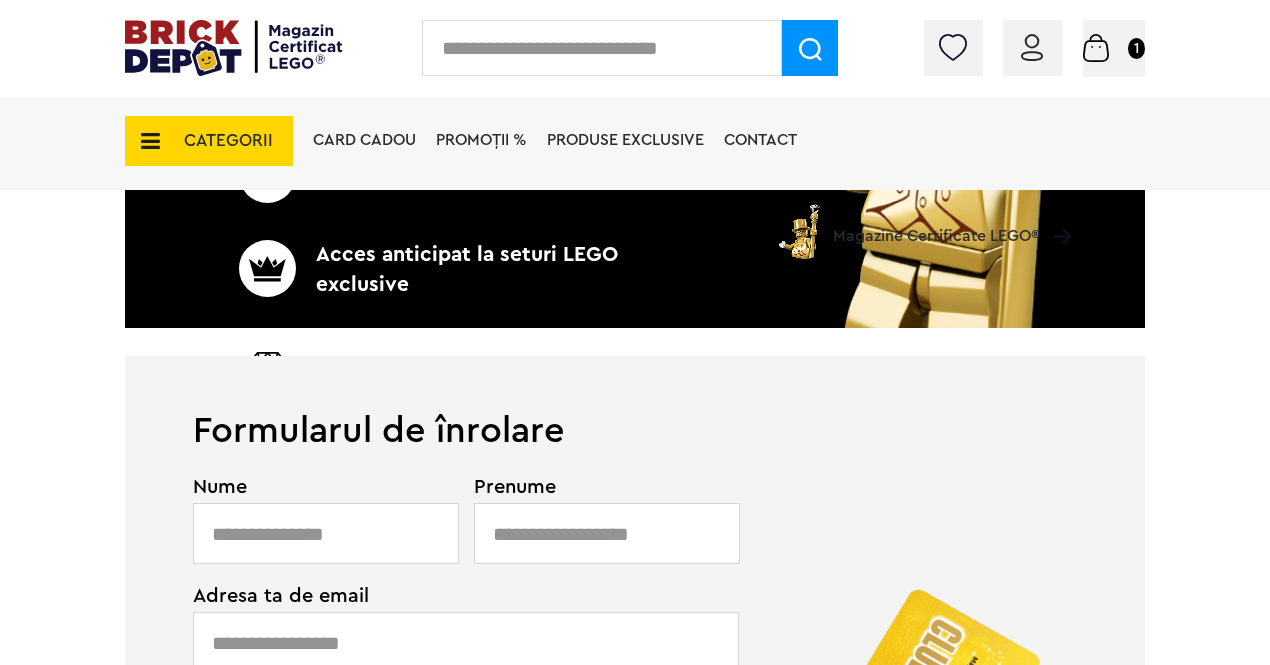 click at bounding box center (326, 533) 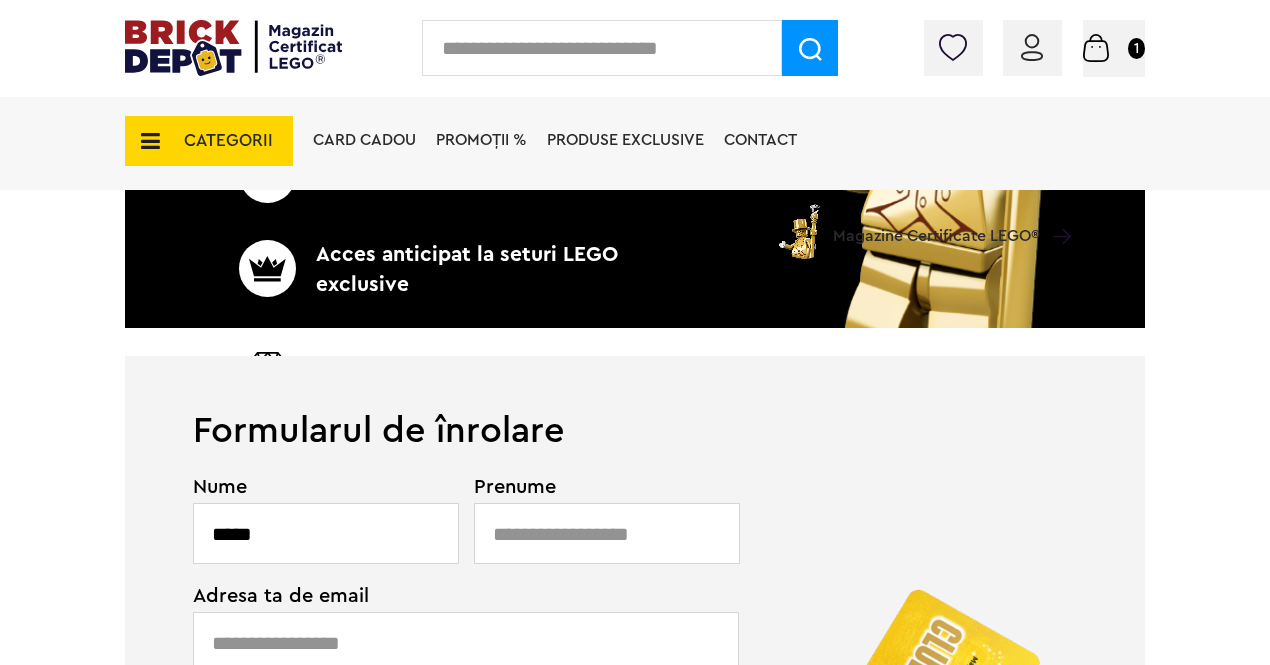 type on "*****" 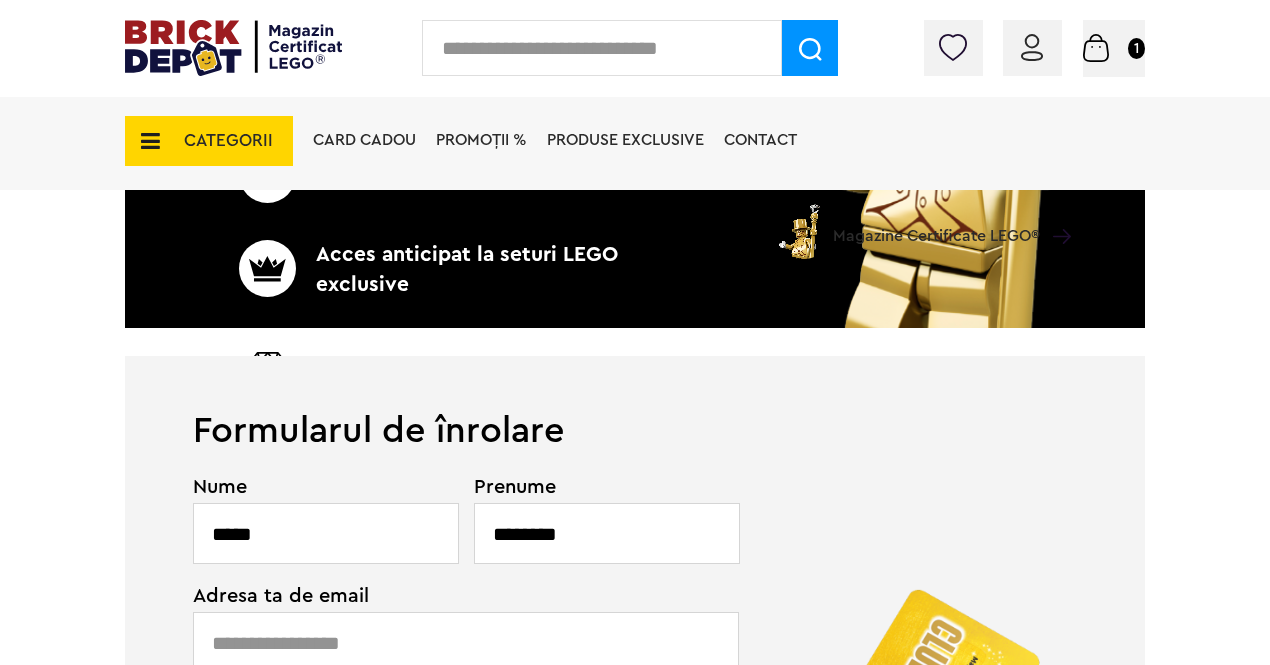 type on "********" 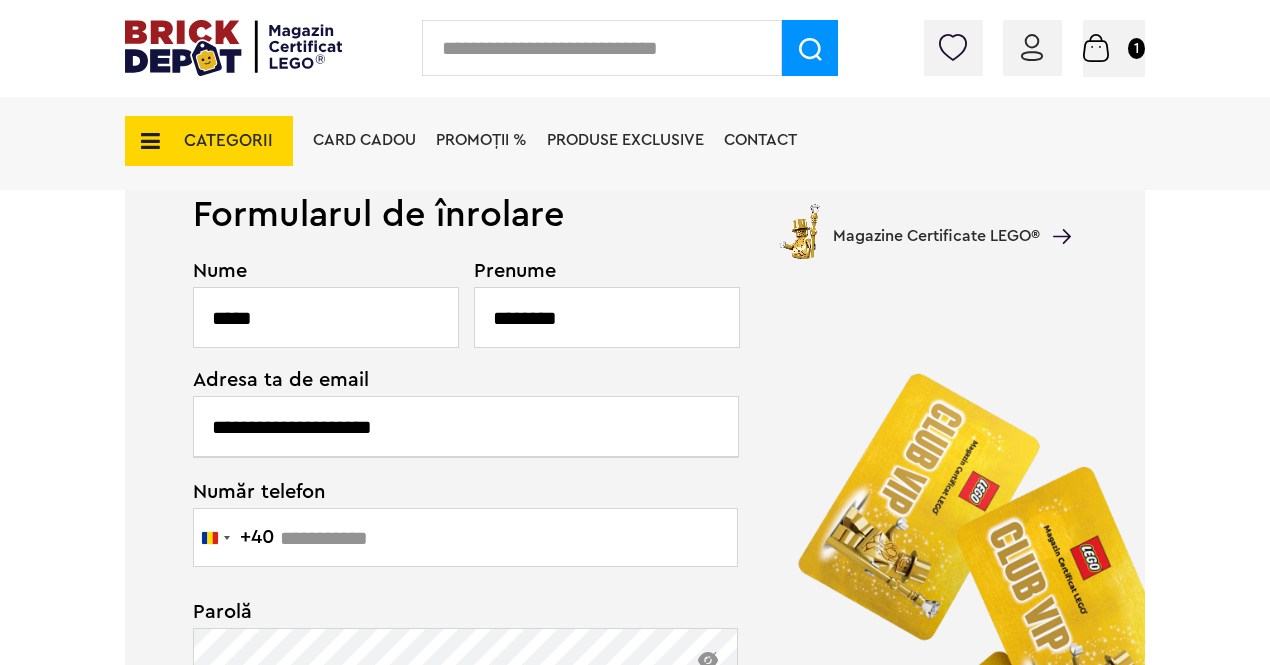 scroll, scrollTop: 818, scrollLeft: 0, axis: vertical 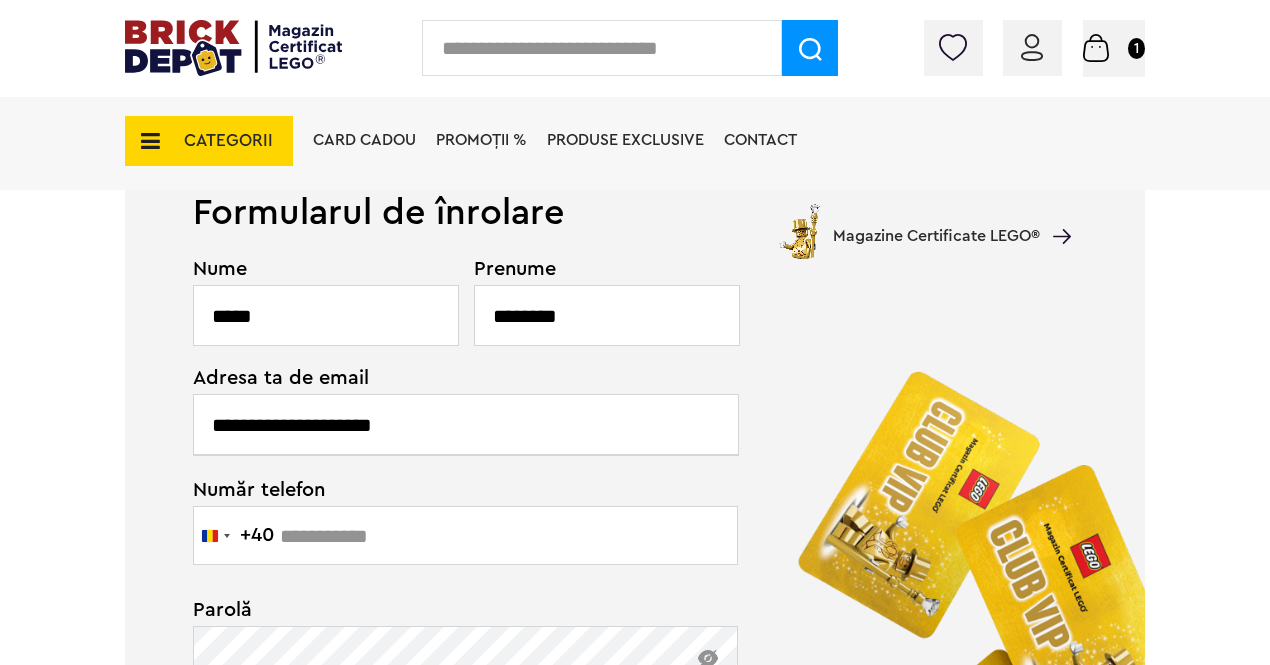type on "**********" 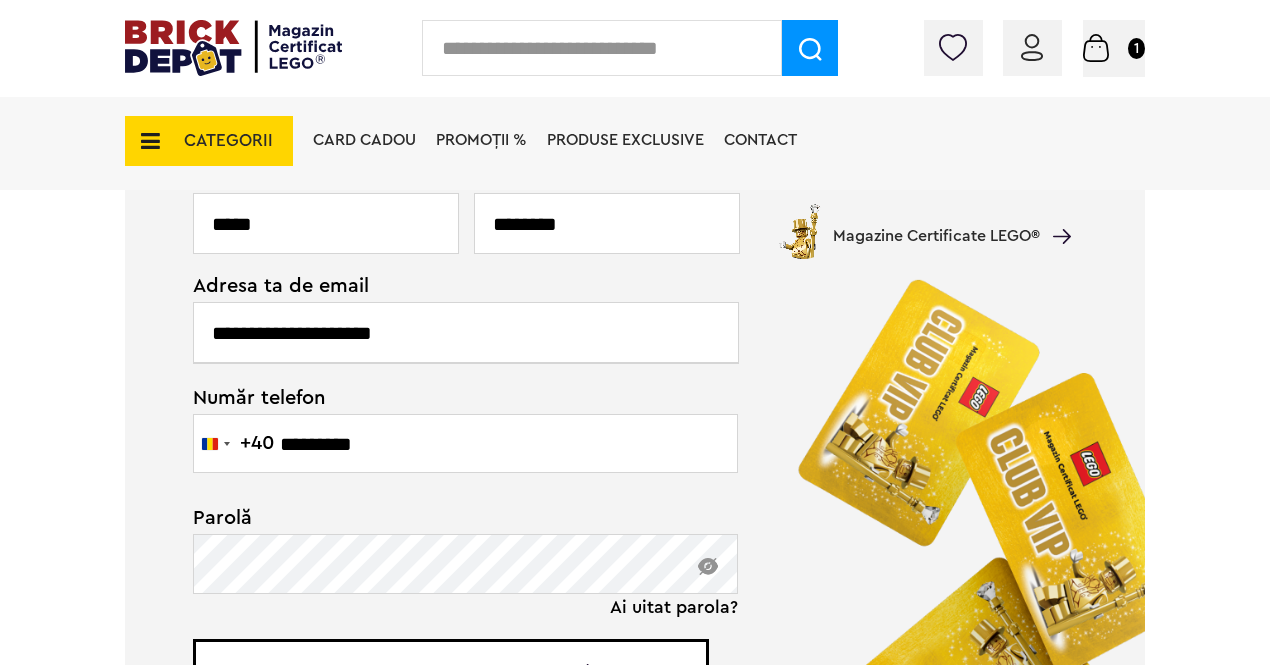 scroll, scrollTop: 914, scrollLeft: 0, axis: vertical 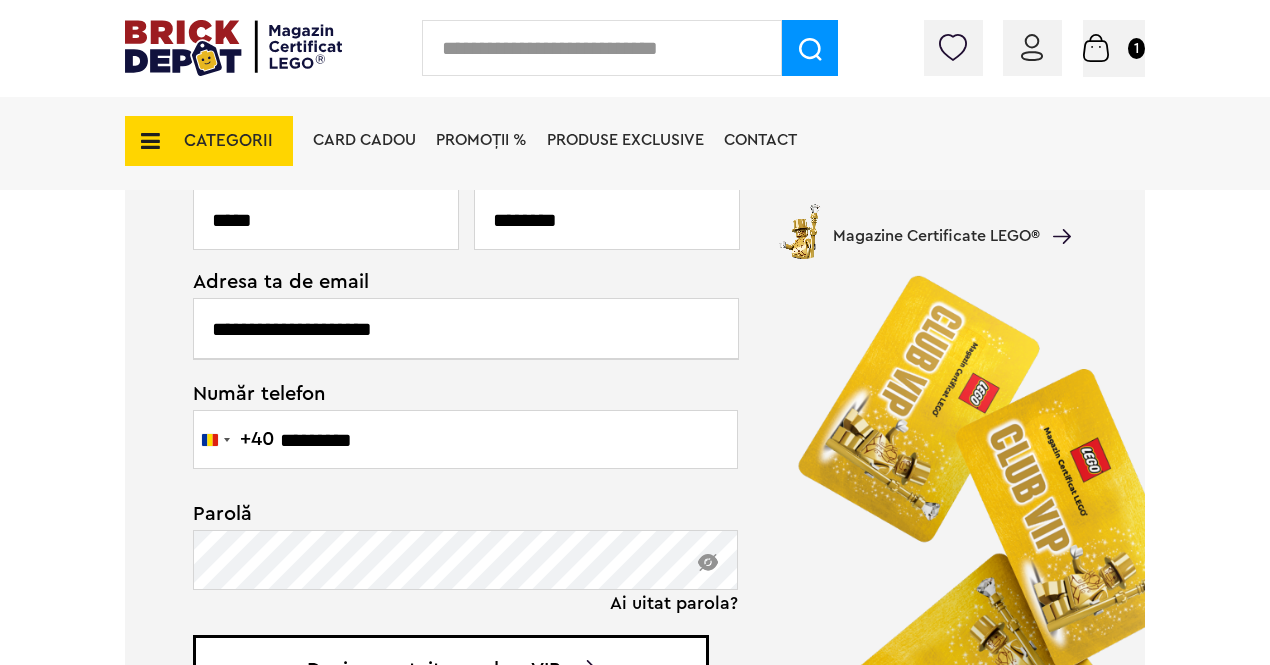 type on "*********" 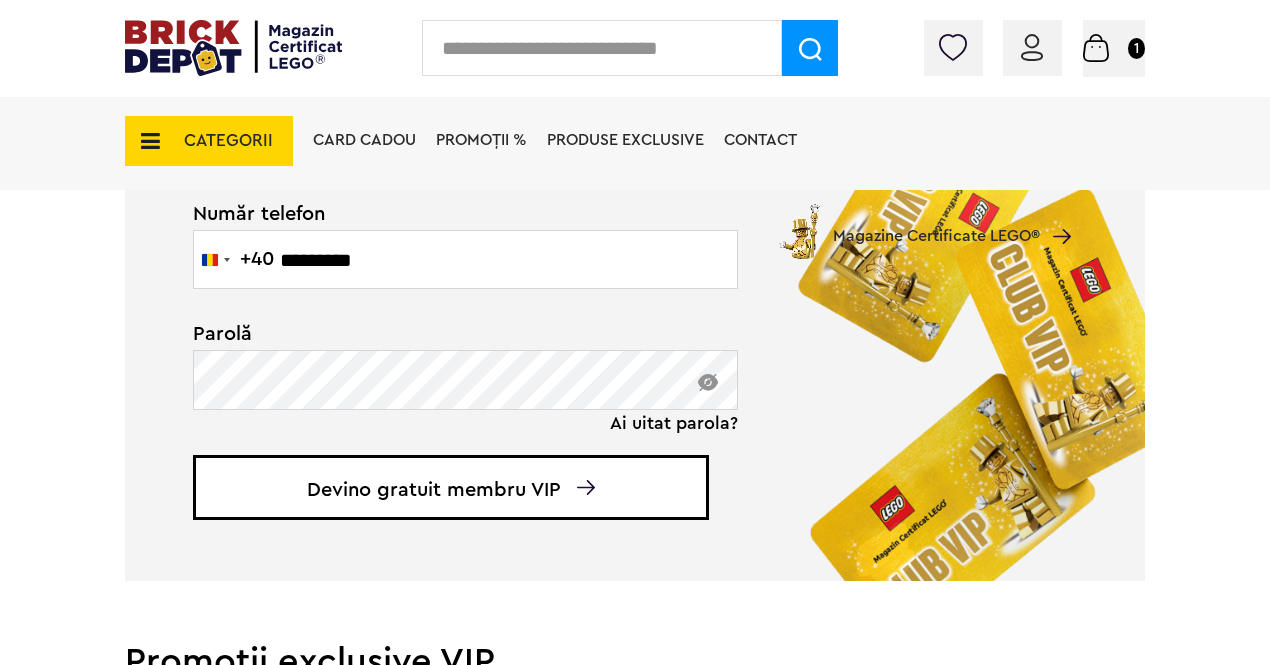click on "Devino gratuit membru VIP" at bounding box center (451, 487) 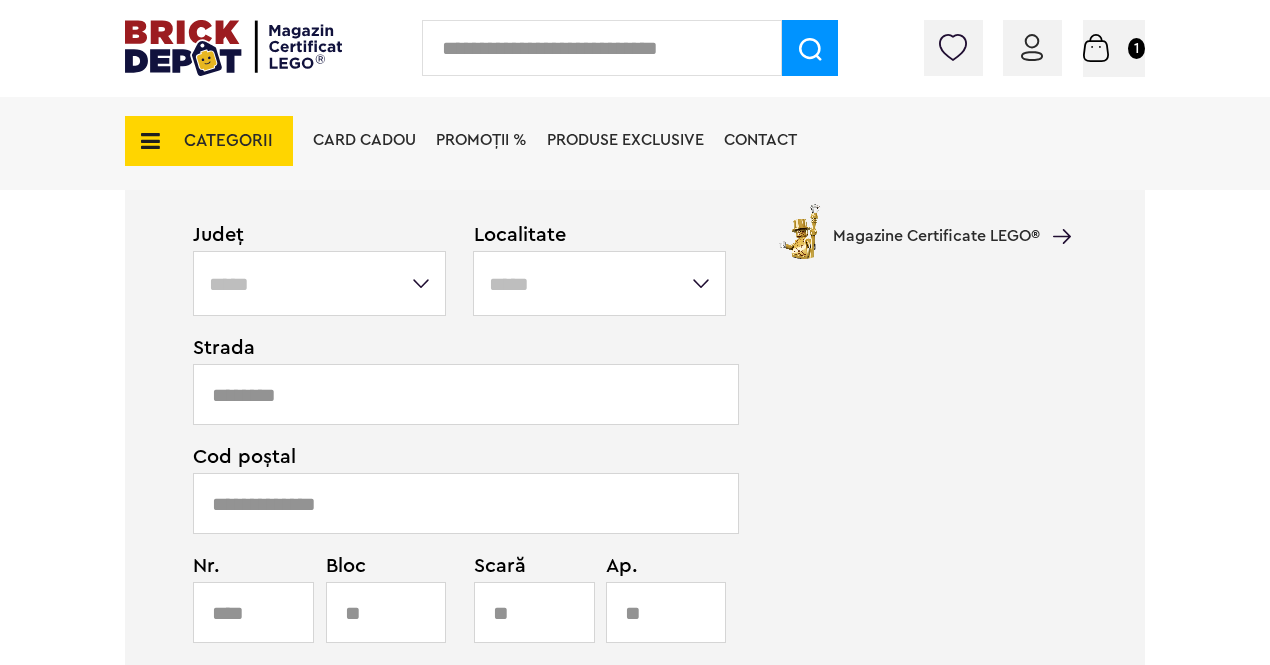 scroll, scrollTop: 906, scrollLeft: 0, axis: vertical 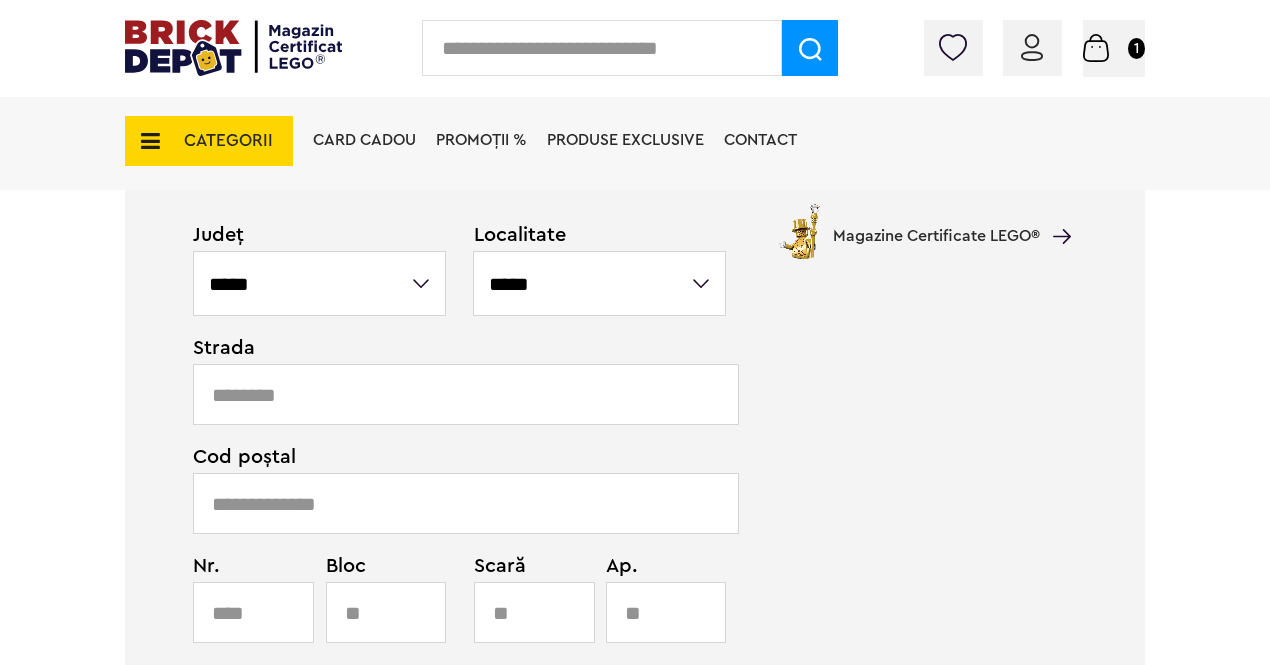 click on "**********" at bounding box center [599, 283] 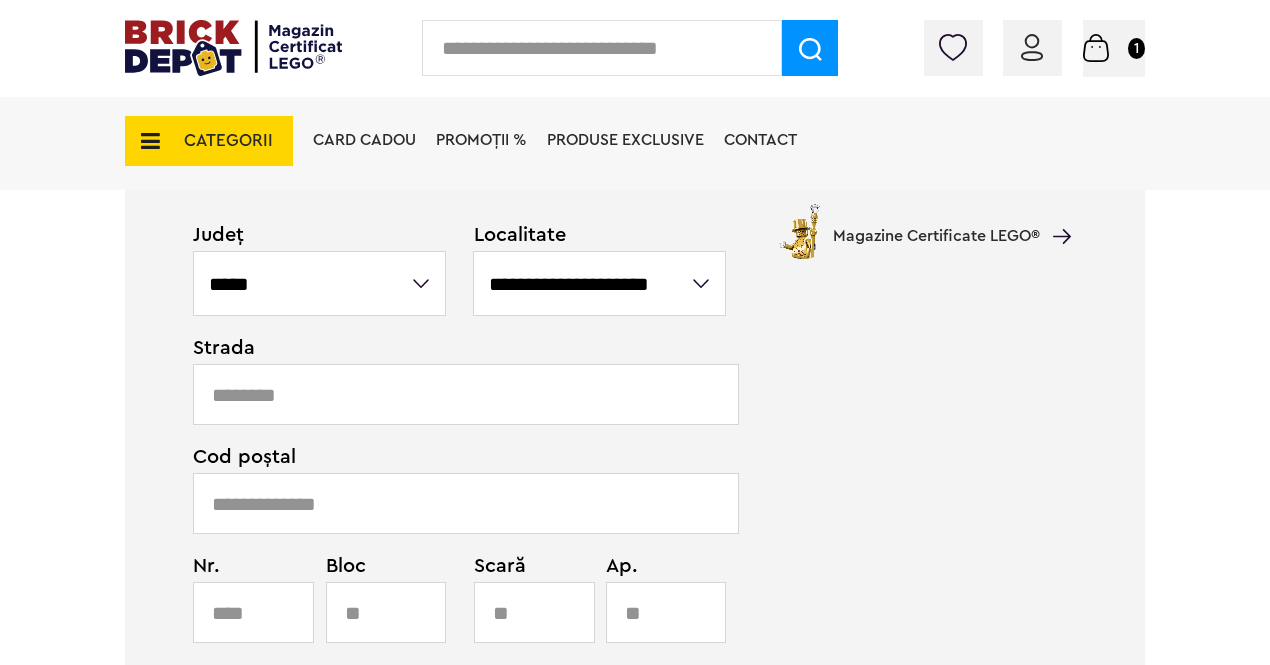 click at bounding box center (466, 394) 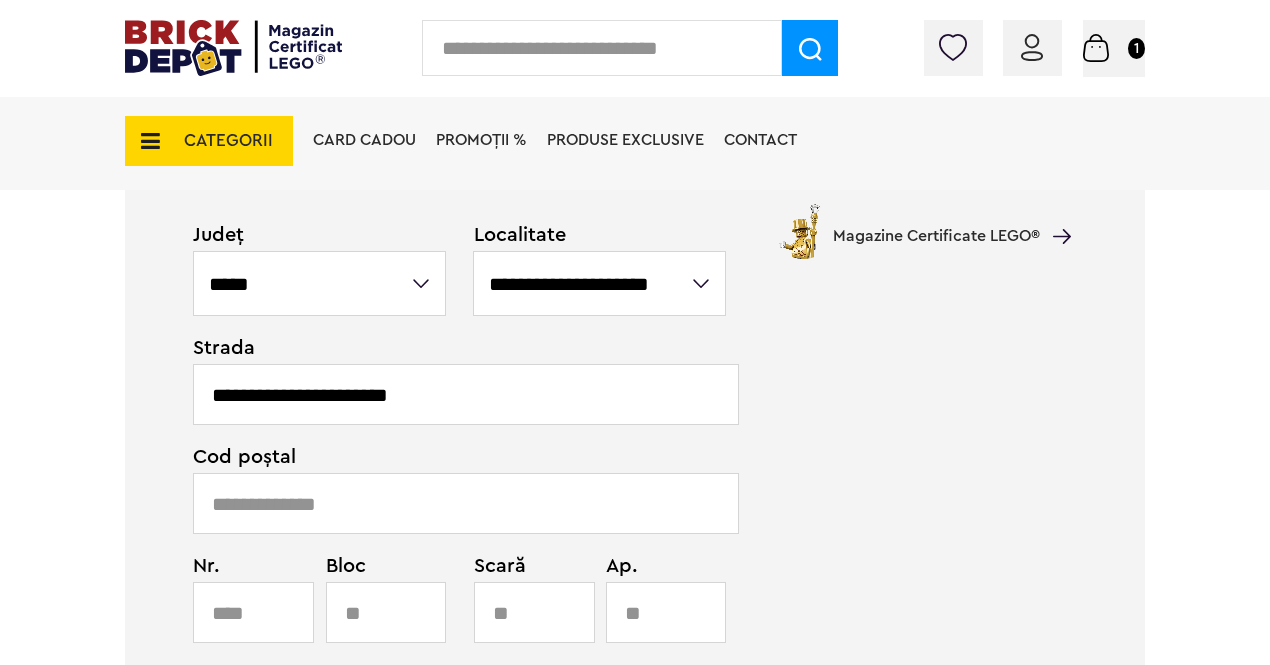 click on "**********" at bounding box center (466, 394) 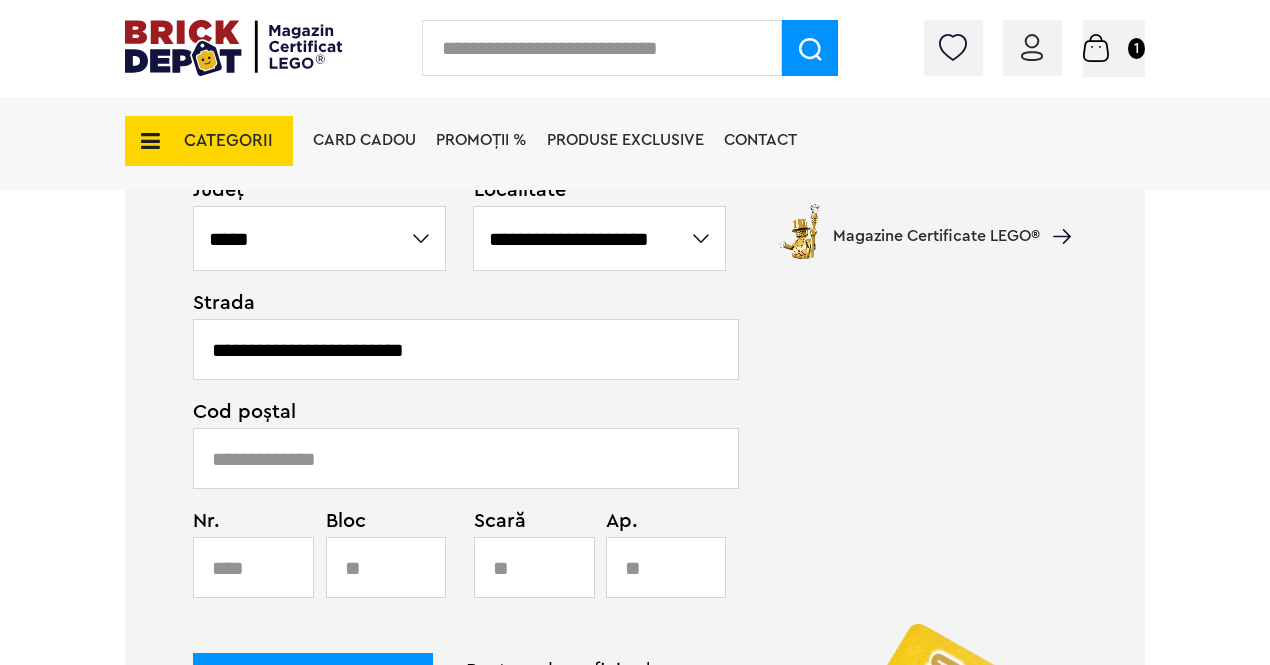scroll, scrollTop: 959, scrollLeft: 0, axis: vertical 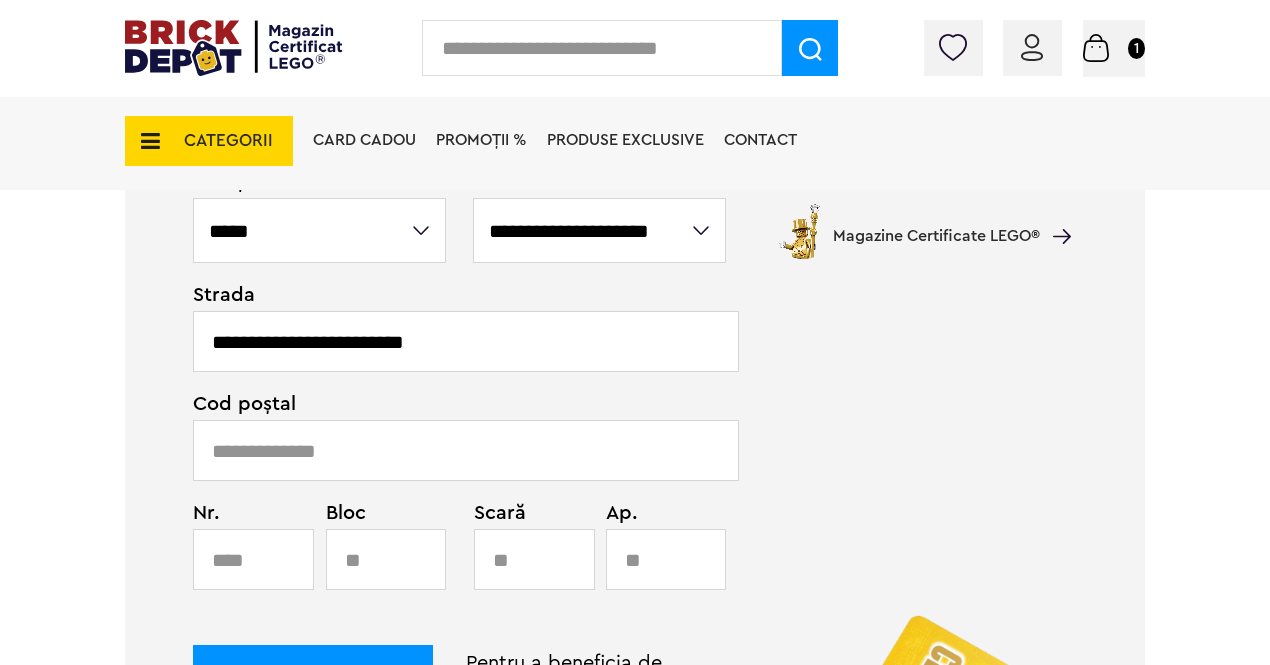 click on "**********" at bounding box center [466, 341] 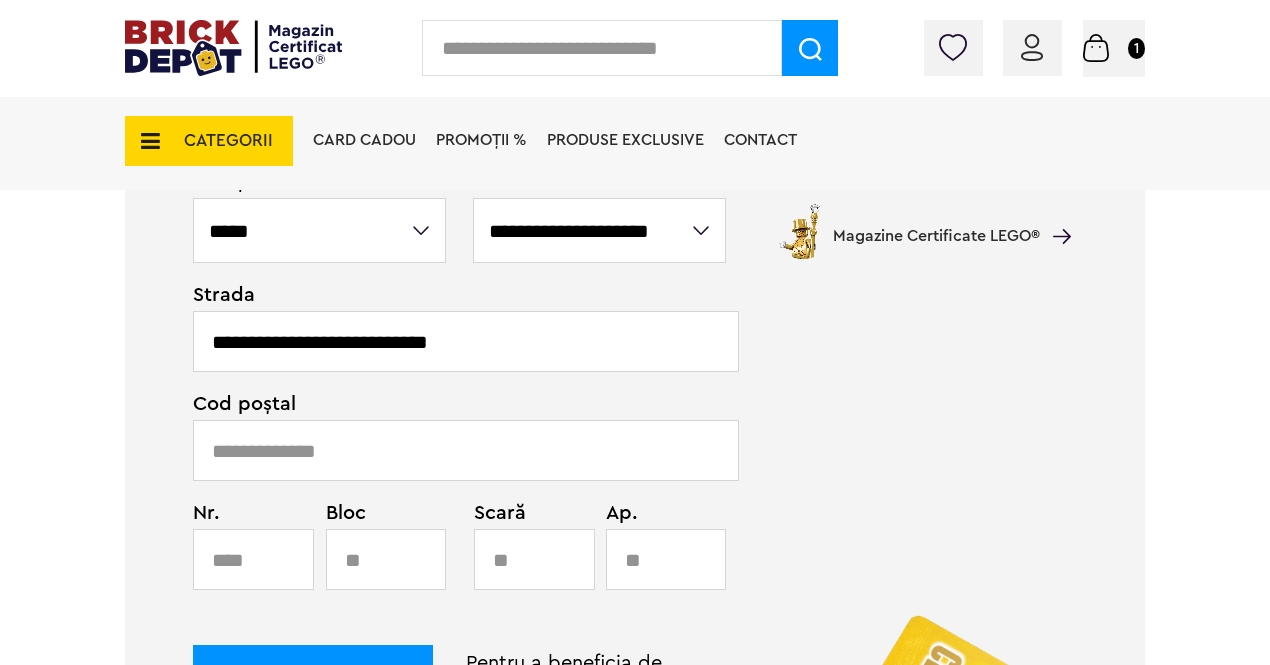click on "**********" at bounding box center [466, 341] 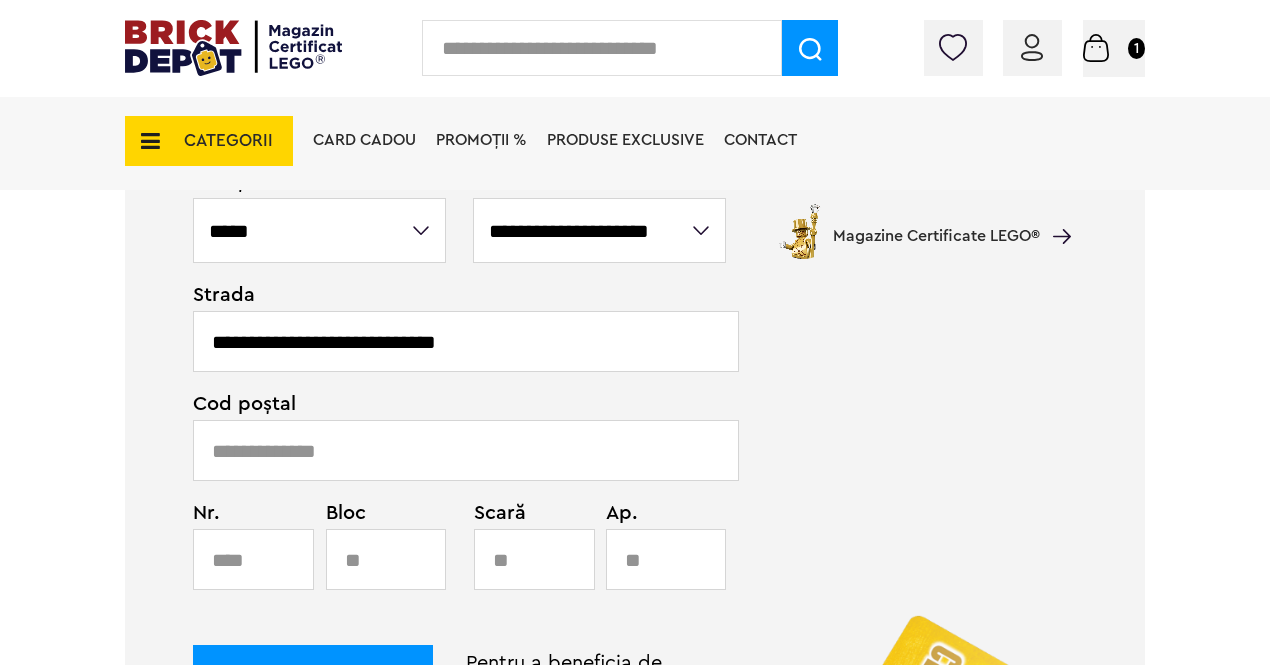 click on "**********" at bounding box center [466, 341] 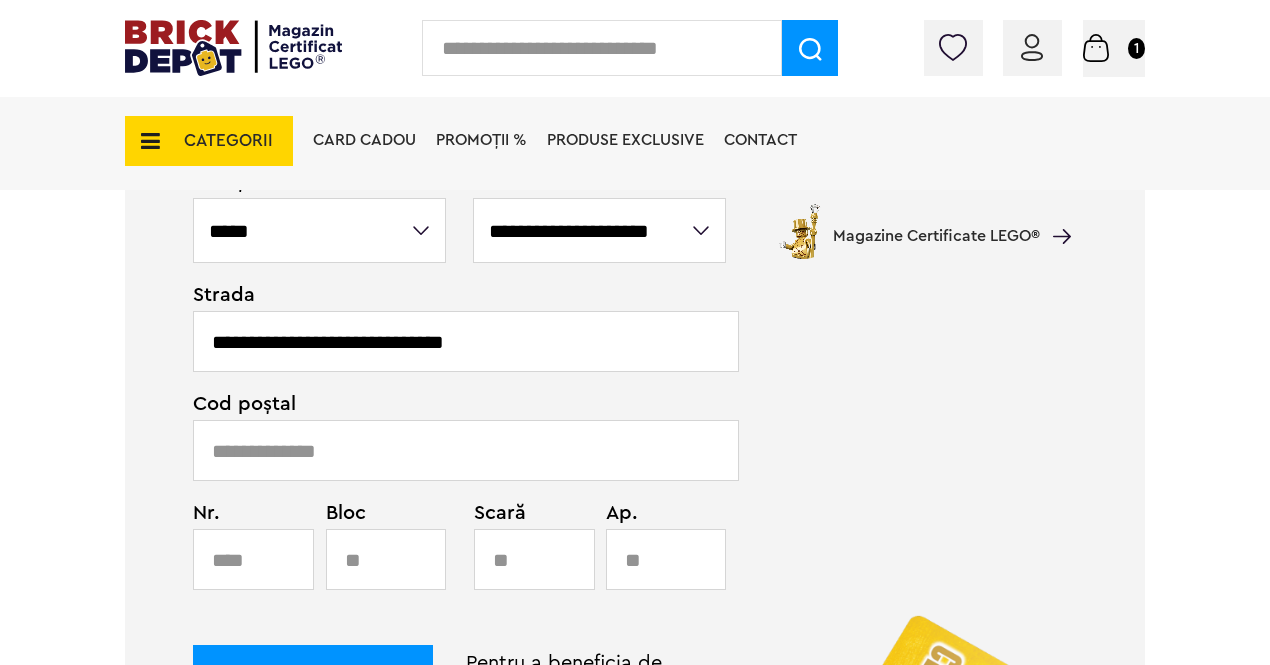 type on "**********" 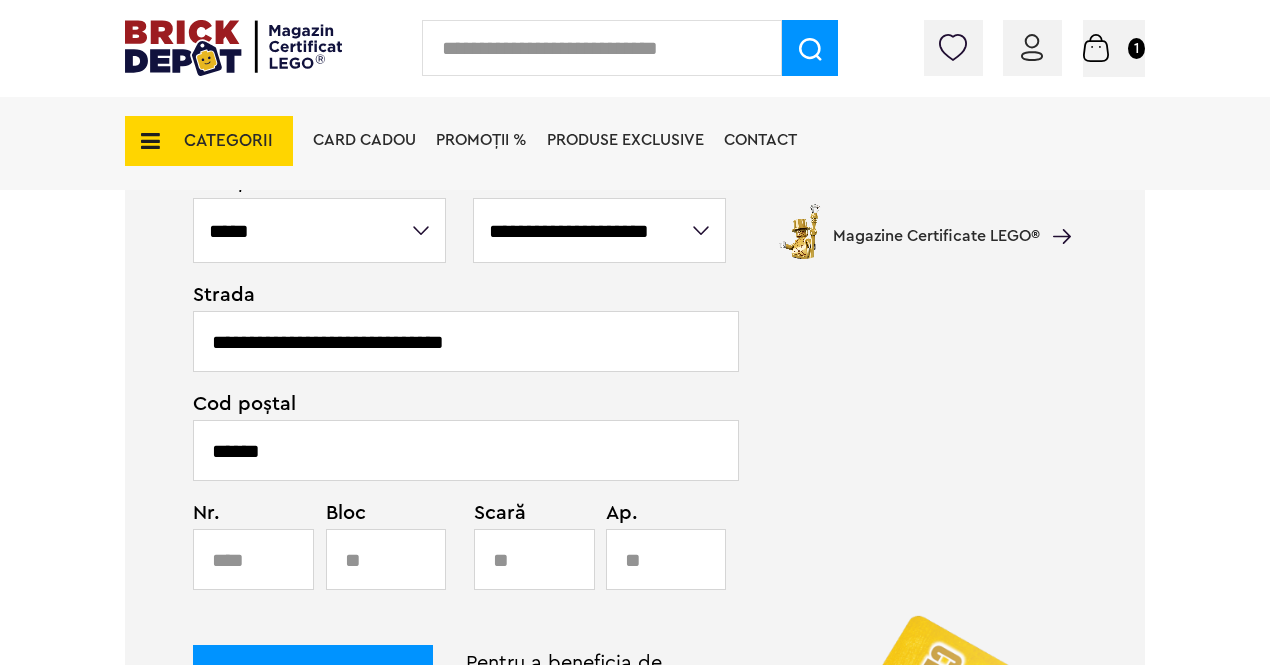 type on "******" 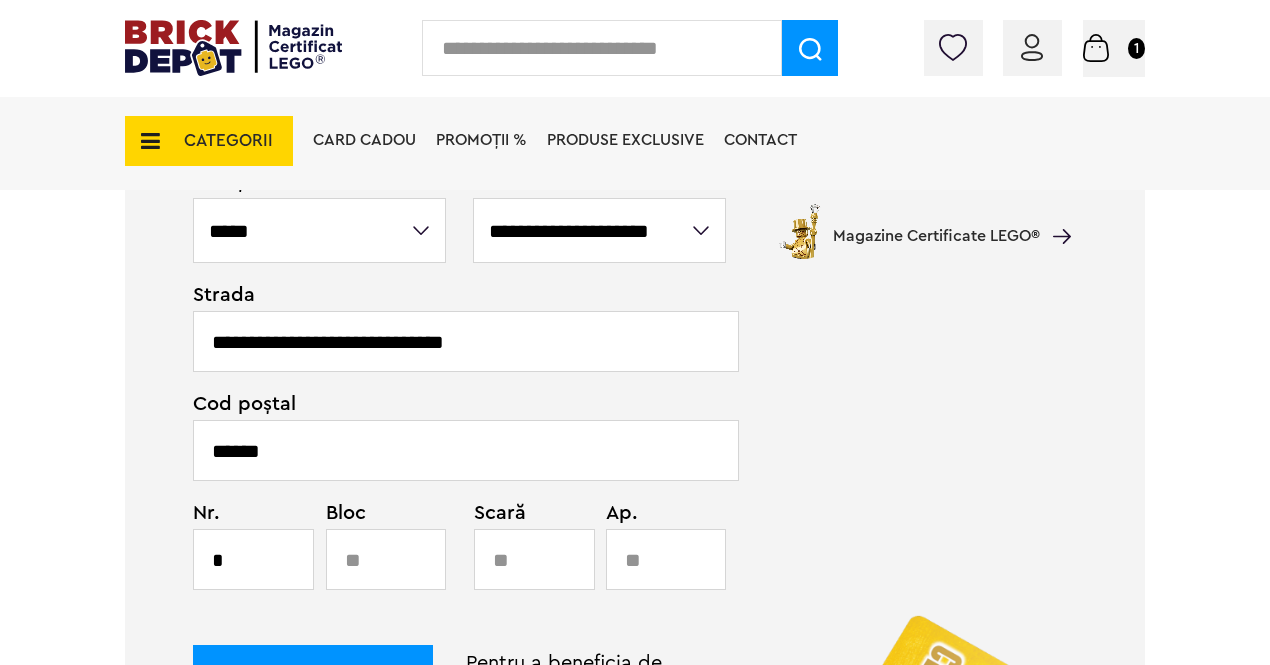 type on "*" 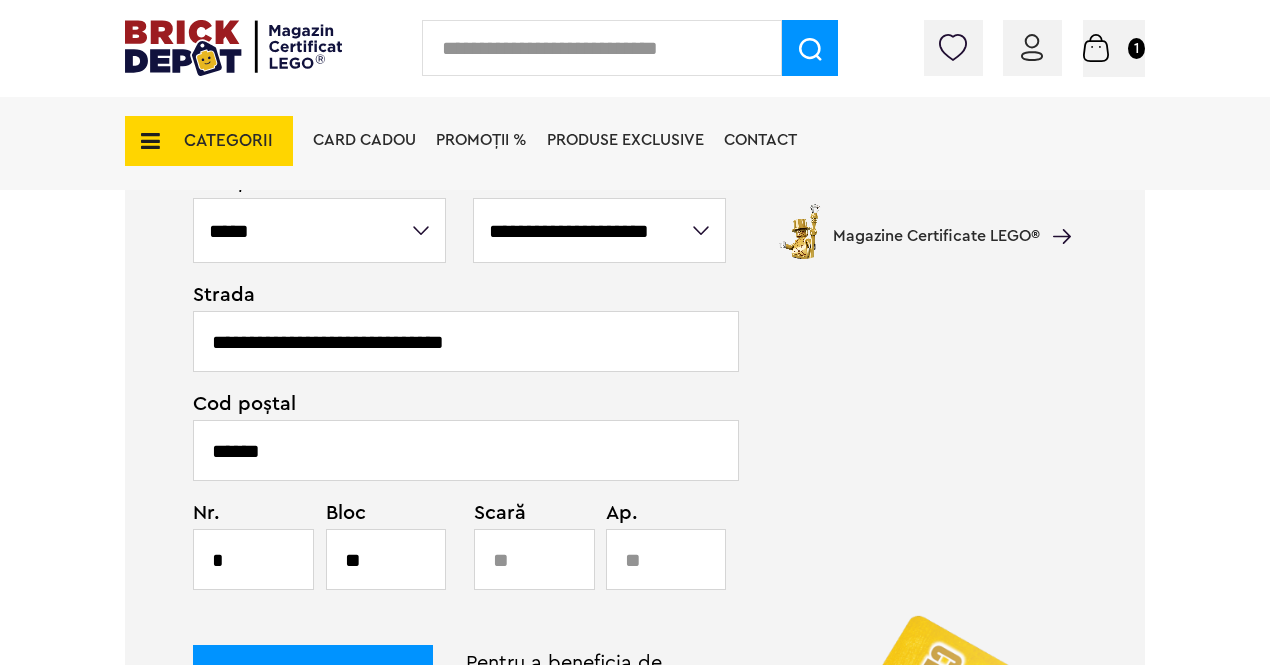 type on "**" 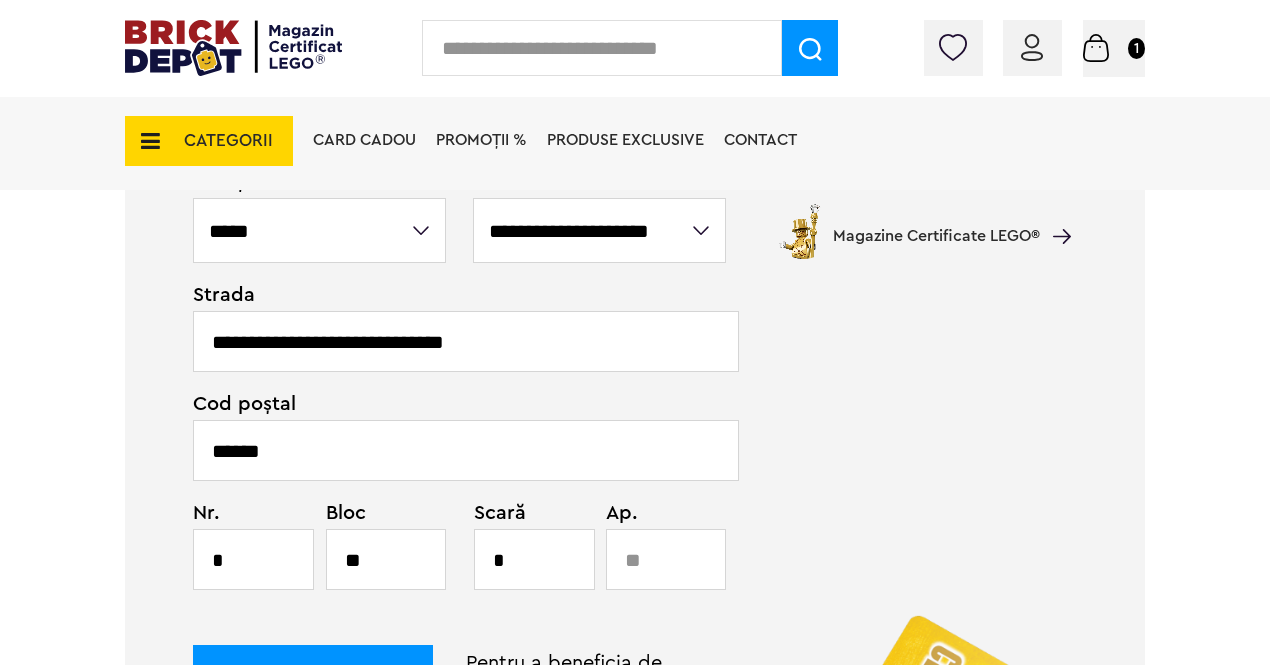 type on "*" 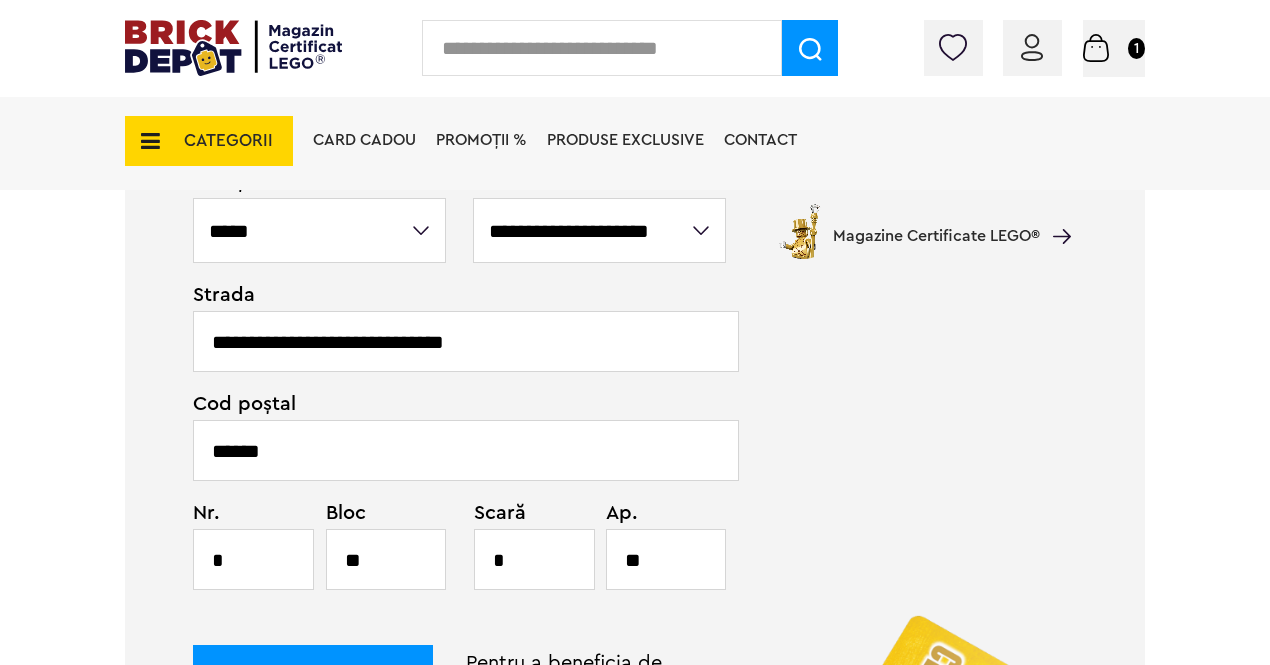 type on "**" 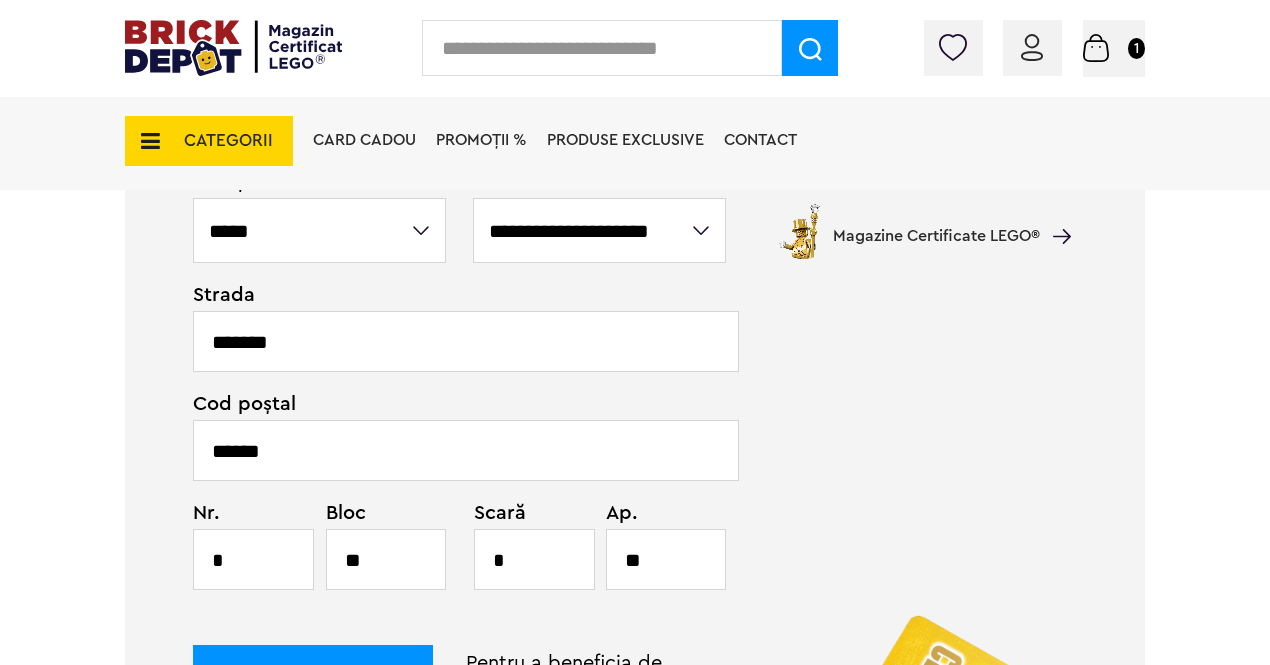 type on "******" 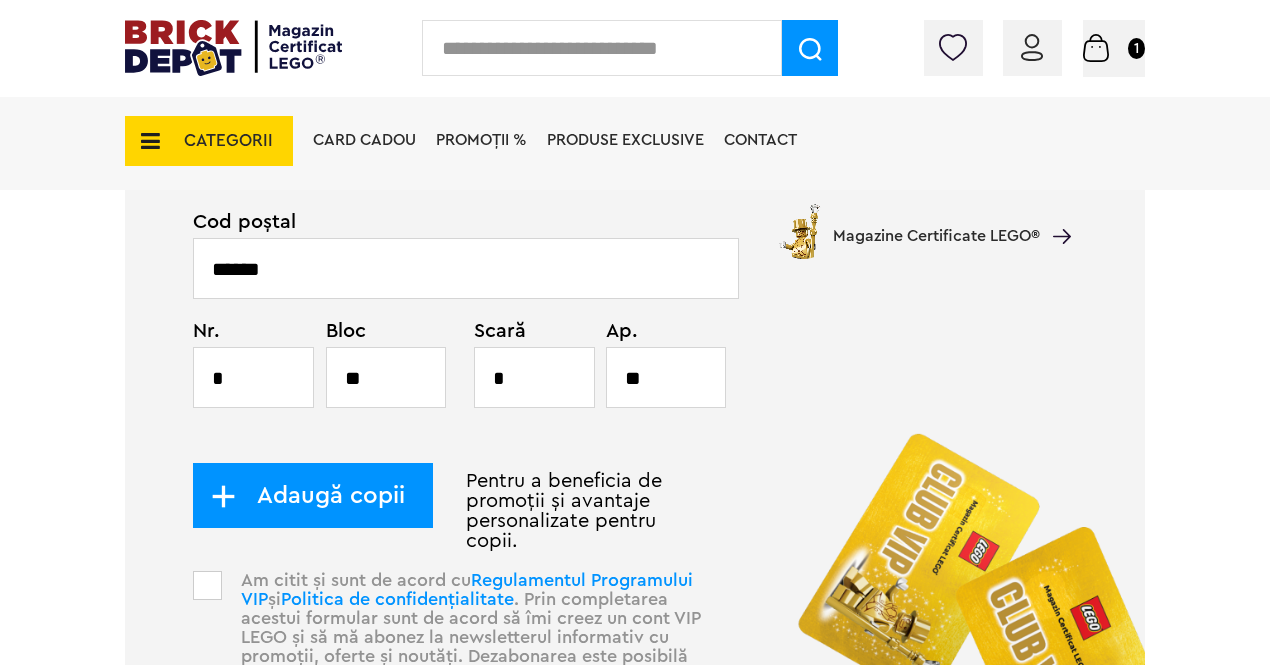 scroll, scrollTop: 1187, scrollLeft: 0, axis: vertical 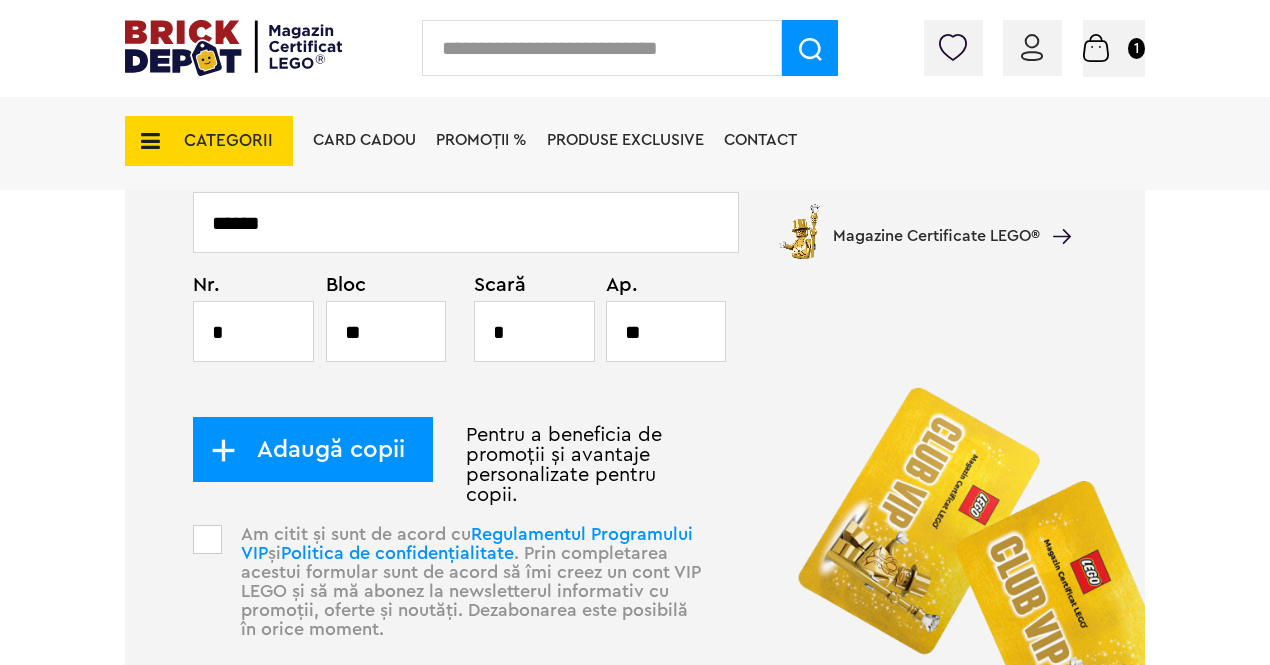 click at bounding box center (207, 539) 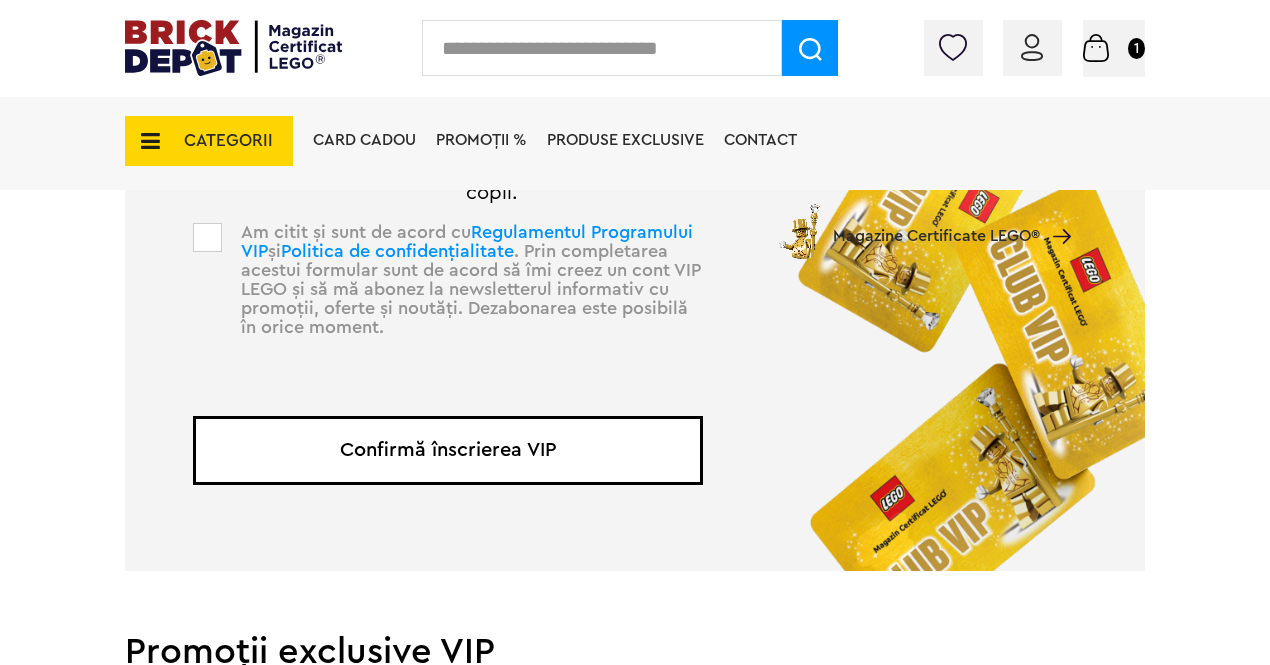 scroll, scrollTop: 1494, scrollLeft: 0, axis: vertical 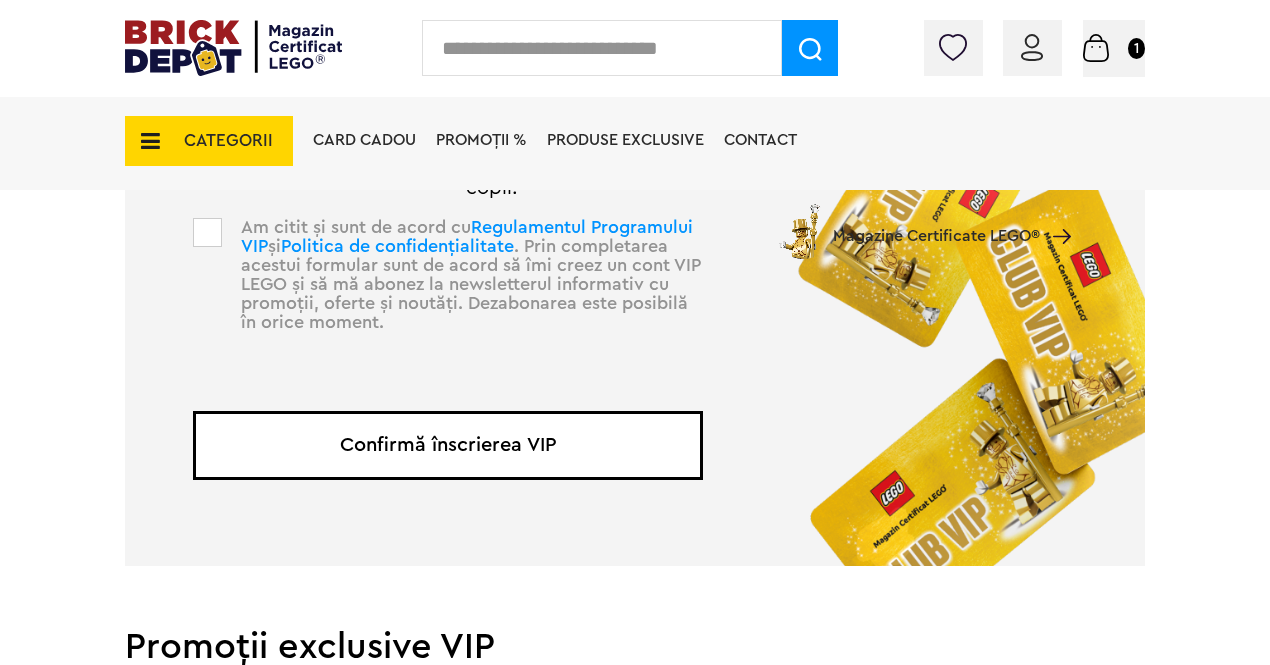 click on "Confirmă înscrierea VIP" at bounding box center [448, 445] 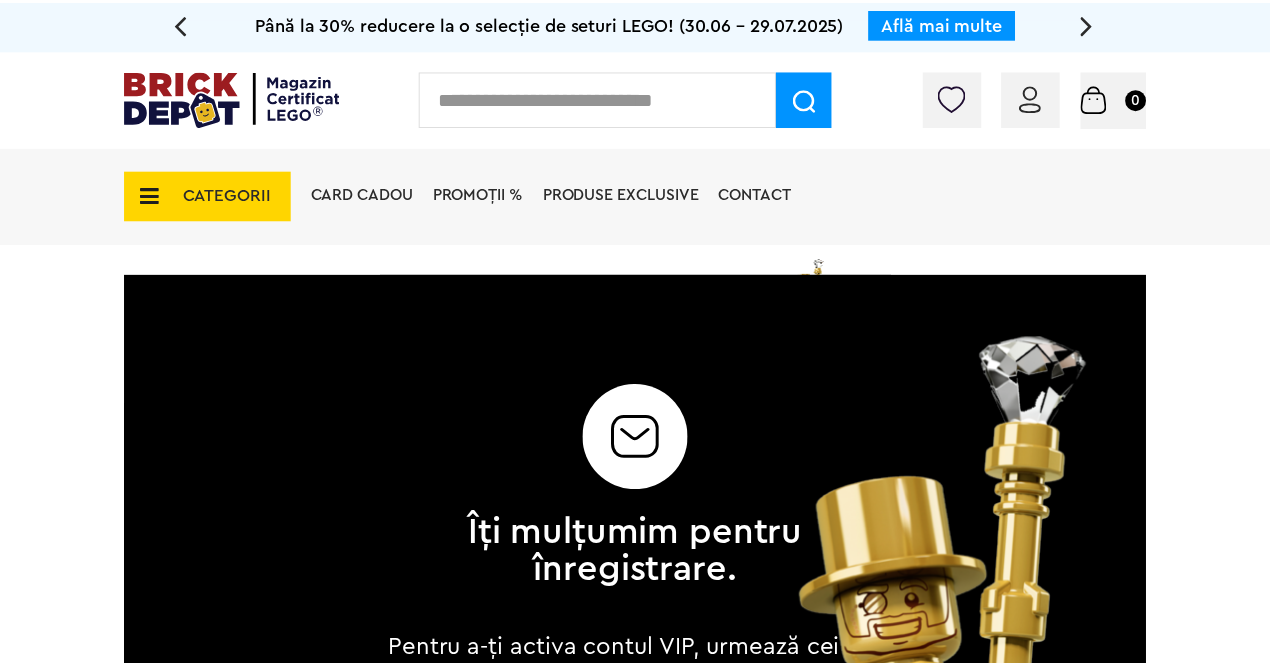 scroll, scrollTop: 0, scrollLeft: 0, axis: both 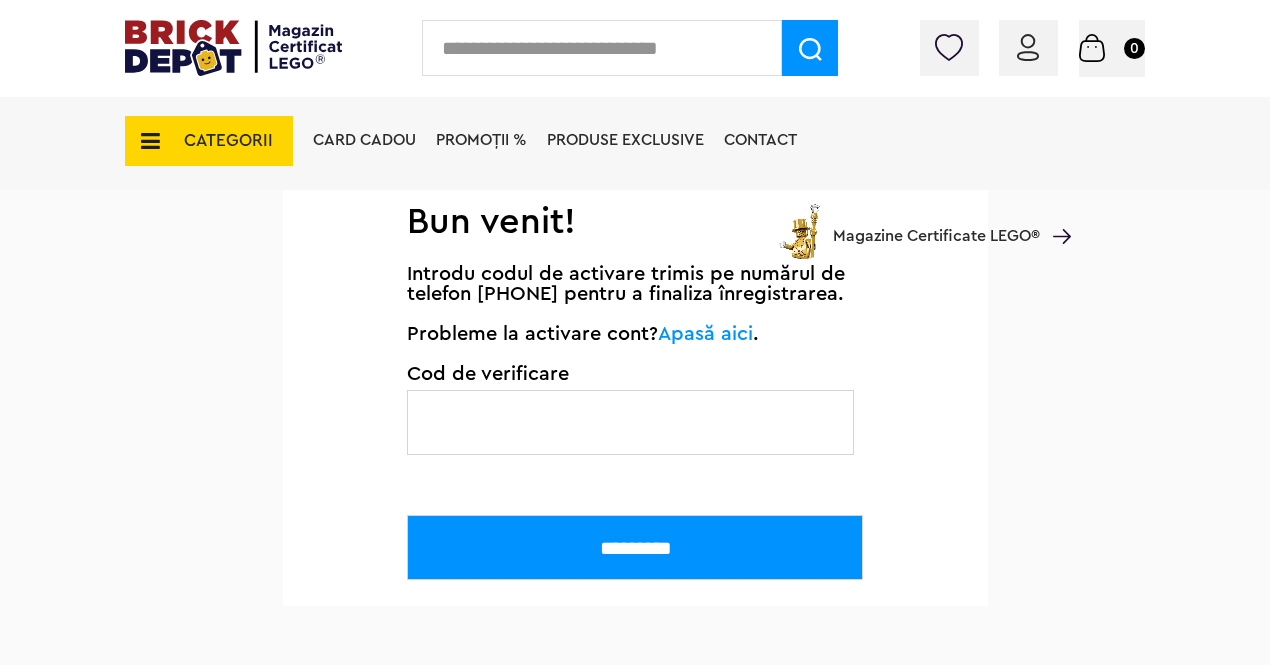 click at bounding box center (630, 422) 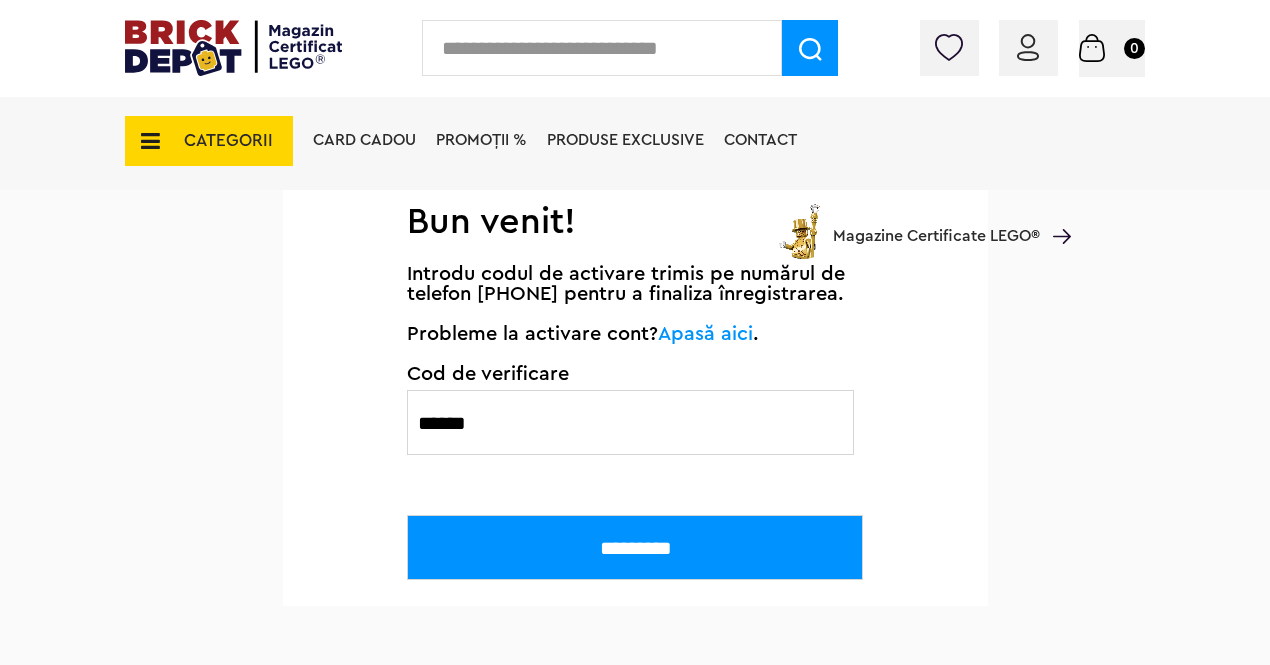 type on "******" 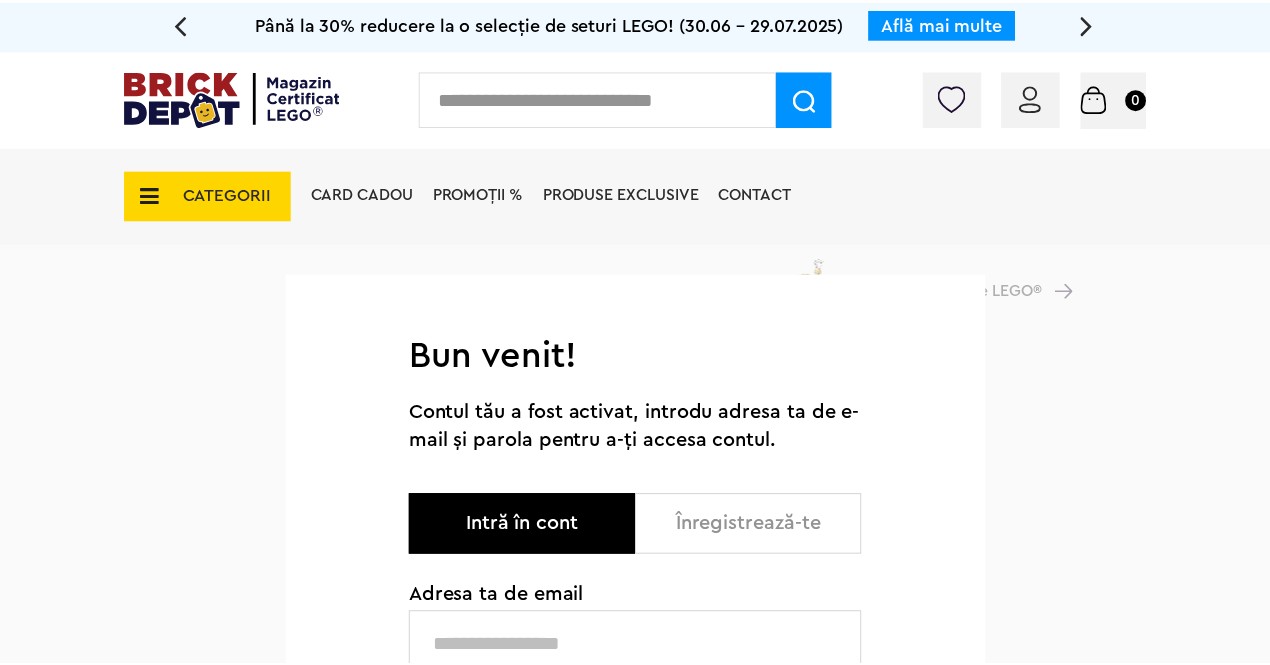 scroll, scrollTop: 0, scrollLeft: 0, axis: both 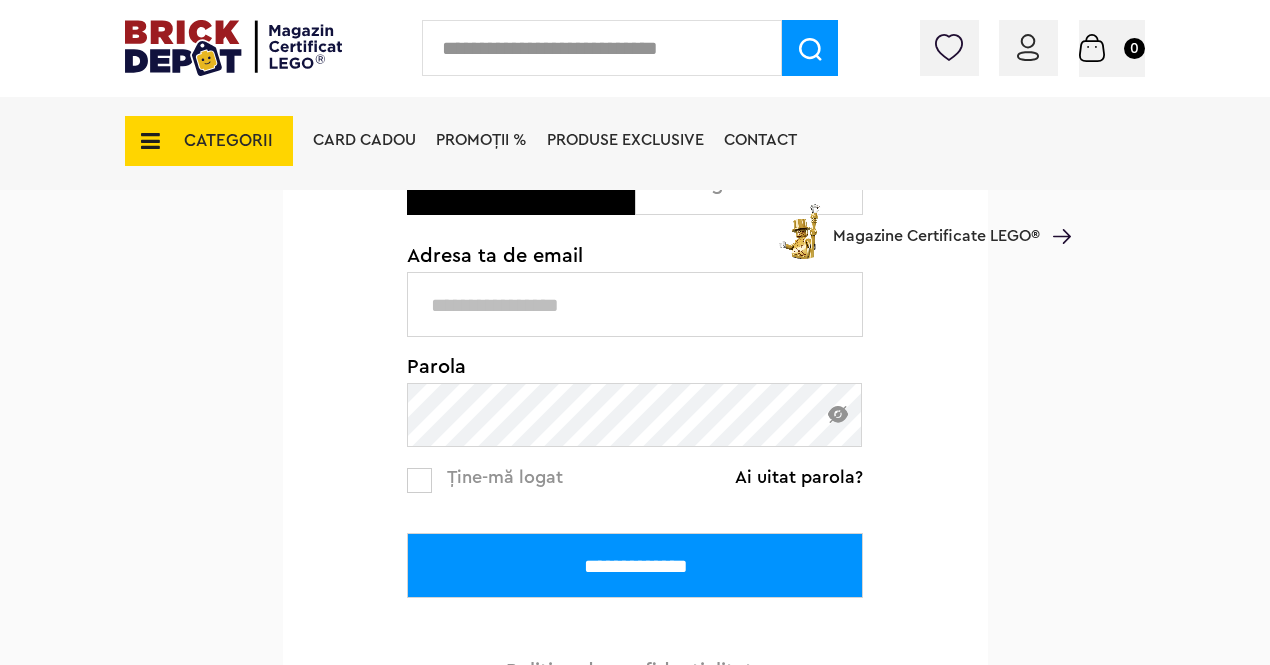 type on "*********" 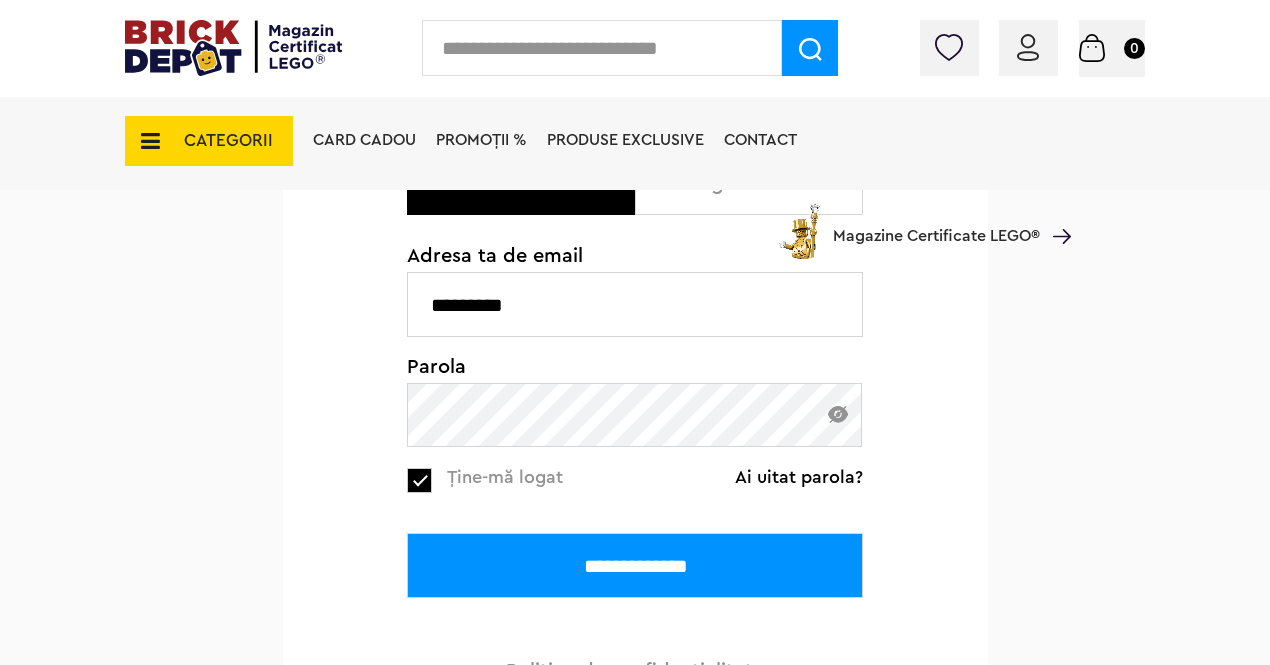 click on "**********" at bounding box center [635, 565] 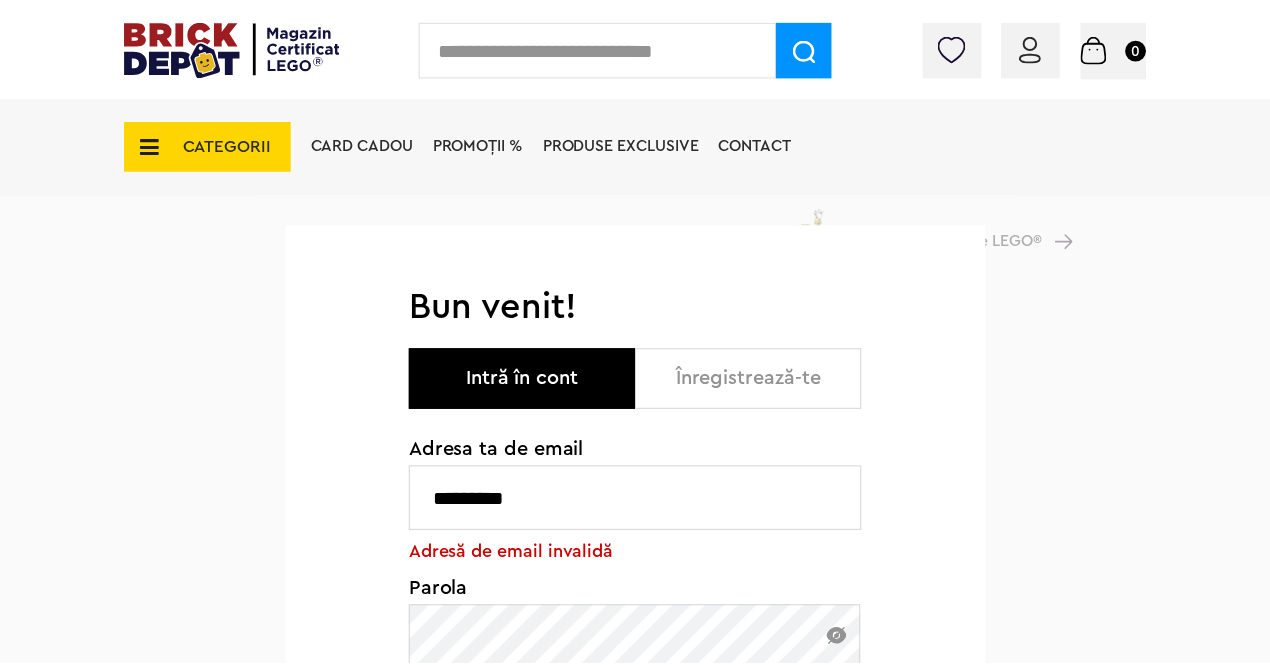 scroll, scrollTop: 0, scrollLeft: 0, axis: both 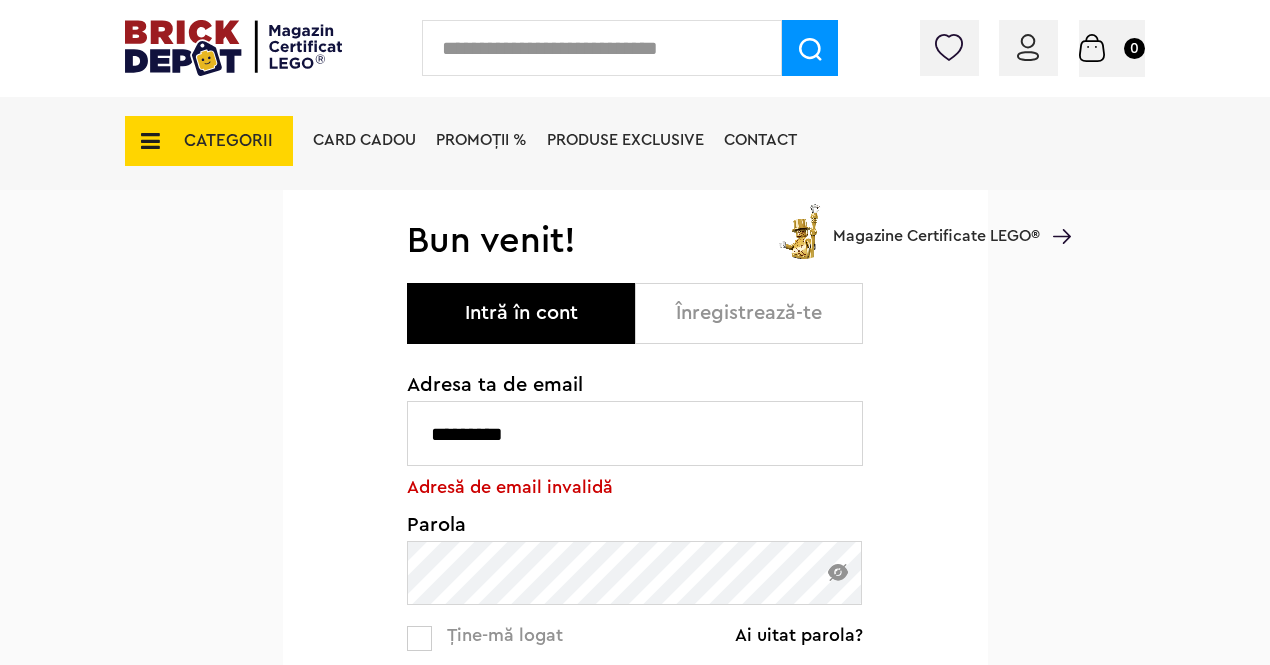 drag, startPoint x: 606, startPoint y: 419, endPoint x: 282, endPoint y: 457, distance: 326.2208 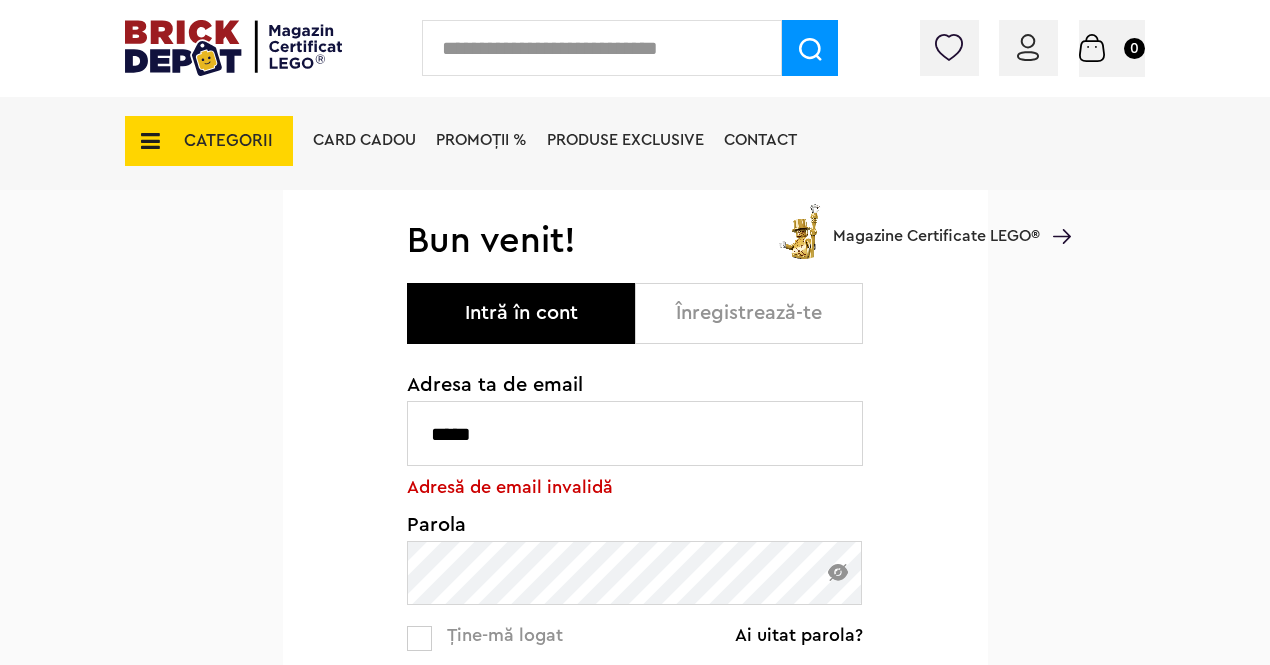 type on "**********" 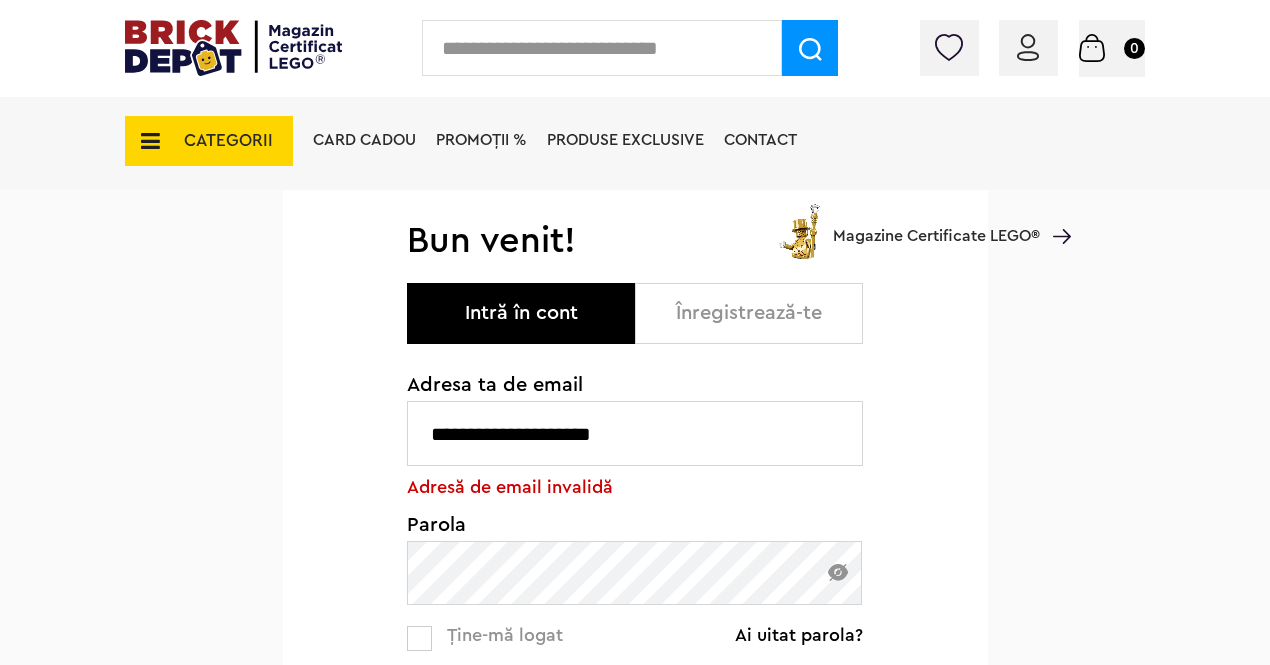 click at bounding box center [838, 572] 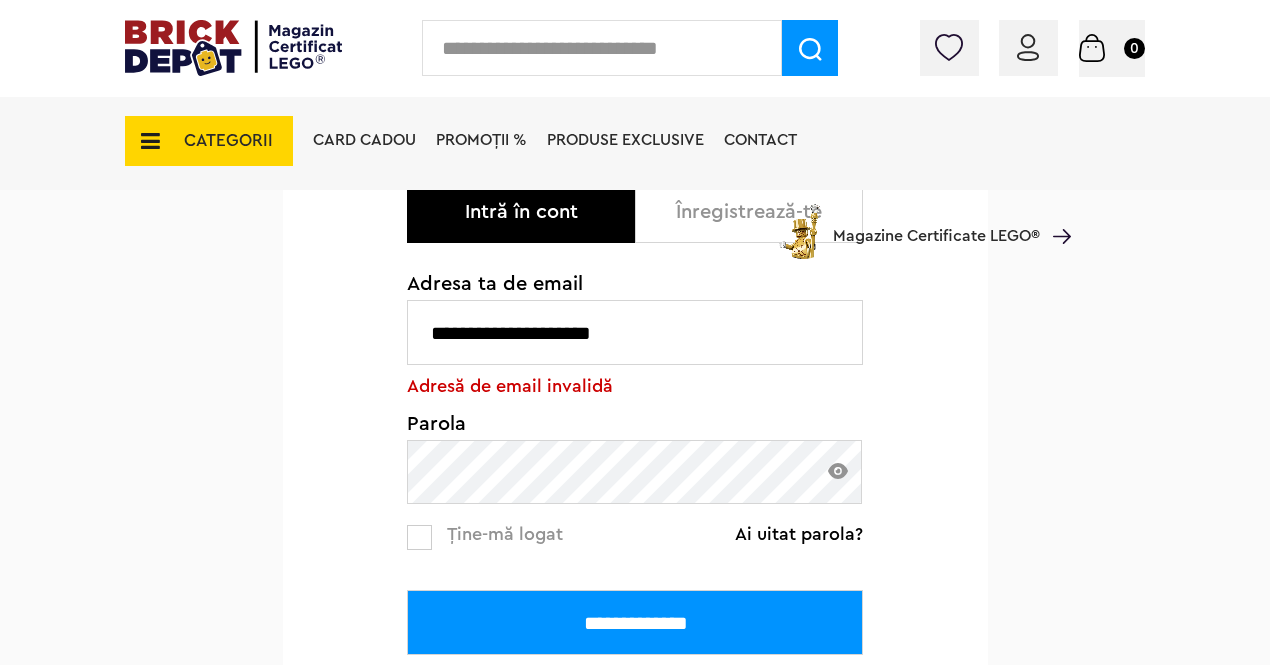 scroll, scrollTop: 263, scrollLeft: 0, axis: vertical 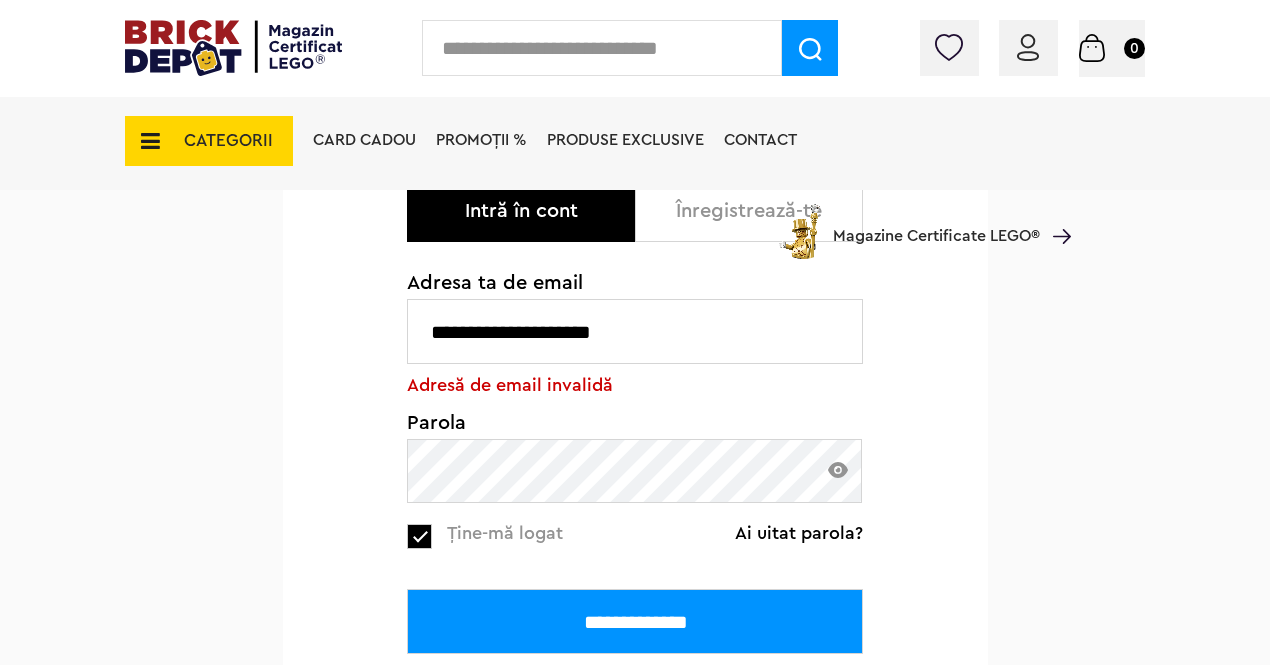 click on "**********" at bounding box center (635, 621) 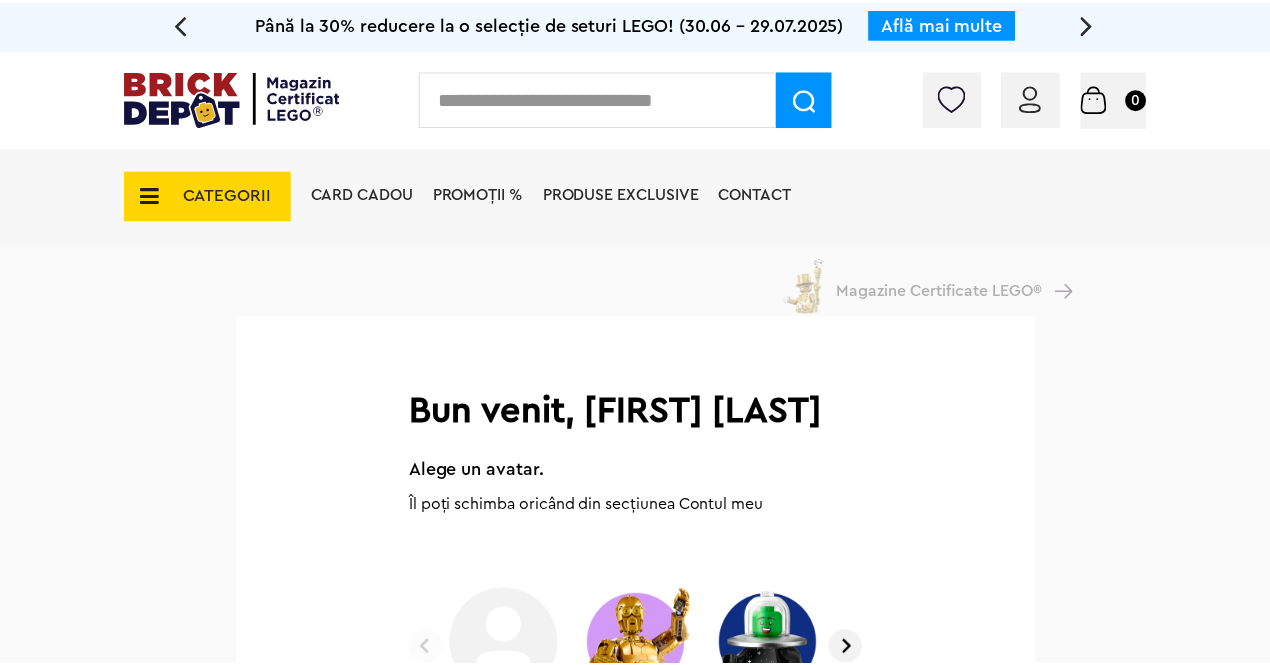 scroll, scrollTop: 0, scrollLeft: 0, axis: both 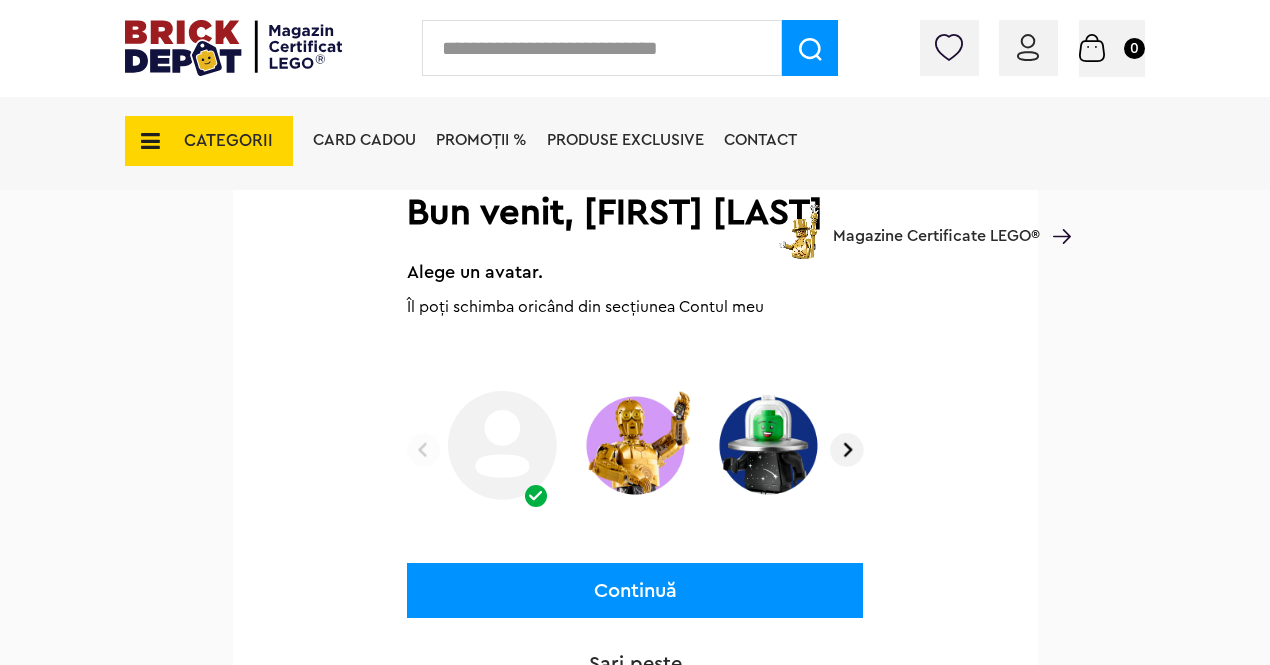 click at bounding box center (768, 445) 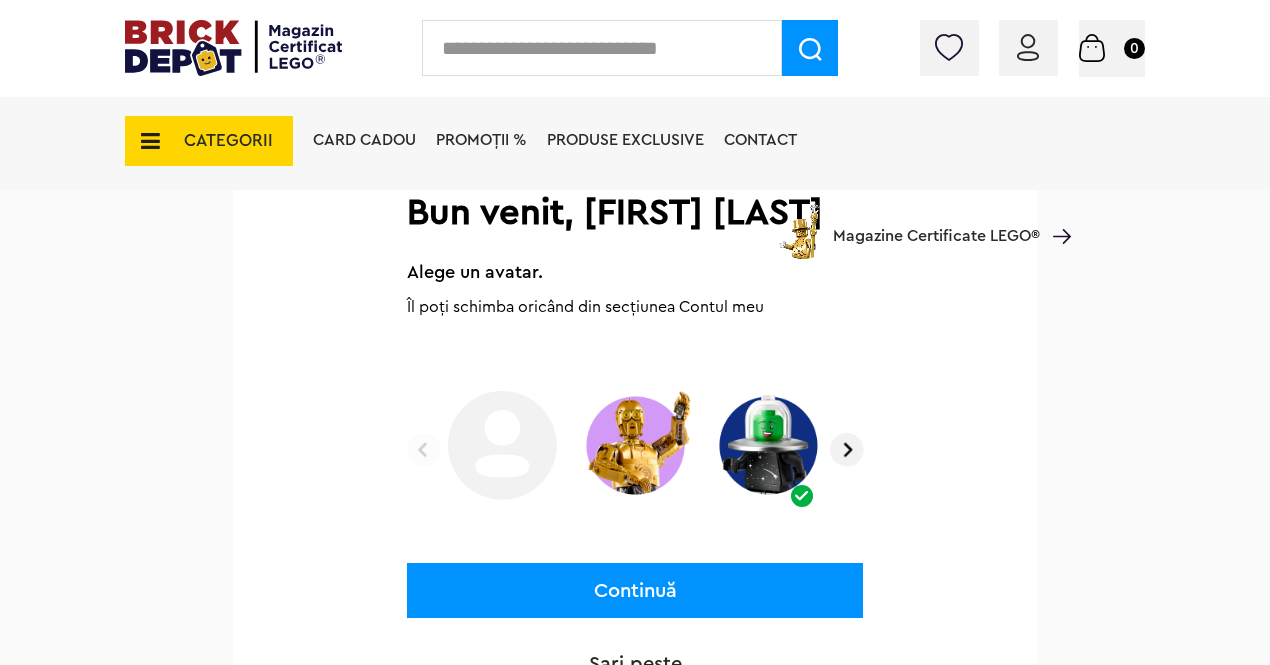 click on "Continuă" at bounding box center (635, 590) 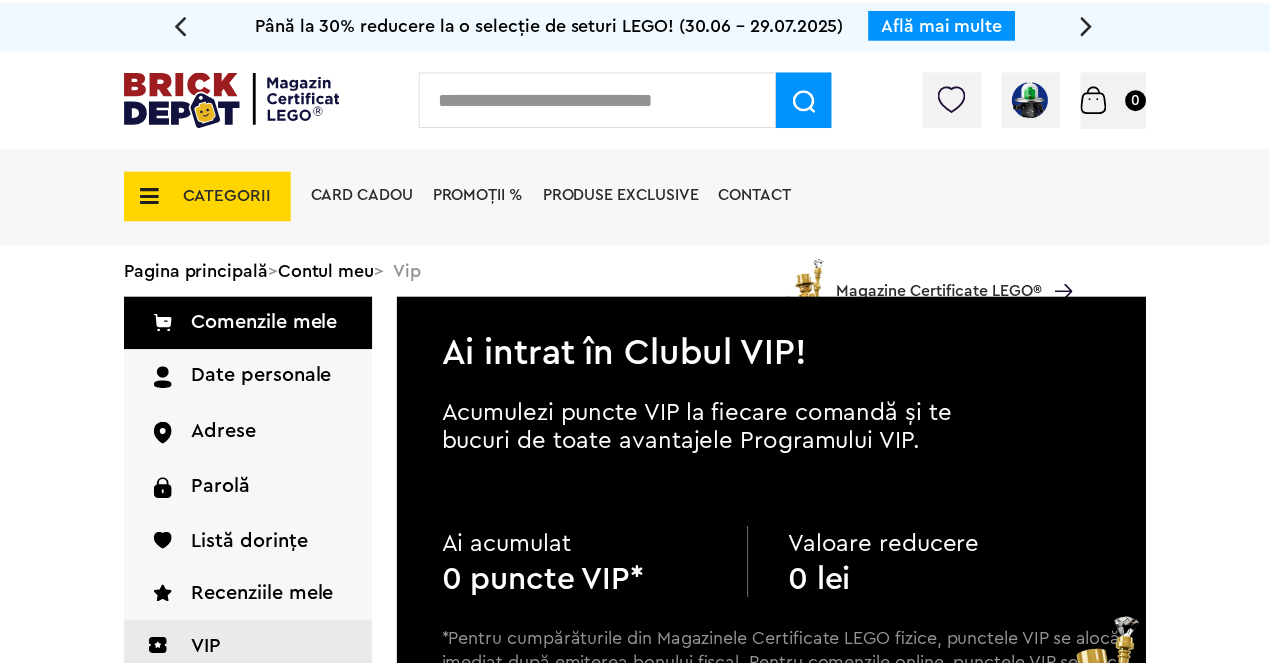 scroll, scrollTop: 0, scrollLeft: 0, axis: both 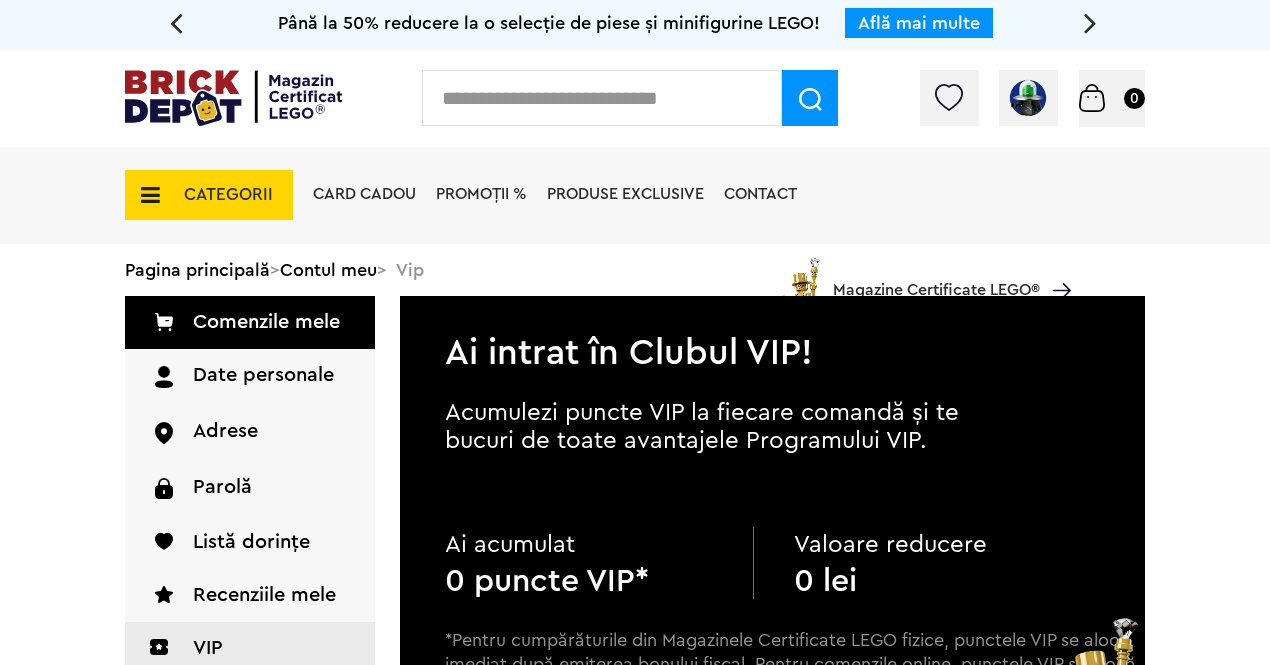 click at bounding box center (602, 98) 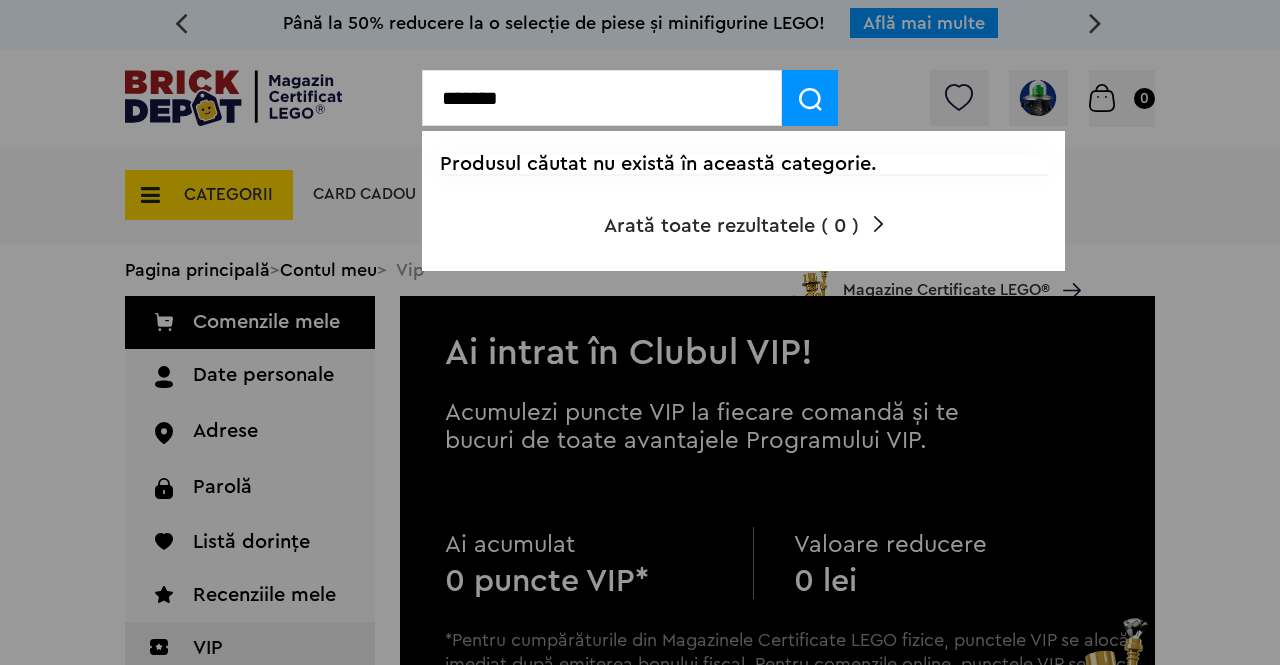 type on "*******" 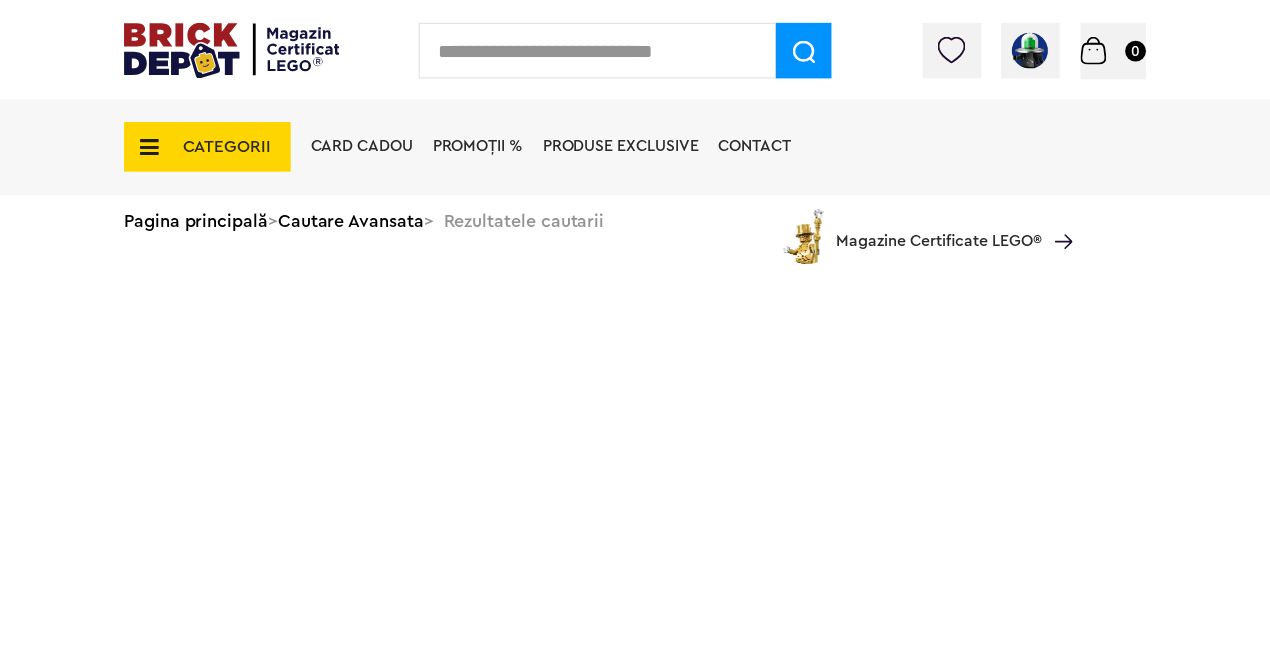 scroll, scrollTop: 0, scrollLeft: 0, axis: both 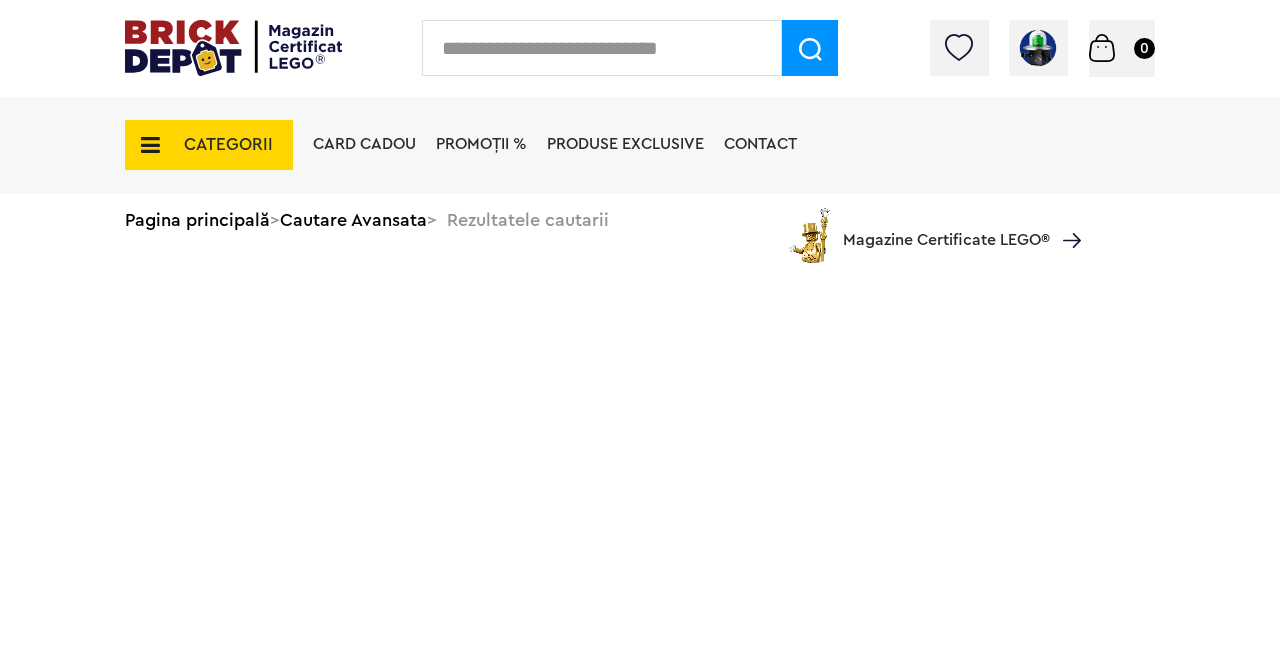 click on "Contact" at bounding box center [760, 146] 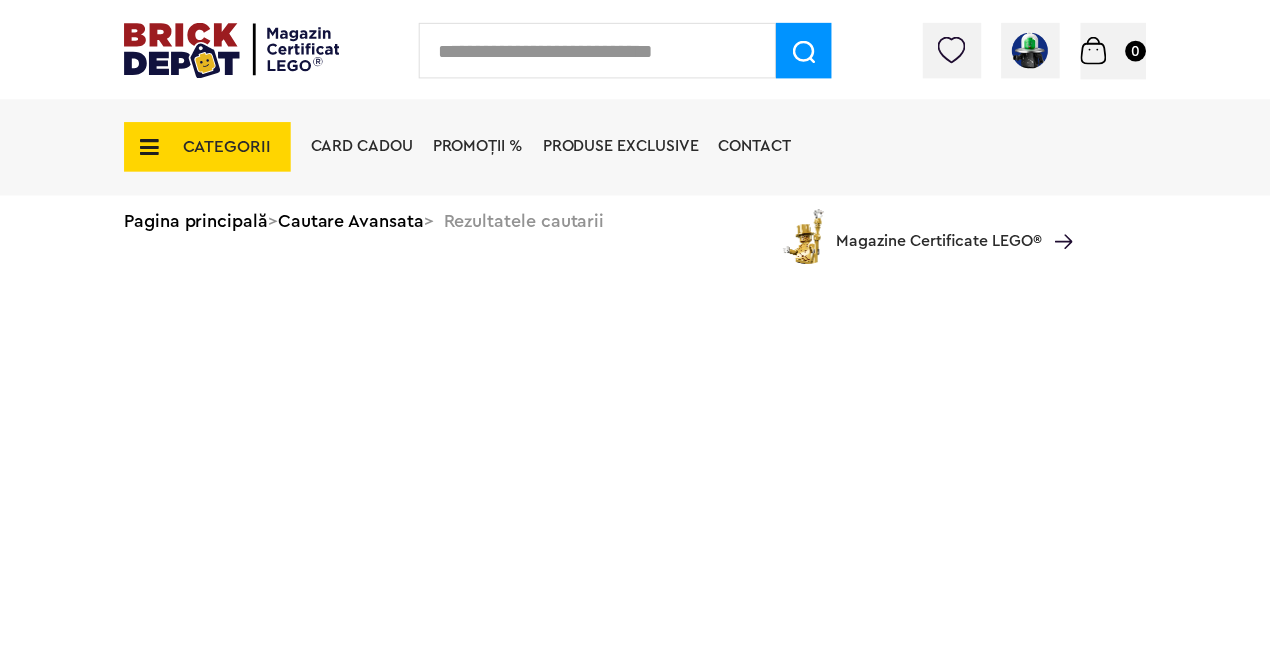 scroll, scrollTop: 0, scrollLeft: 0, axis: both 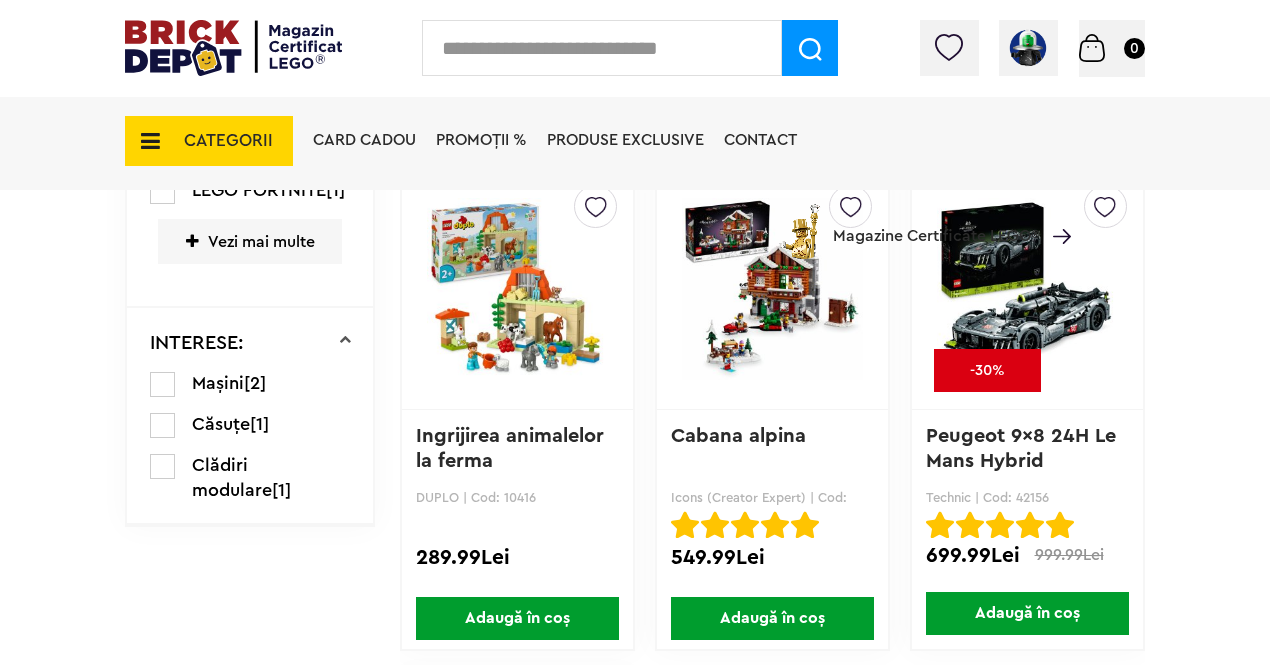 click on "Peugeot 9x8 24H Le Mans Hybrid Hypercar" at bounding box center (1024, 461) 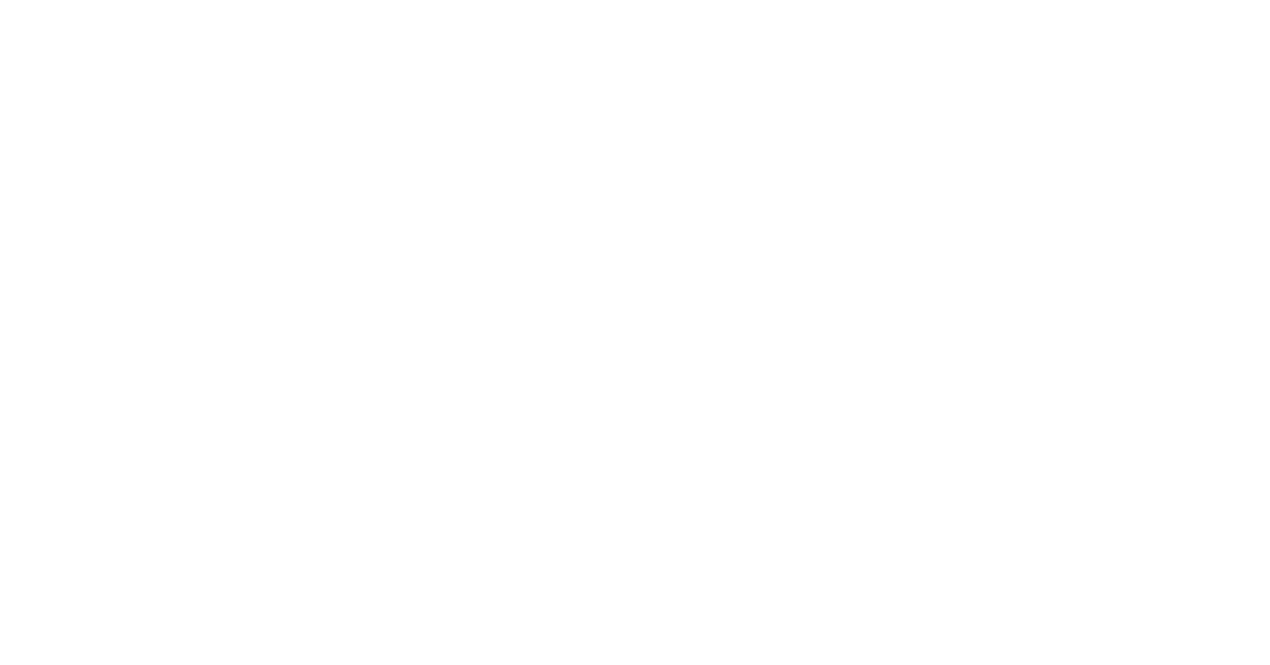 scroll, scrollTop: 0, scrollLeft: 0, axis: both 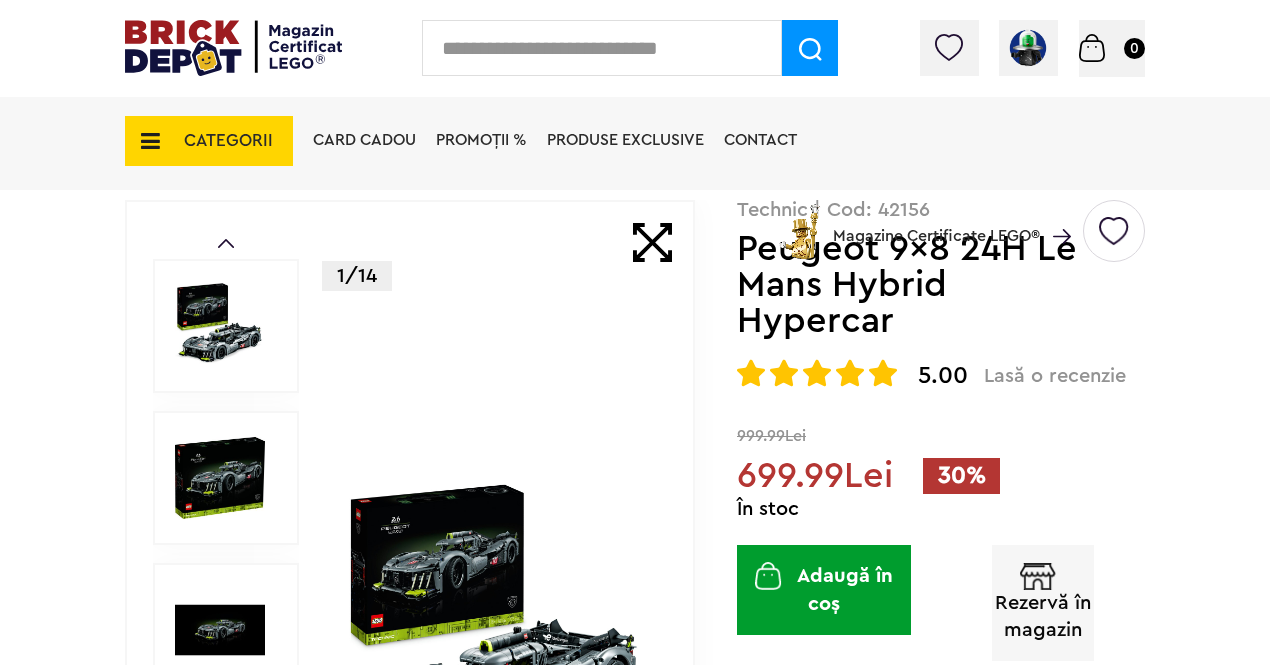 click on "Adaugă în coș" at bounding box center (824, 590) 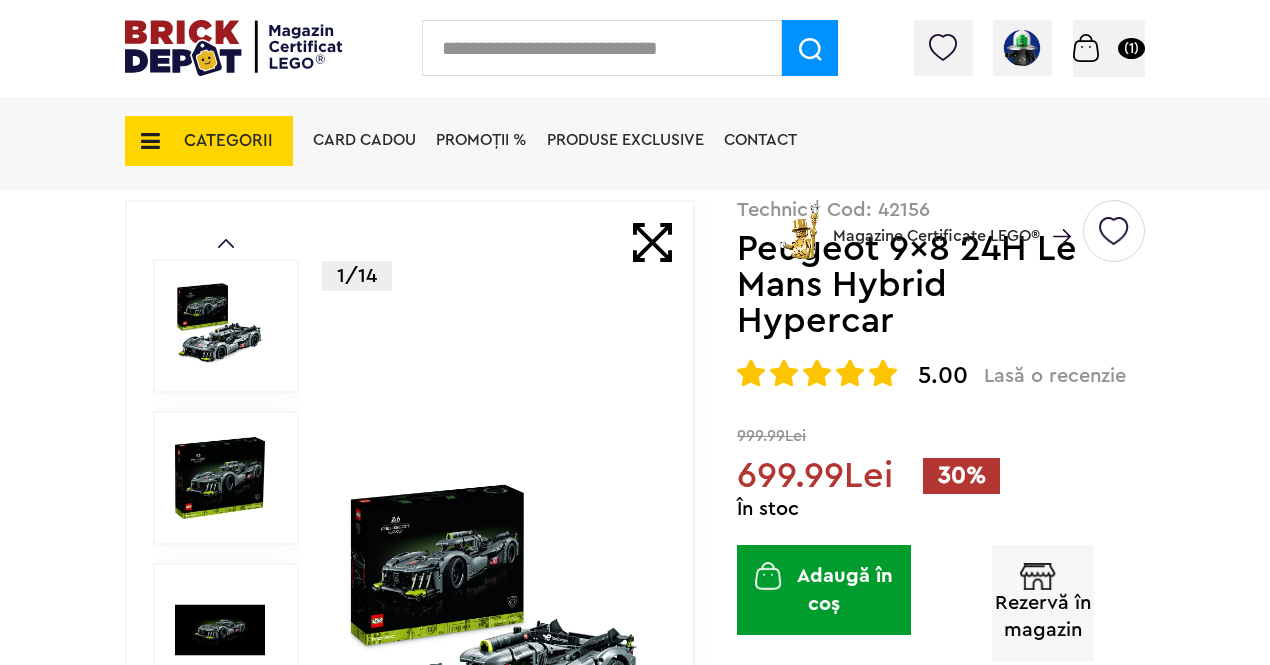 click at bounding box center [144, 141] 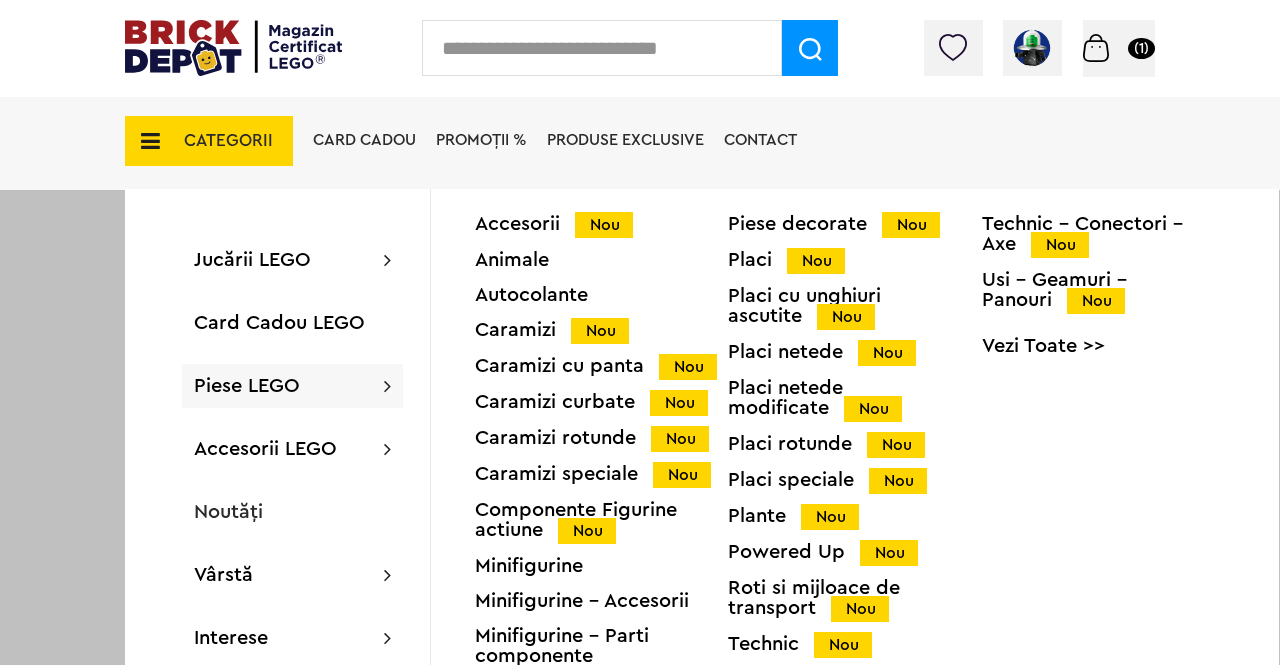 click on "Minifigurine" at bounding box center (601, 566) 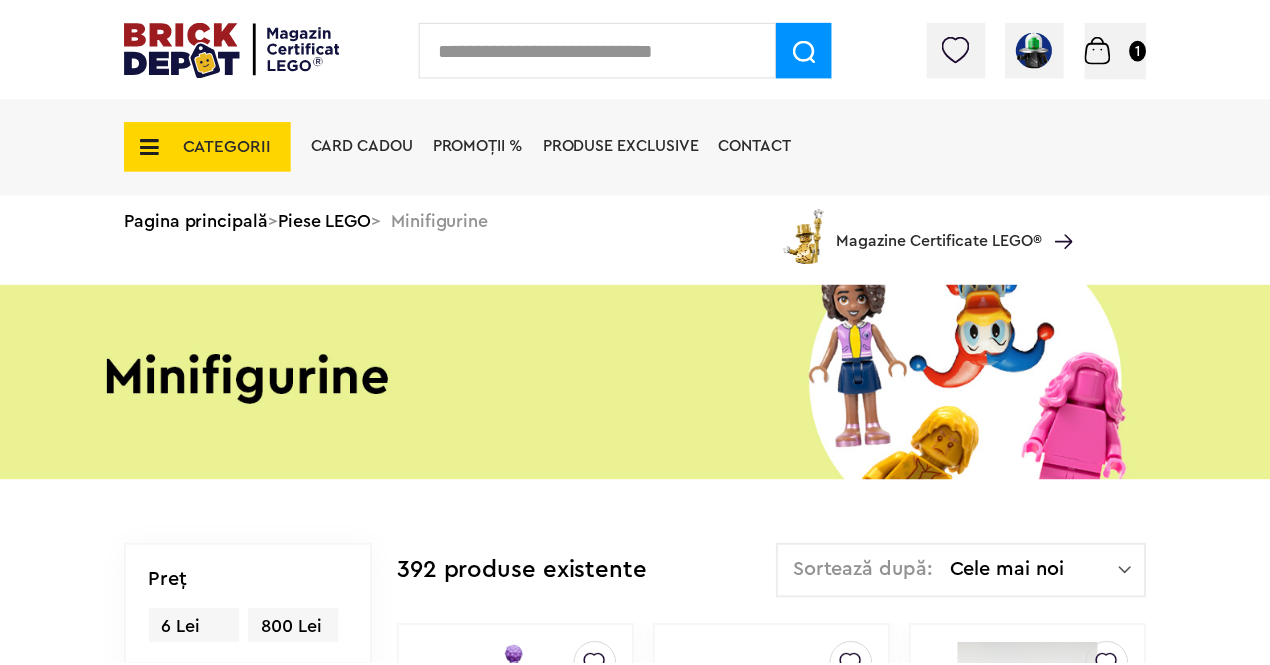 scroll, scrollTop: 0, scrollLeft: 0, axis: both 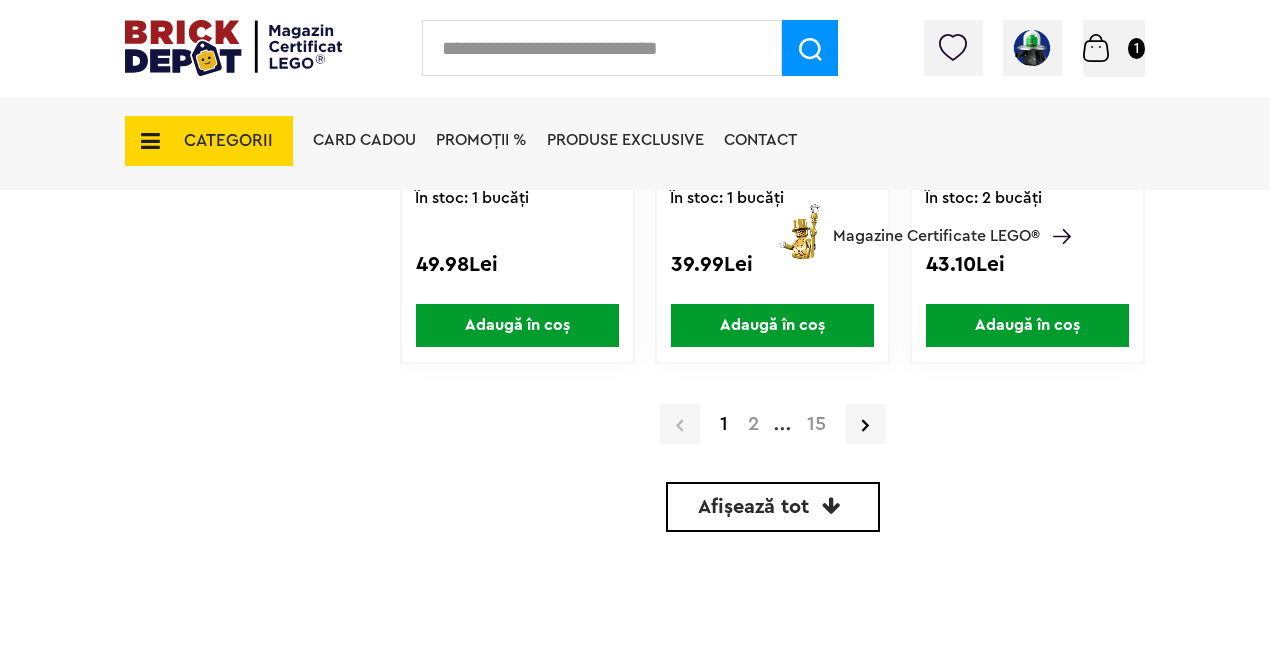 click on "2" at bounding box center (753, 424) 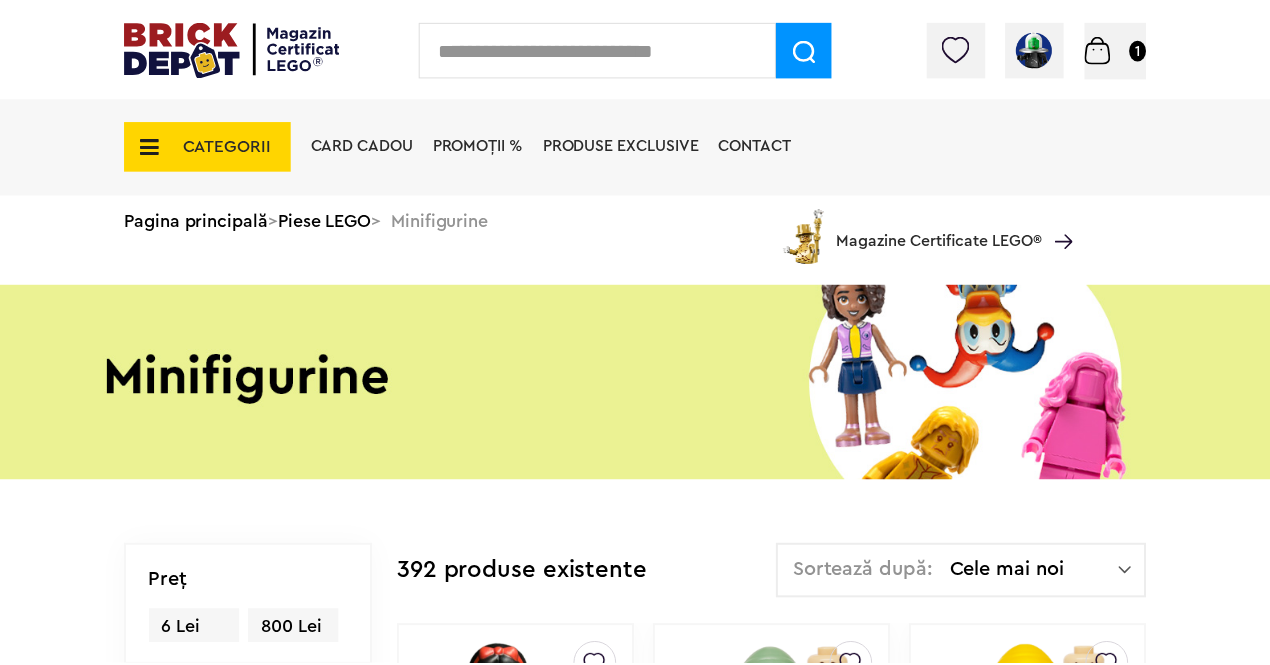 scroll, scrollTop: 0, scrollLeft: 0, axis: both 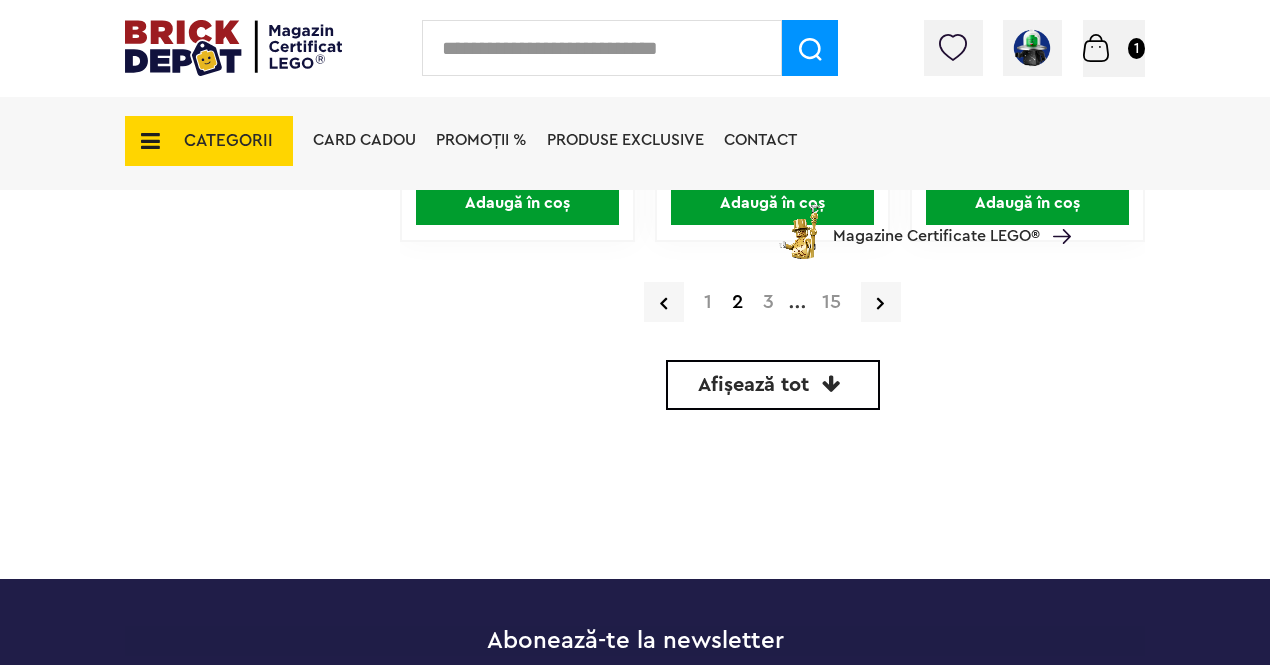 click on "3" at bounding box center (768, 302) 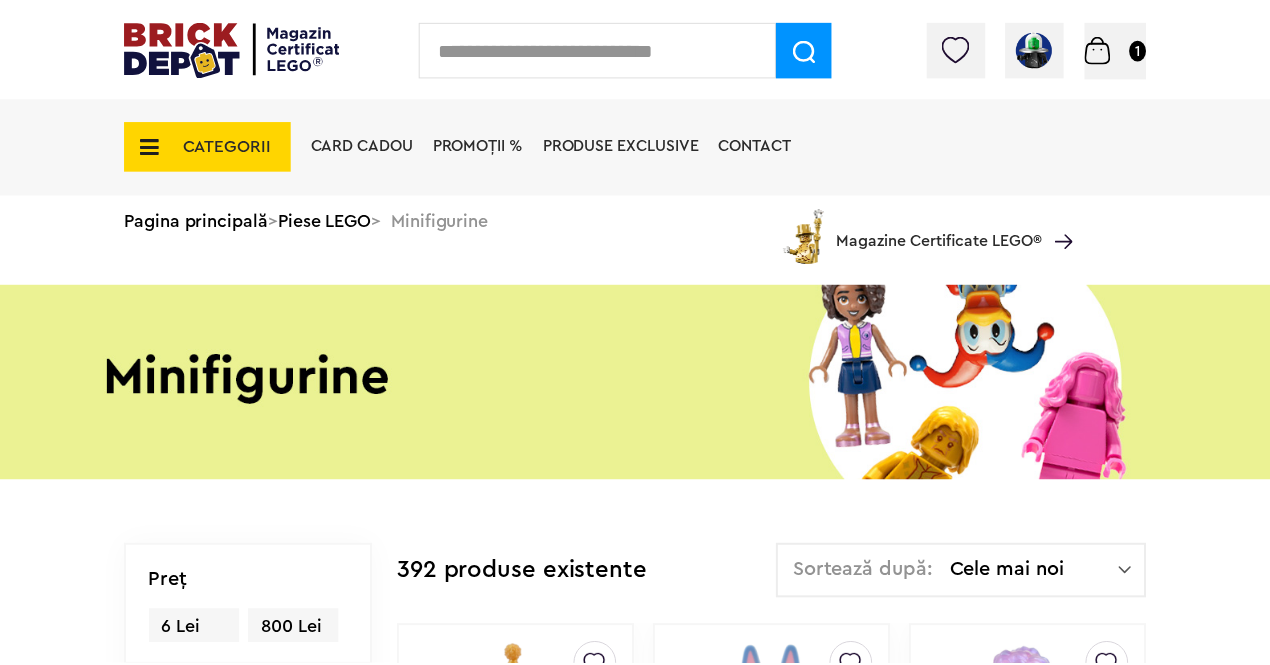 scroll, scrollTop: 0, scrollLeft: 0, axis: both 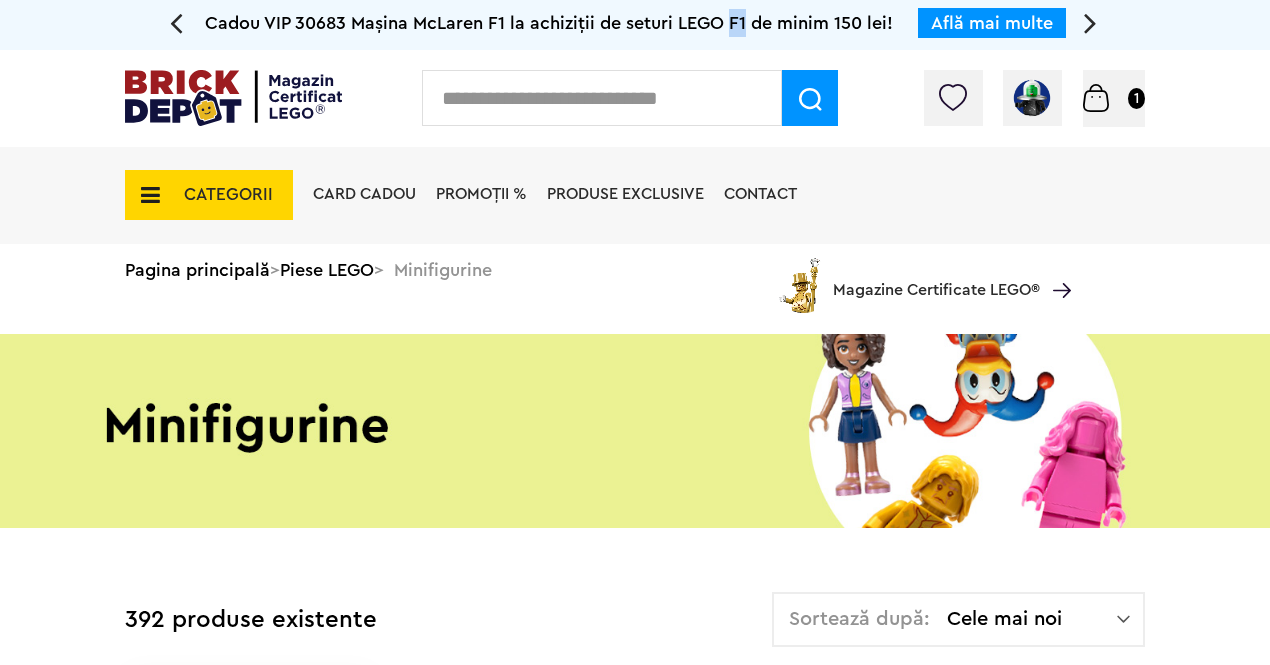 click on "Află mai multe" at bounding box center (992, 23) 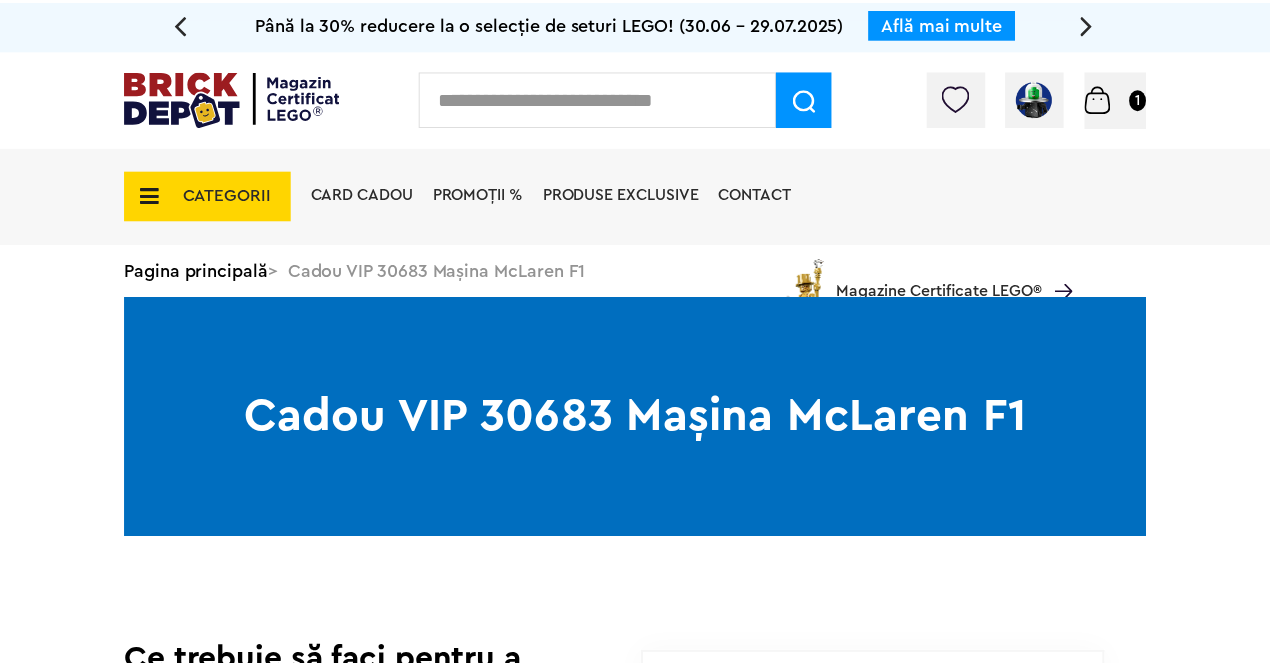 scroll, scrollTop: 0, scrollLeft: 0, axis: both 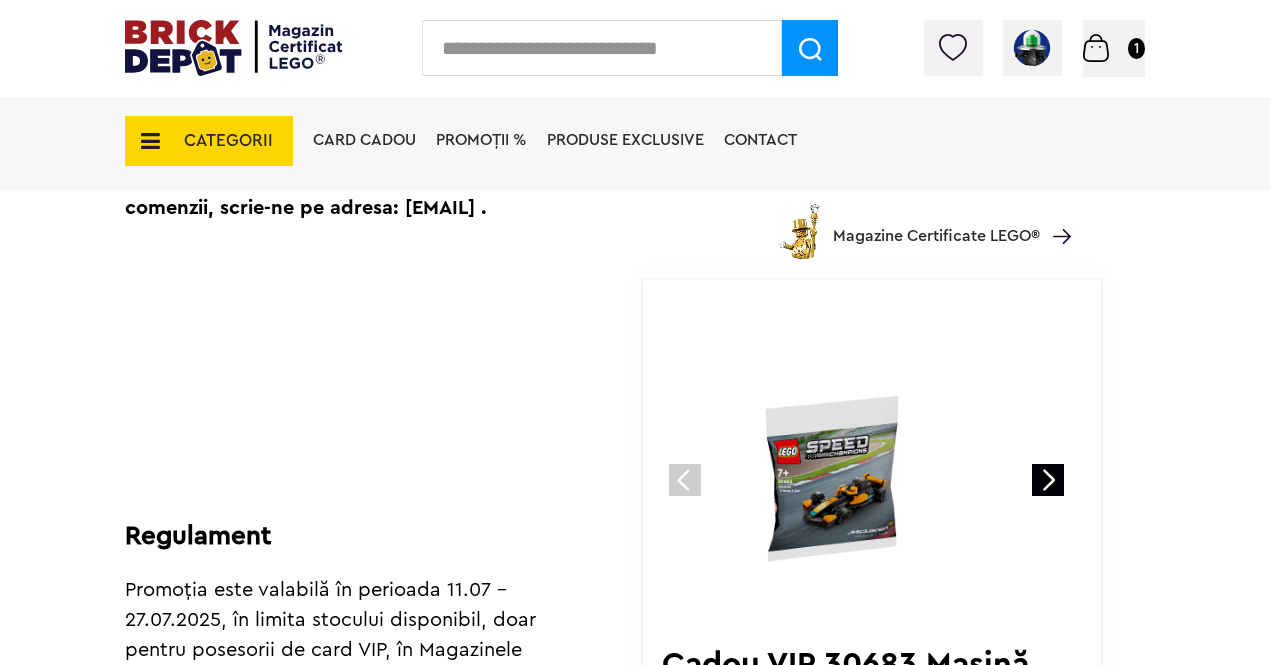 click at bounding box center [1048, 480] 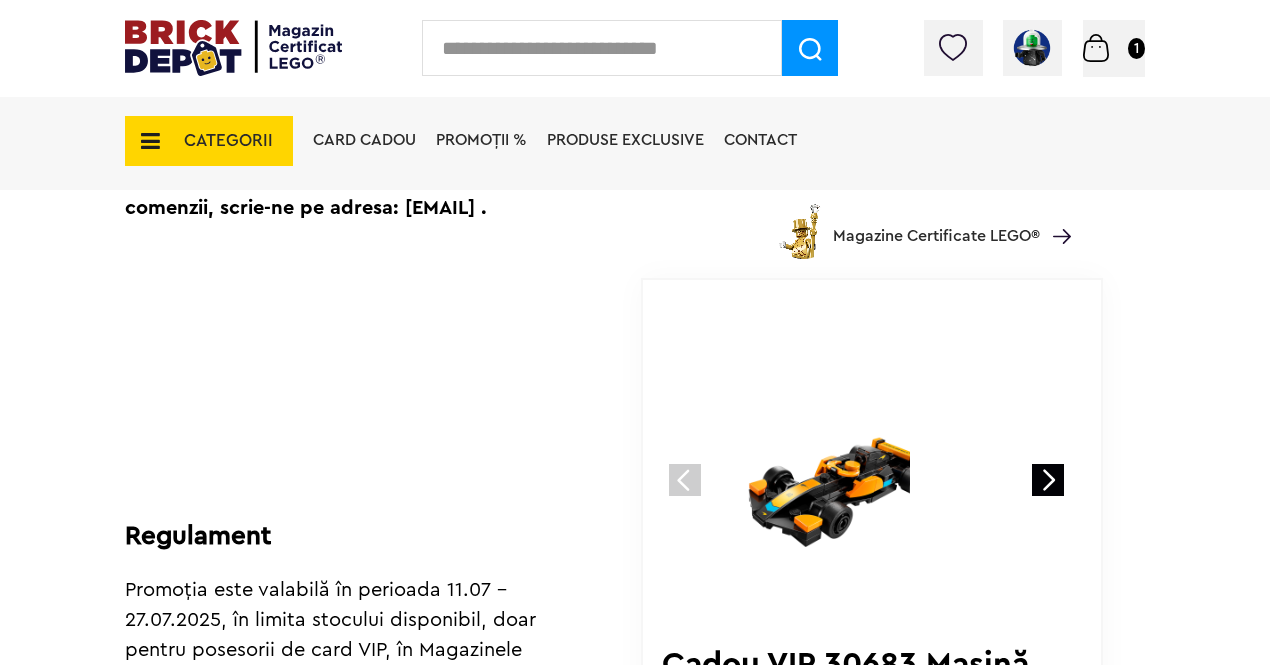 click at bounding box center (1048, 480) 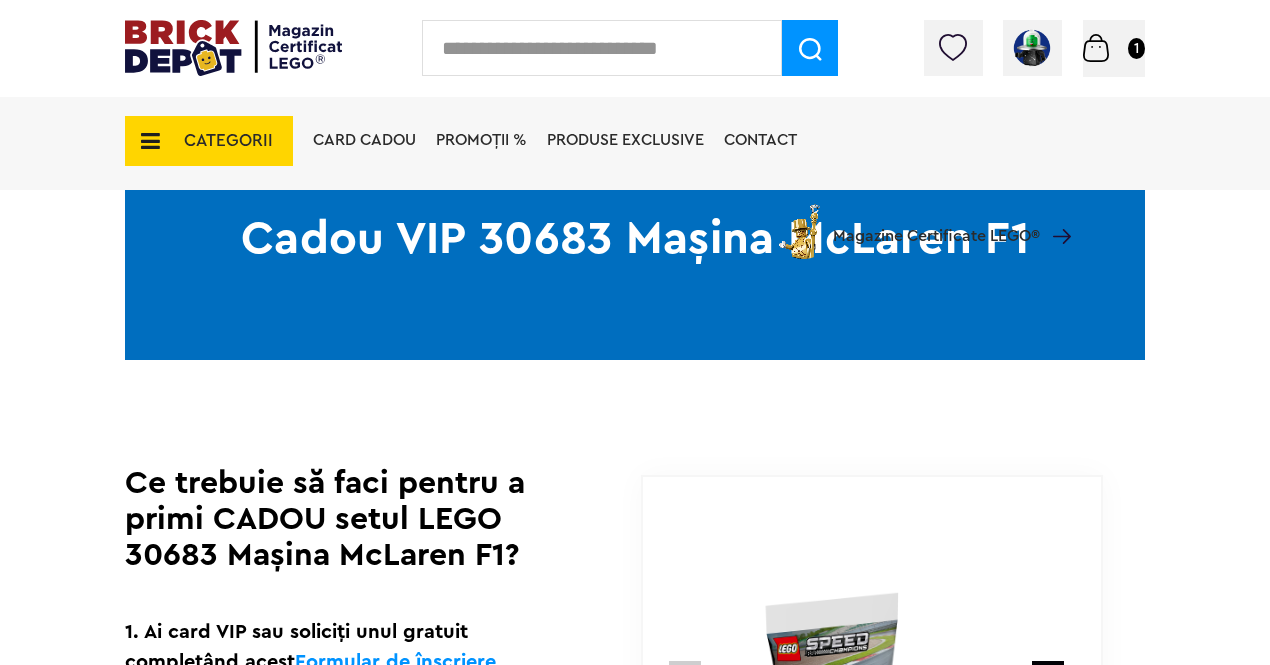 scroll, scrollTop: 208, scrollLeft: 0, axis: vertical 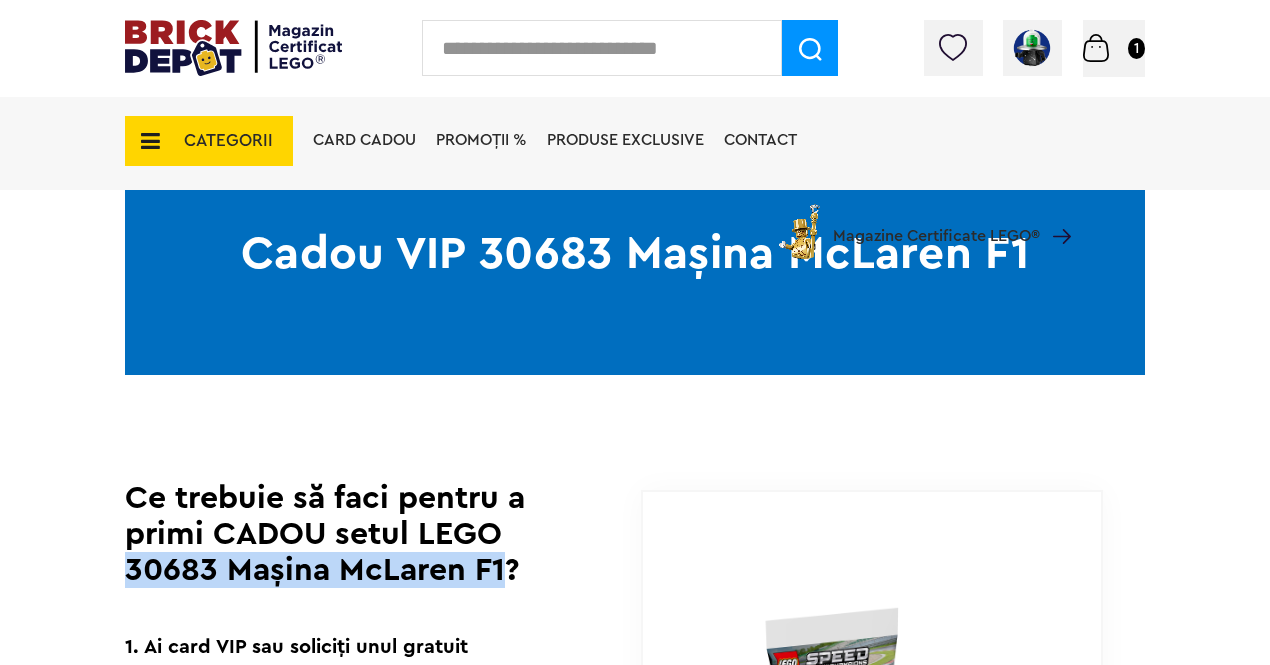 drag, startPoint x: 132, startPoint y: 564, endPoint x: 504, endPoint y: 565, distance: 372.00134 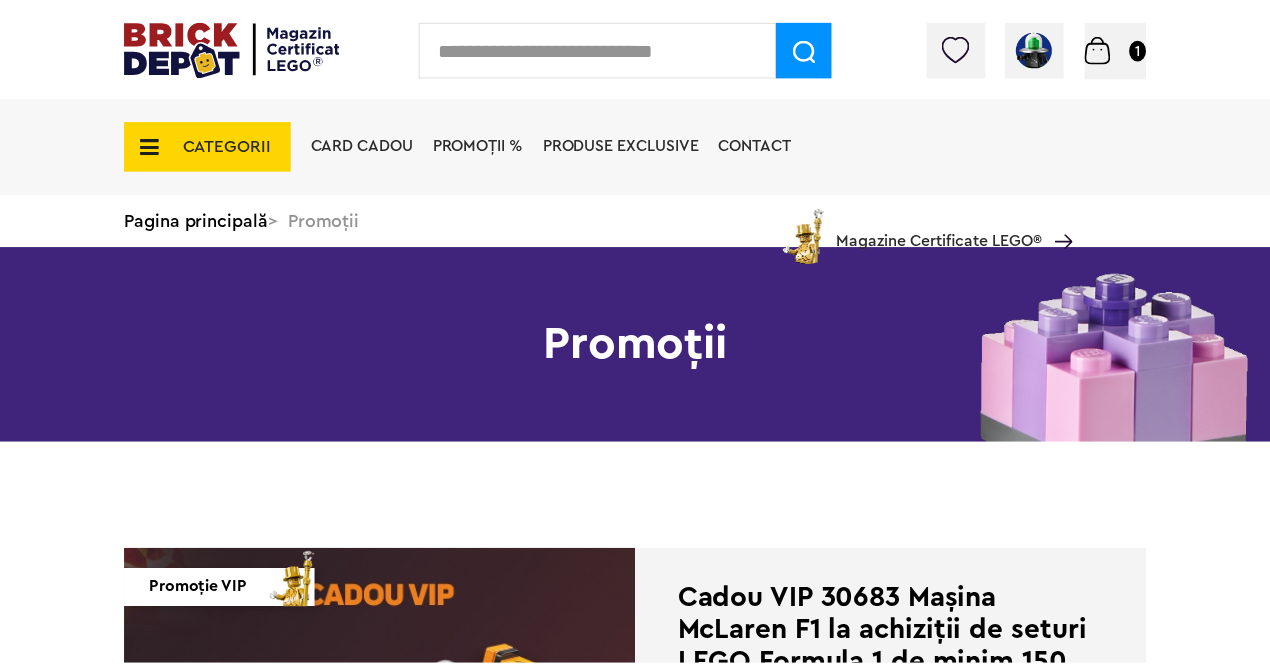 scroll, scrollTop: 0, scrollLeft: 0, axis: both 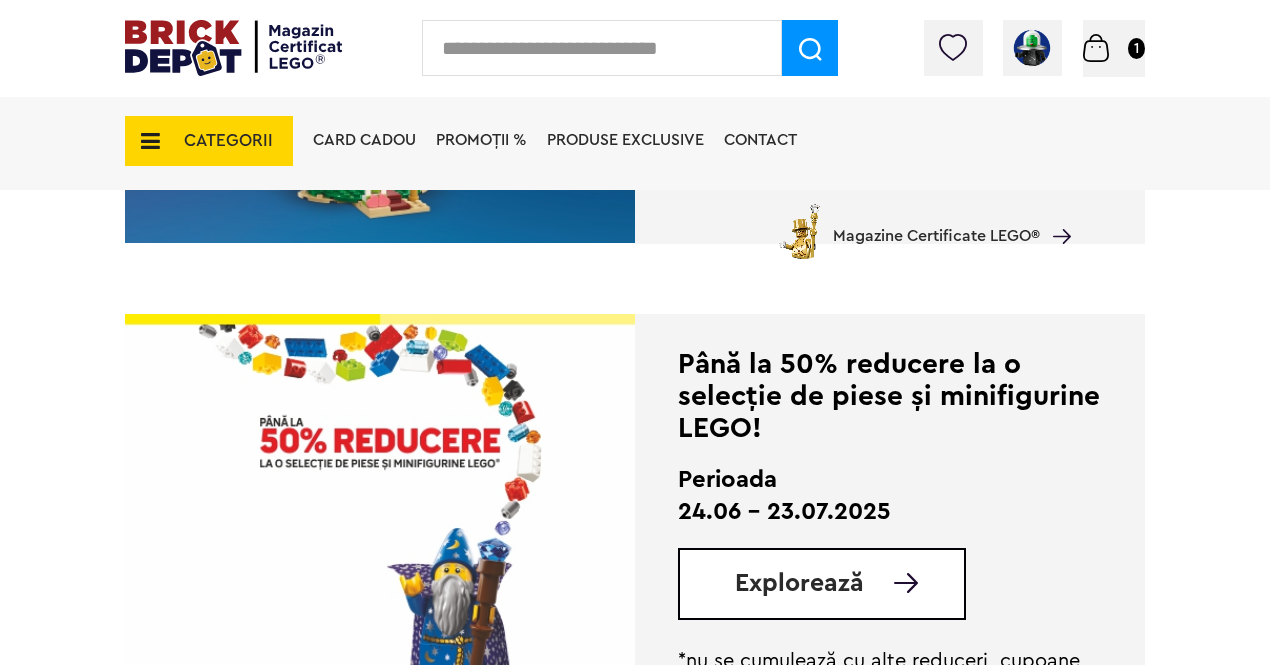 click on "Explorează" at bounding box center [799, 583] 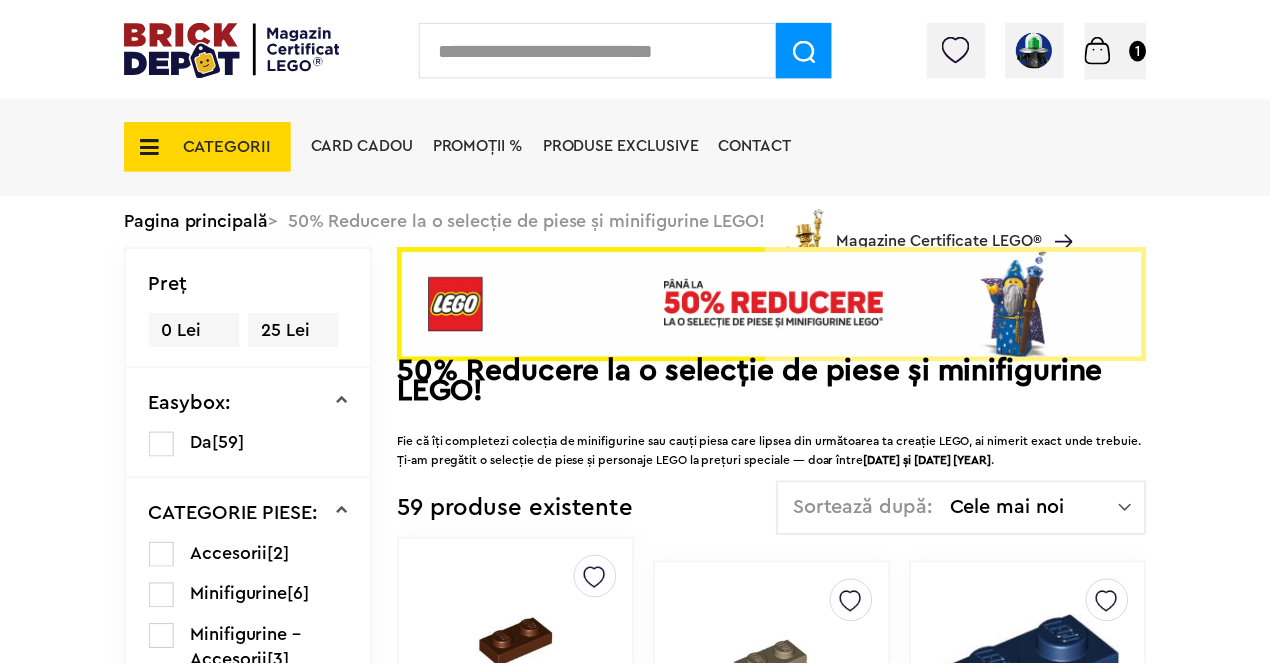 scroll, scrollTop: 0, scrollLeft: 0, axis: both 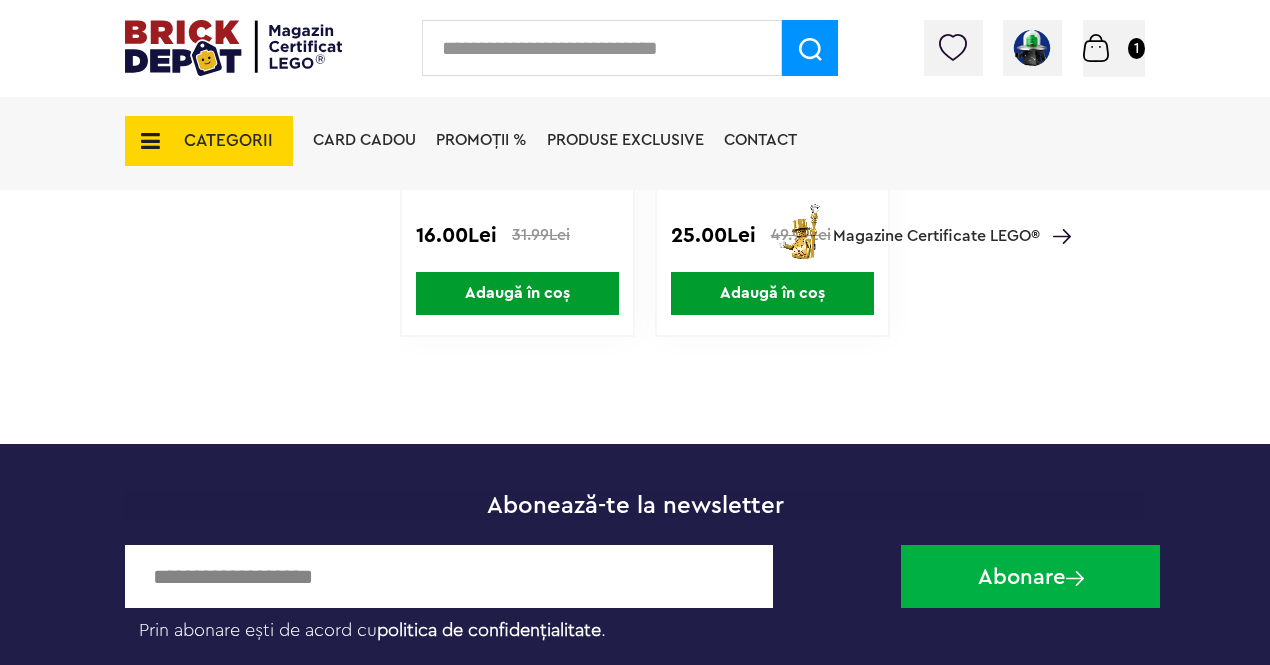 click at bounding box center [602, 48] 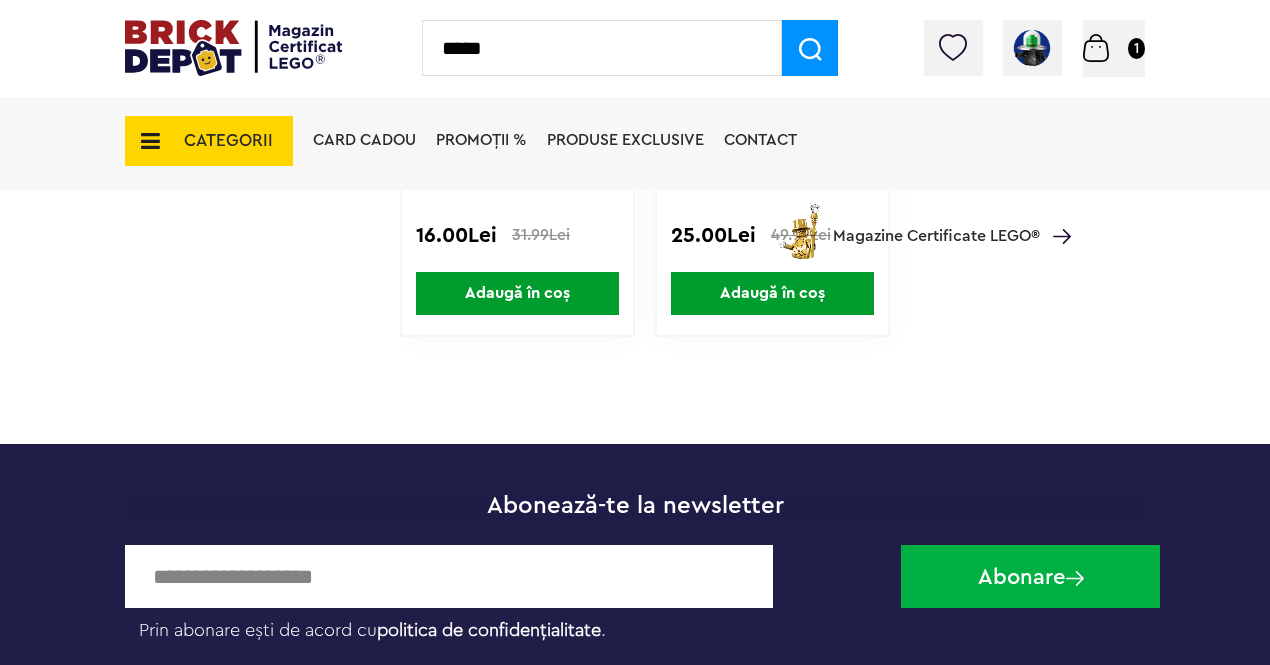 type on "*****" 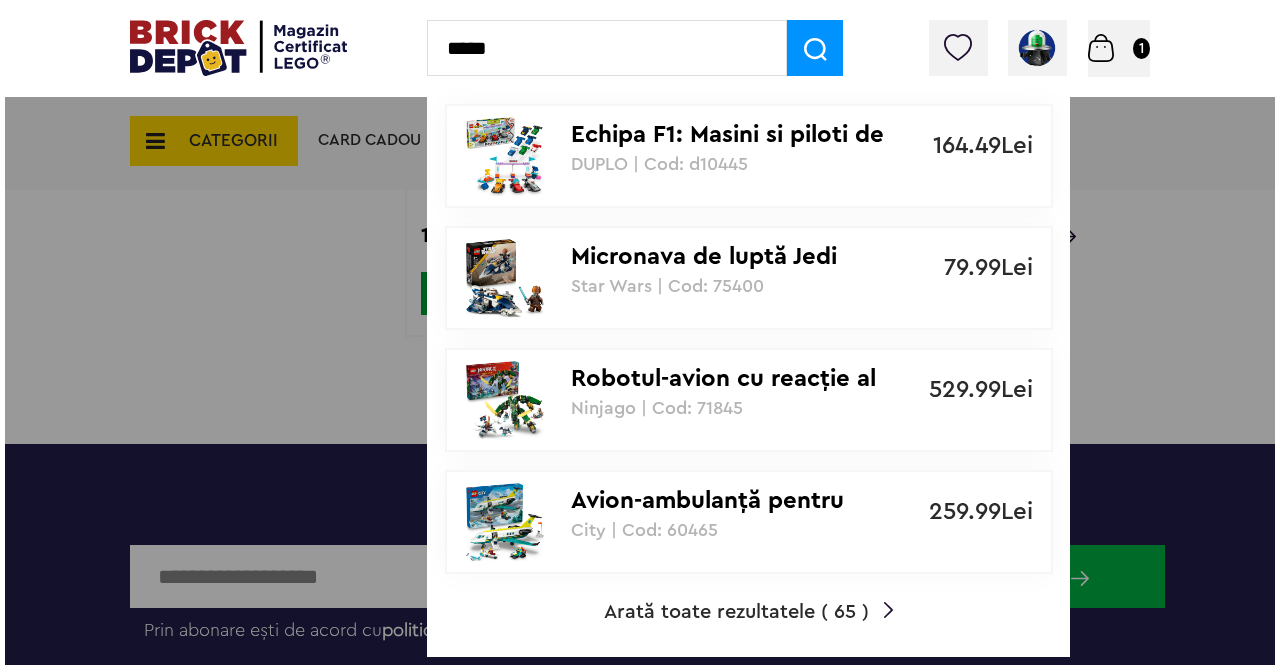 scroll, scrollTop: 13362, scrollLeft: 0, axis: vertical 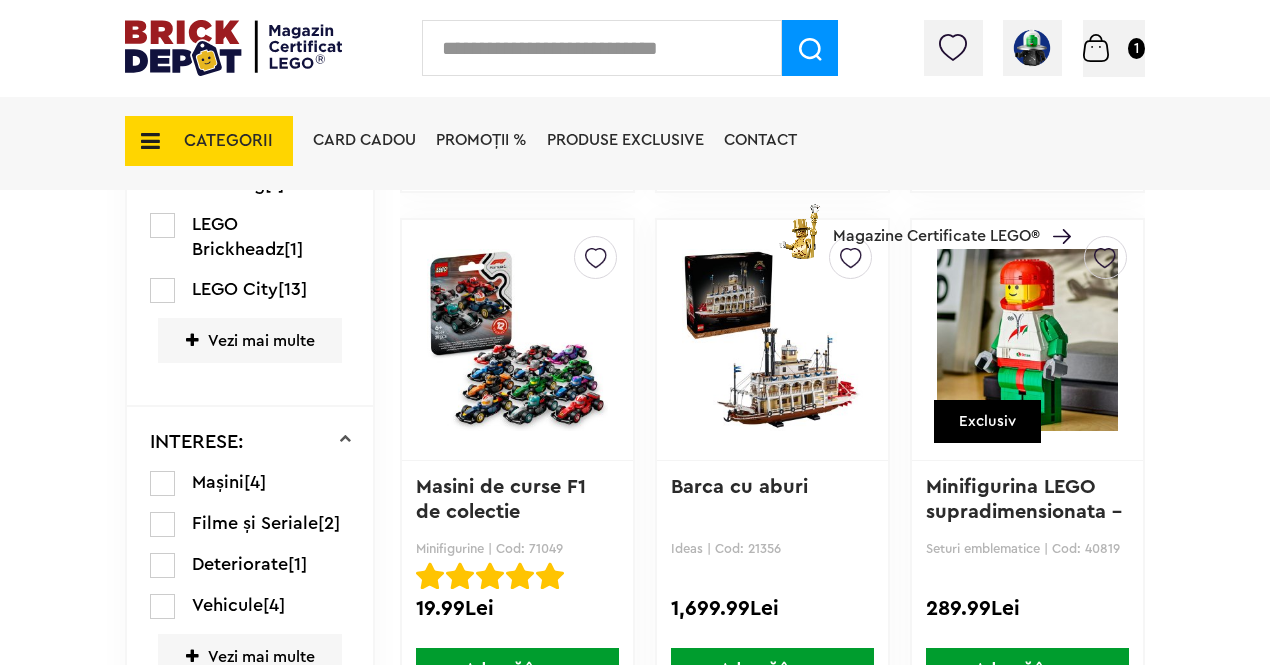 click on "Minifigurina LEGO supradimensionata - pilot" at bounding box center (1027, 512) 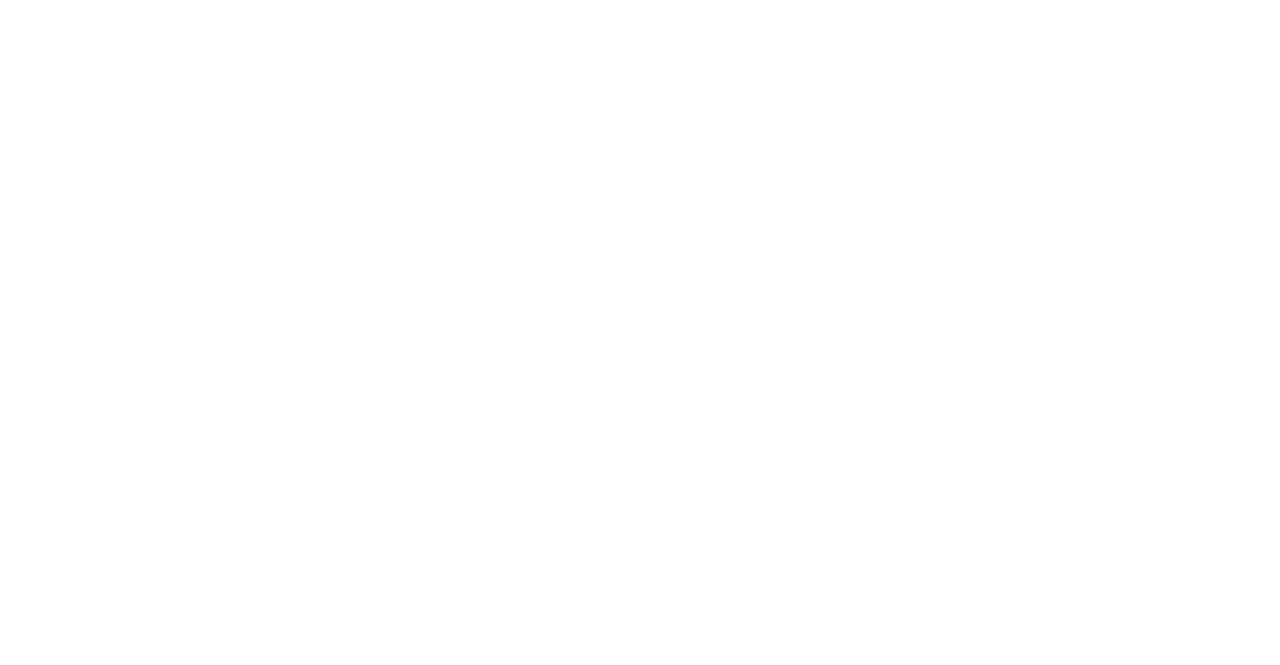 scroll, scrollTop: 0, scrollLeft: 0, axis: both 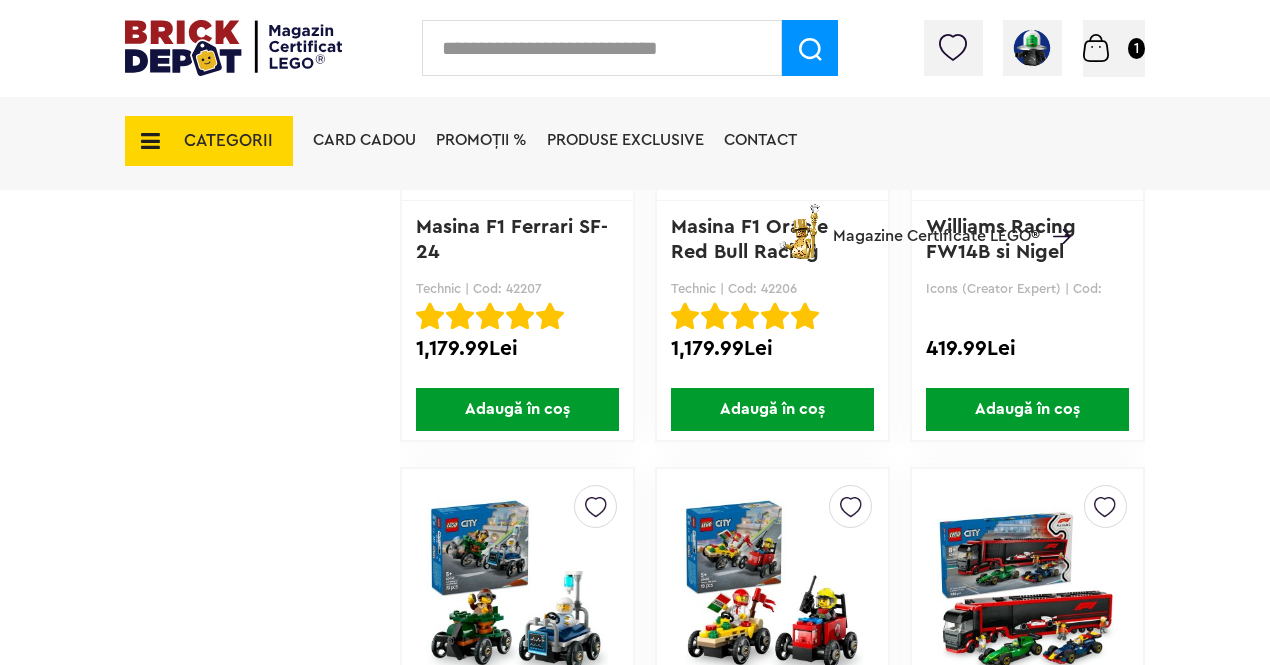click at bounding box center (602, 48) 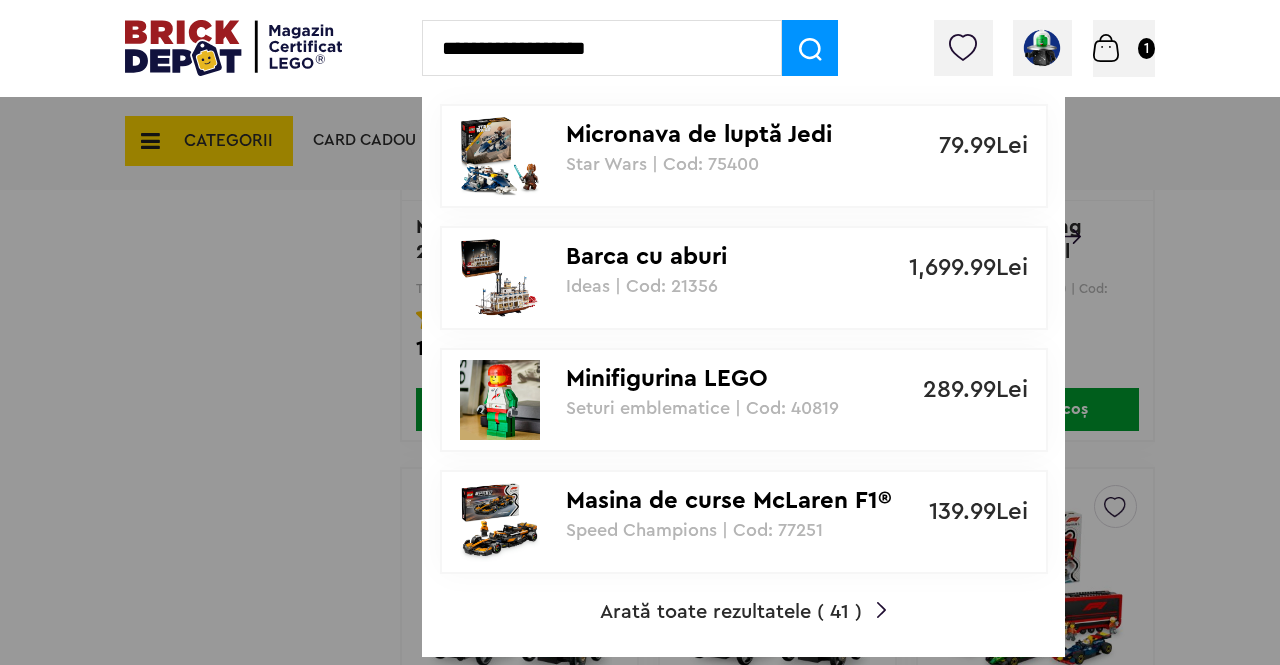 type on "**********" 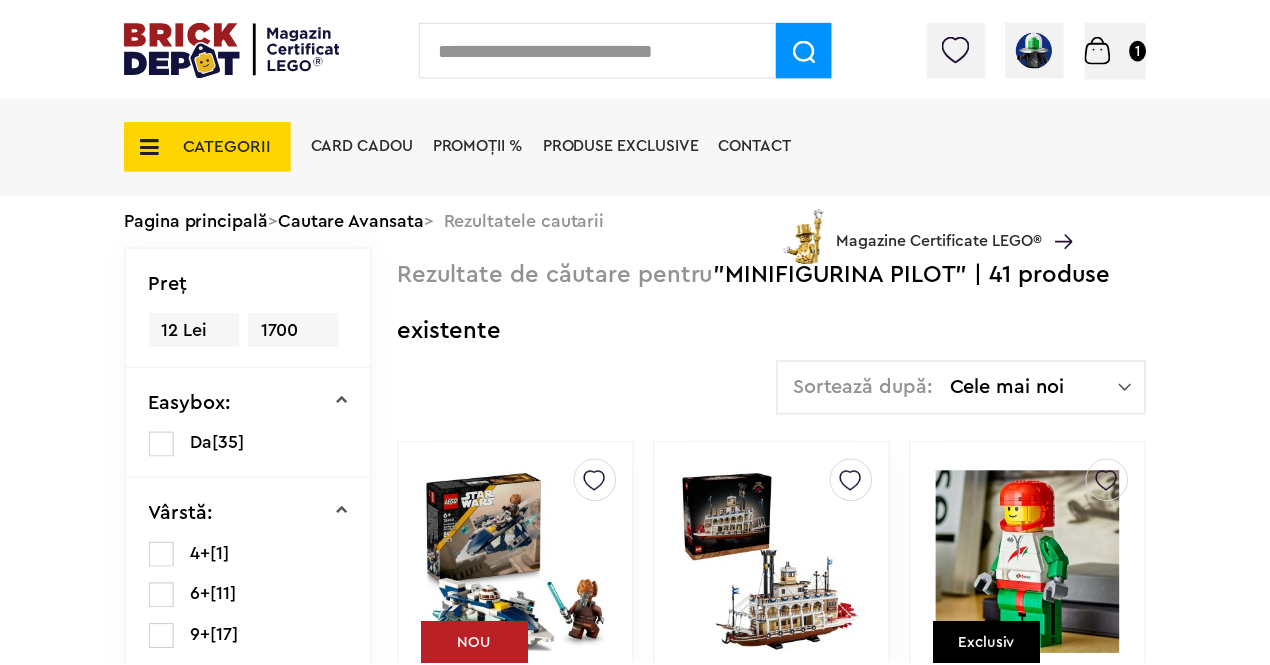 scroll, scrollTop: 0, scrollLeft: 0, axis: both 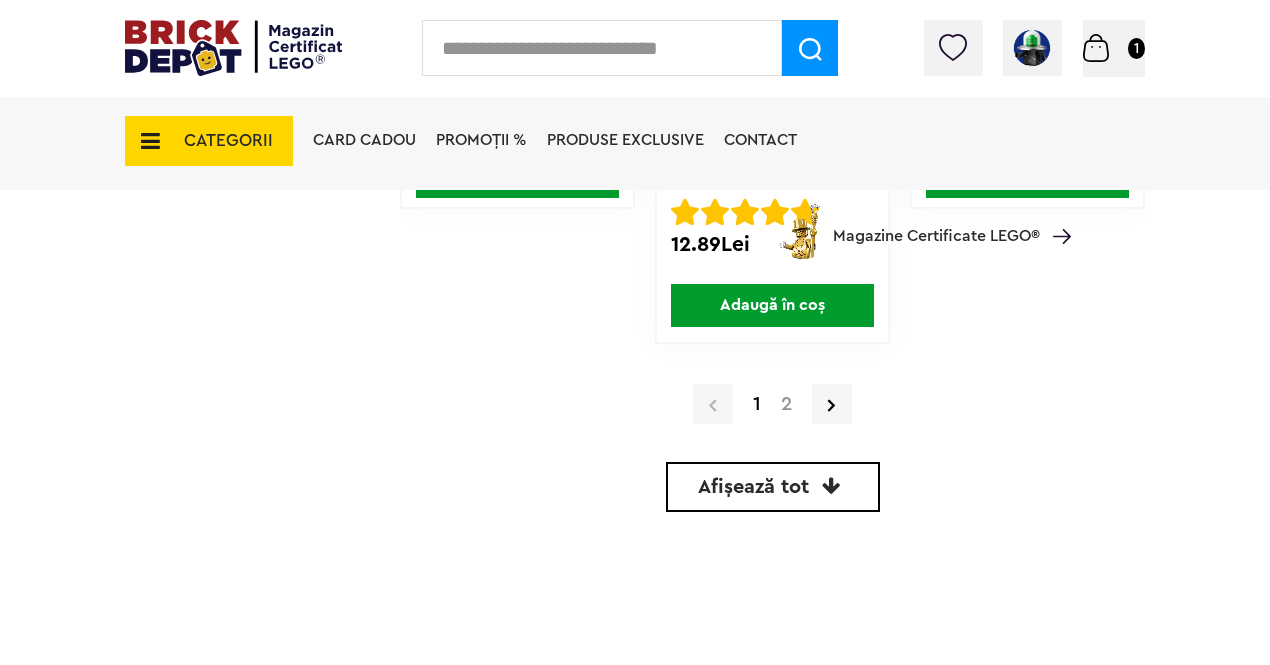 click on "2" at bounding box center [786, 404] 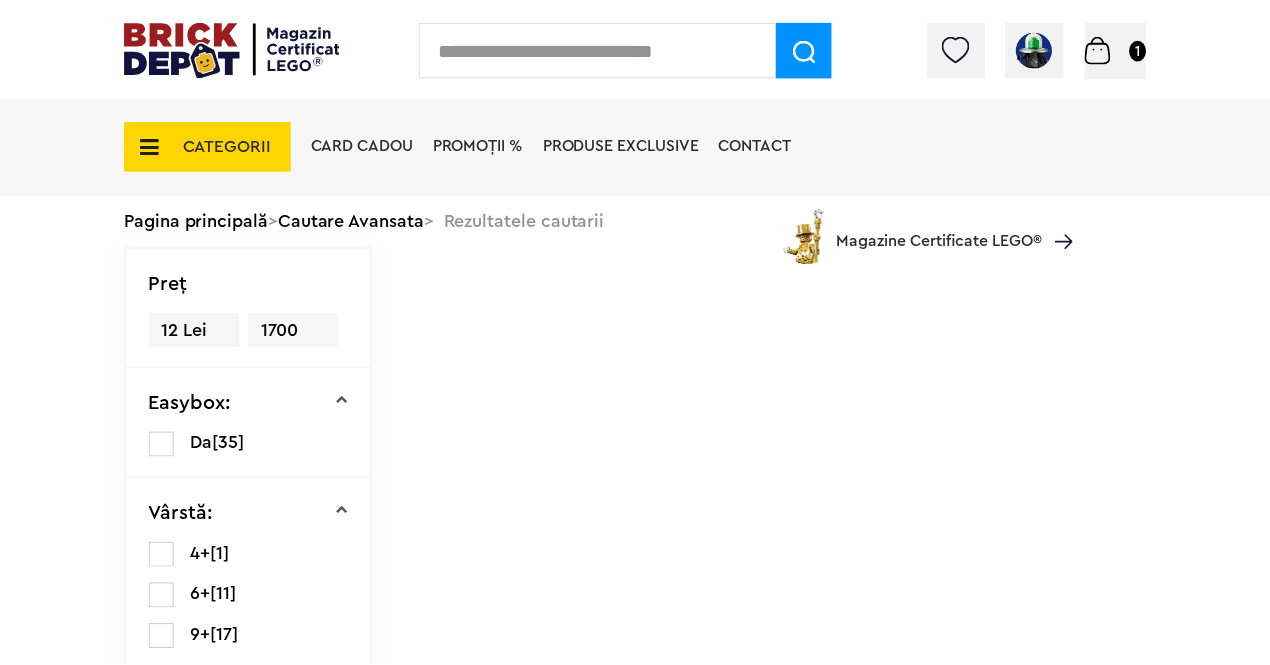 scroll, scrollTop: 0, scrollLeft: 0, axis: both 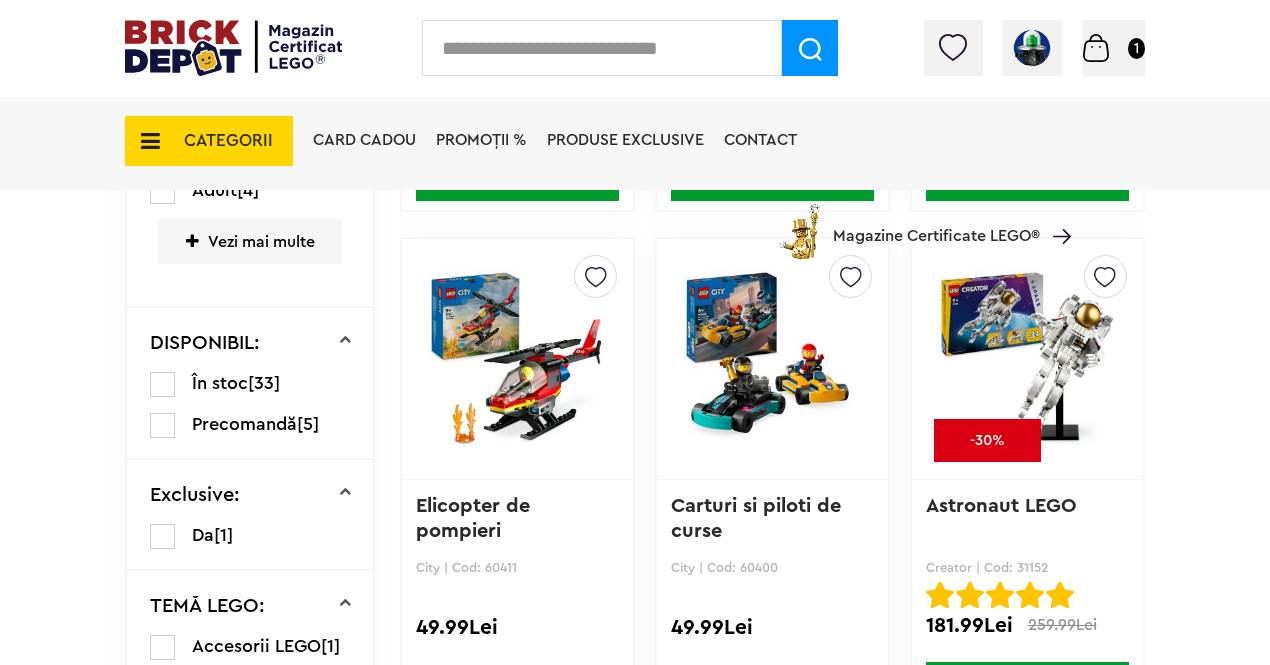 click at bounding box center (602, 48) 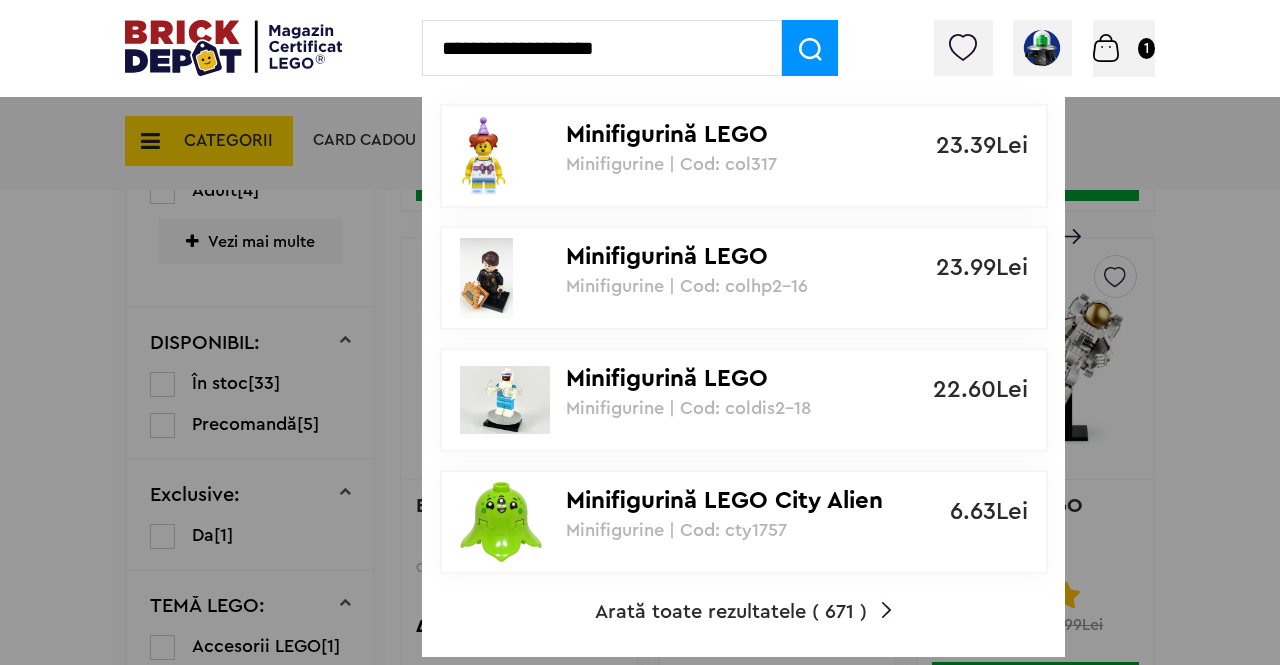 type on "**********" 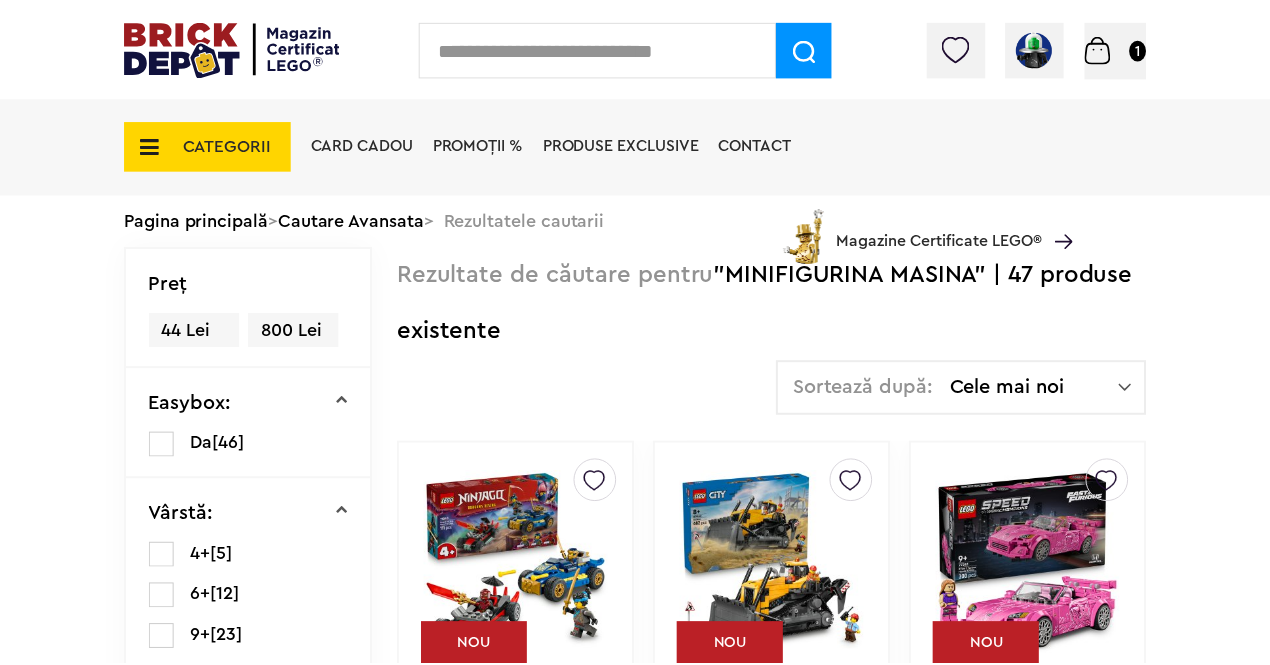 scroll, scrollTop: 0, scrollLeft: 0, axis: both 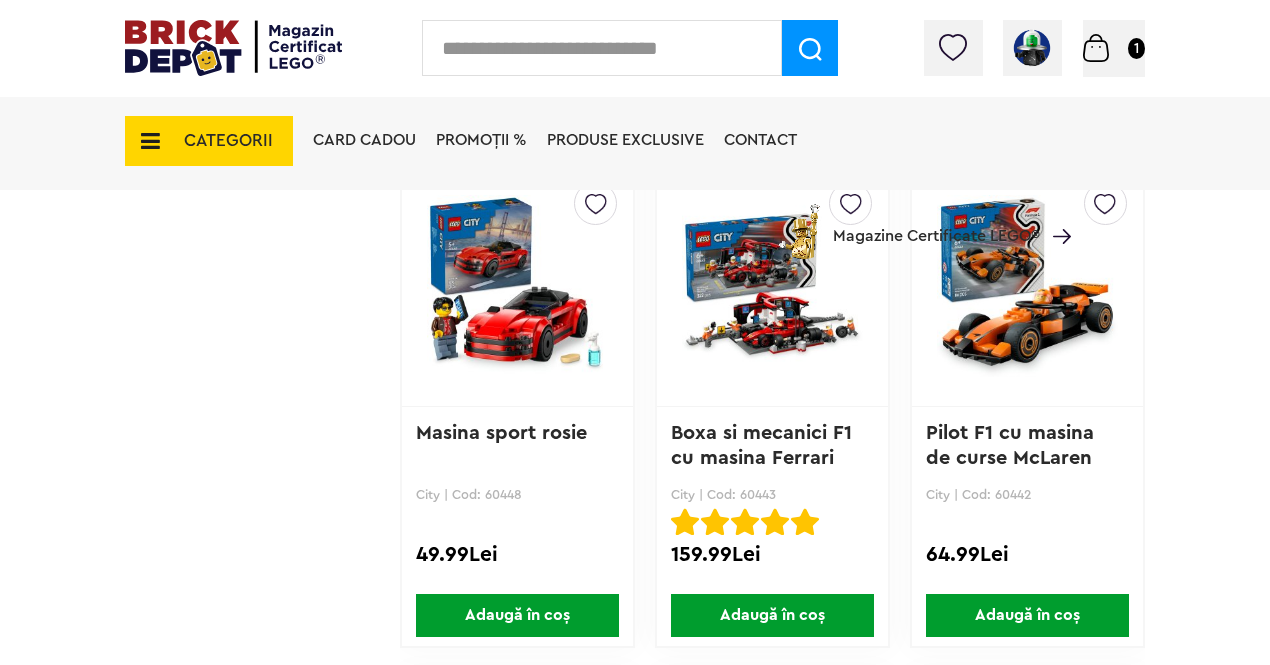 click on "Pilot F1 cu masina de curse McLaren" at bounding box center [1013, 445] 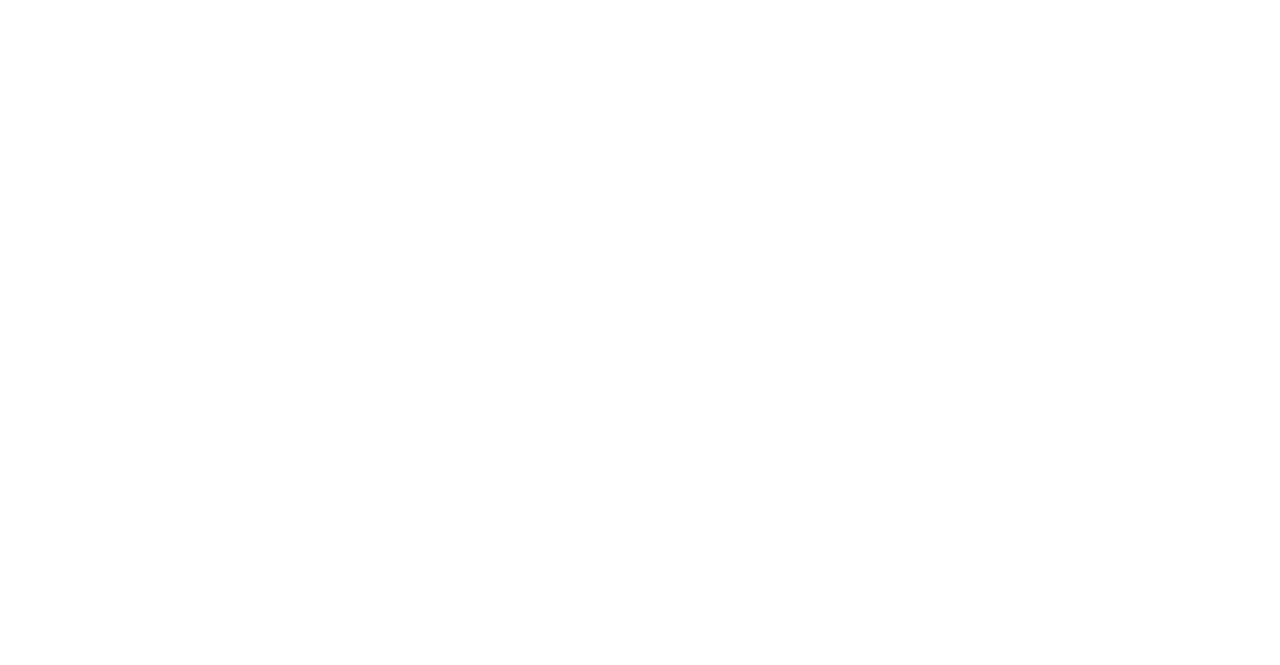 scroll, scrollTop: 0, scrollLeft: 0, axis: both 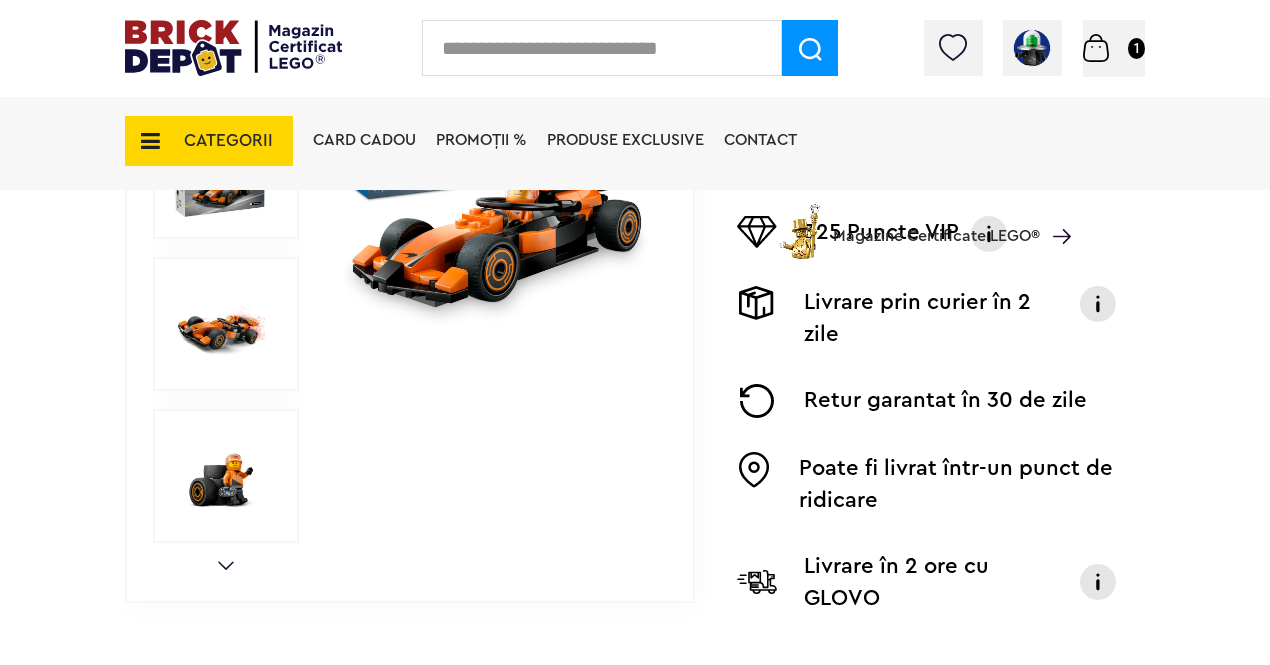 click at bounding box center (602, 48) 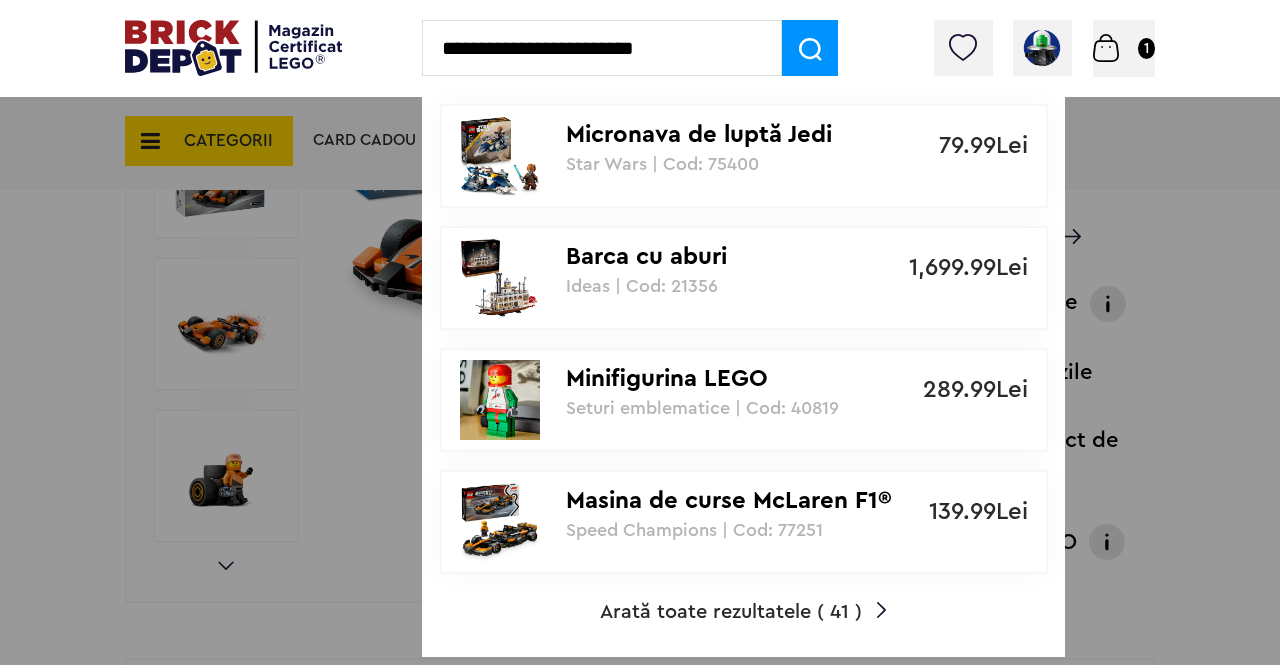 type on "**********" 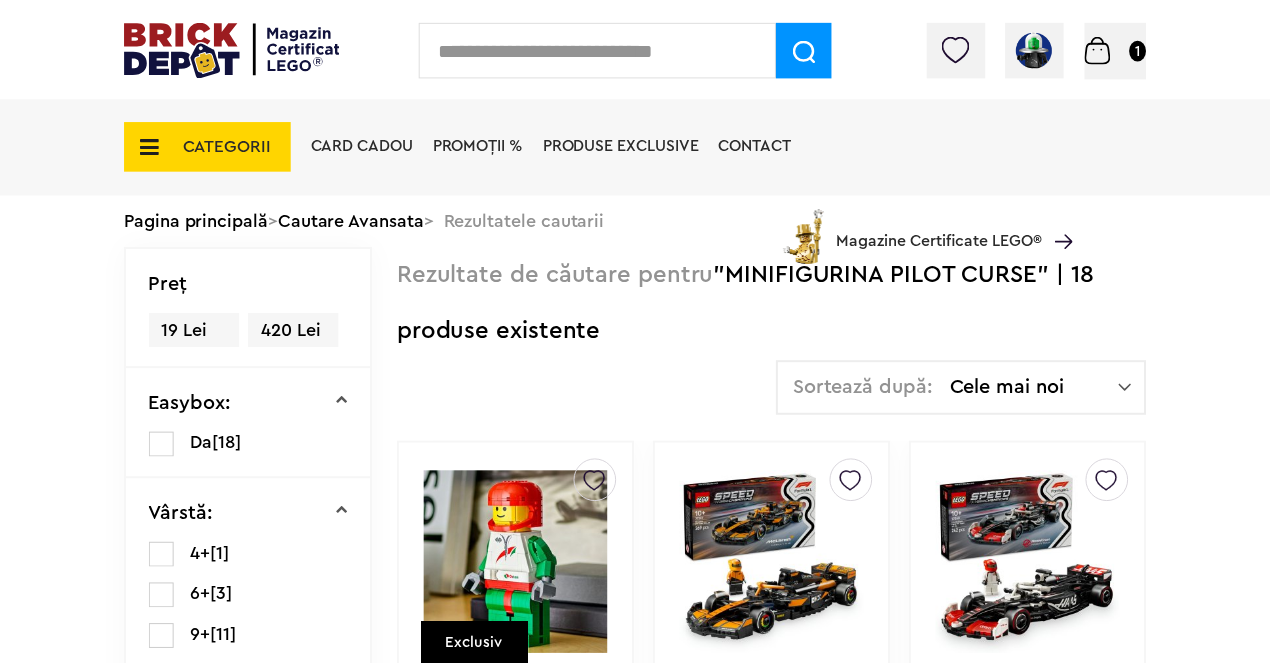 scroll, scrollTop: 0, scrollLeft: 0, axis: both 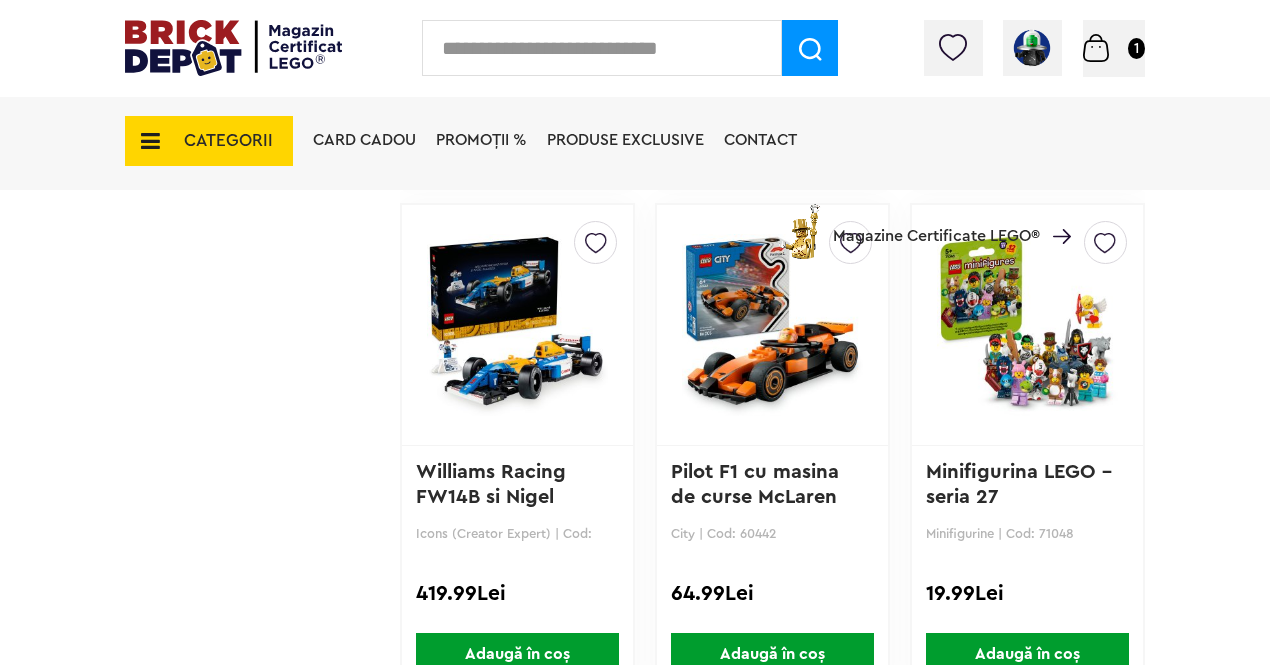 click on "Minifigurina LEGO - seria 27" at bounding box center (1022, 484) 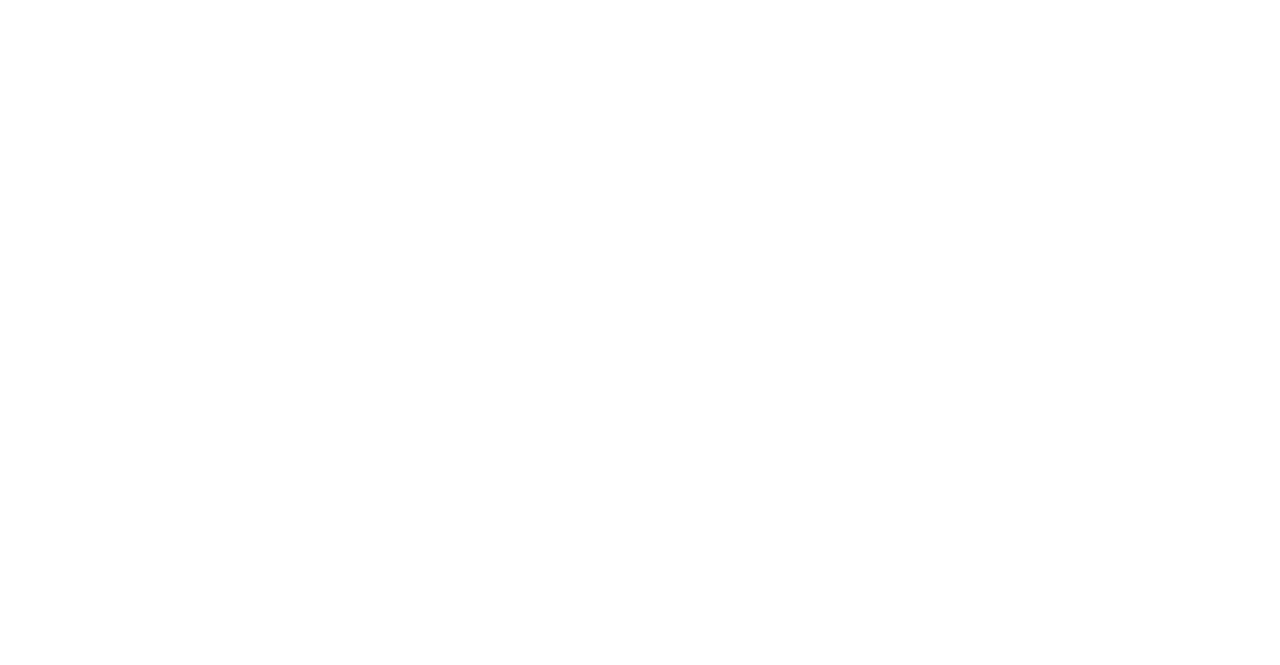scroll, scrollTop: 0, scrollLeft: 0, axis: both 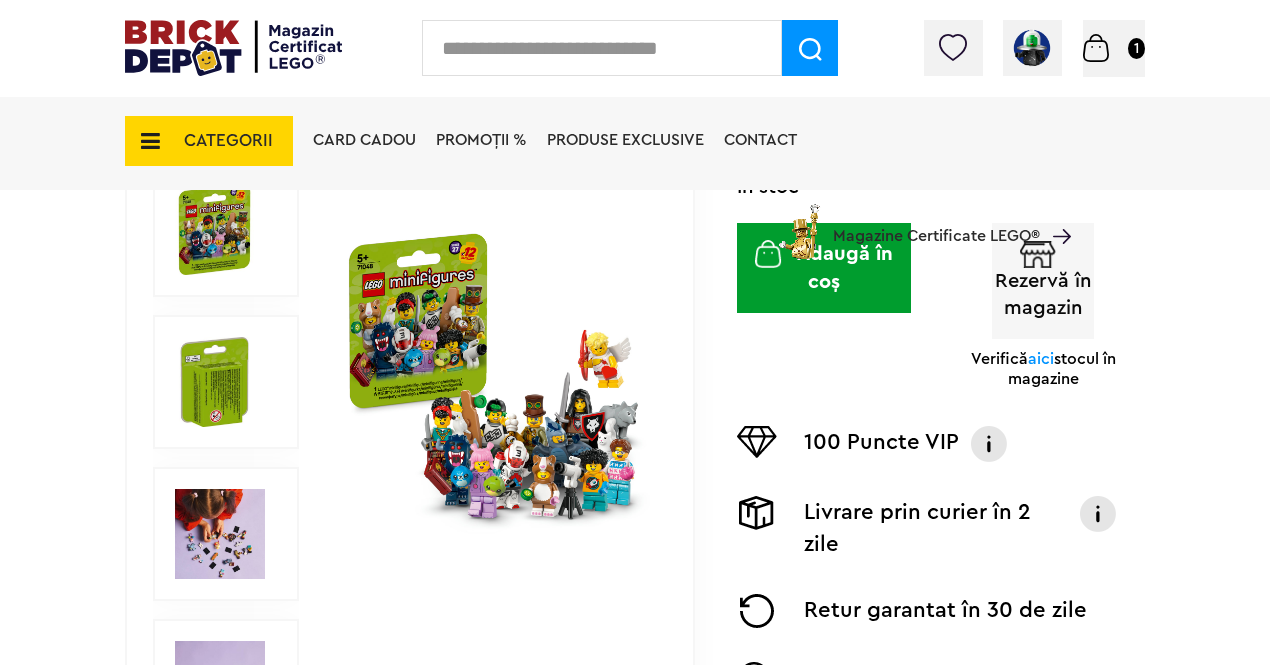 click at bounding box center [220, 534] 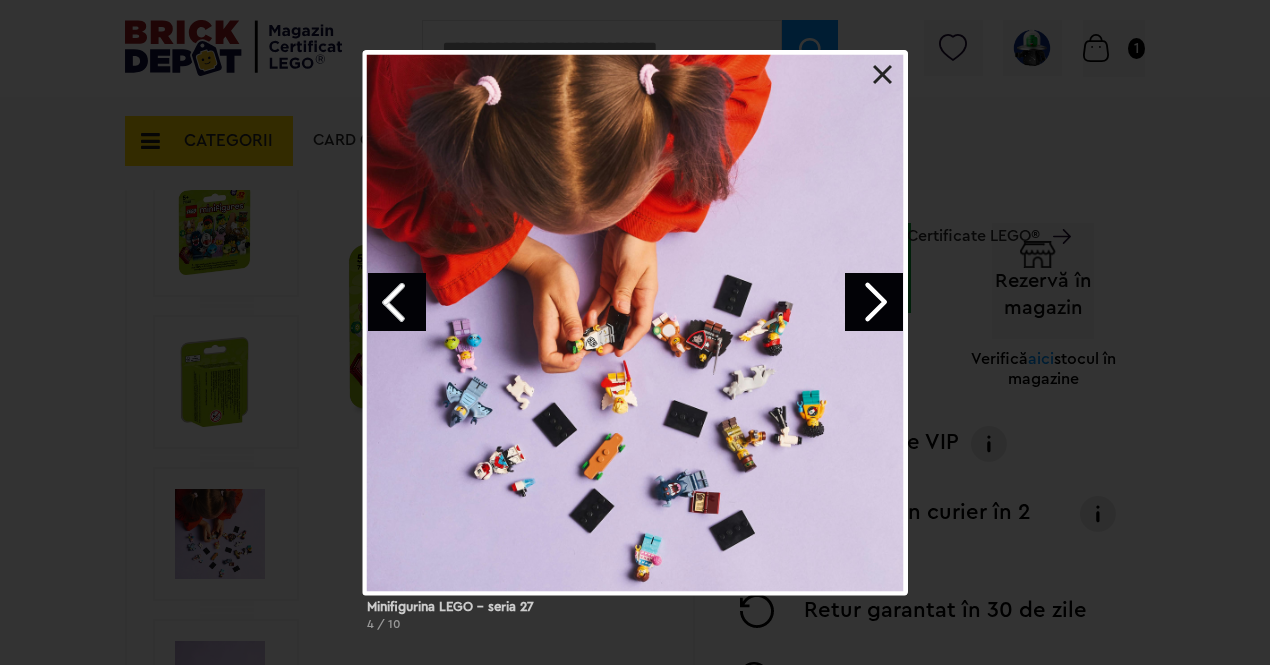 click at bounding box center (874, 302) 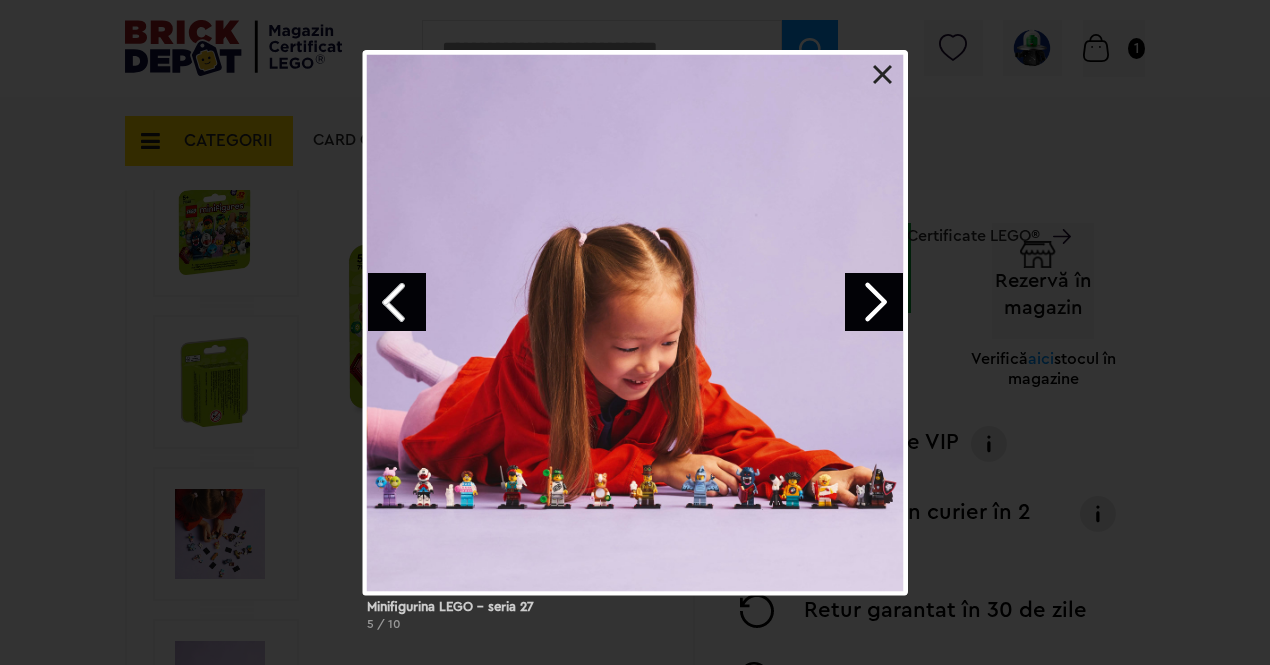 click at bounding box center (874, 302) 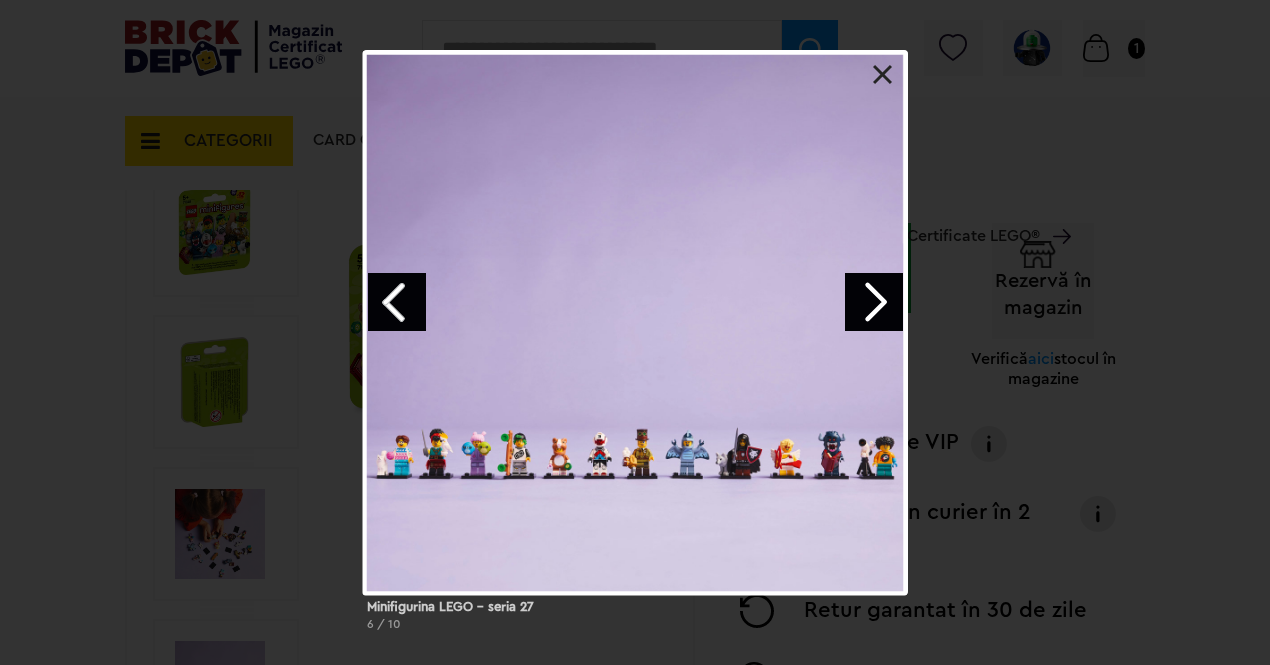 click at bounding box center (874, 302) 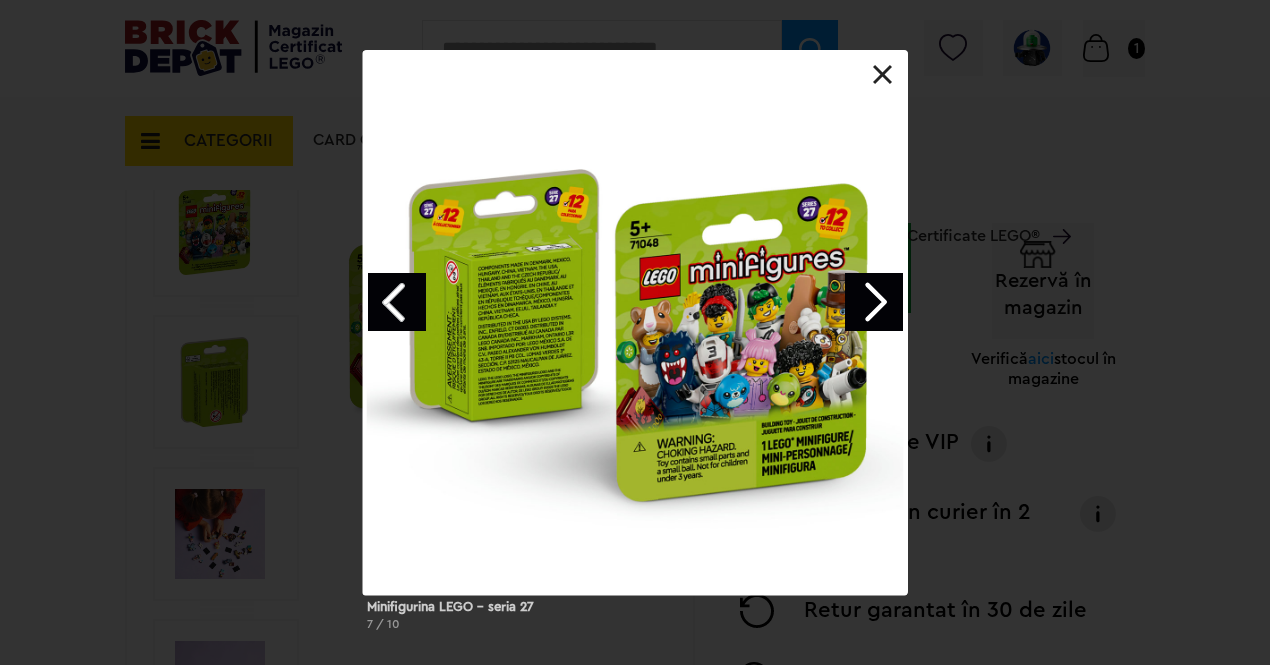 click at bounding box center [874, 302] 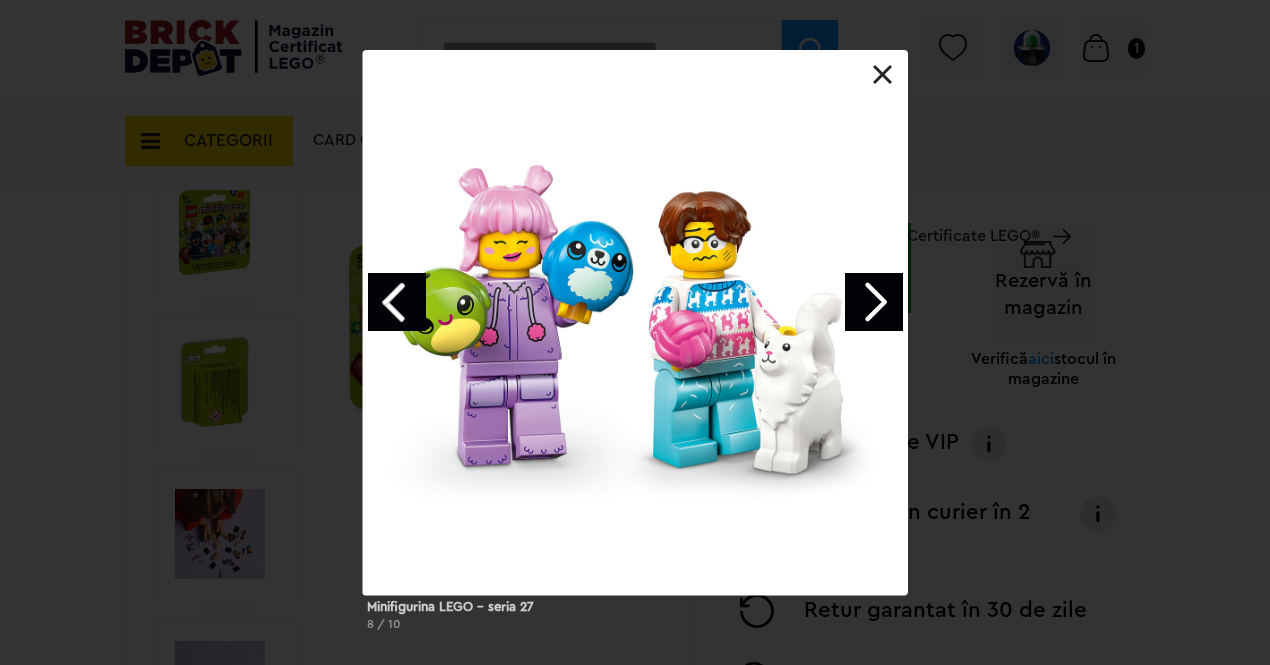 click at bounding box center (874, 302) 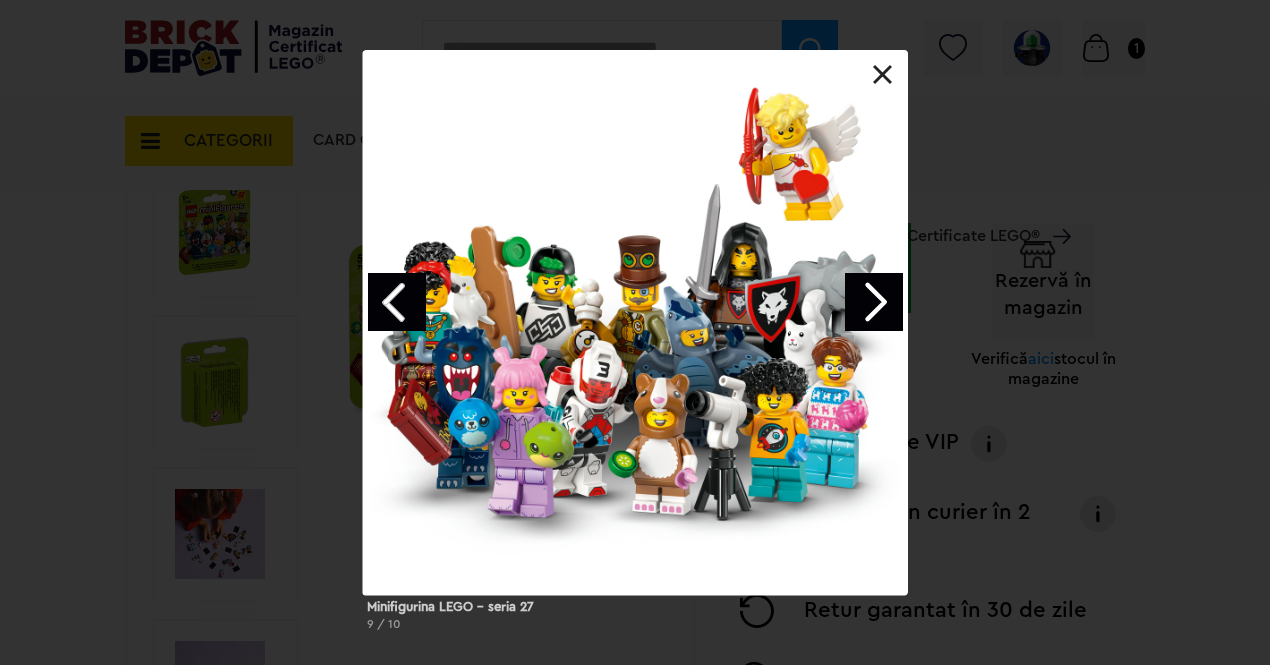 click at bounding box center [883, 75] 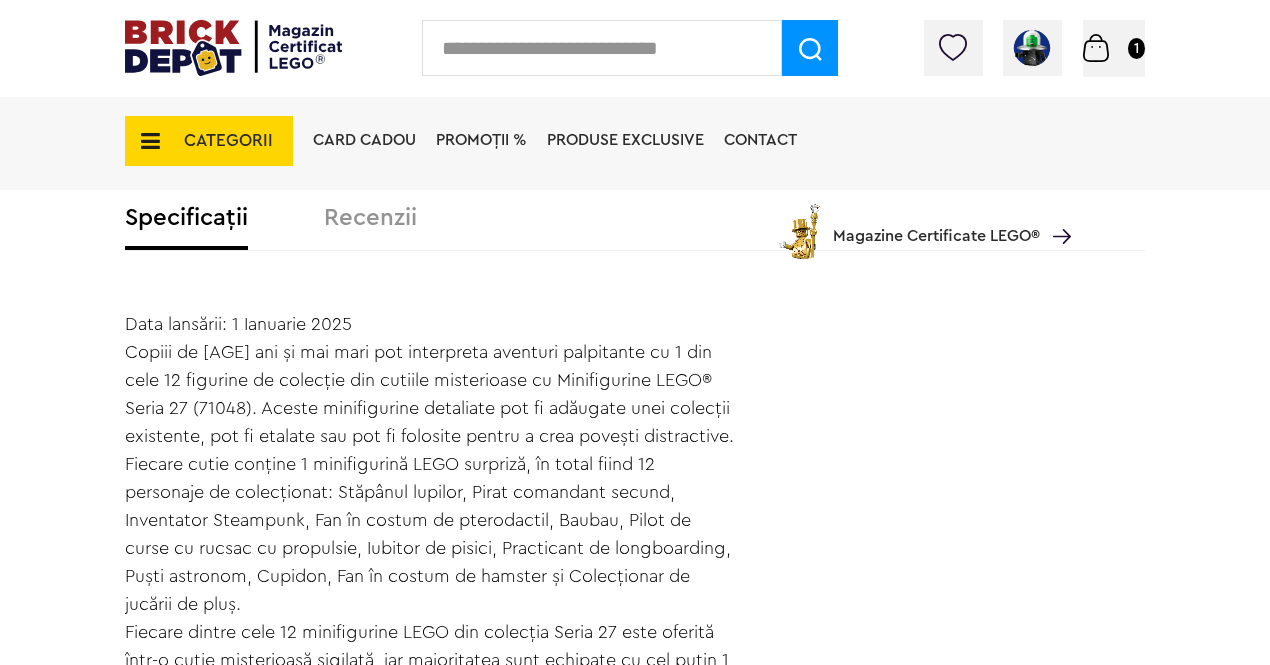 scroll, scrollTop: 1283, scrollLeft: 0, axis: vertical 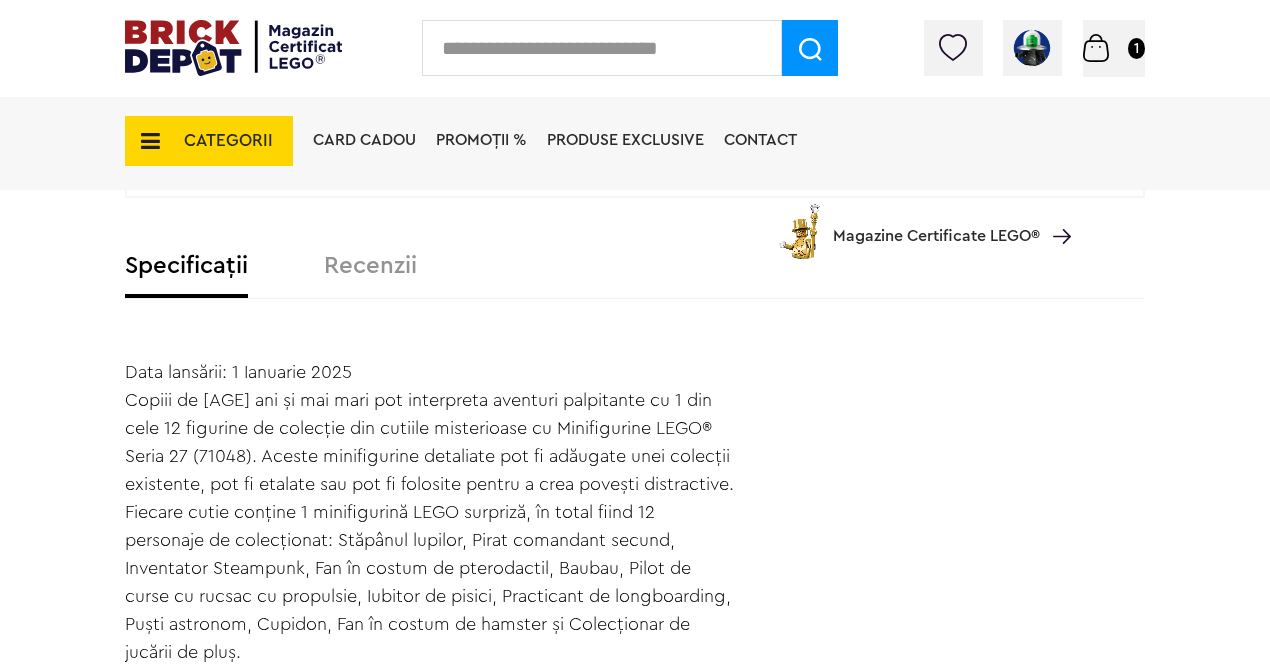 click on "PROMOȚII %" at bounding box center (481, 140) 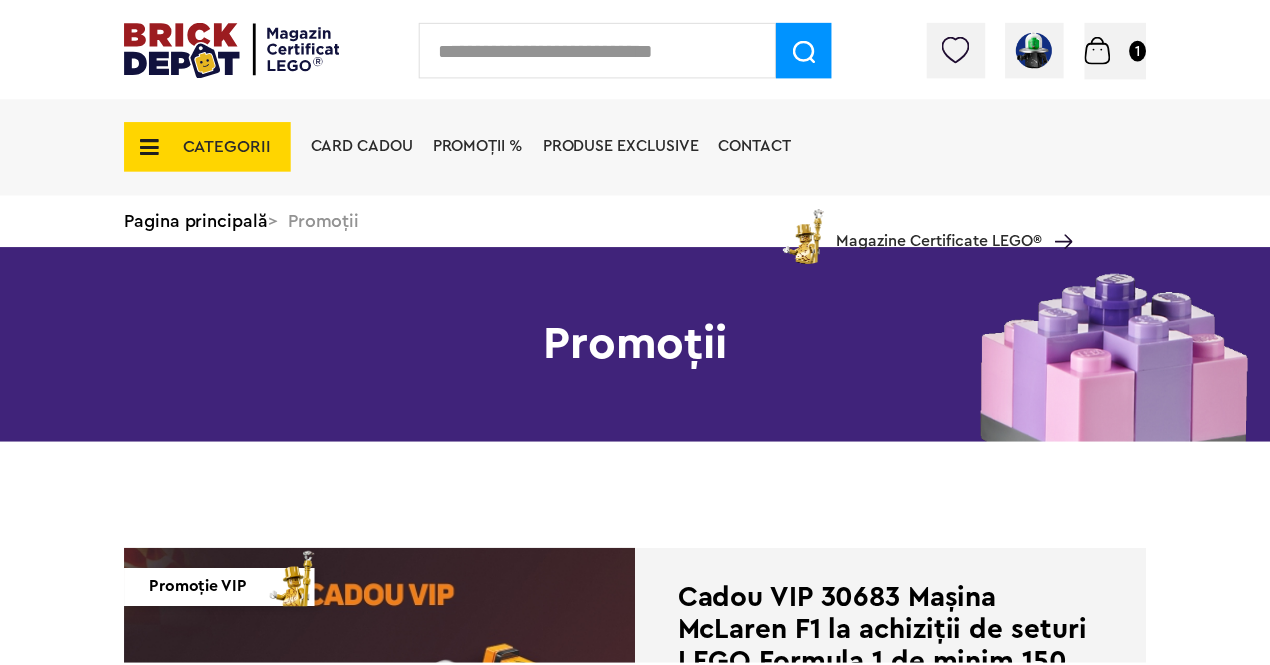 scroll, scrollTop: 0, scrollLeft: 0, axis: both 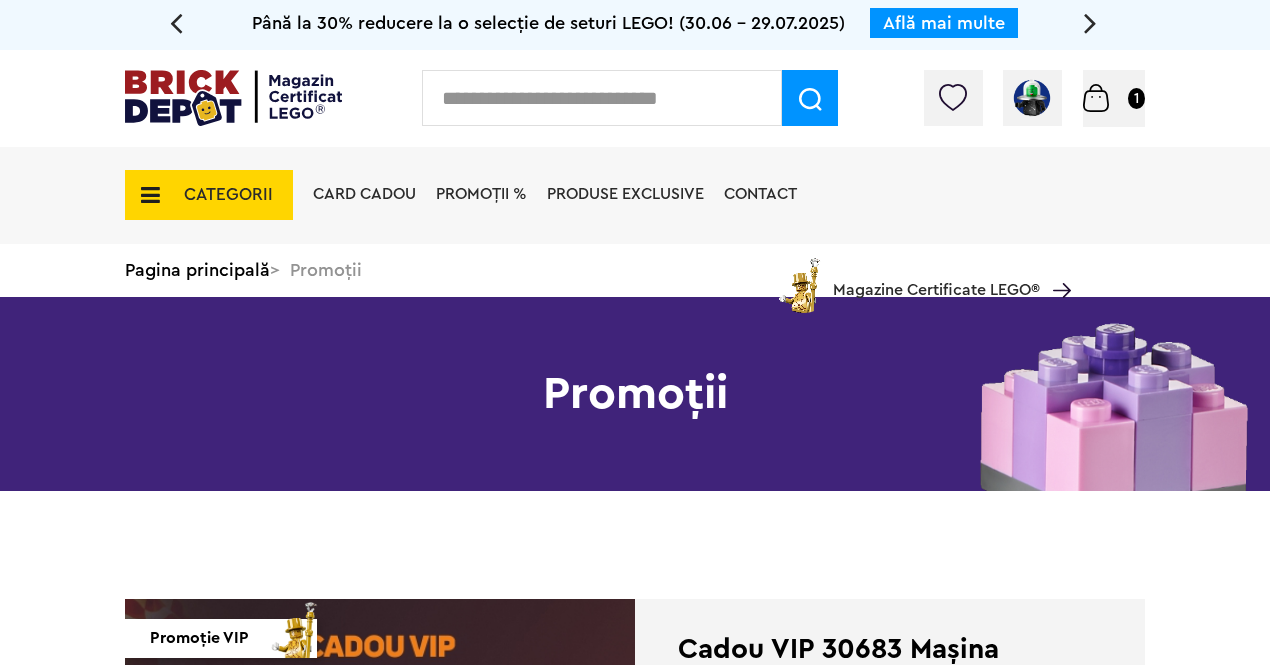 click on "CATEGORII
Jucării LEGO
Card Cadou LEGO Animal Crossing Architecture Art Nou Bluey Nou Brickheadz City Nou Classic Colecția Botanică Nou Creator DC Super Heroes Disney Nou DOTS DREAMZzz Nou DUPLO Nou Education Festivaluri Tradiţionale Chinezesti Fortnite Nou Friends Nou Gabby s Dollhouse Harry Potter Nou Icons (Creator Expert) Nou Ideas Nou Indiana Jones Jurassic World Nou Marvel Super Heroes Nou Minecraft Nou Minifigurine Minions Monkie Kid NIKE Nou Ninjago Nou One Piece Sonic the Hedgehog Speed Champions Nou Star Wars Nou Super Mario Nou Technic Nou The Legend of Zelda Wednesday Wicked Vezi Toate >> Card Cadou LEGO
Piese LEGO
Accesorii Nou Animale Autocolante Caramizi Nou Caramizi cu panta Nou Caramizi curbate Nou Caramizi rotunde Nou Caramizi speciale Nou Componente Figurine actiune Nou Minifigurine Minifigurine - Accesorii Minifigurine - Parti componente Piese decorate Nou Placi Nou Placi cu unghiuri ascutite Nou Placi netede Nou Placi netede modificate Nou Placi rotunde" at bounding box center (209, 183) 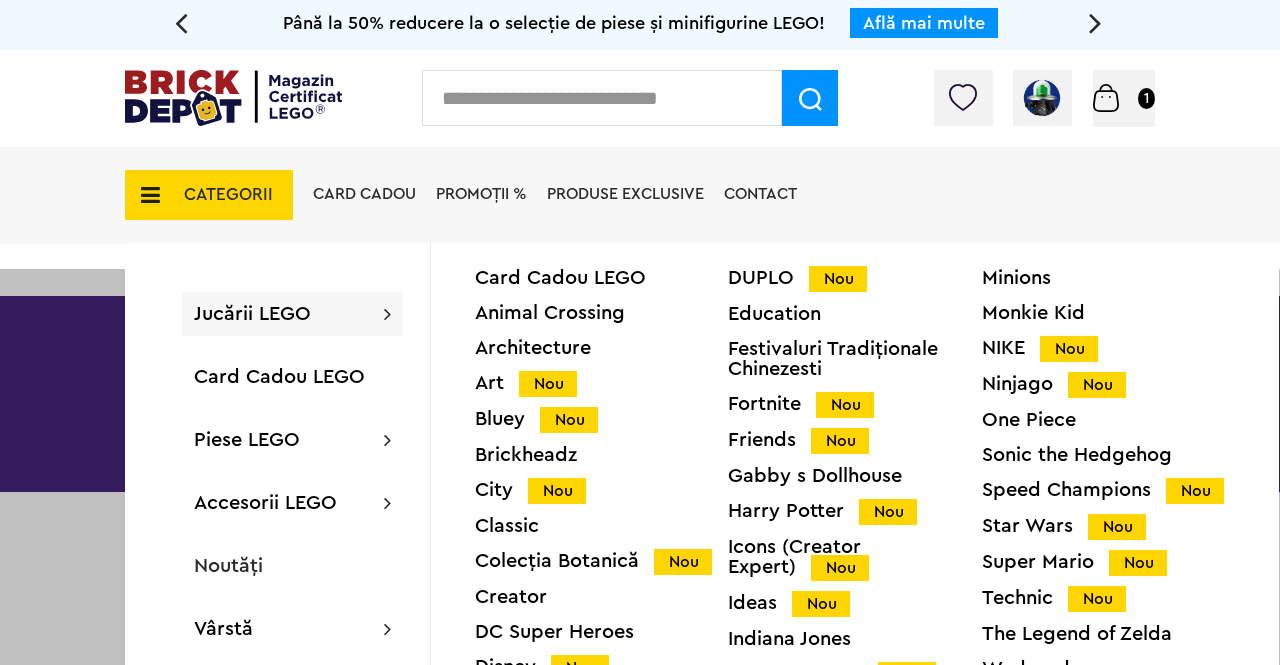click on "Colecția Botanică Nou" at bounding box center [601, 561] 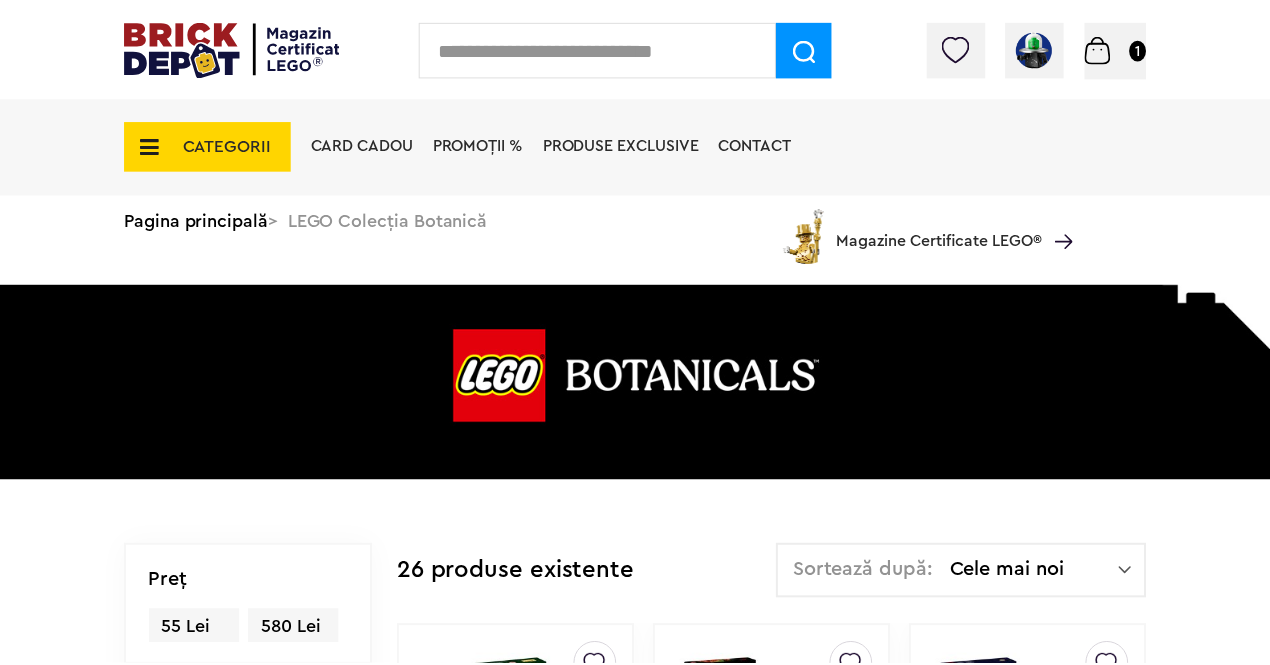 scroll, scrollTop: 351, scrollLeft: 0, axis: vertical 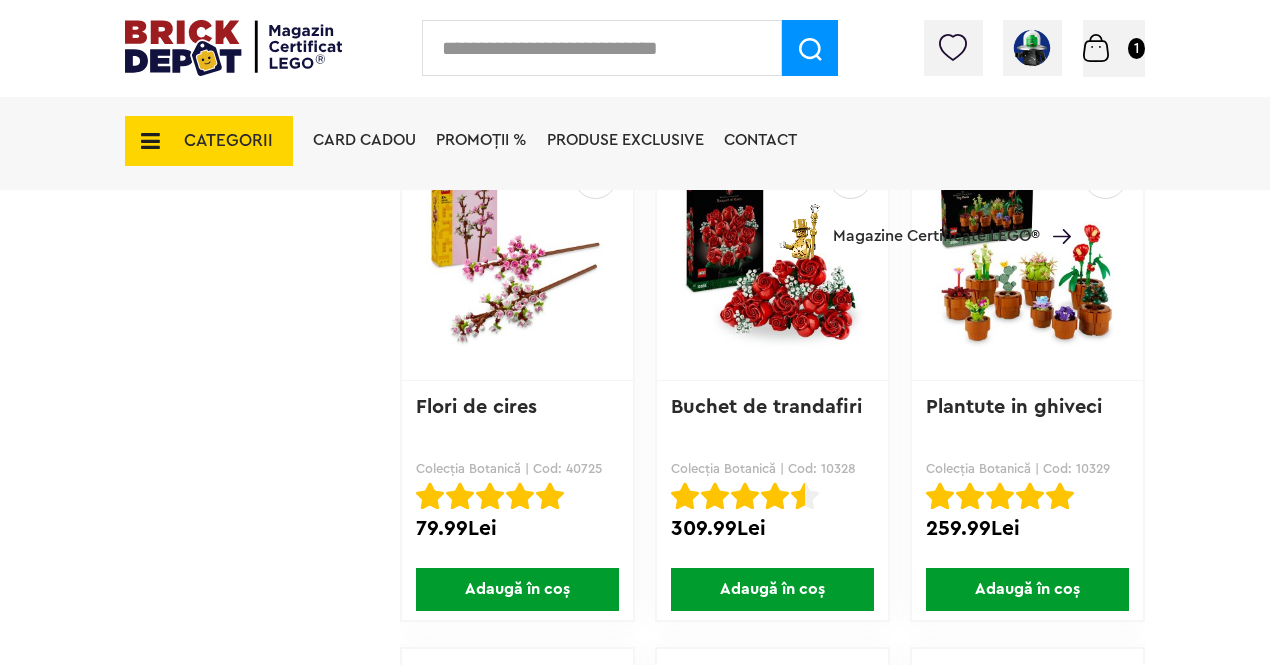 click at bounding box center (772, 260) 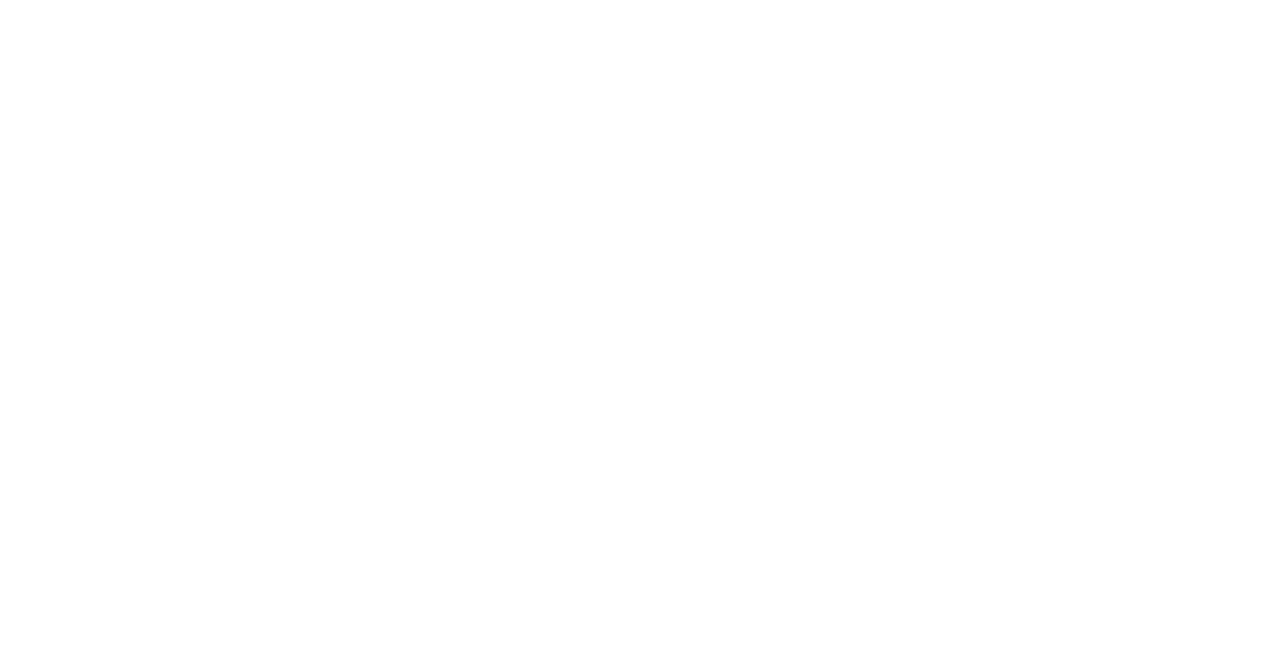 scroll, scrollTop: 0, scrollLeft: 0, axis: both 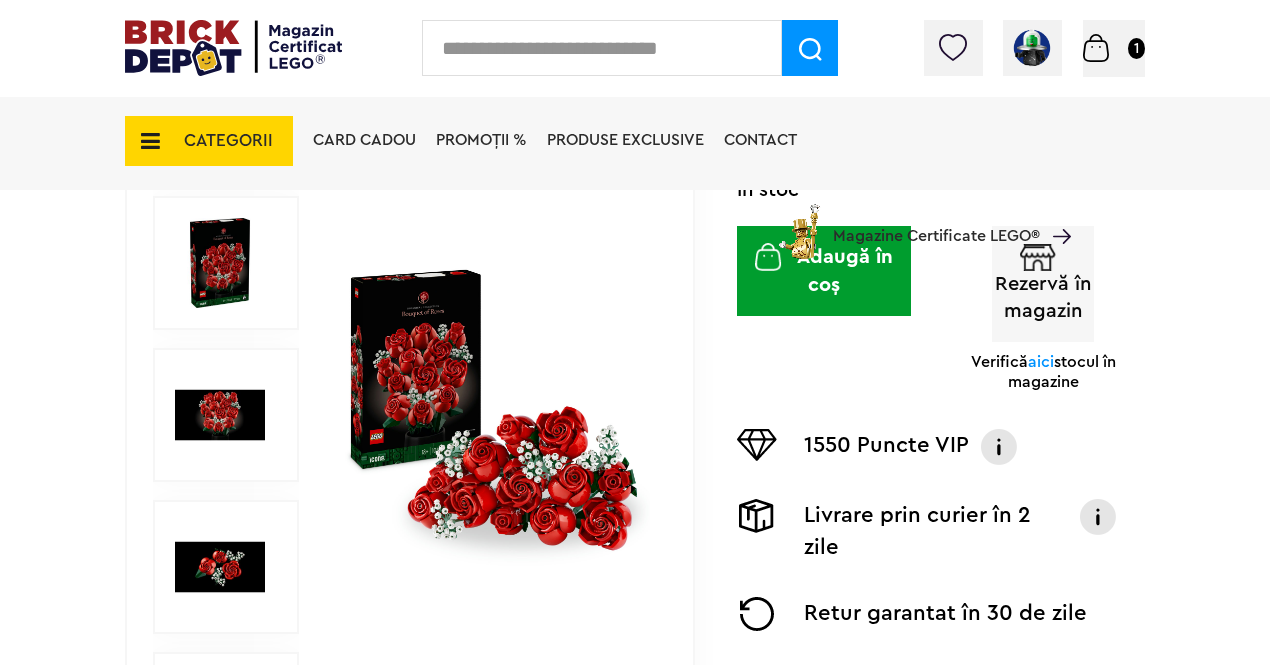 click at bounding box center (602, 48) 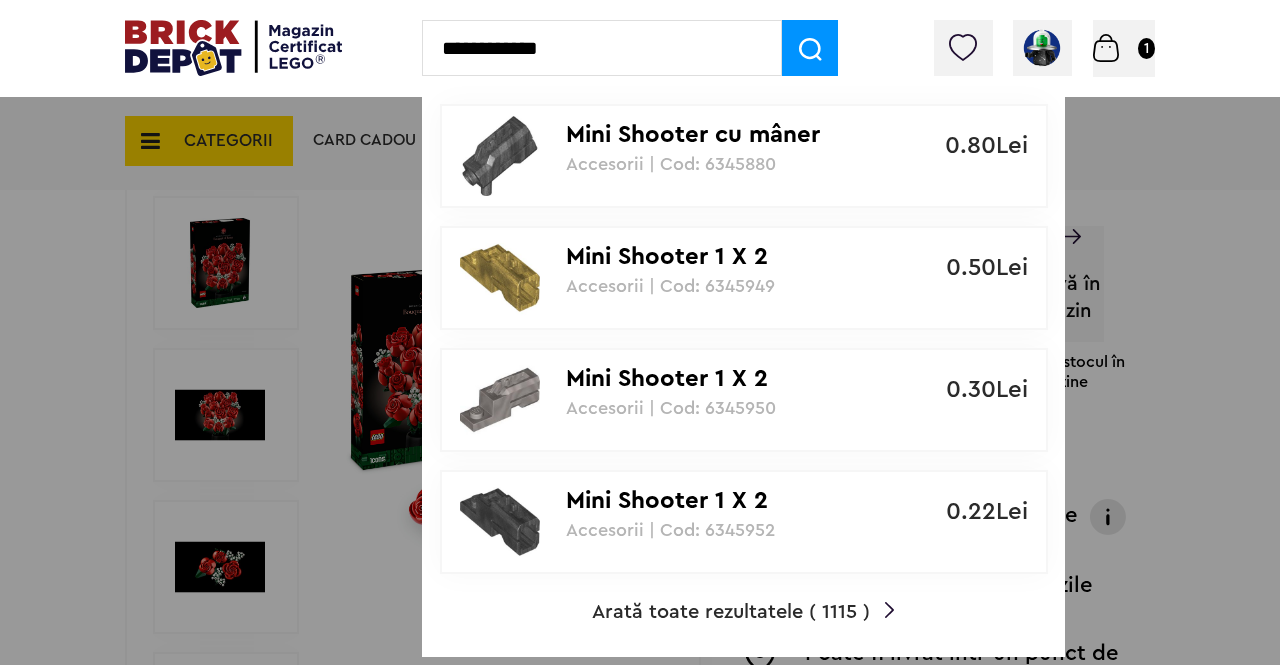 type on "**********" 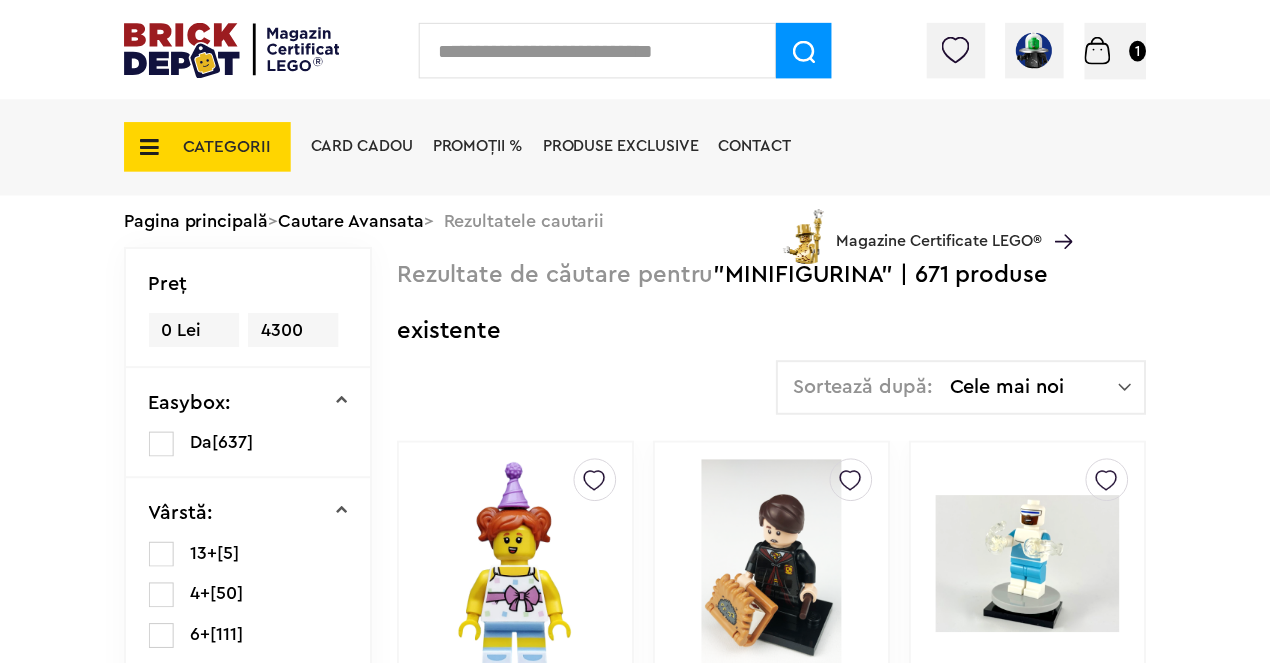 scroll, scrollTop: 0, scrollLeft: 0, axis: both 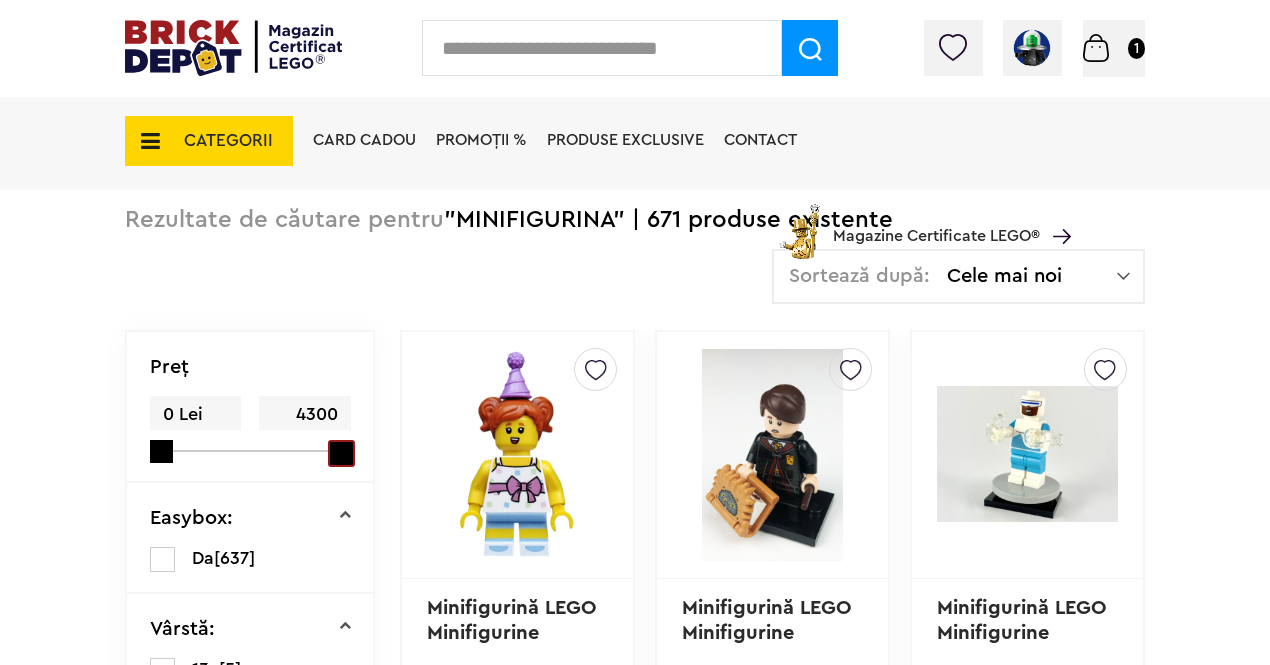 click at bounding box center [341, 453] 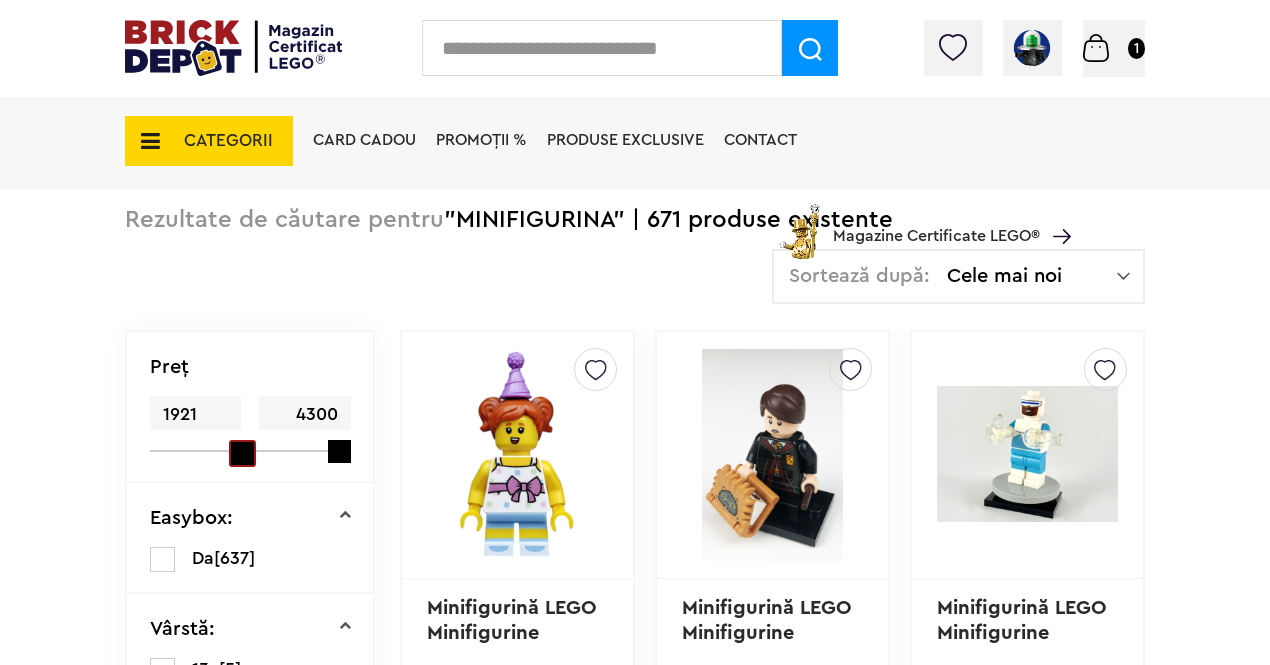 drag, startPoint x: 150, startPoint y: 458, endPoint x: 254, endPoint y: 458, distance: 104 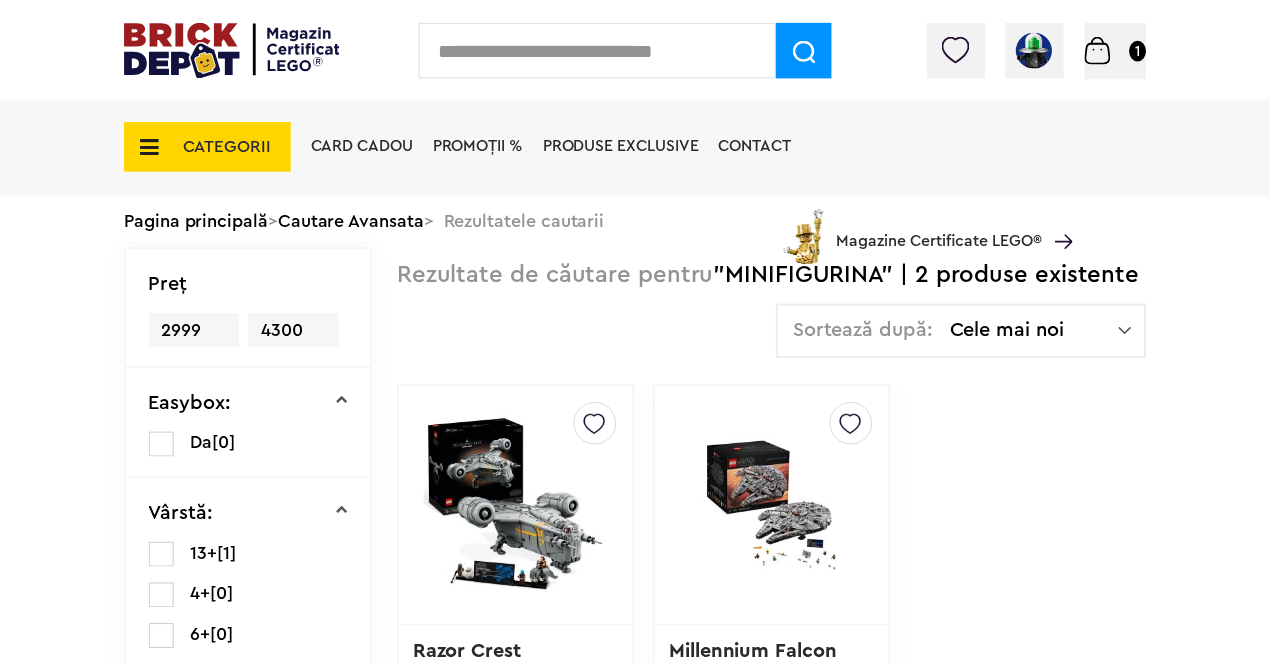 scroll, scrollTop: 0, scrollLeft: 0, axis: both 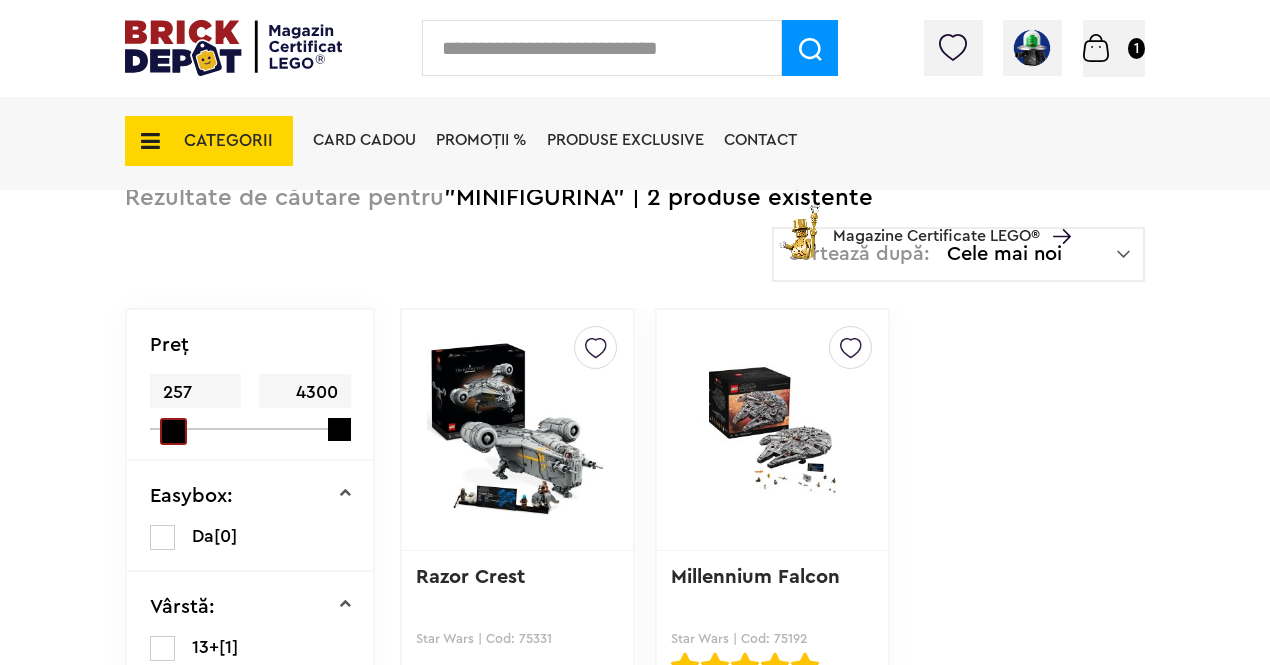 drag, startPoint x: 277, startPoint y: 427, endPoint x: 126, endPoint y: 425, distance: 151.01324 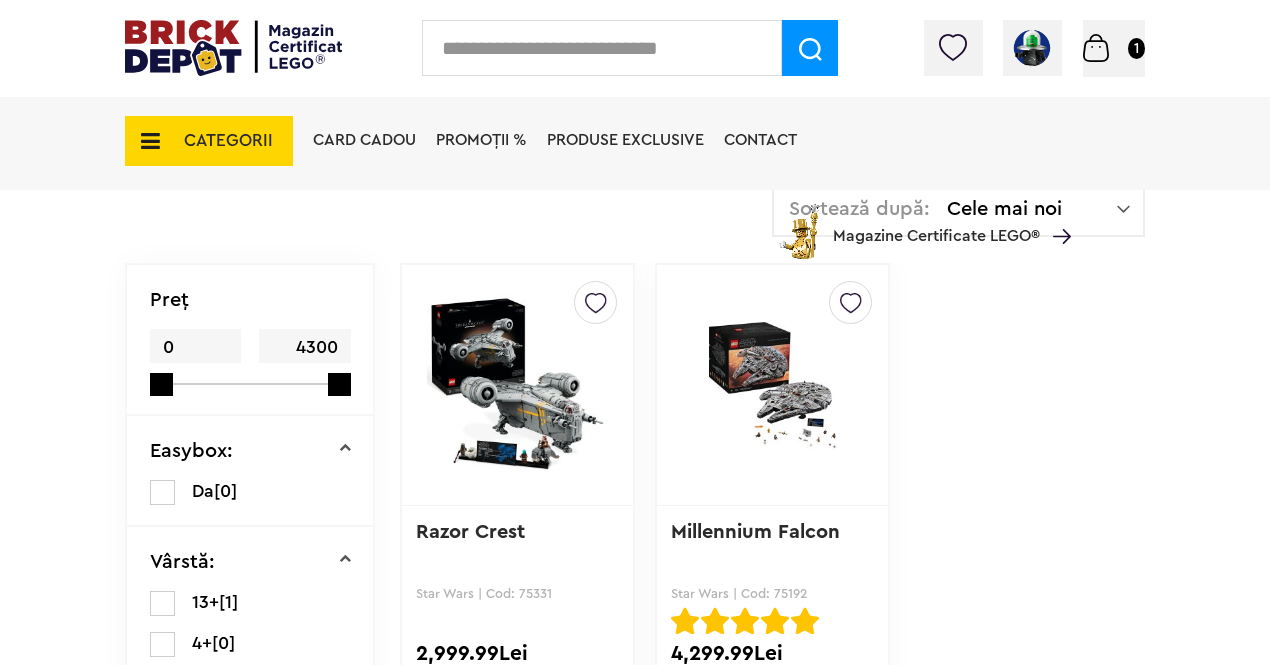 scroll, scrollTop: 220, scrollLeft: 0, axis: vertical 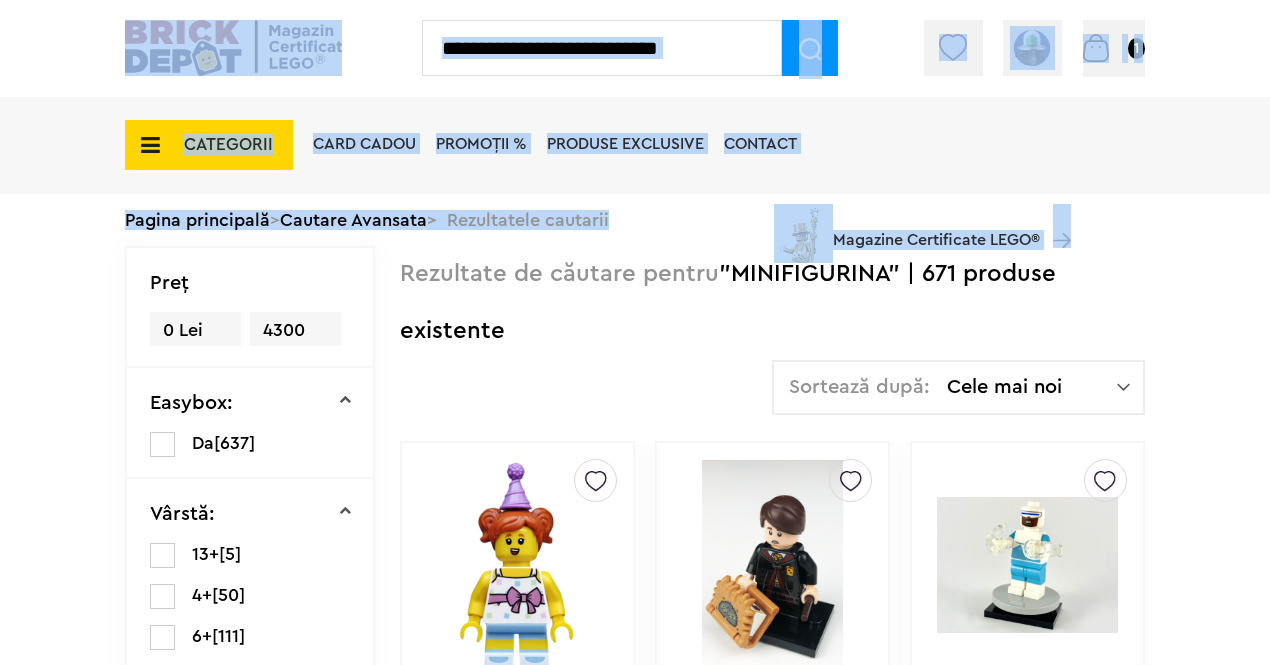 click on "Adăugat în coș Peugeot 9x8 24H Le Mans Hybrid Hypercar 699.99Lei 999.99Lei Către coșul tău Continuă cumpărăturile
Cadou VIP Ninjago Battle arena la achiziții de seturi LEGO Ninjago de minim 250 lei! Află mai multe Până la 50% reducere la o selecție de piese și minifigurine LEGO! Află mai multe Cadou VIP 30683 Mașina McLaren F1 la achiziții de seturi LEGO F1 de minim 150 lei! Află mai multe Până la 30% reducere la o selecție de seturi LEGO! (30.06 - 29.07.2025) Află mai multe
Contul meu
Contul meu
Comenzile mele
Date personale
Adrese
Parolă
Listă dorințe
Recenziile mele" at bounding box center (635, 3207) 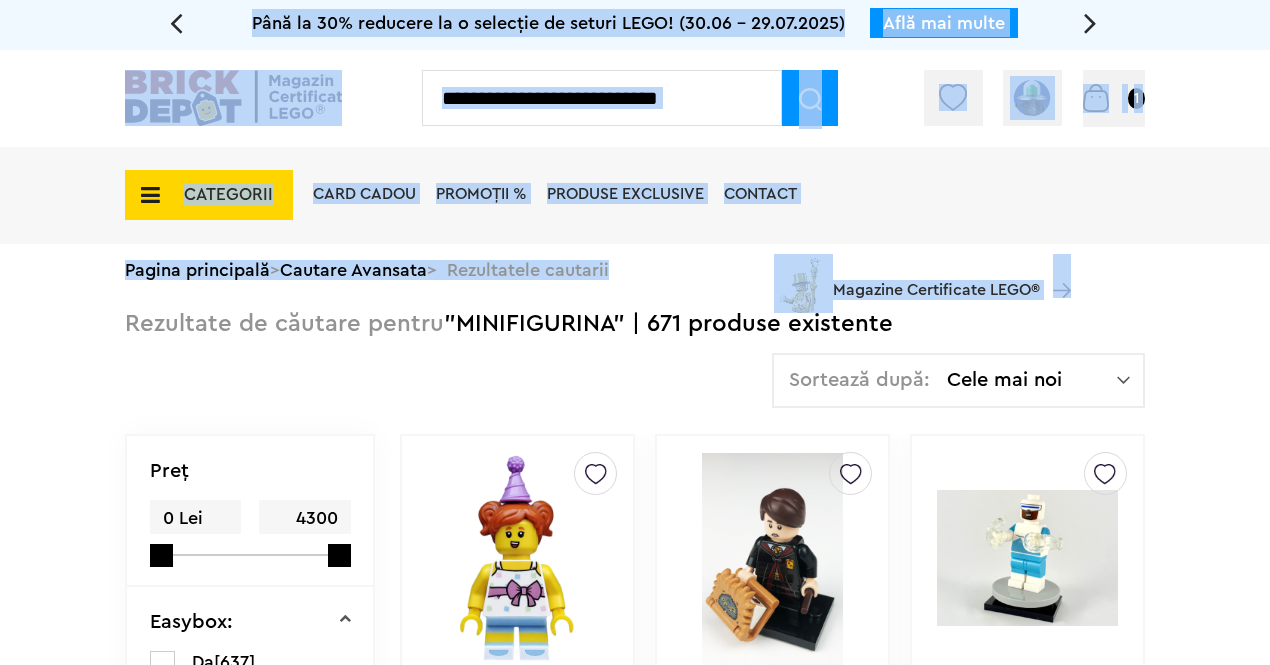 click on "Până la 30% reducere la o selecție de seturi LEGO! (30.06 - 29.07.2025) Află mai multe Cadou VIP Ninjago Battle arena la achiziții de seturi LEGO Ninjago de minim 250 lei! Află mai multe Până la 50% reducere la o selecție de piese și minifigurine LEGO! Află mai multe Cadou VIP 30683 Mașina McLaren F1 la achiziții de seturi LEGO F1 de minim 150 lei! Află mai multe Până la 30% reducere la o selecție de seturi LEGO! (30.06 - 29.07.2025) Află mai multe Cadou VIP Ninjago Battle arena la achiziții de seturi LEGO Ninjago de minim 250 lei! Află mai multe
Contul meu
Contul meu
Comenzile mele
Date personale
Adrese
Parolă
Listă dorințe
Recenziile mele
VIP
Delogare" at bounding box center [635, 3178] 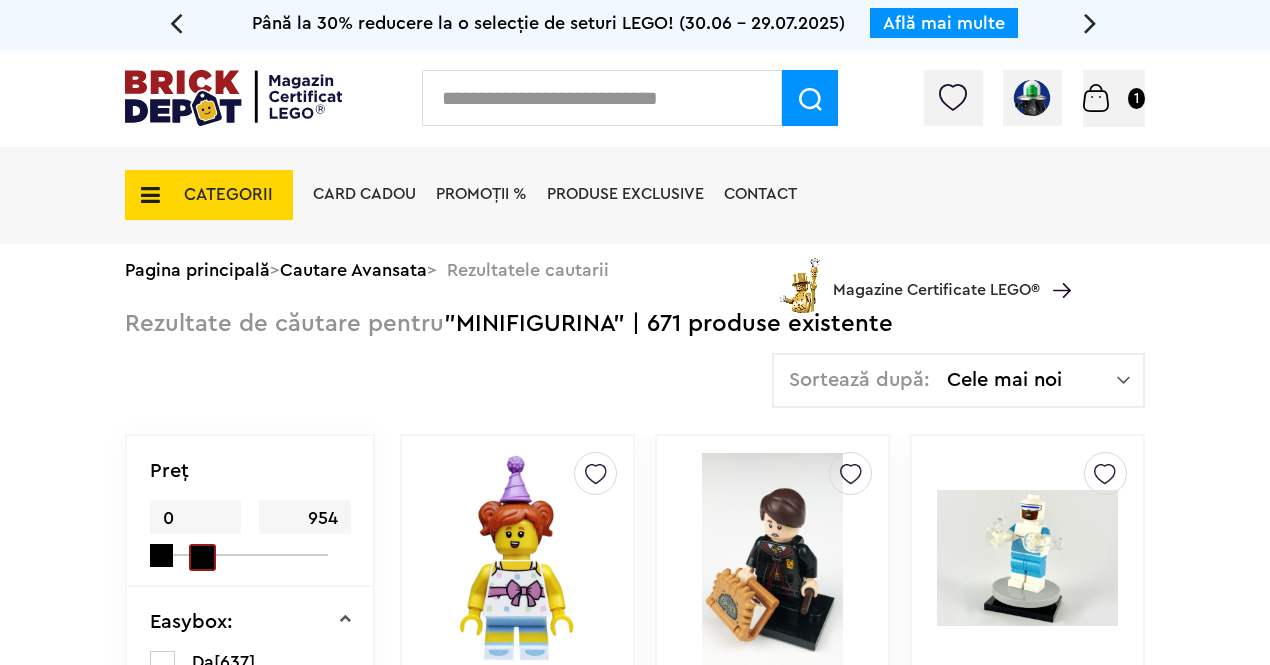 drag, startPoint x: 338, startPoint y: 561, endPoint x: 188, endPoint y: 561, distance: 150 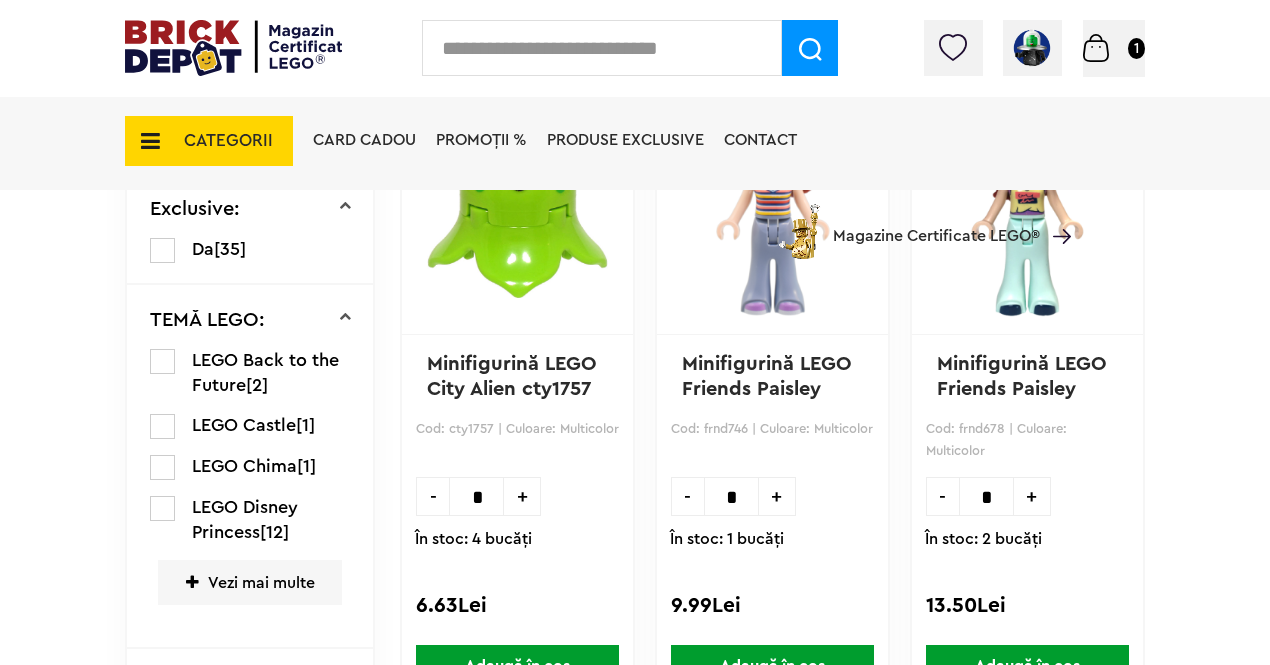 scroll, scrollTop: 1063, scrollLeft: 0, axis: vertical 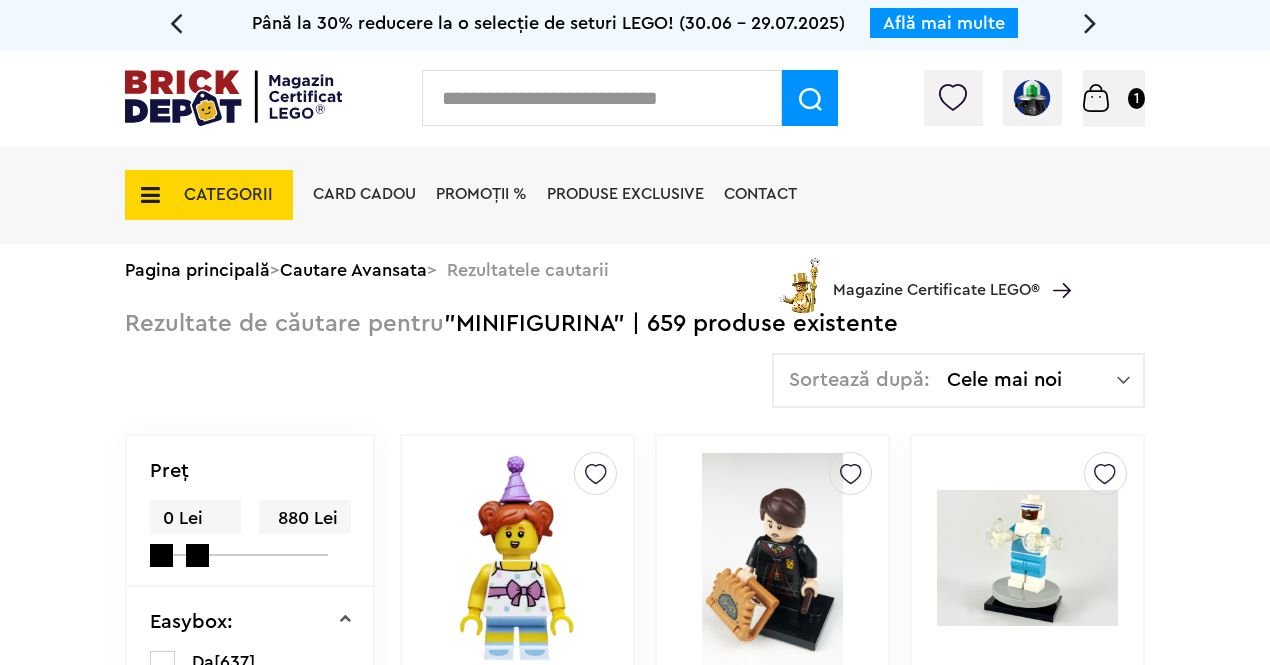 click at bounding box center [1096, 98] 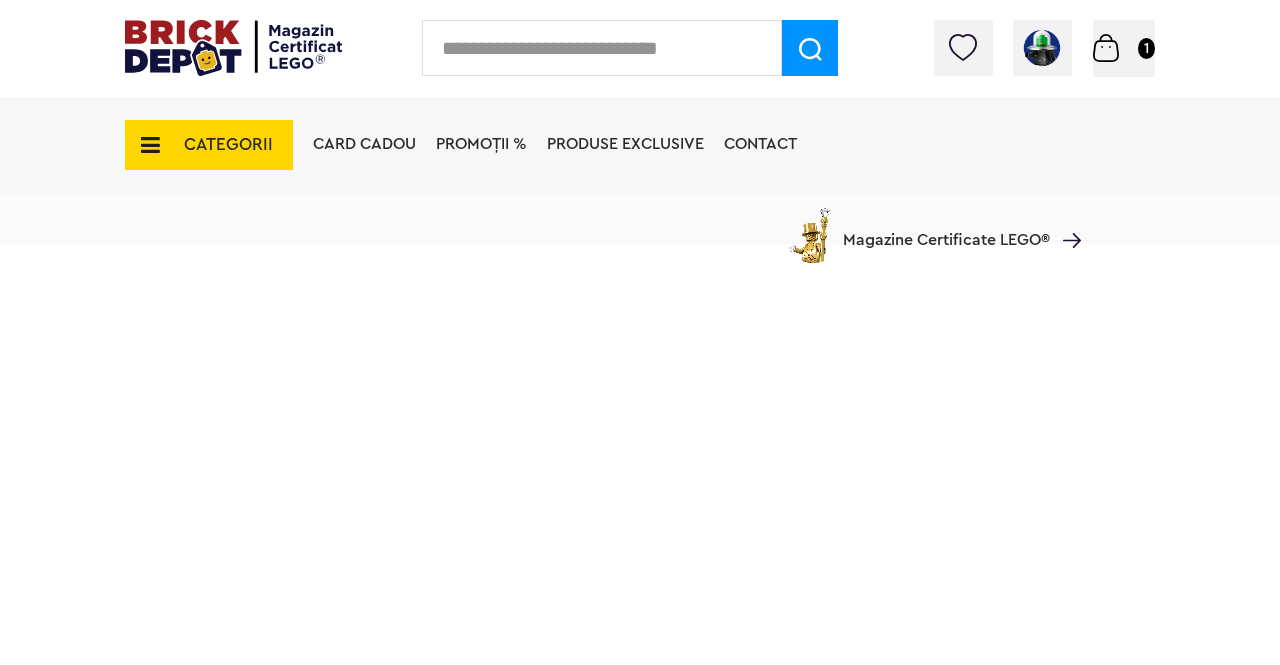 scroll, scrollTop: 0, scrollLeft: 0, axis: both 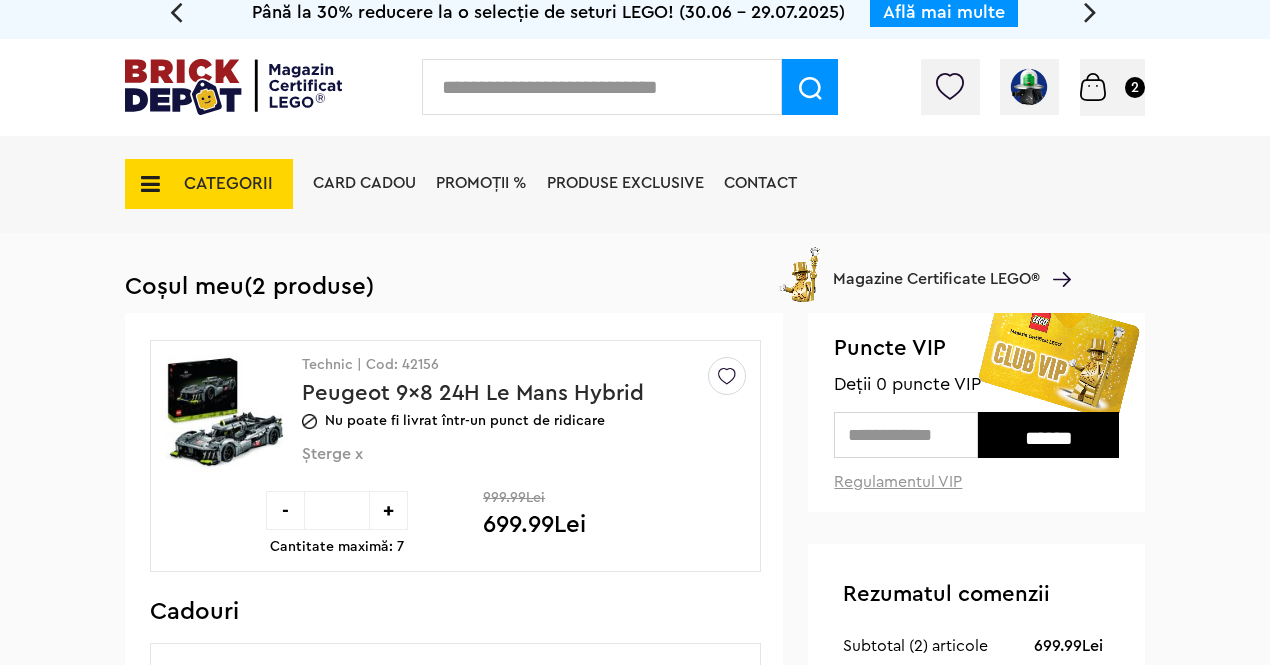 click at bounding box center [906, 435] 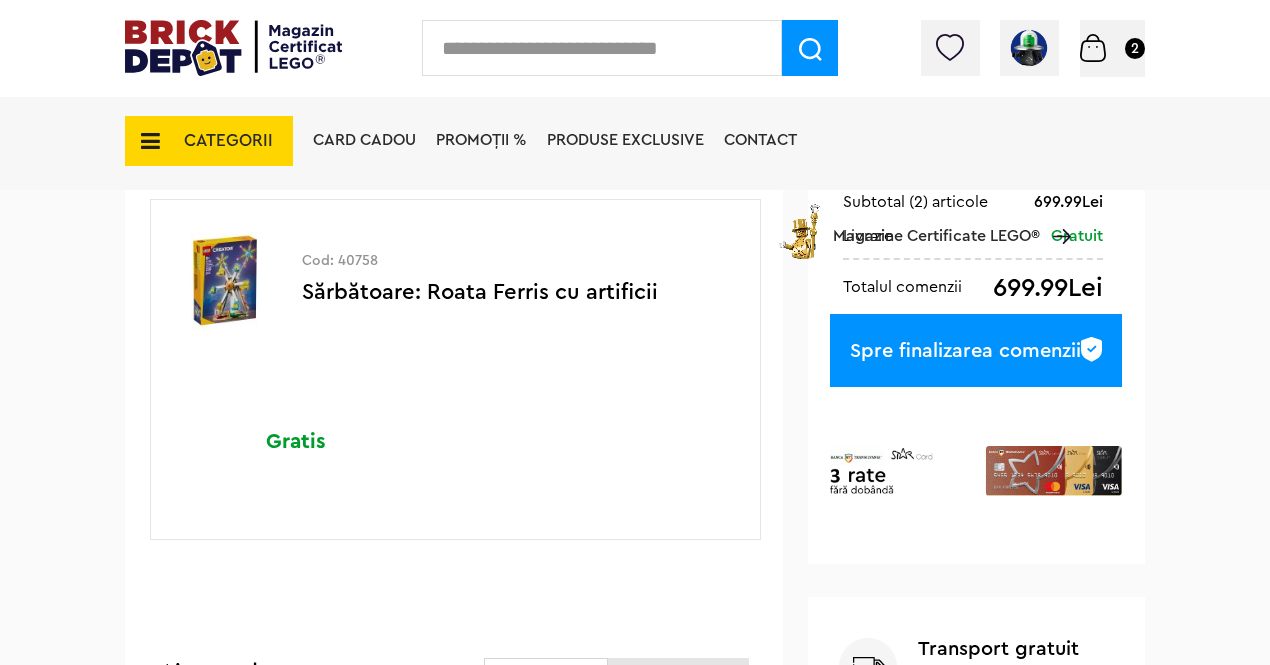 scroll, scrollTop: 502, scrollLeft: 0, axis: vertical 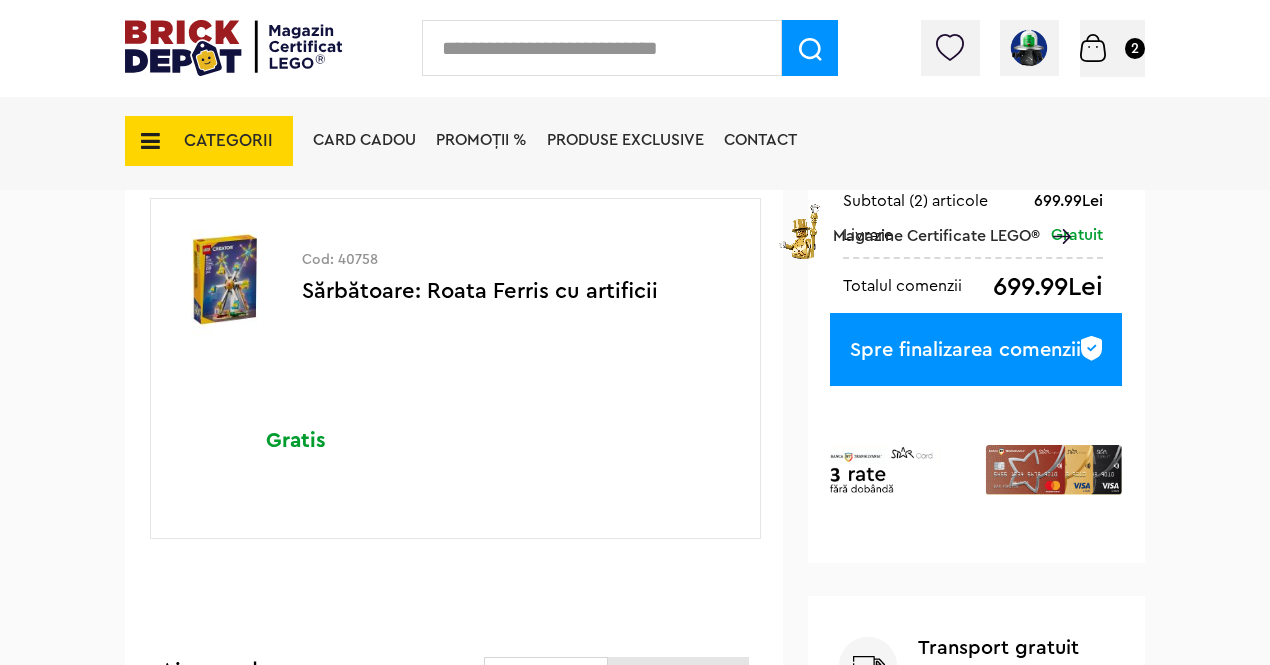 click at bounding box center (226, 280) 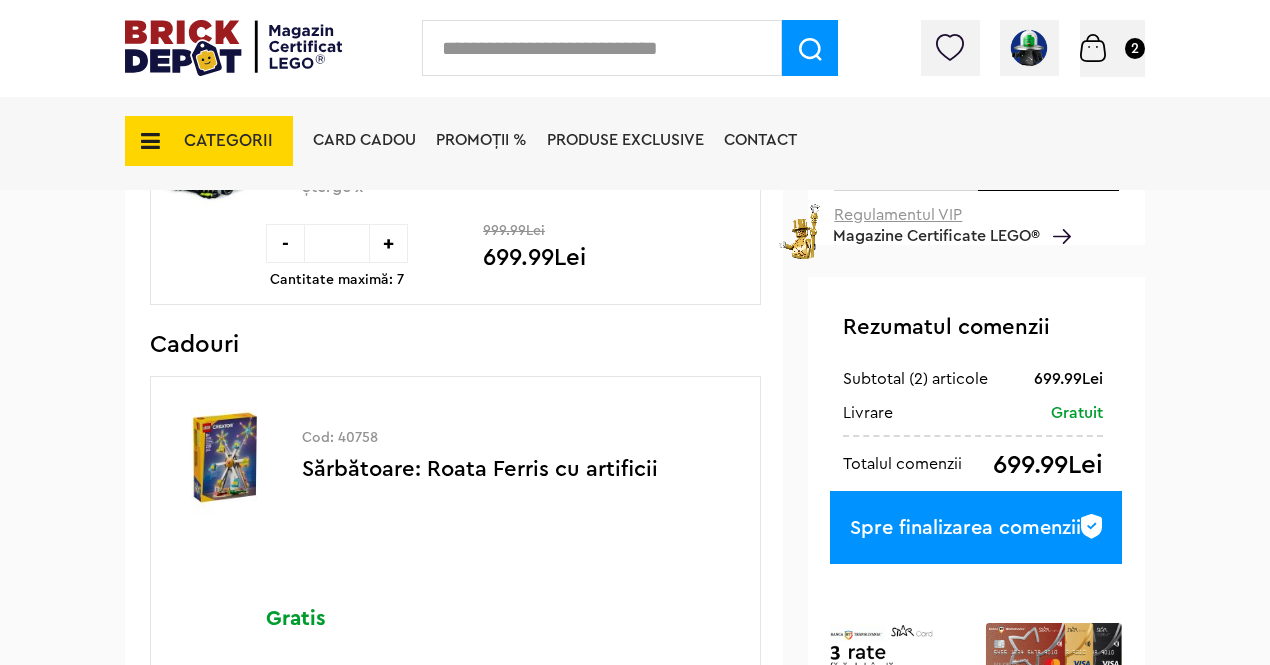 scroll, scrollTop: 325, scrollLeft: 0, axis: vertical 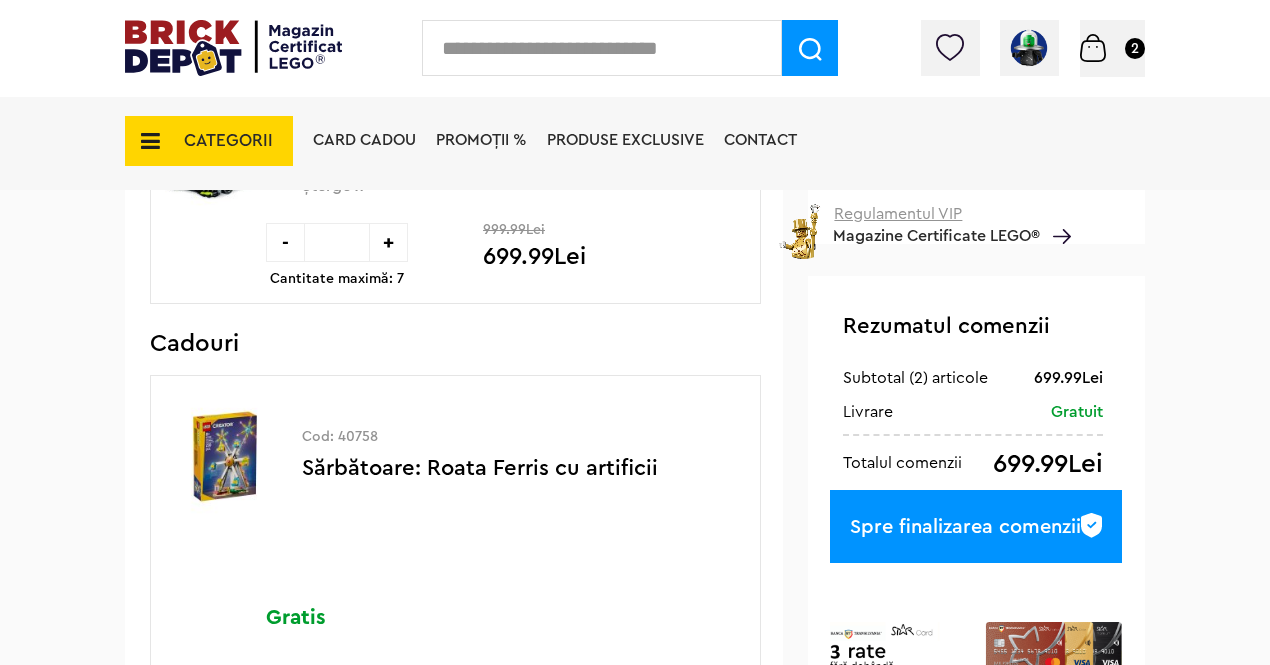 click at bounding box center [226, 457] 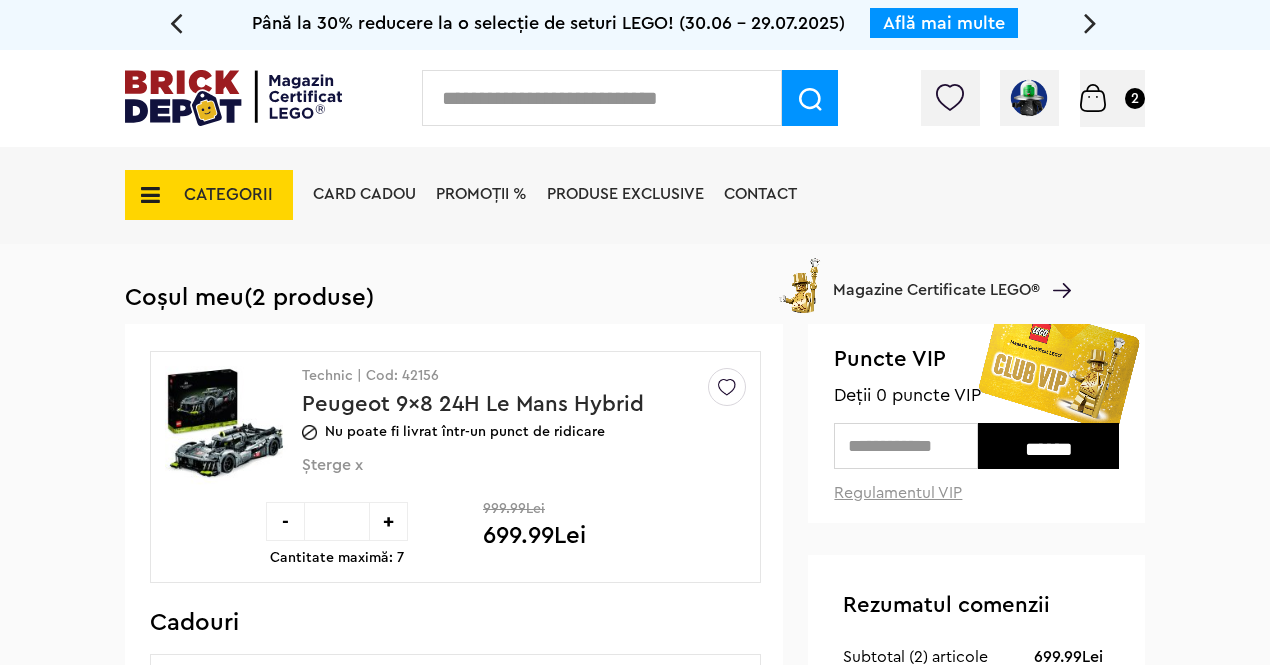 click at bounding box center (233, 98) 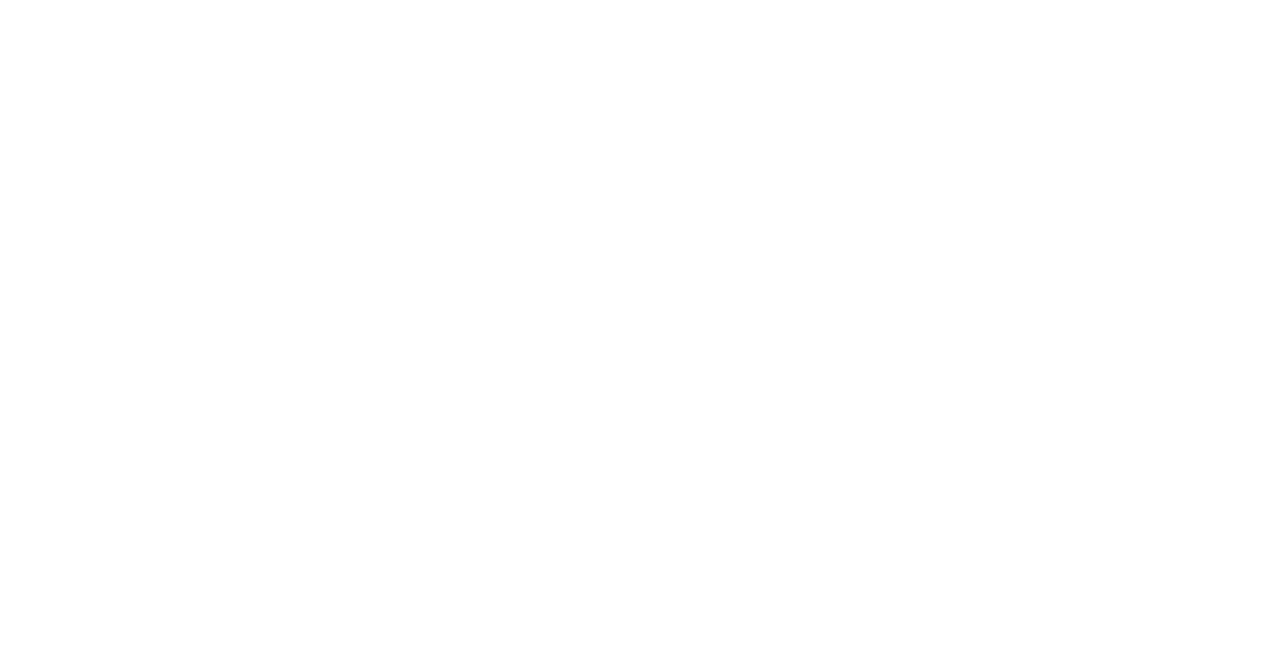 scroll, scrollTop: 0, scrollLeft: 0, axis: both 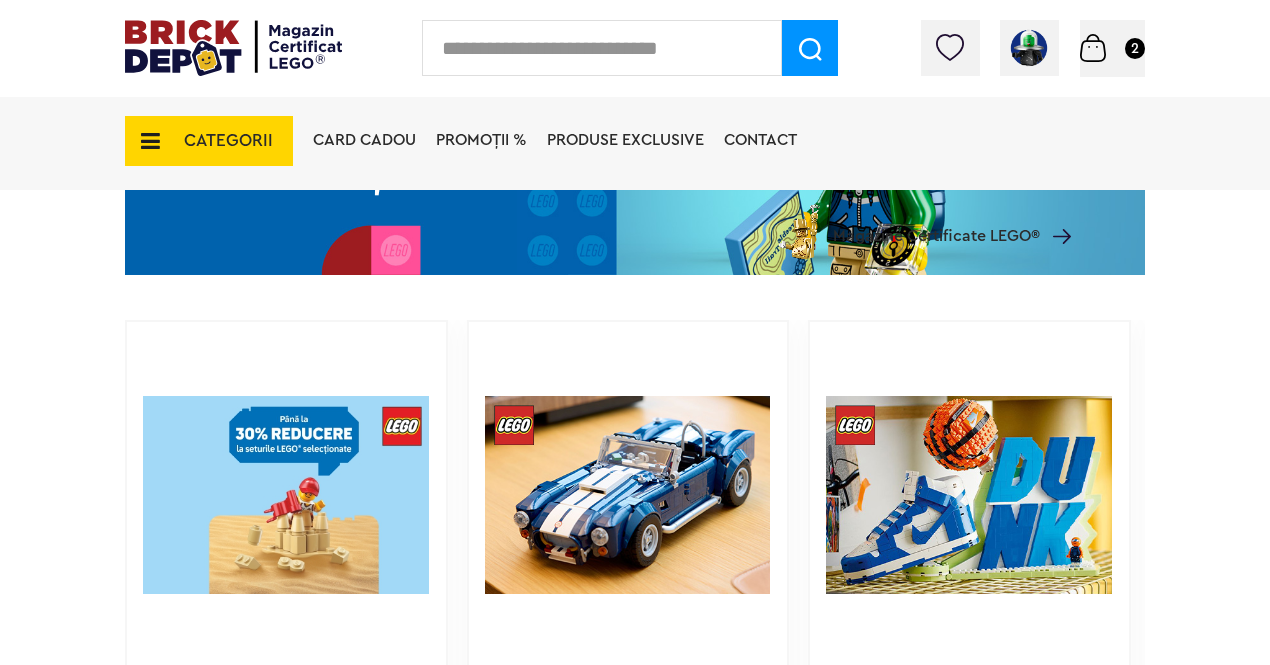 click at bounding box center (602, 48) 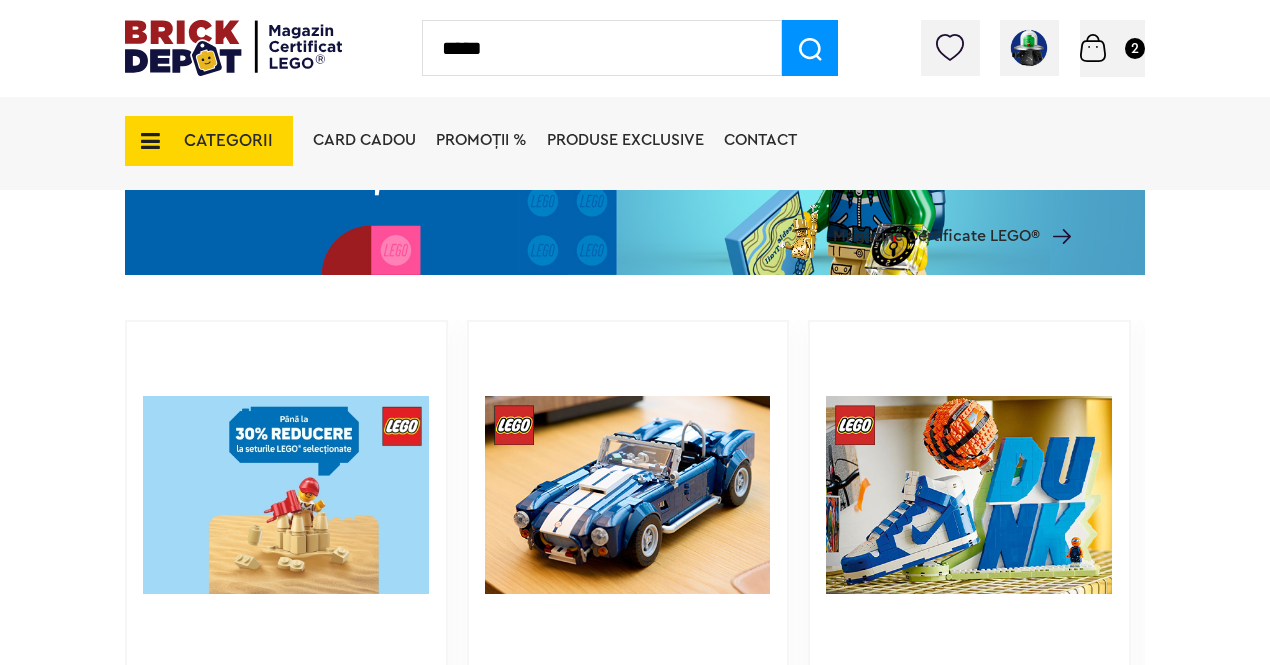 type on "*****" 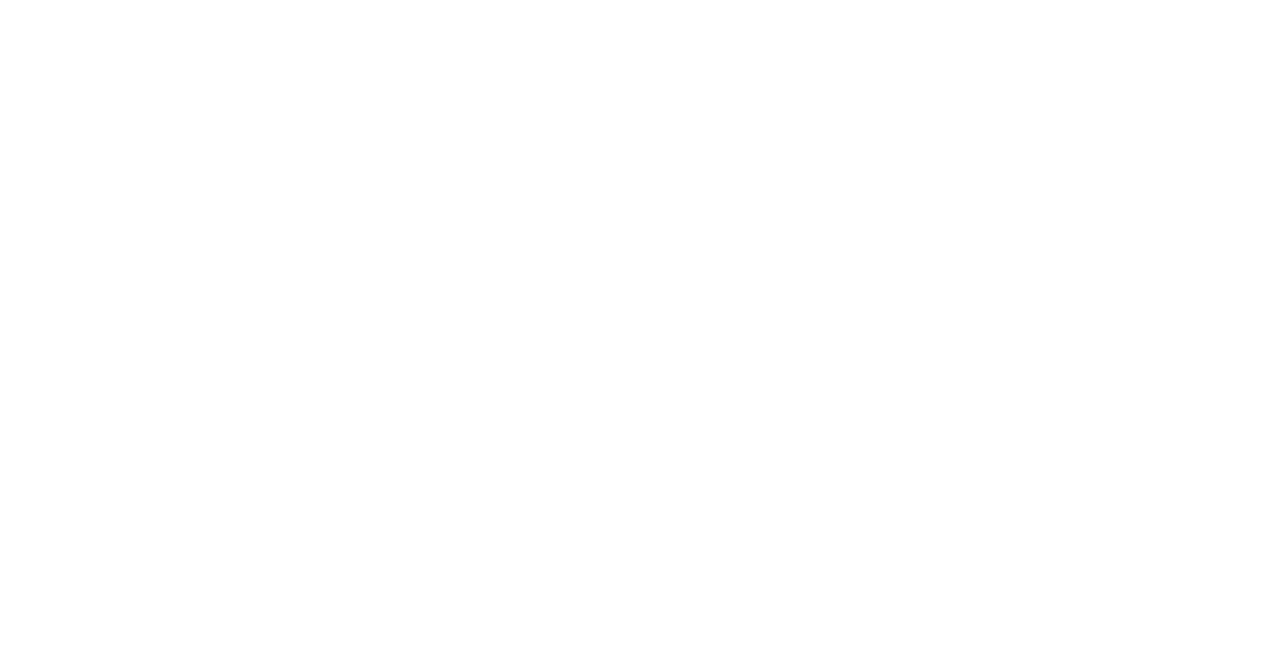 scroll, scrollTop: 0, scrollLeft: 0, axis: both 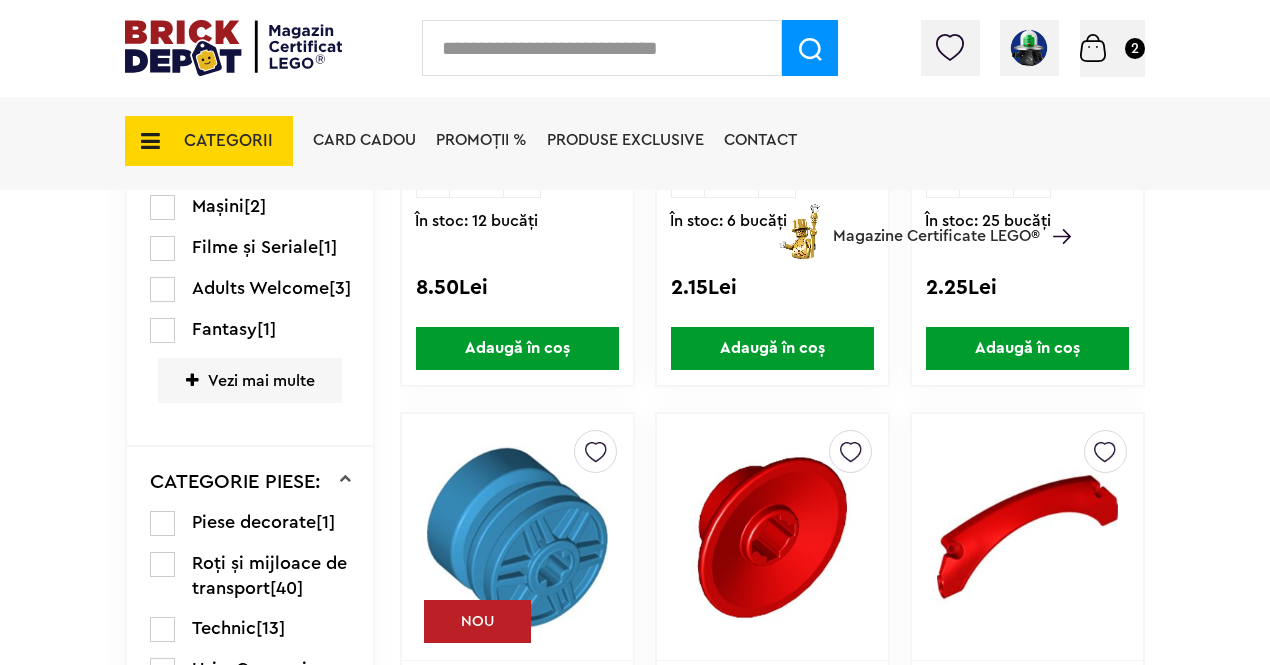 click at bounding box center (1093, 48) 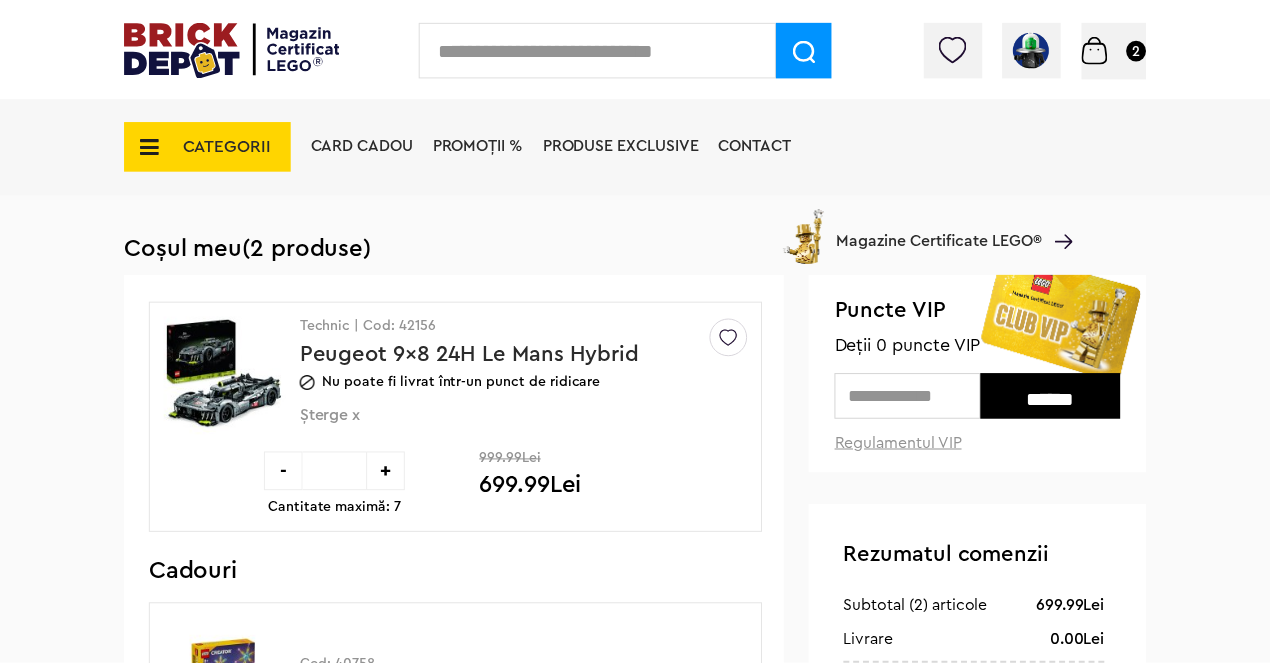scroll, scrollTop: 0, scrollLeft: 0, axis: both 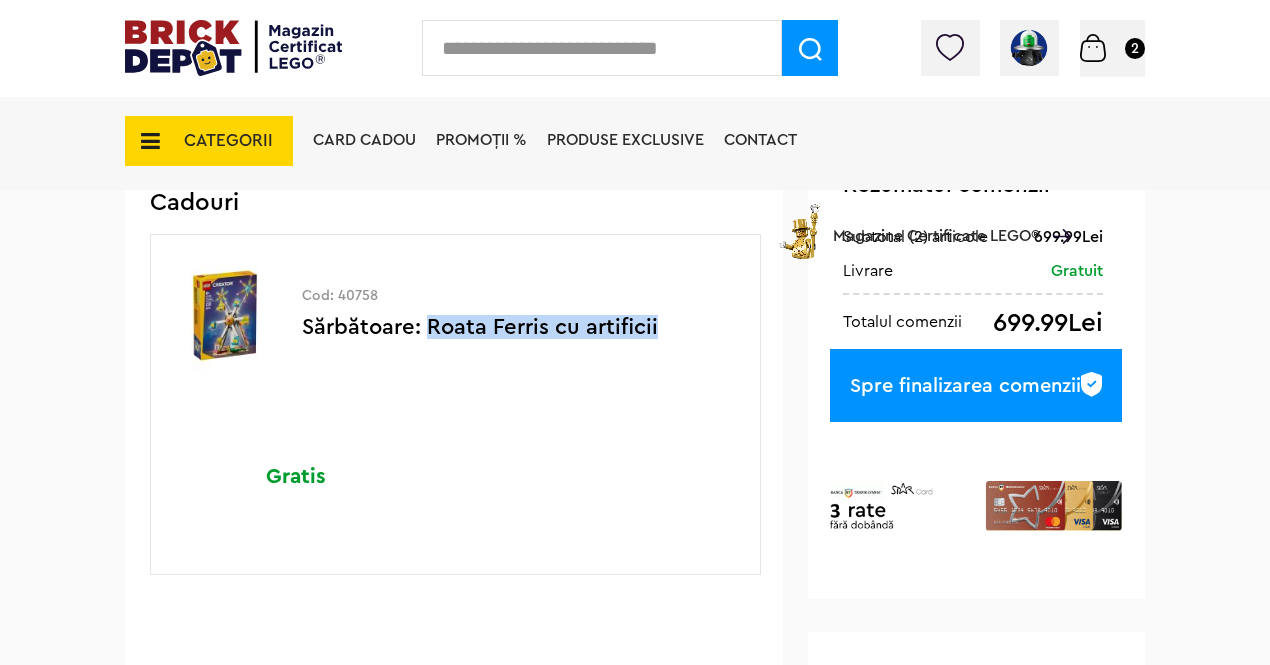 drag, startPoint x: 656, startPoint y: 327, endPoint x: 426, endPoint y: 309, distance: 230.70328 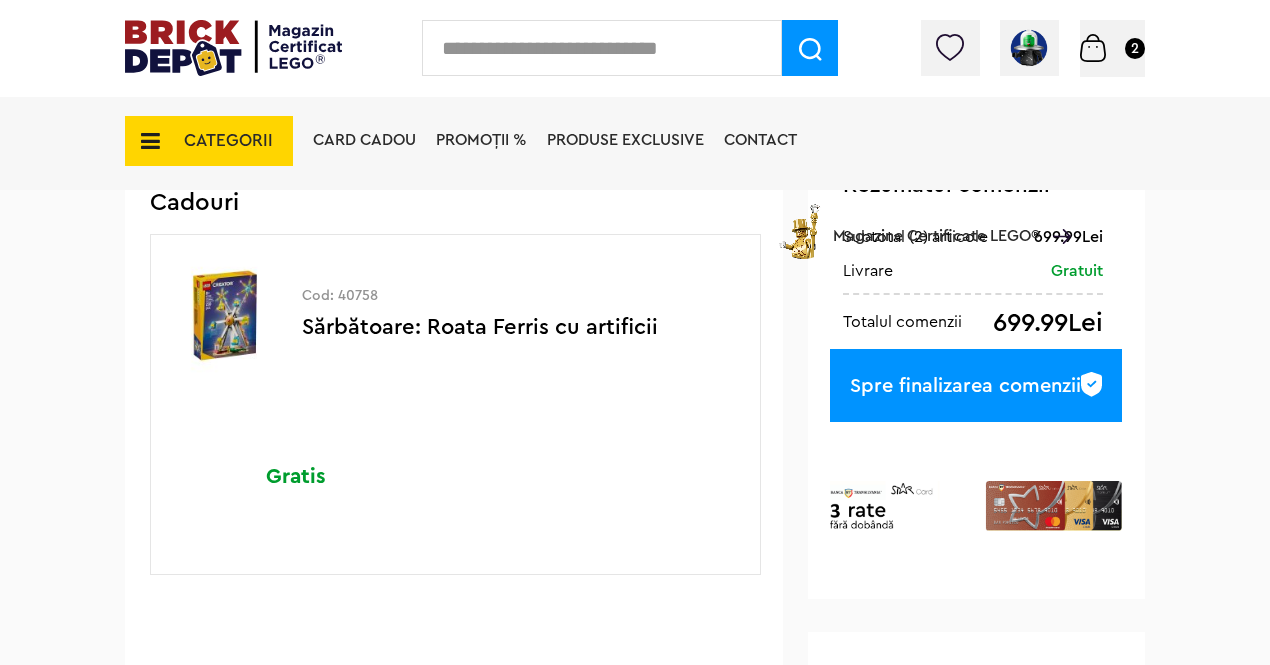 click at bounding box center [602, 48] 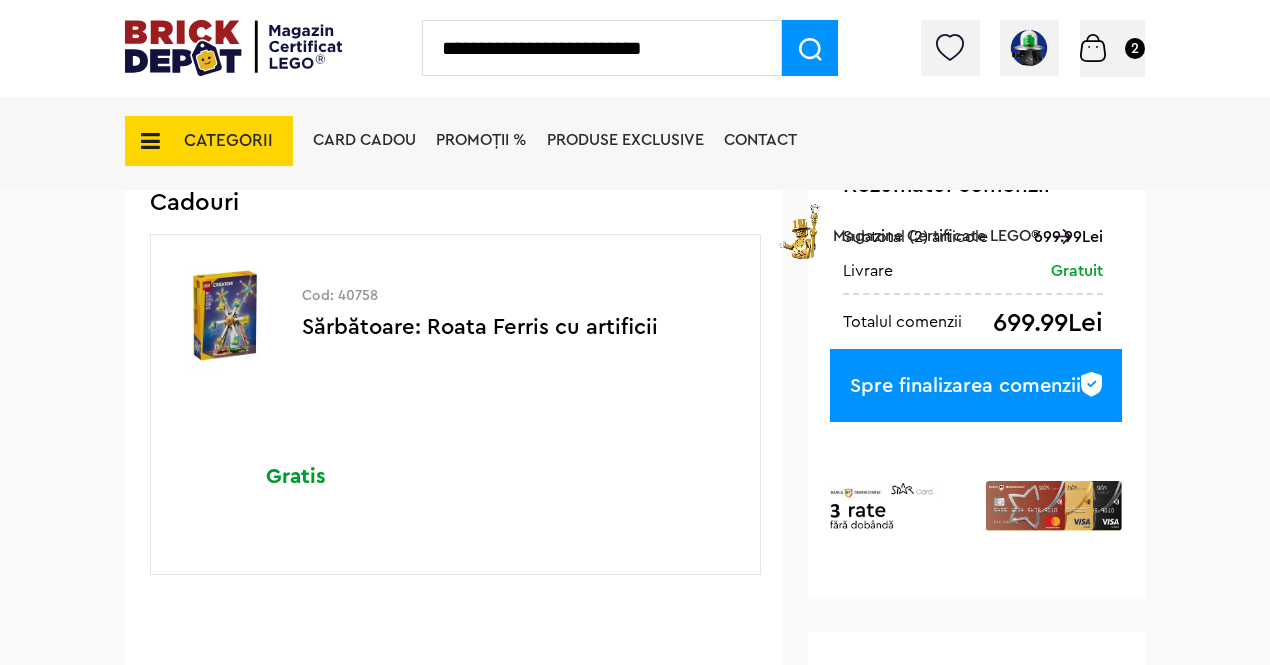 type on "**********" 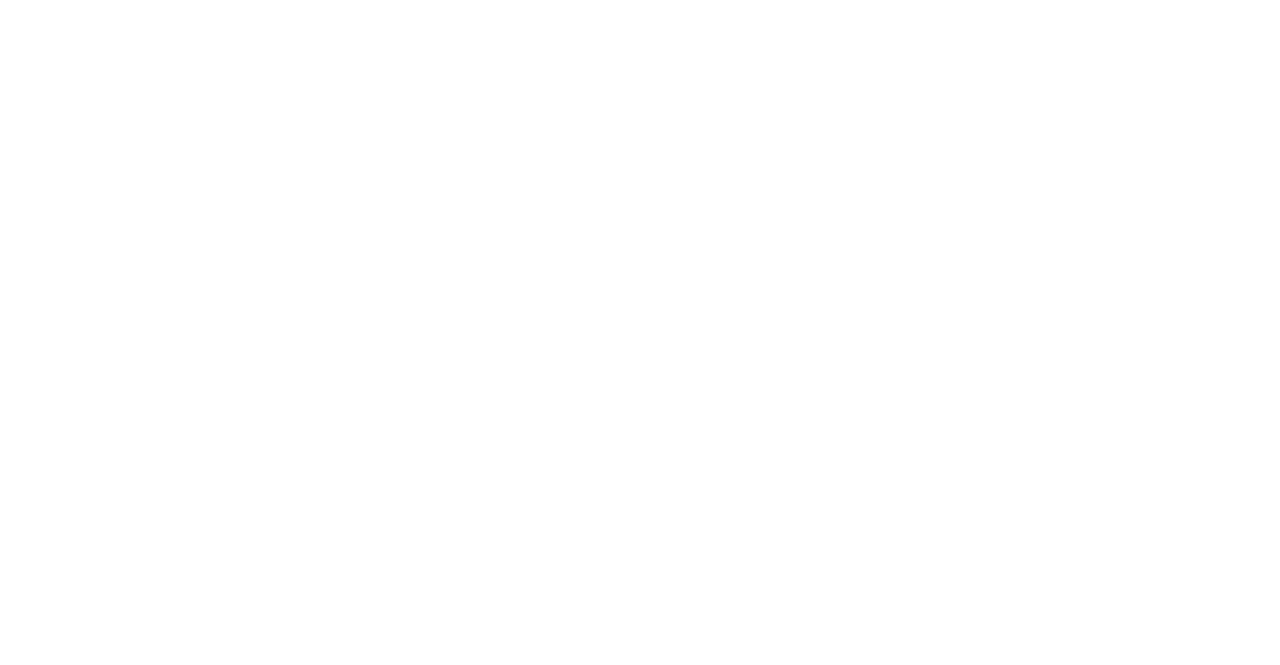 scroll, scrollTop: 0, scrollLeft: 0, axis: both 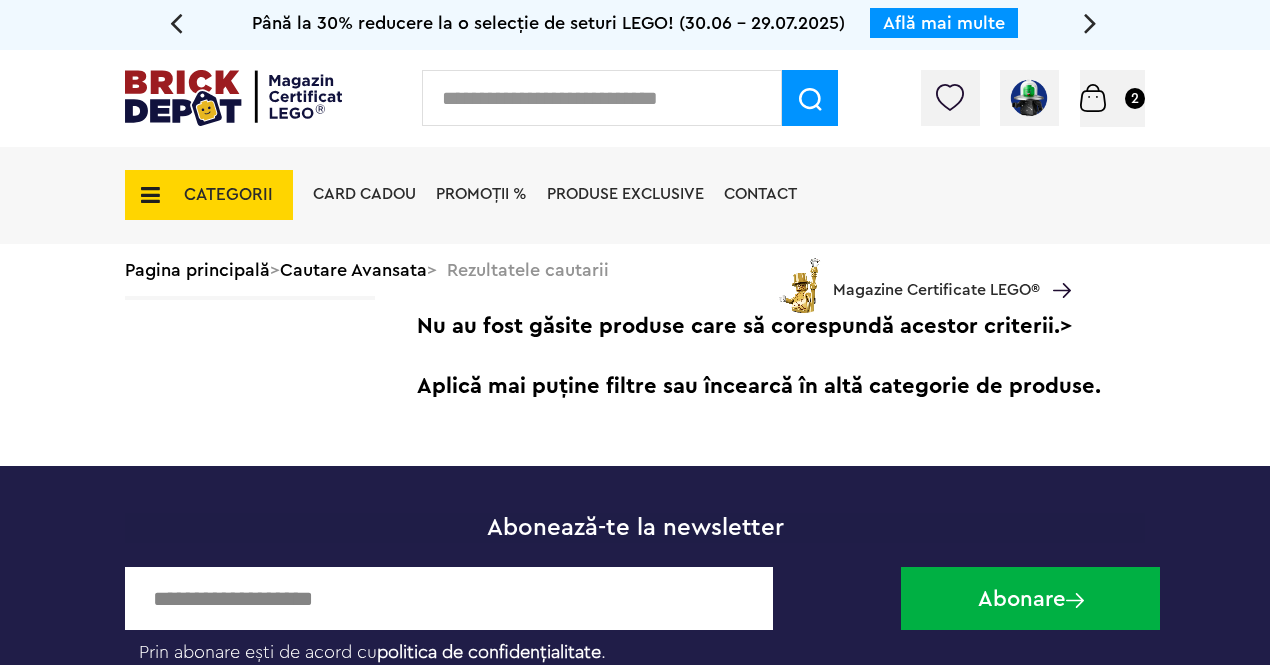 click at bounding box center [602, 98] 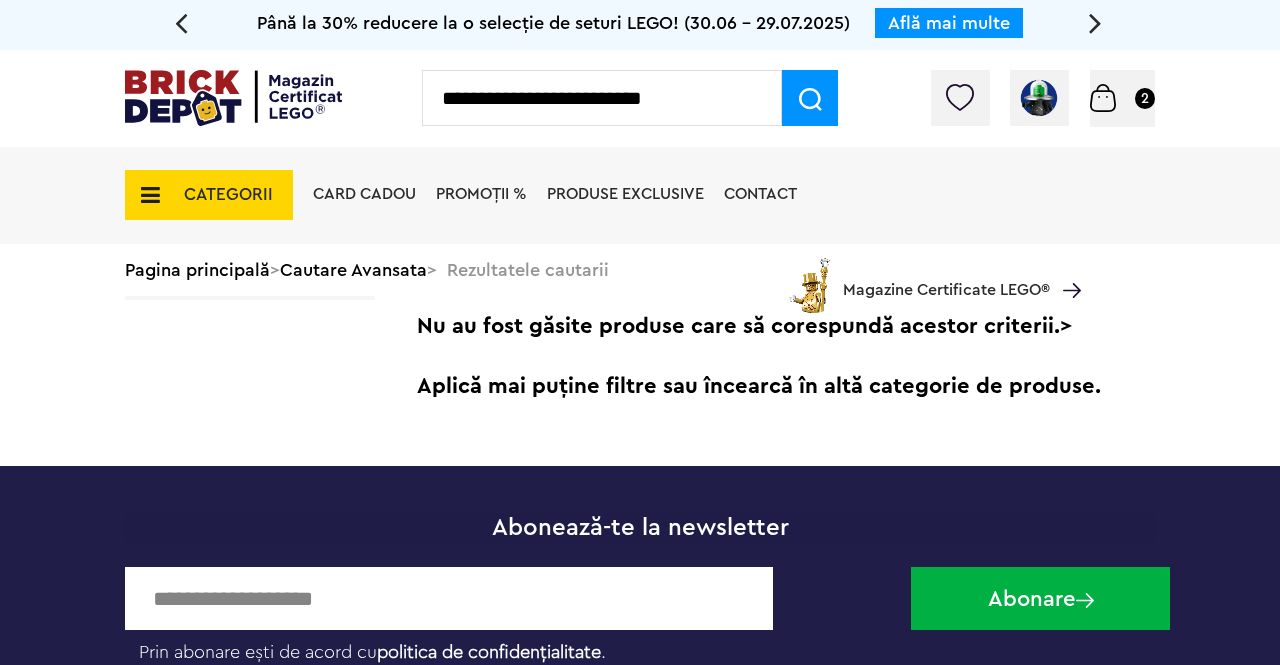 drag, startPoint x: 552, startPoint y: 99, endPoint x: 844, endPoint y: 96, distance: 292.0154 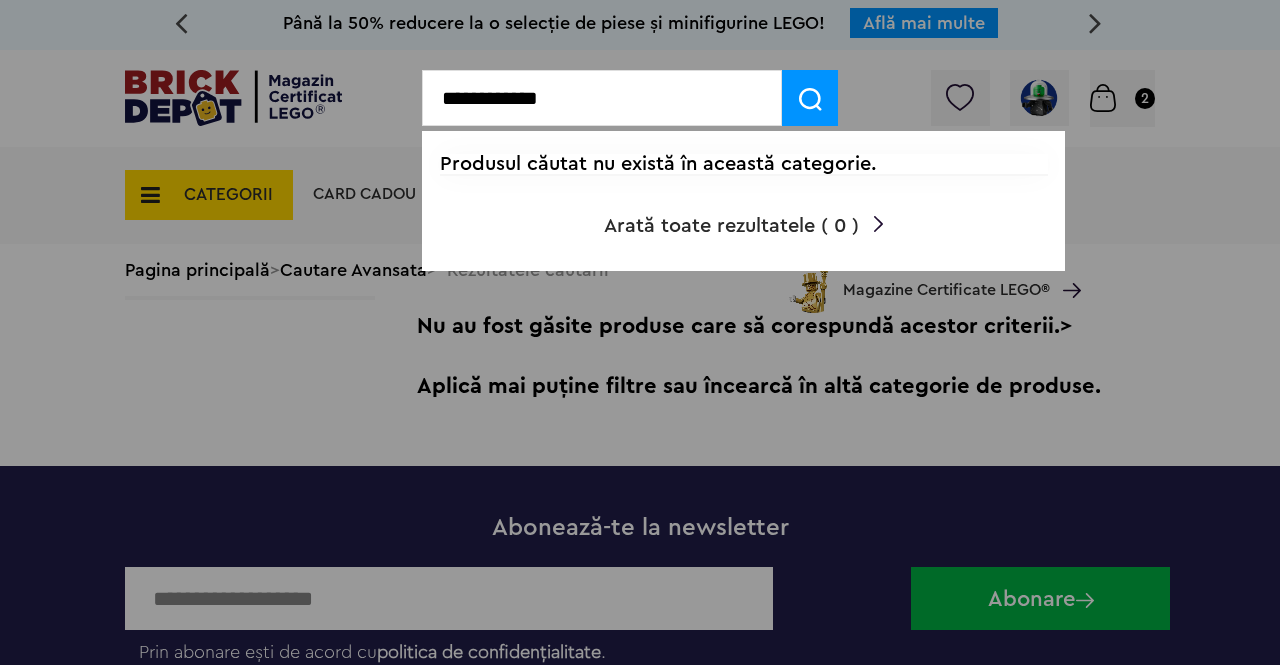type on "**********" 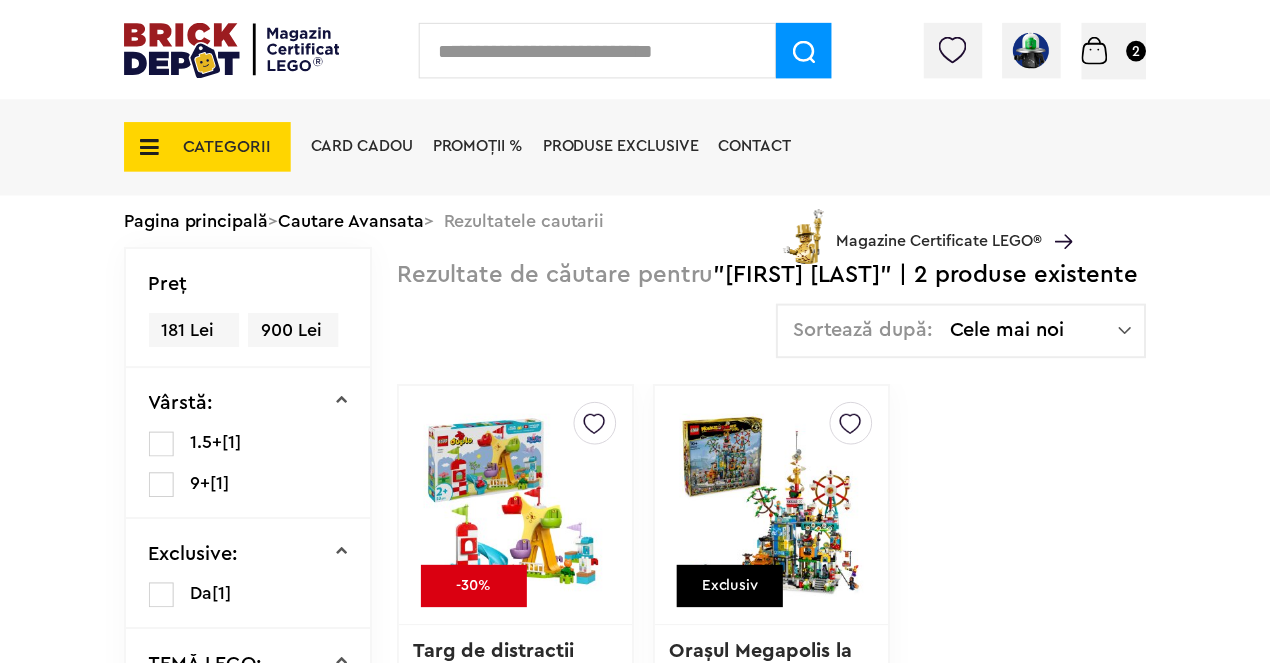 scroll, scrollTop: 0, scrollLeft: 0, axis: both 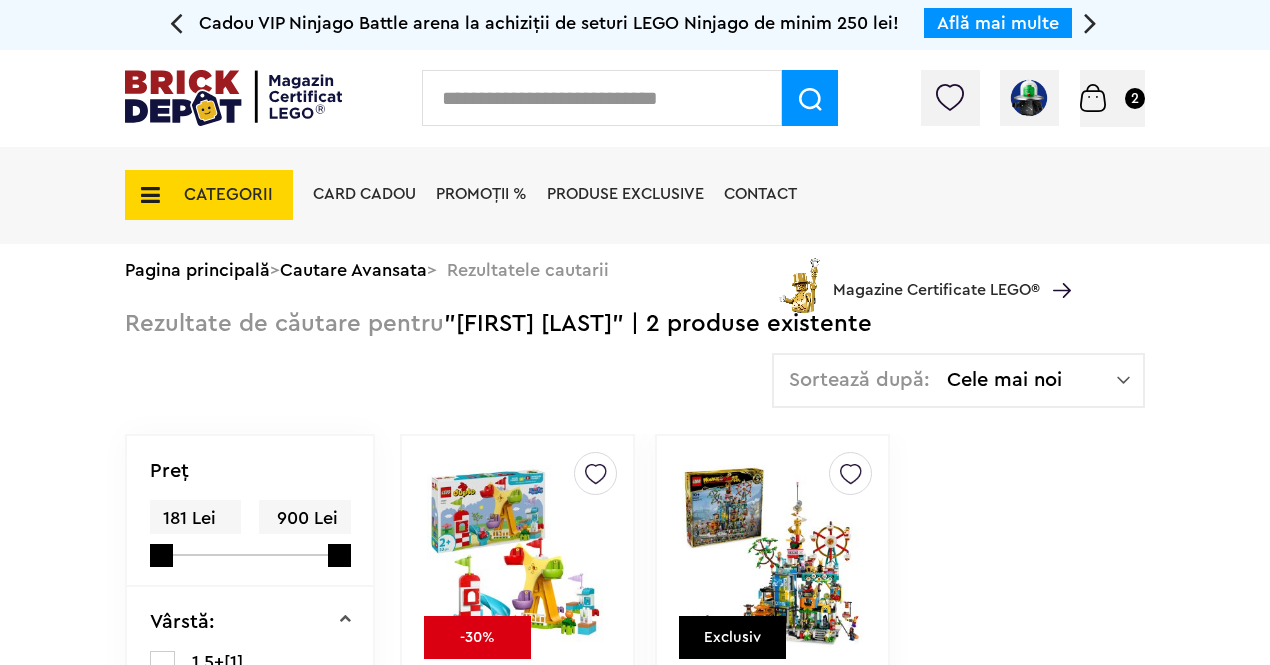 click at bounding box center [602, 98] 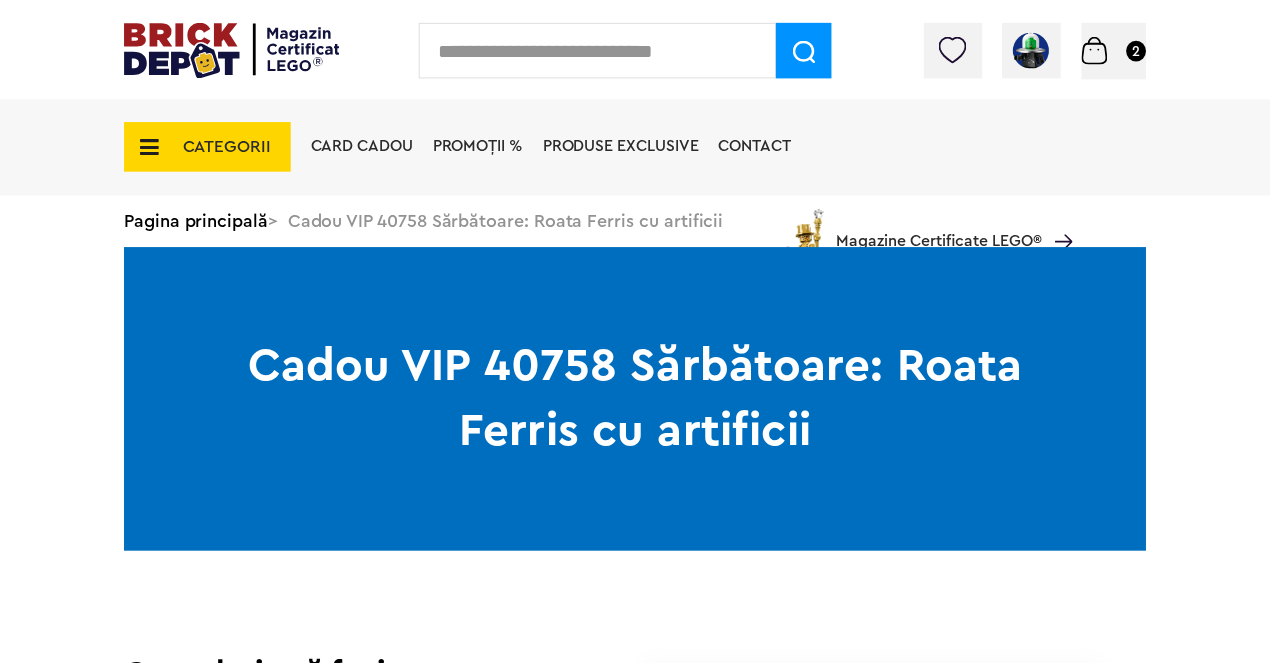 scroll, scrollTop: 0, scrollLeft: 0, axis: both 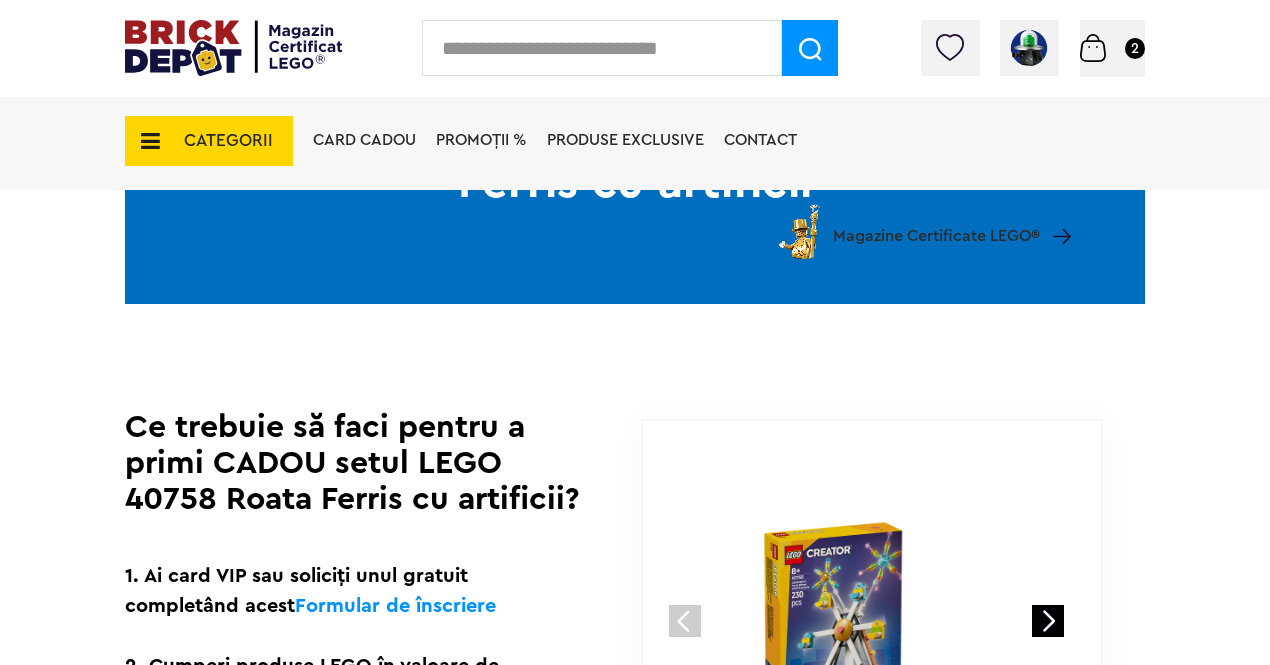 click on "Coș   2" at bounding box center (1112, 47) 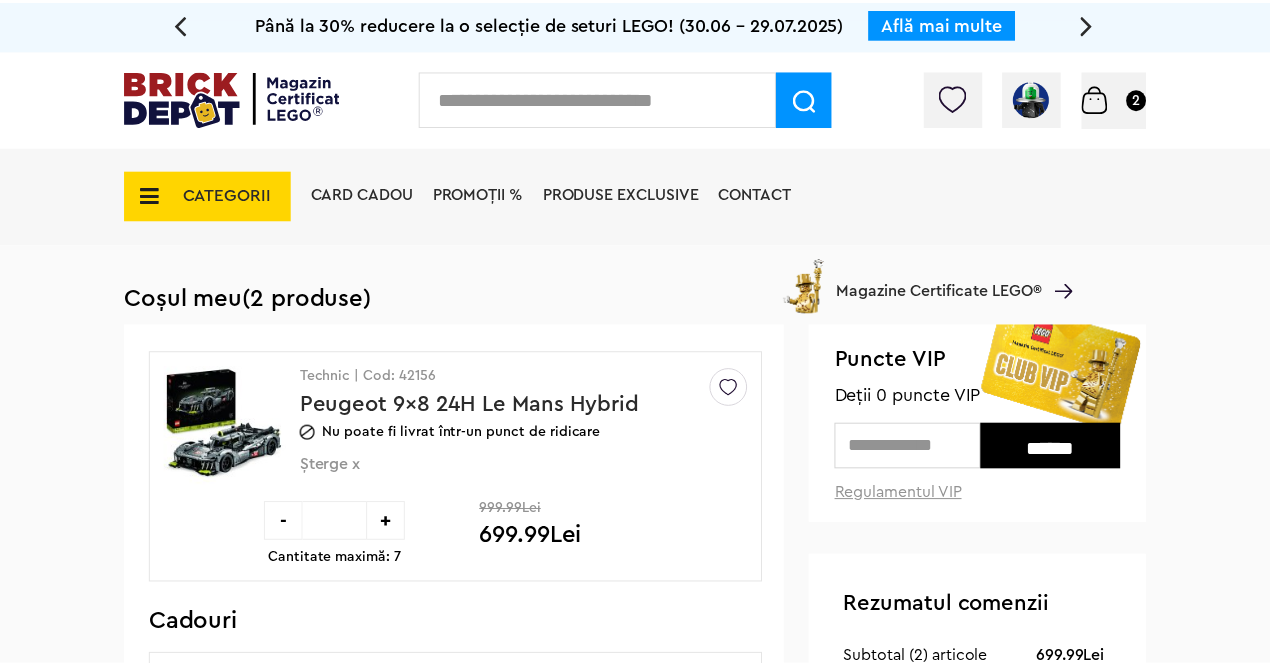 scroll, scrollTop: 0, scrollLeft: 0, axis: both 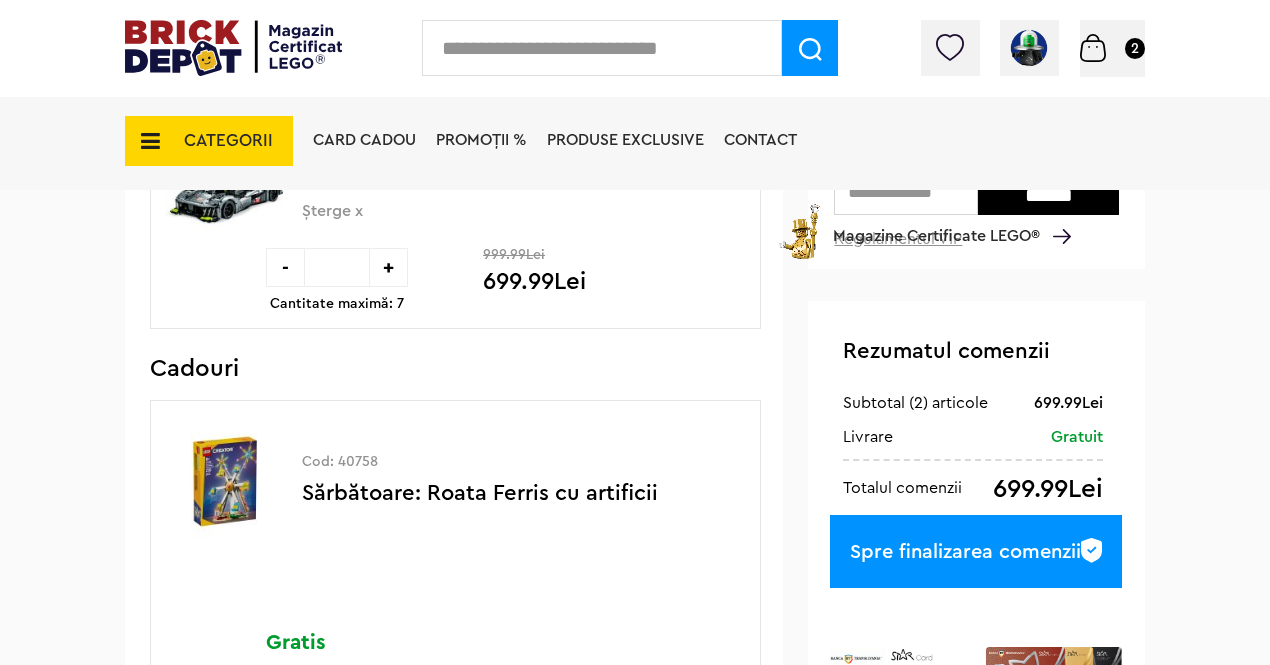 click on "Spre finalizarea comenzii" at bounding box center (976, 551) 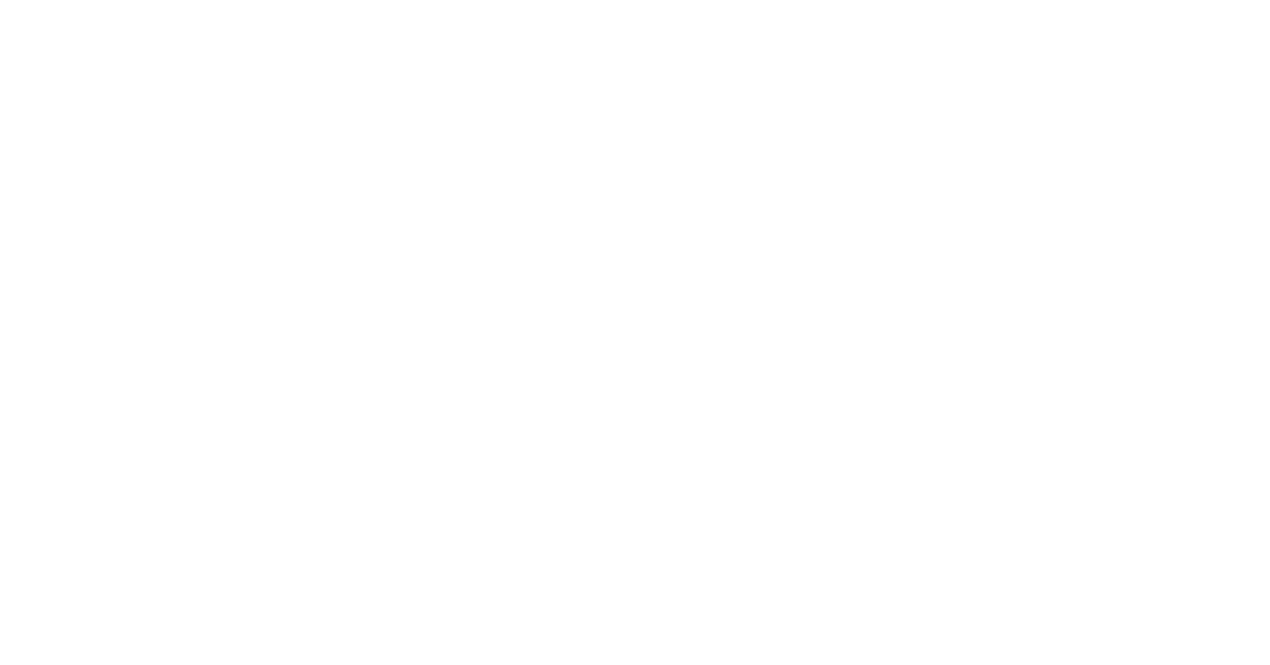 scroll, scrollTop: 0, scrollLeft: 0, axis: both 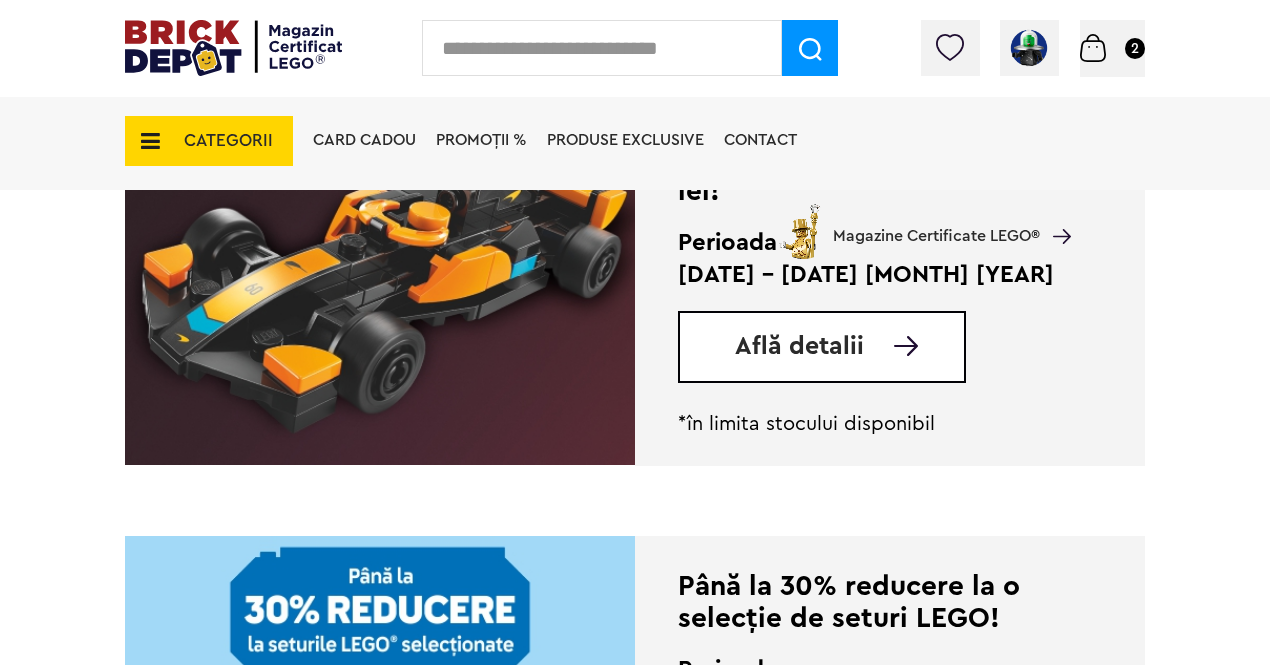 click on "Află detalii" at bounding box center [799, 346] 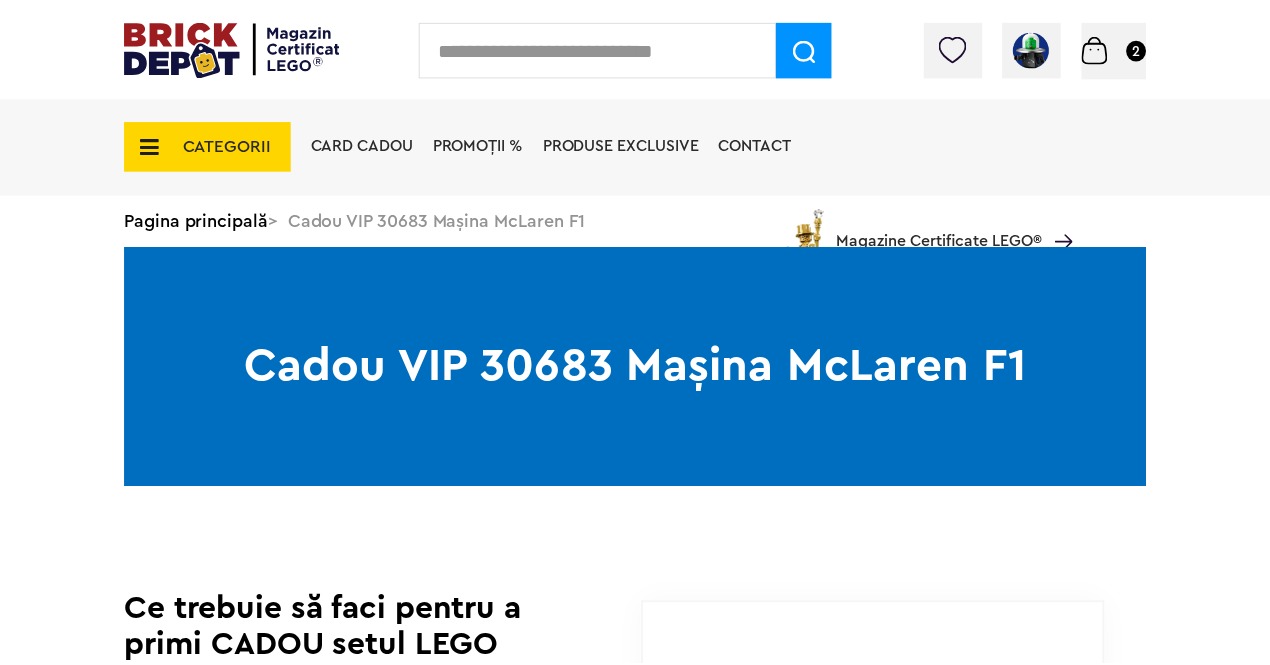 scroll, scrollTop: 0, scrollLeft: 0, axis: both 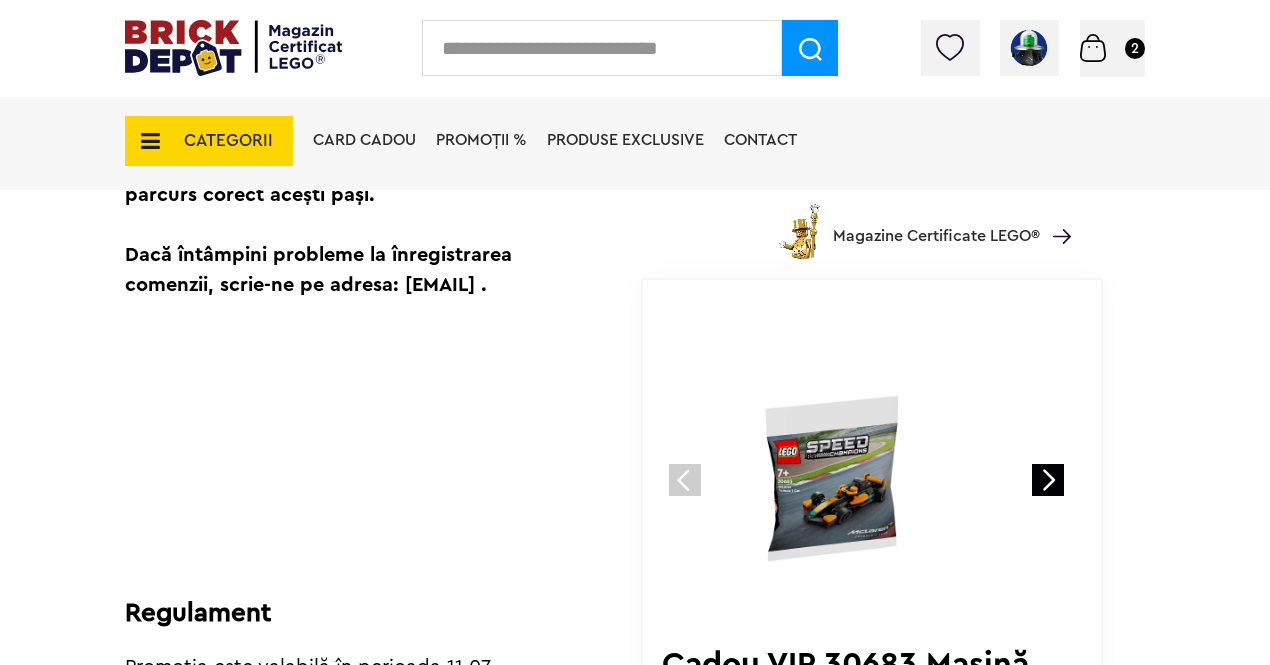 click at bounding box center (1093, 48) 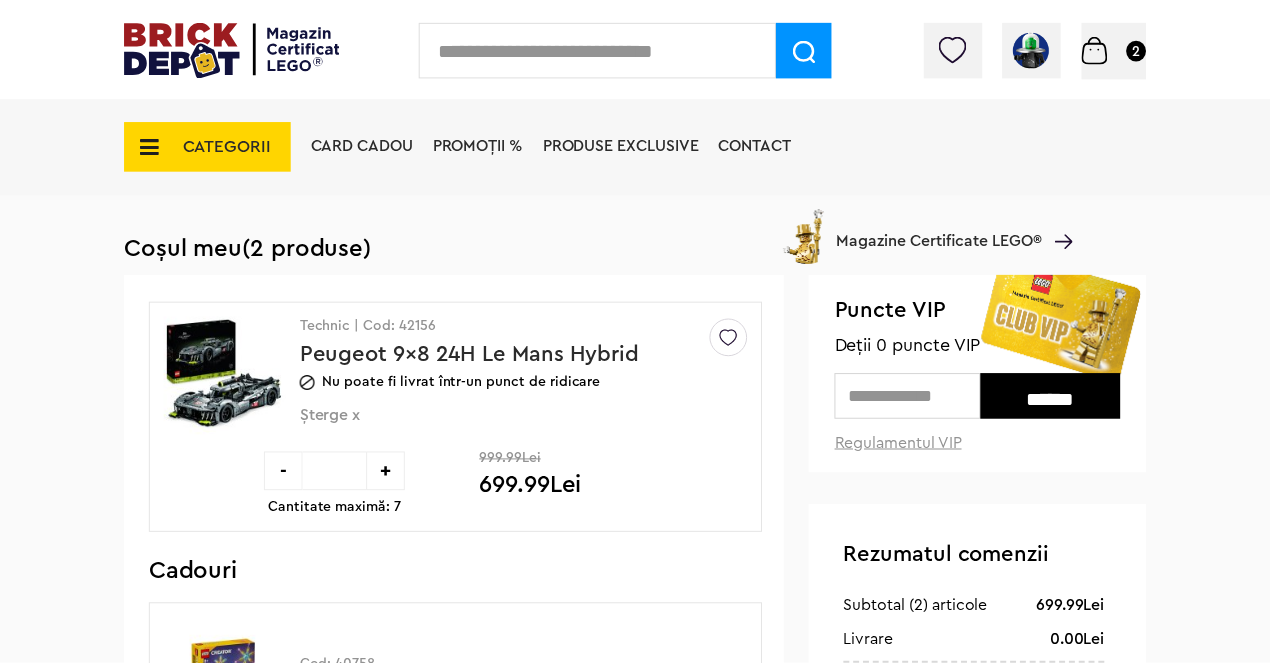scroll, scrollTop: 0, scrollLeft: 0, axis: both 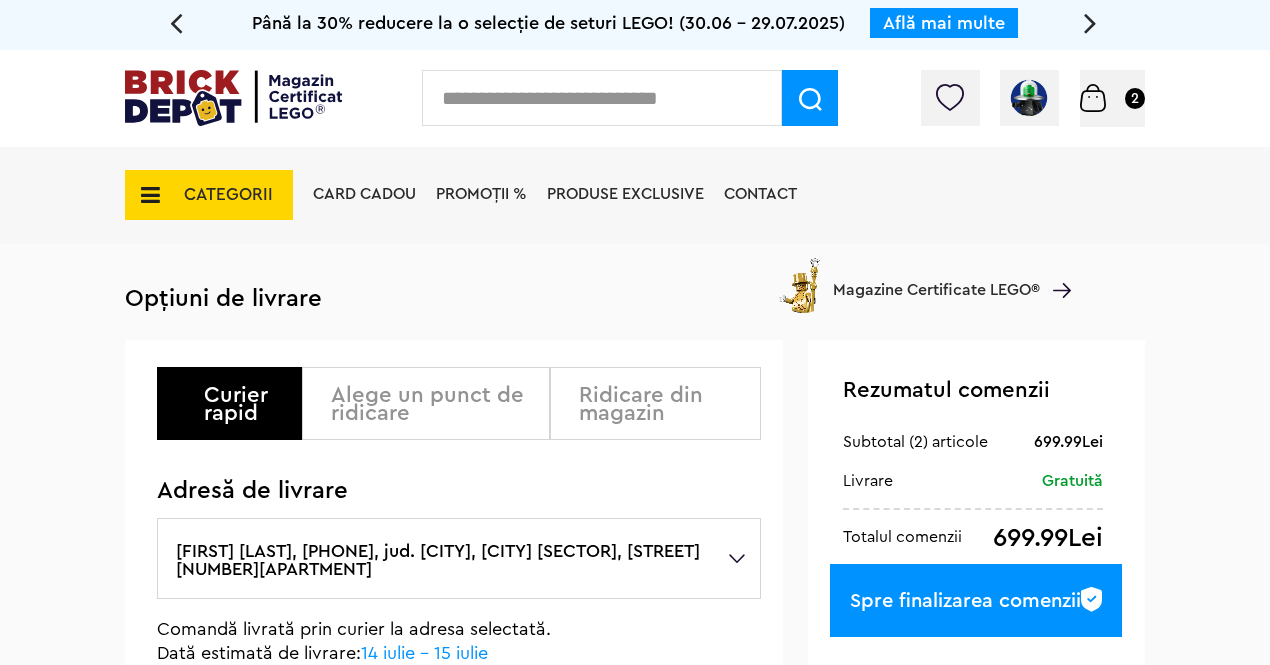 click on "Alege un punct de ridicare" at bounding box center (433, 404) 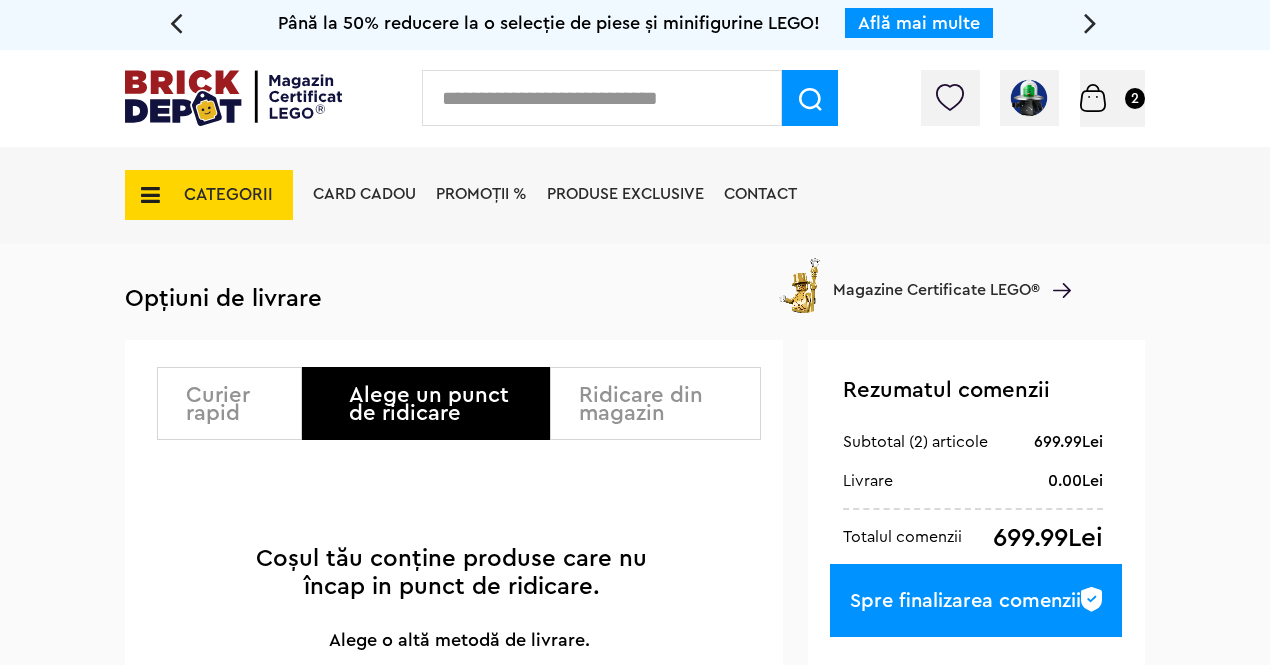 click on "Curier rapid" at bounding box center (236, 404) 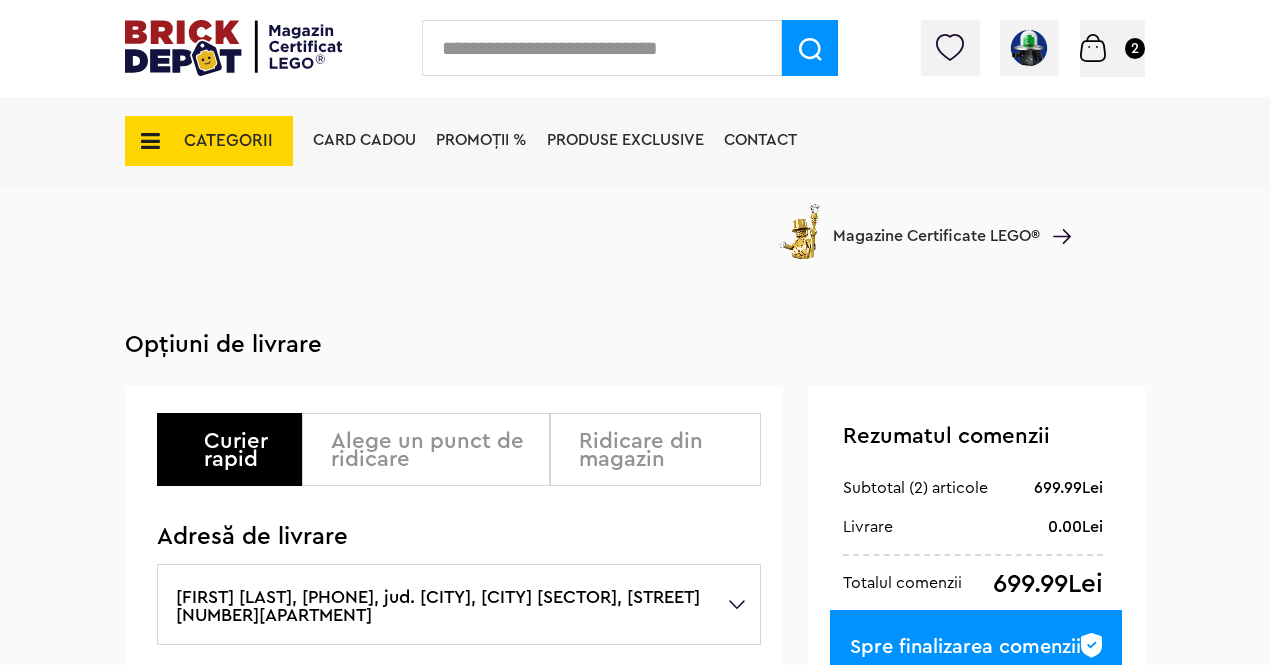 scroll, scrollTop: 300, scrollLeft: 0, axis: vertical 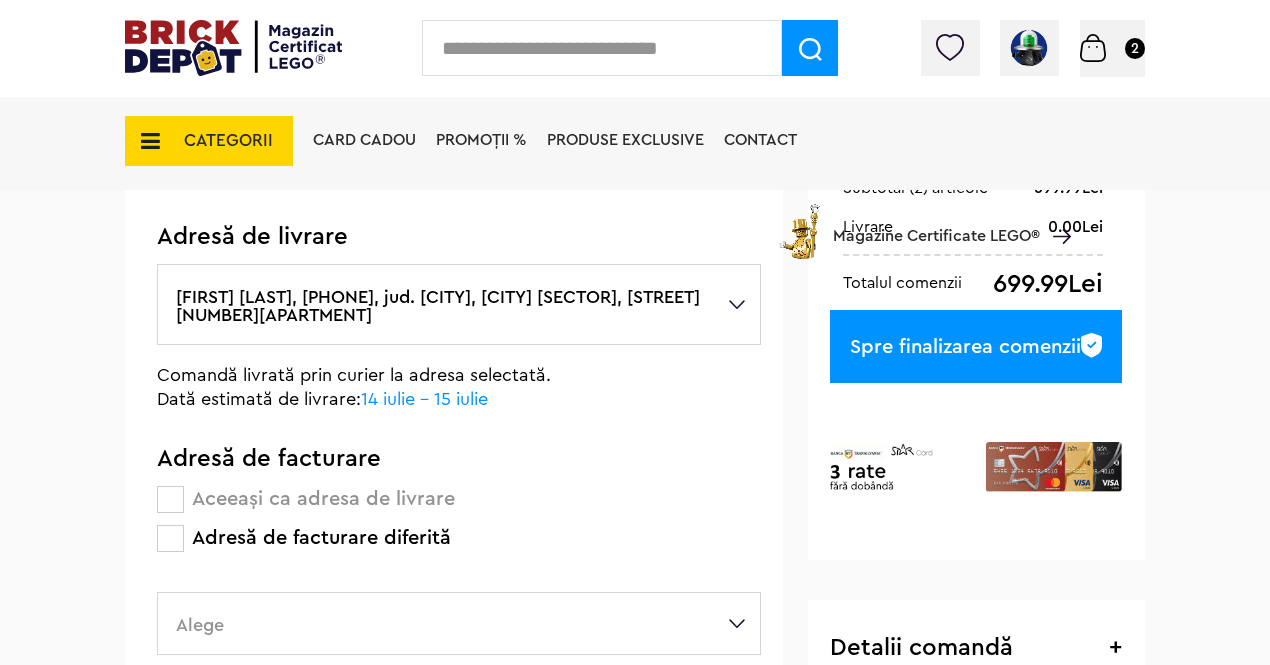 click on "Curier rapid
Alege un punct de ridicare
Ridicare din magazin
Coșul tău conține produse care nu încap in punct de ridicare. Alege o altă metodă de livrare.
Adresă de livrare Pavel Madalina, +40721868255, jud. Municipiul Bucuresti, BUCURESTI SECTORUL 4, Visana 4Bloc 26 Scara A Ap. 23 Pavel Madalina, +40721868255, jud. Municipiul Bucuresti, BUCURESTI SECTORUL 4, Visana 4Bloc 26 Scara A Ap. 23 + Adaugă adresă nouă
Denumire
Nume
Prenume" at bounding box center (459, 556) 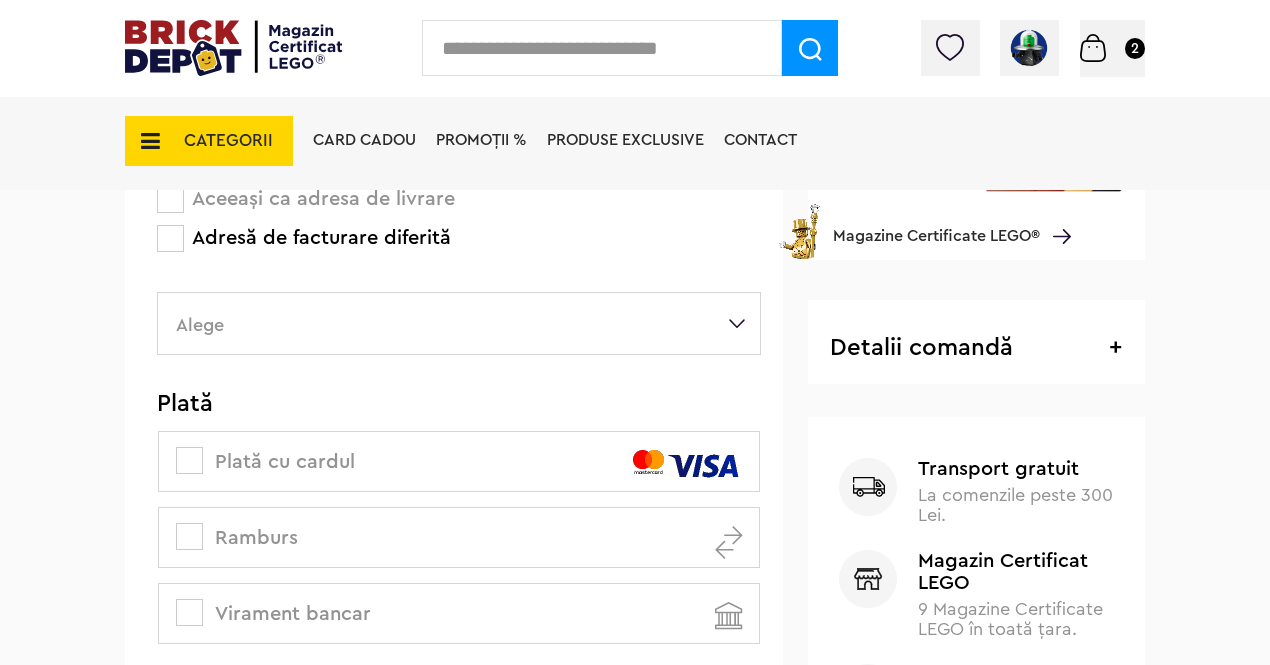 click on "Alege" at bounding box center [459, 323] 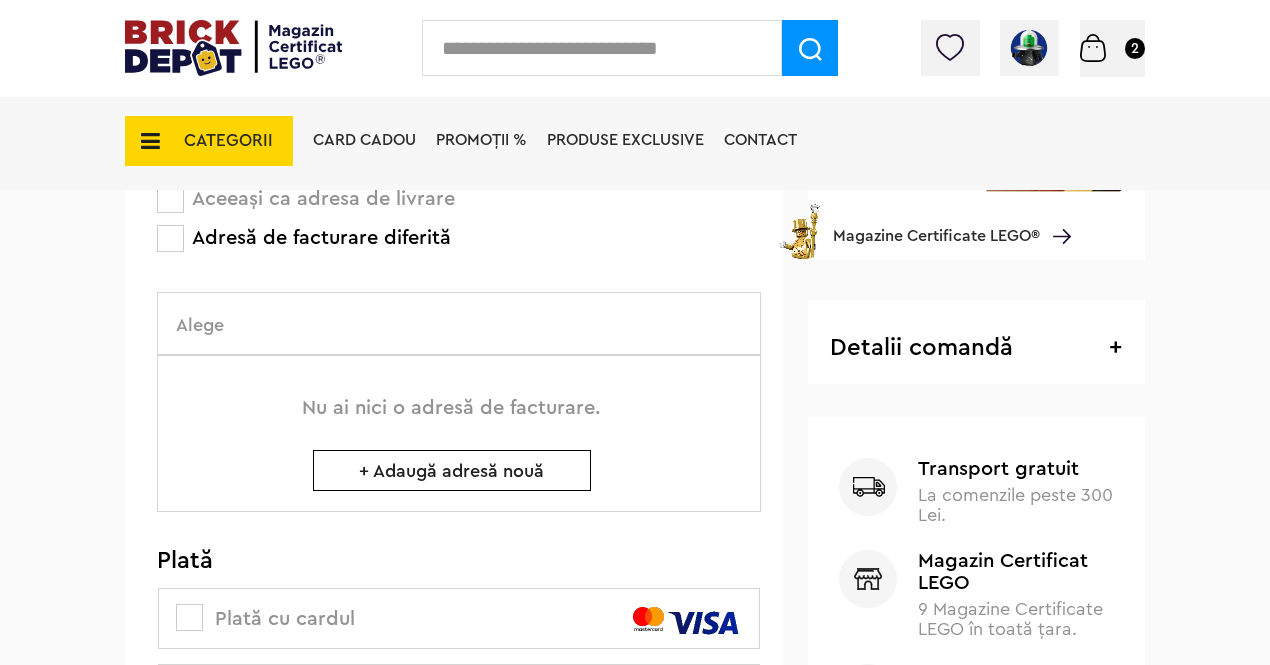 scroll, scrollTop: 300, scrollLeft: 0, axis: vertical 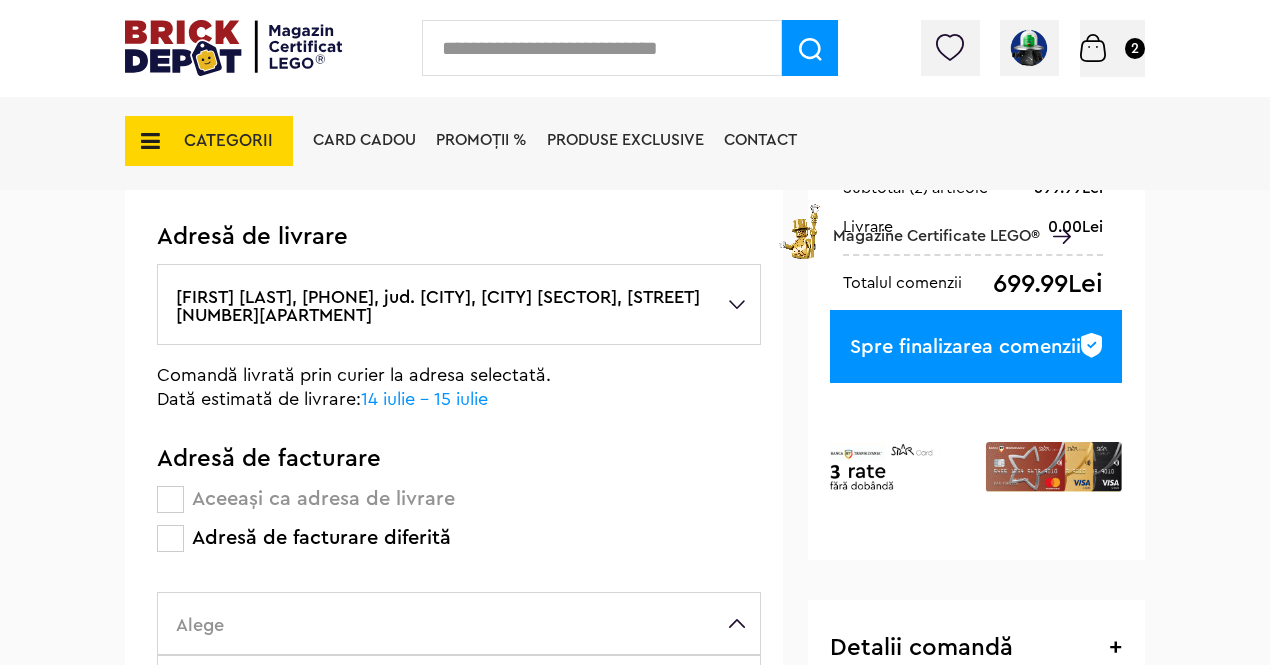 click on "Aceeași ca adresa de livrare" at bounding box center (323, 499) 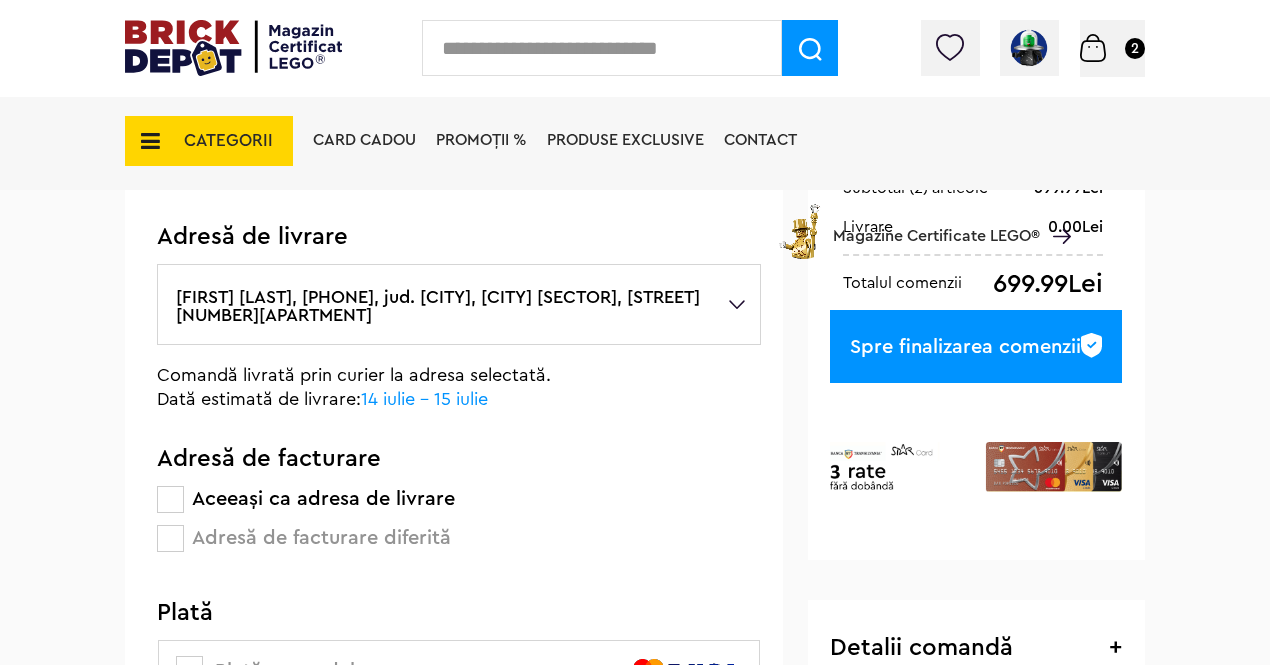 click on "[FIRST] [LAST], [PHONE], jud. [CITY], [CITY] [SECTOR], [STREET] 4Bloc 26 Scara A Ap. 23" at bounding box center (459, 304) 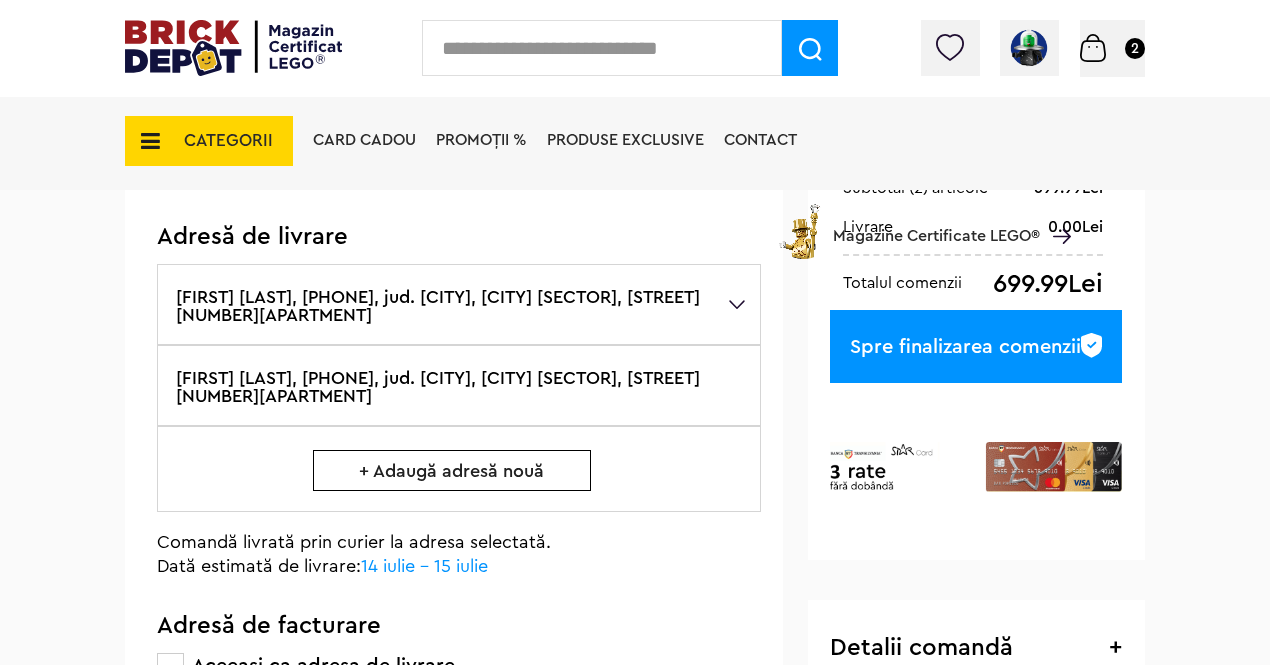 click on "+ Adaugă adresă nouă" at bounding box center (452, 470) 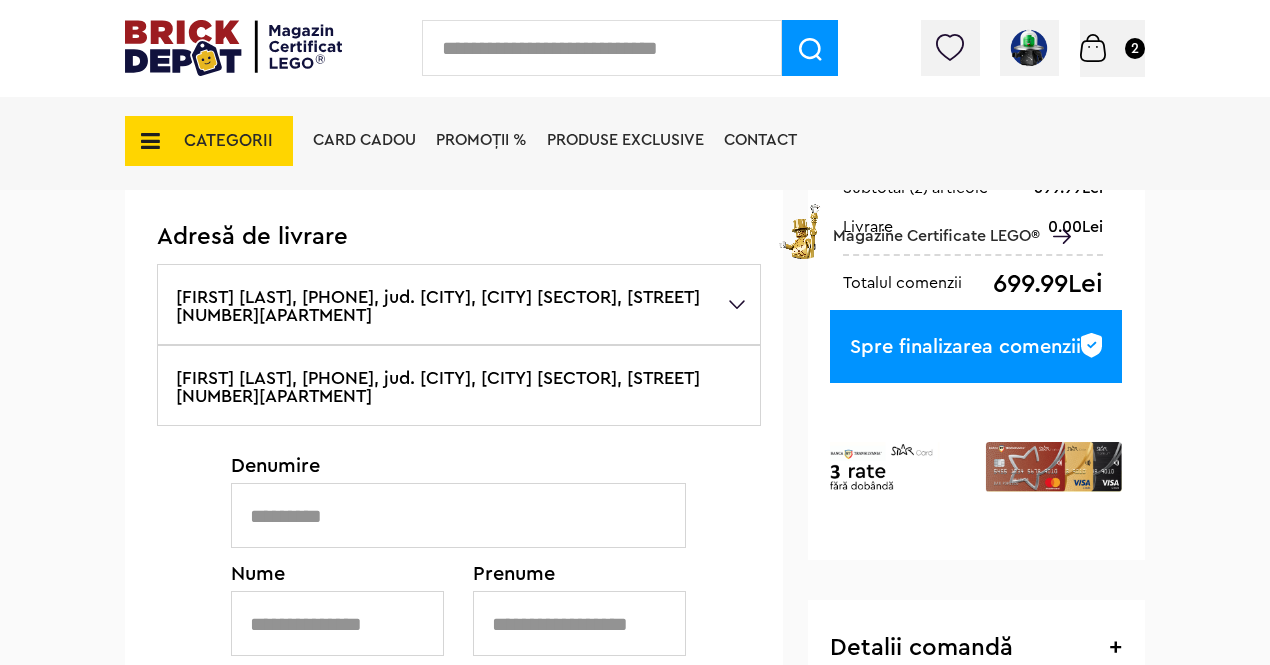 click at bounding box center (458, 515) 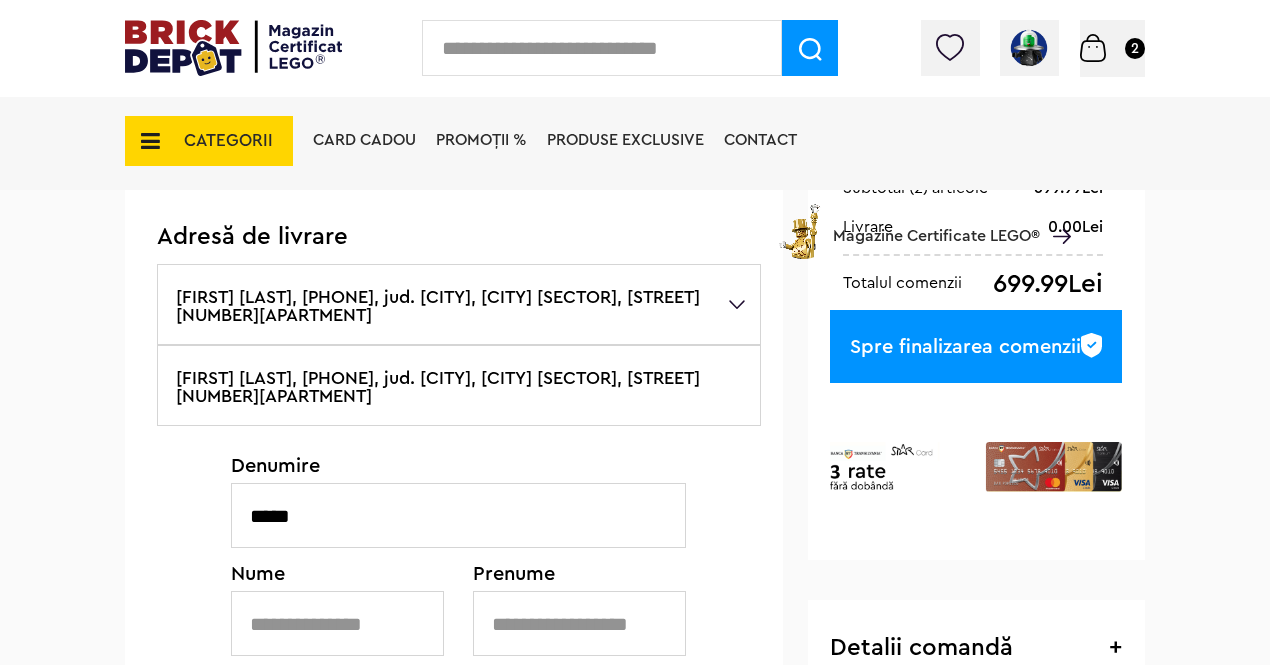 type on "*****" 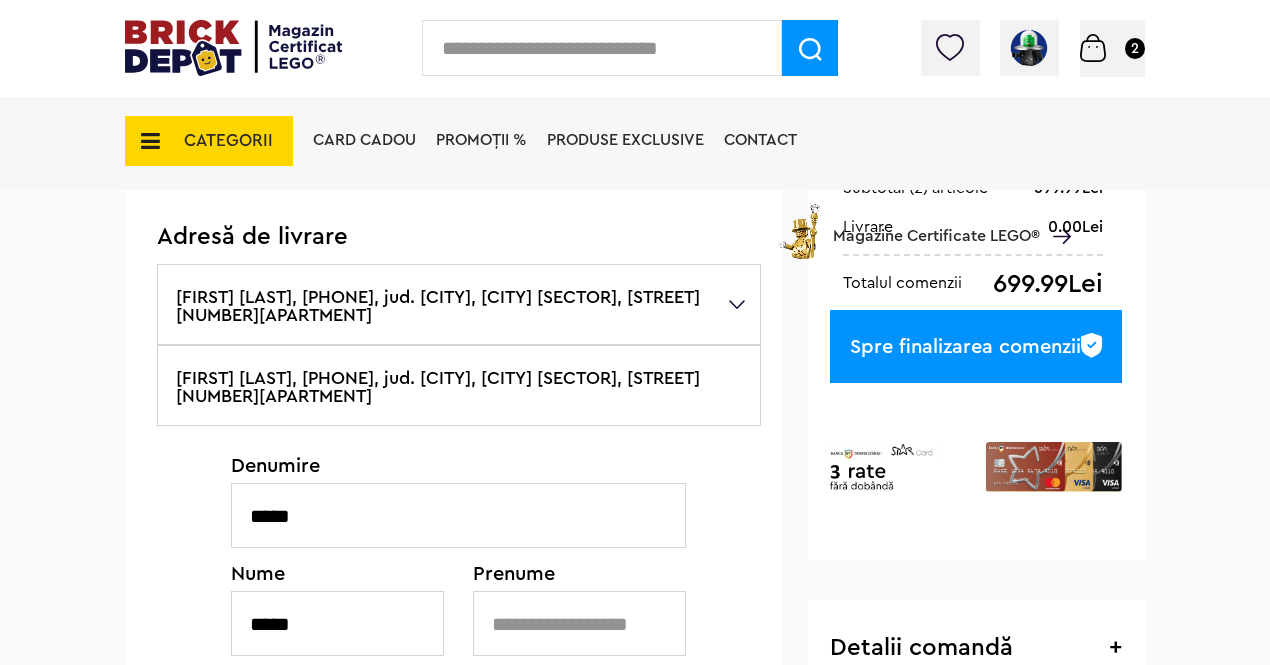 type on "*****" 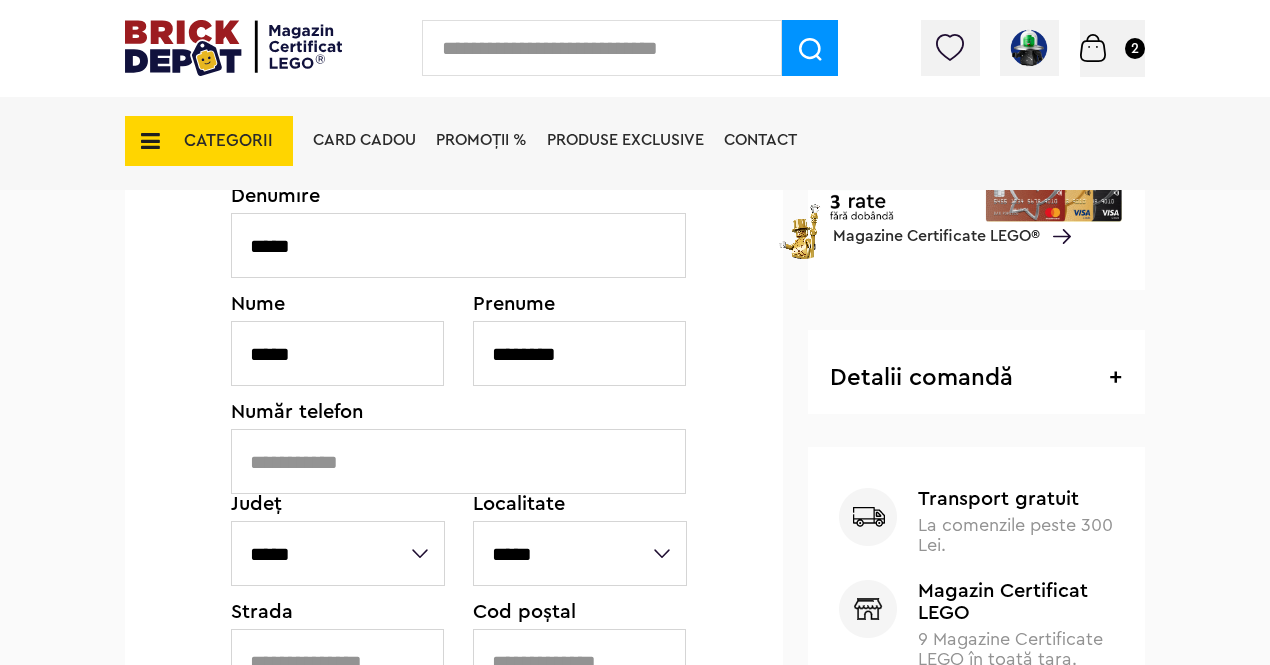 scroll, scrollTop: 573, scrollLeft: 0, axis: vertical 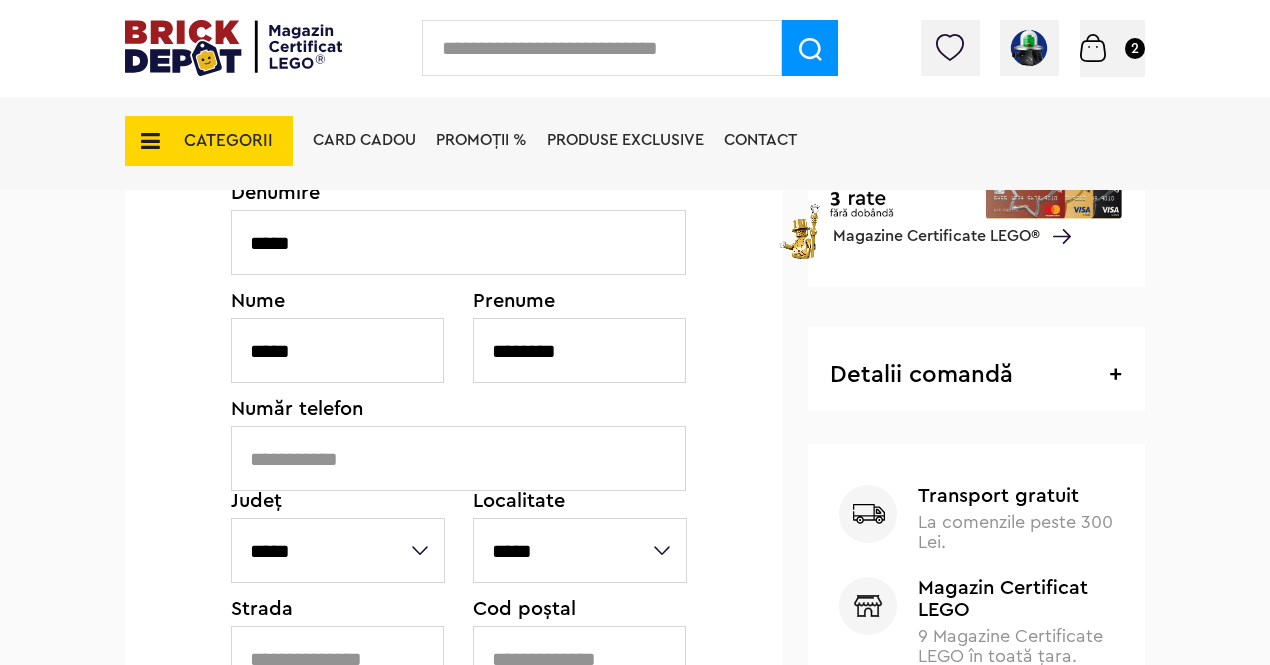 type on "********" 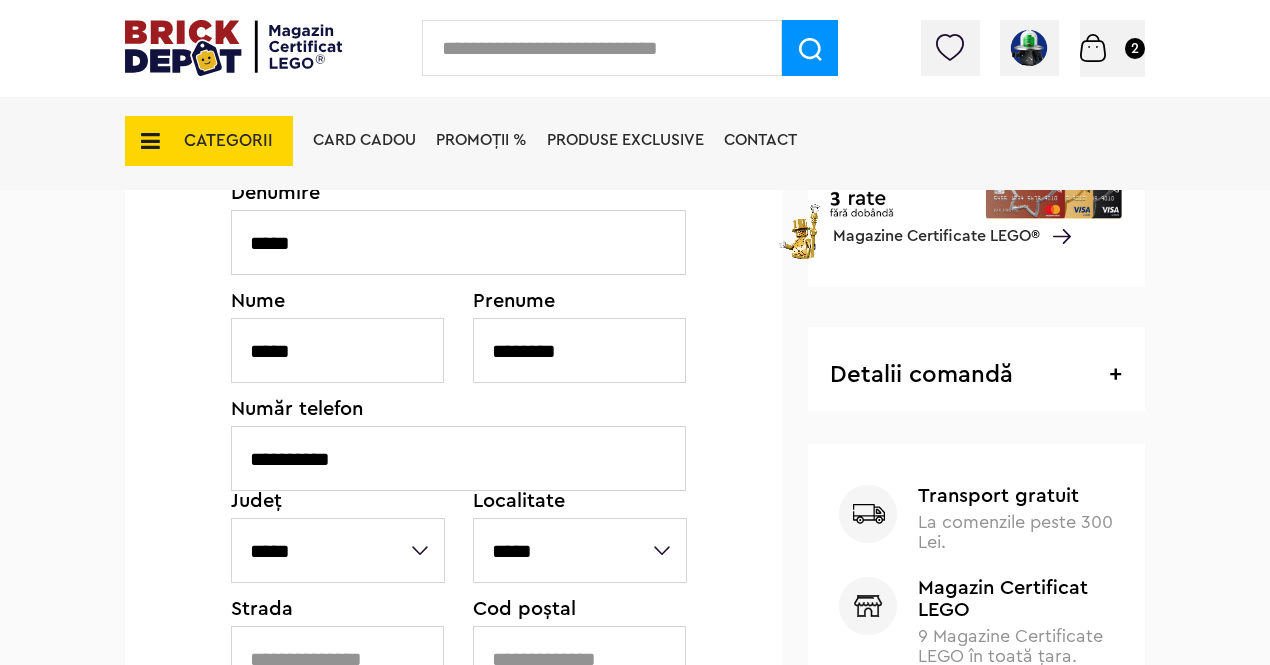 type on "**********" 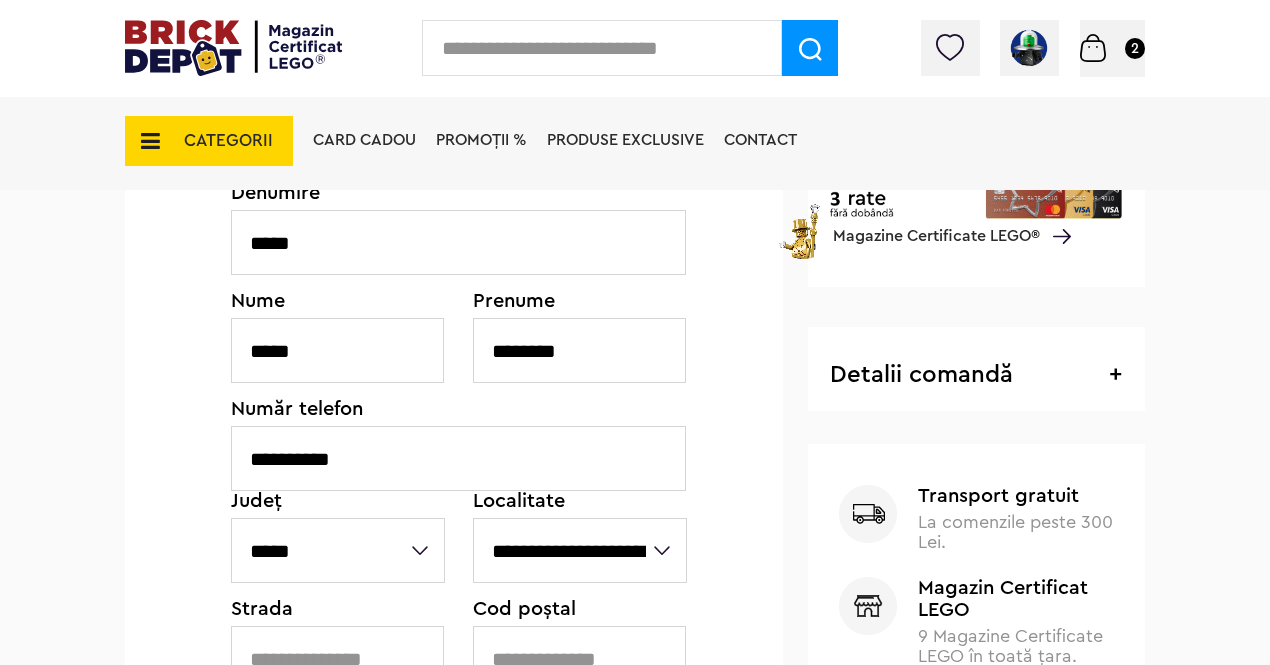 click on "**********" at bounding box center [580, 550] 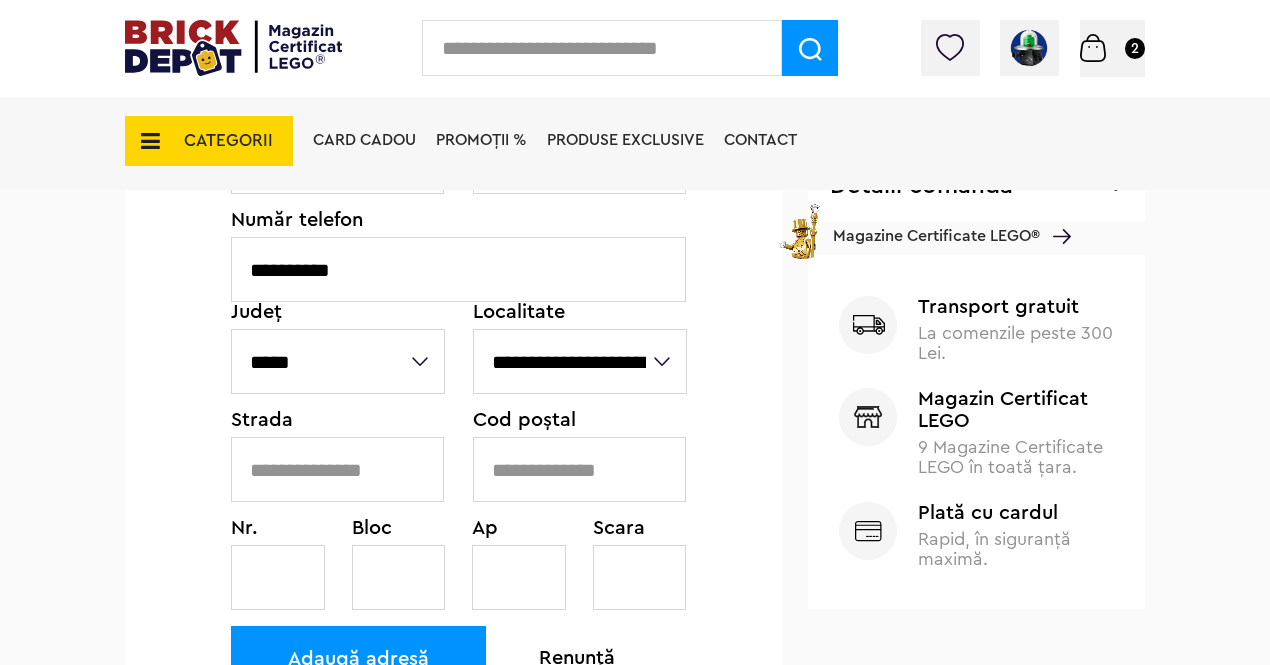 scroll, scrollTop: 797, scrollLeft: 0, axis: vertical 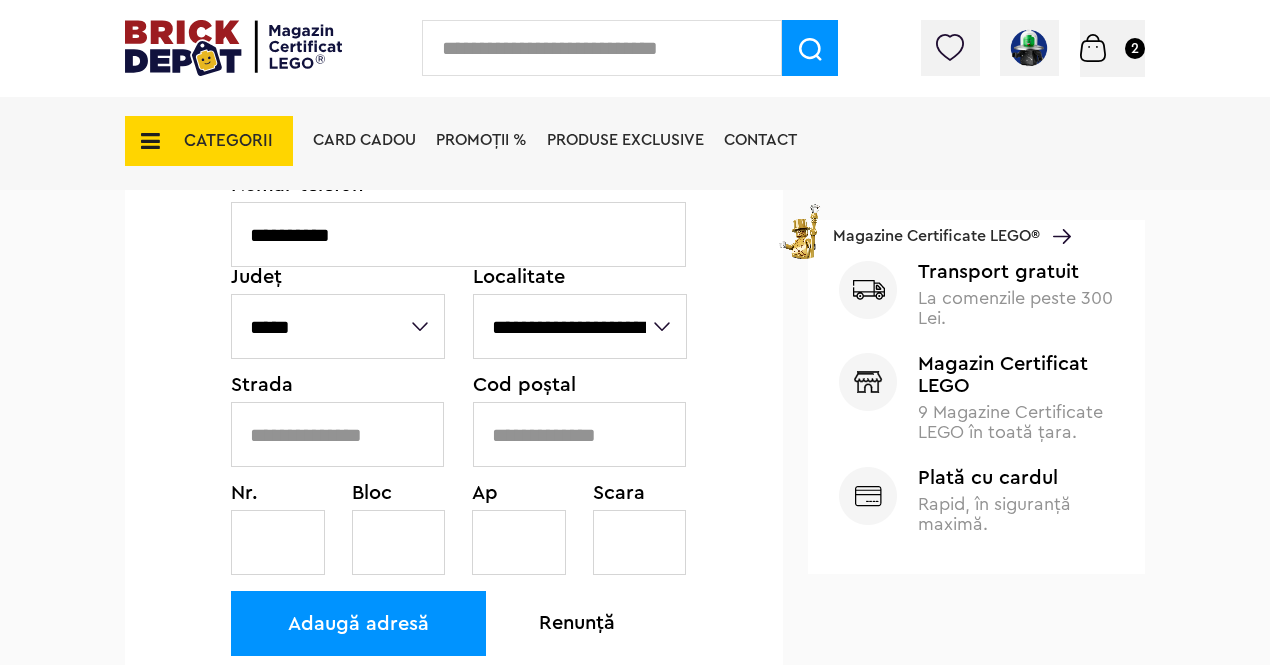 click at bounding box center [337, 434] 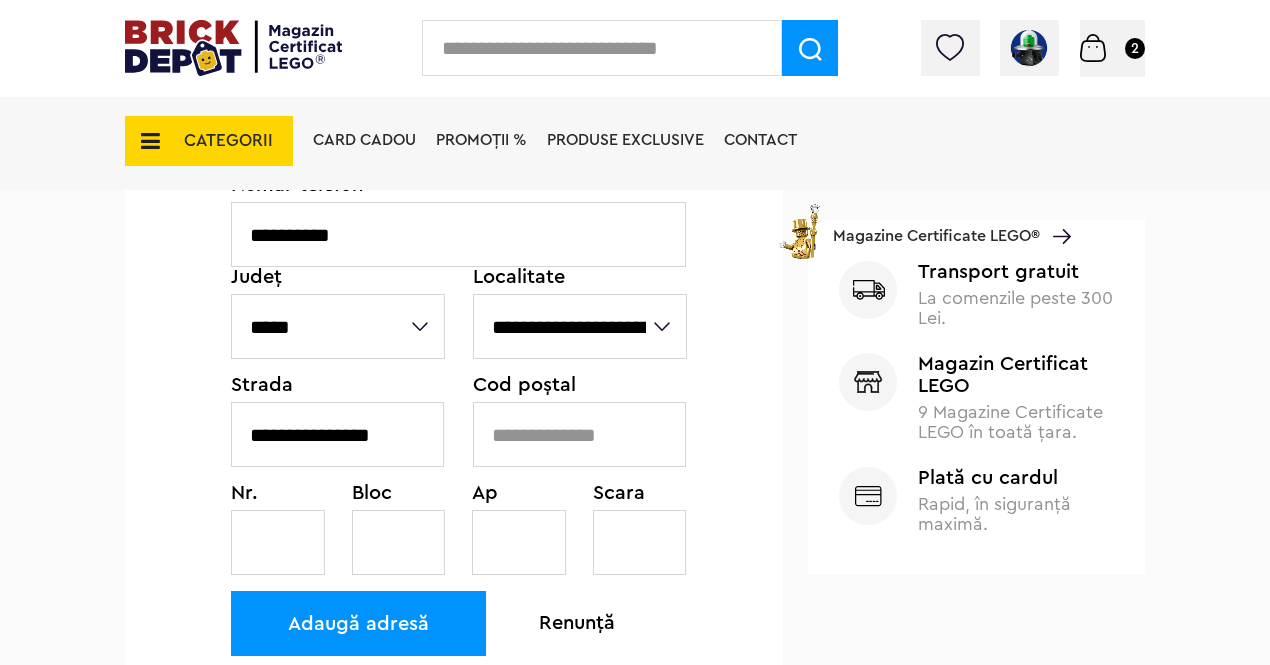 click at bounding box center (579, 434) 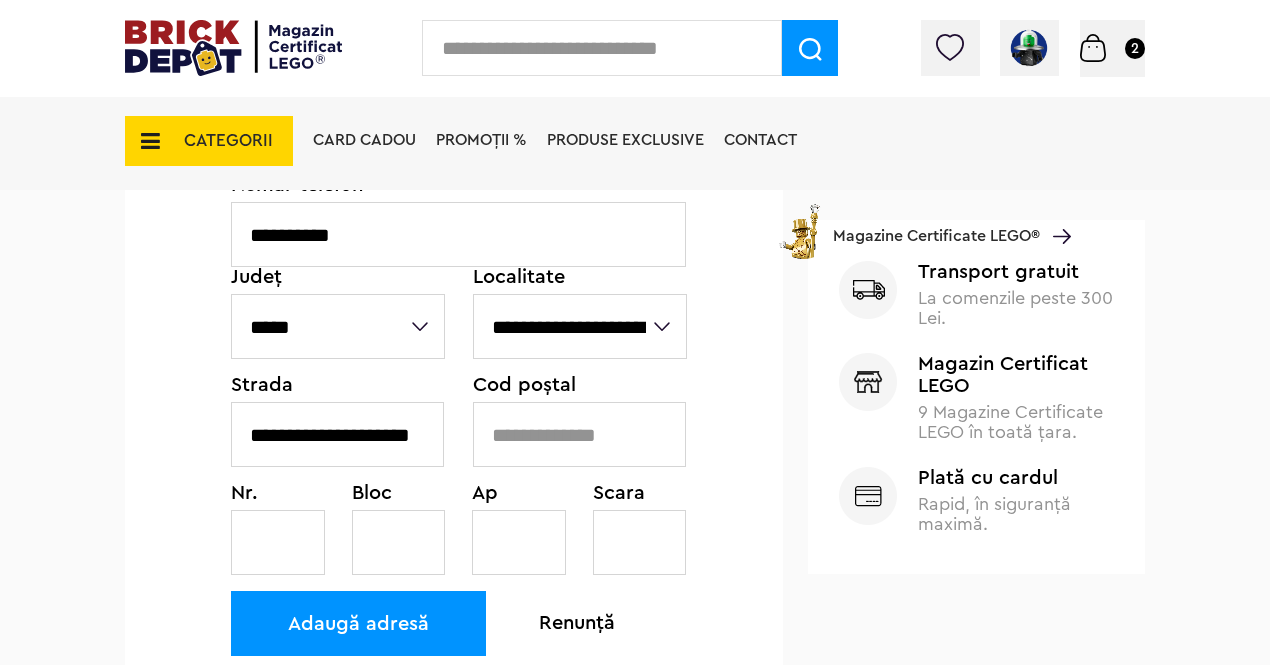 type on "**********" 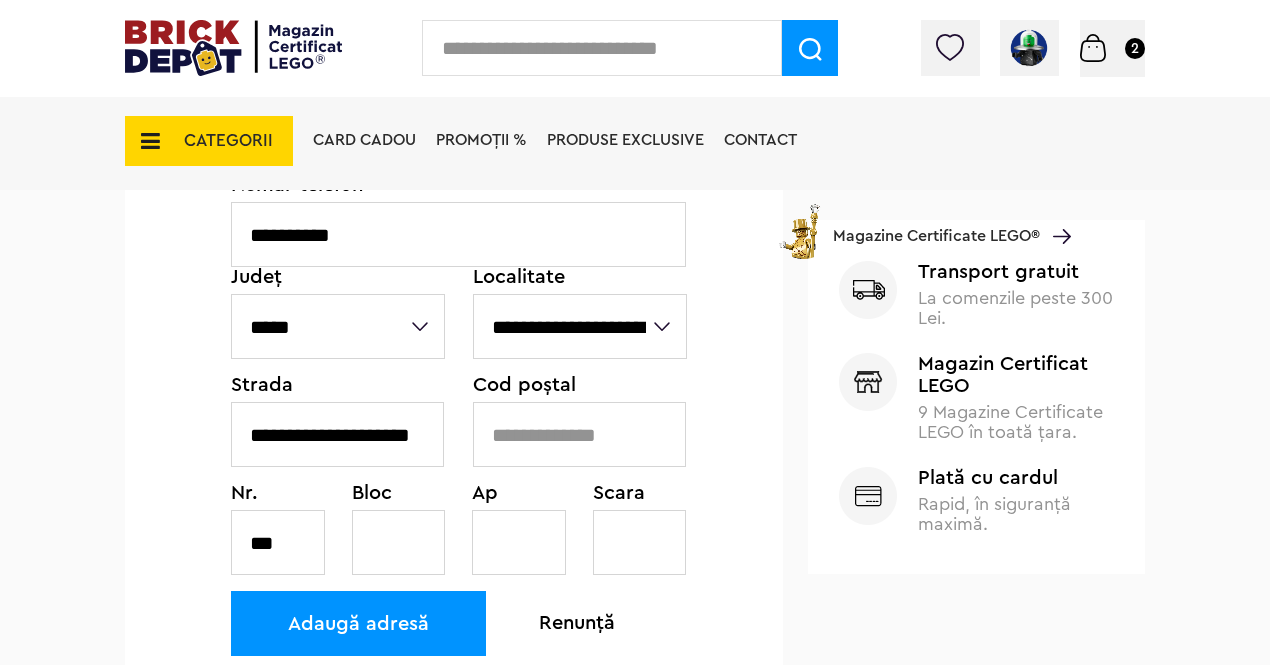 type on "***" 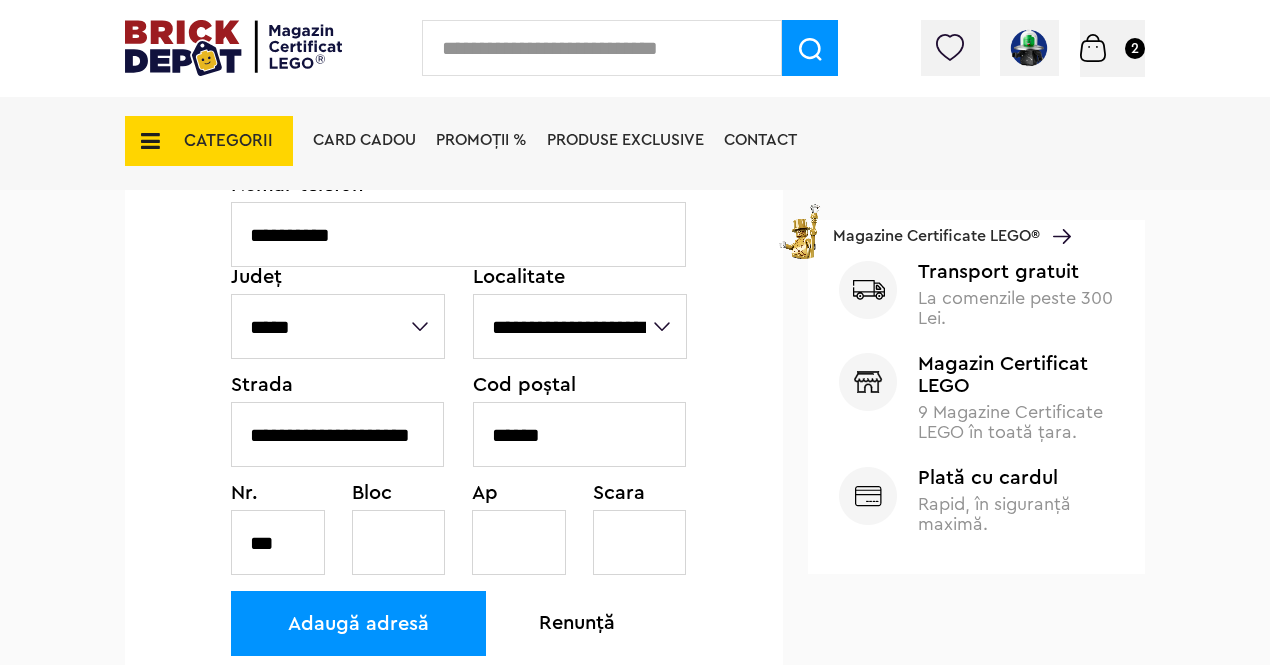 type on "******" 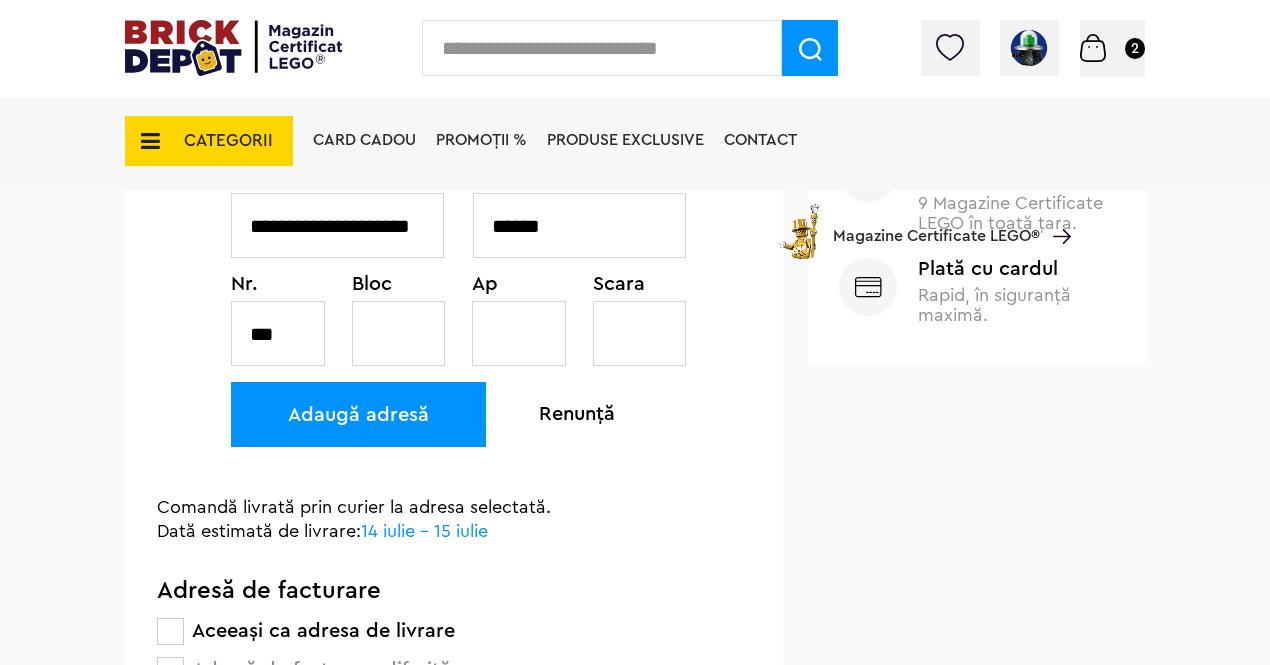 scroll, scrollTop: 1007, scrollLeft: 0, axis: vertical 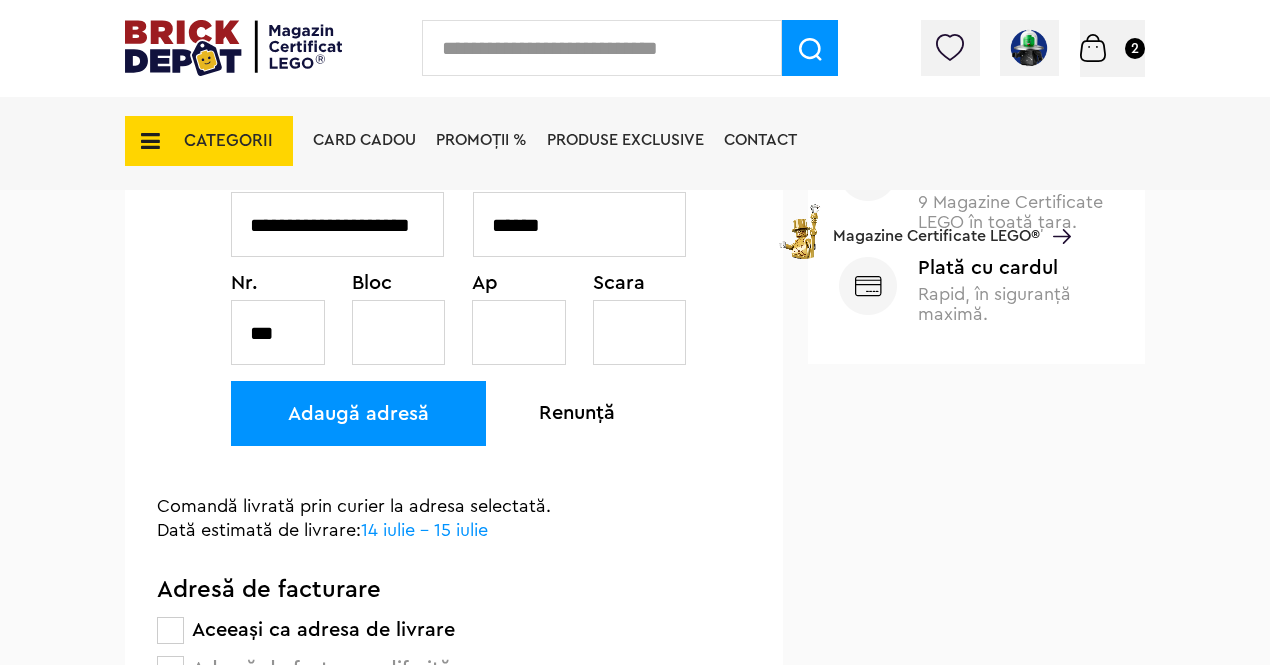 click at bounding box center (399, 332) 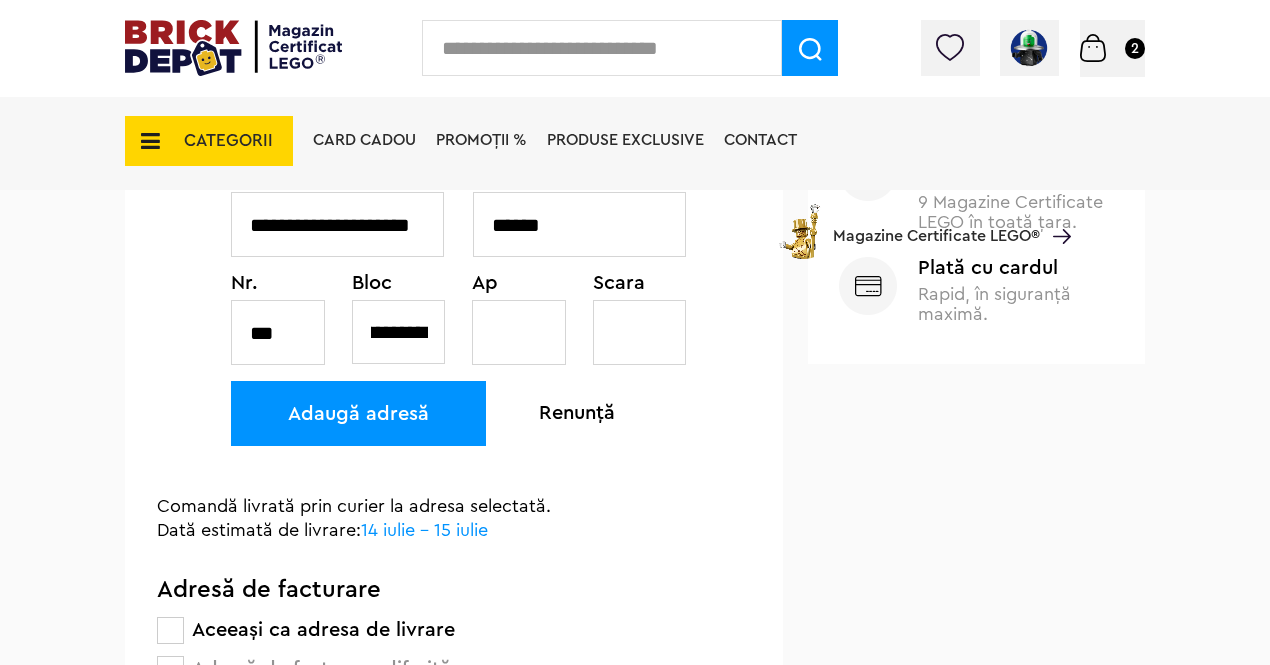scroll, scrollTop: 0, scrollLeft: 42, axis: horizontal 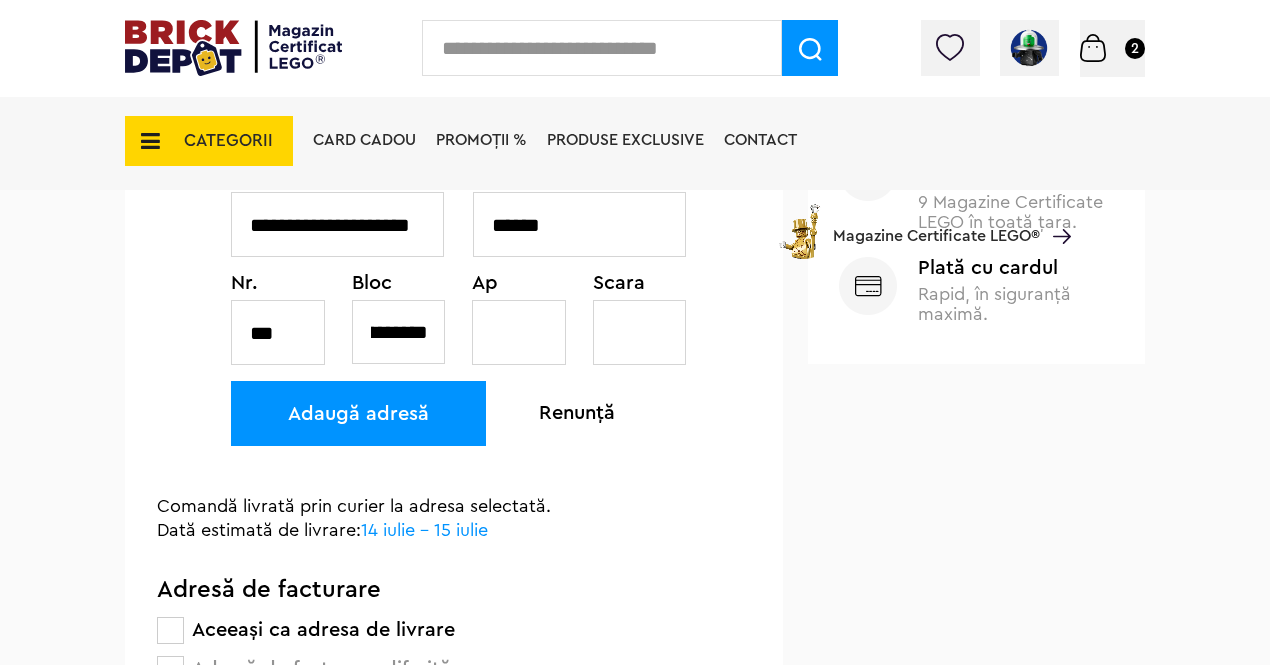 type on "**********" 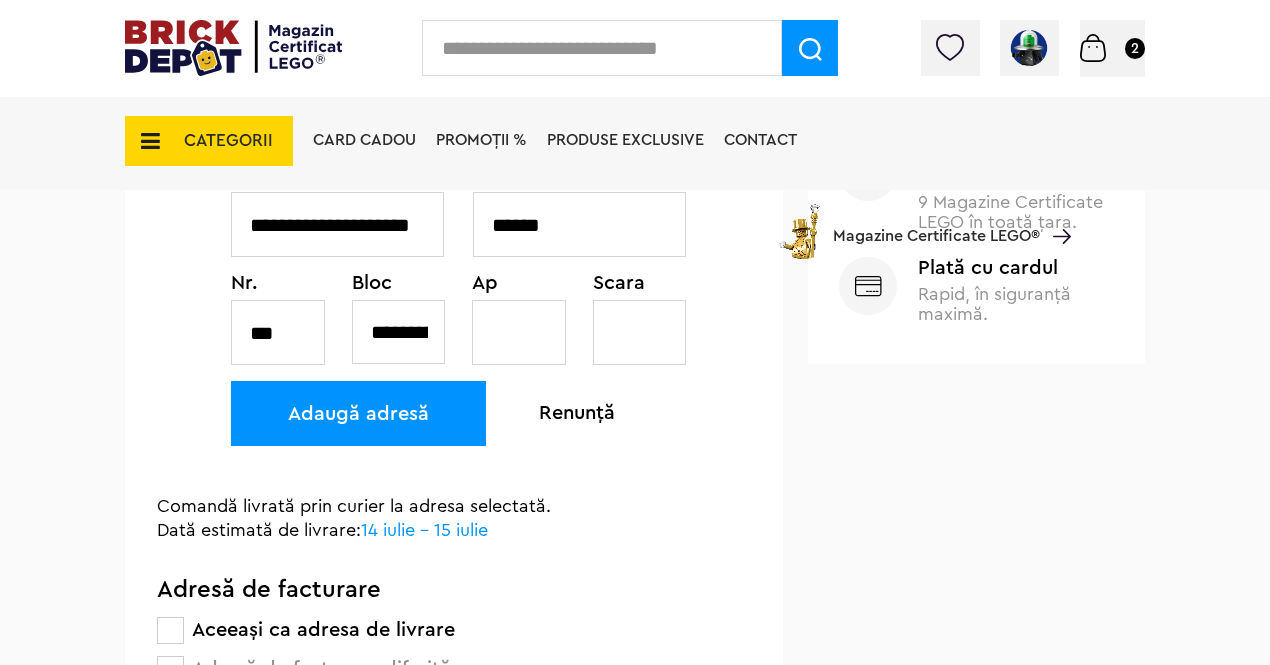 click at bounding box center [519, 332] 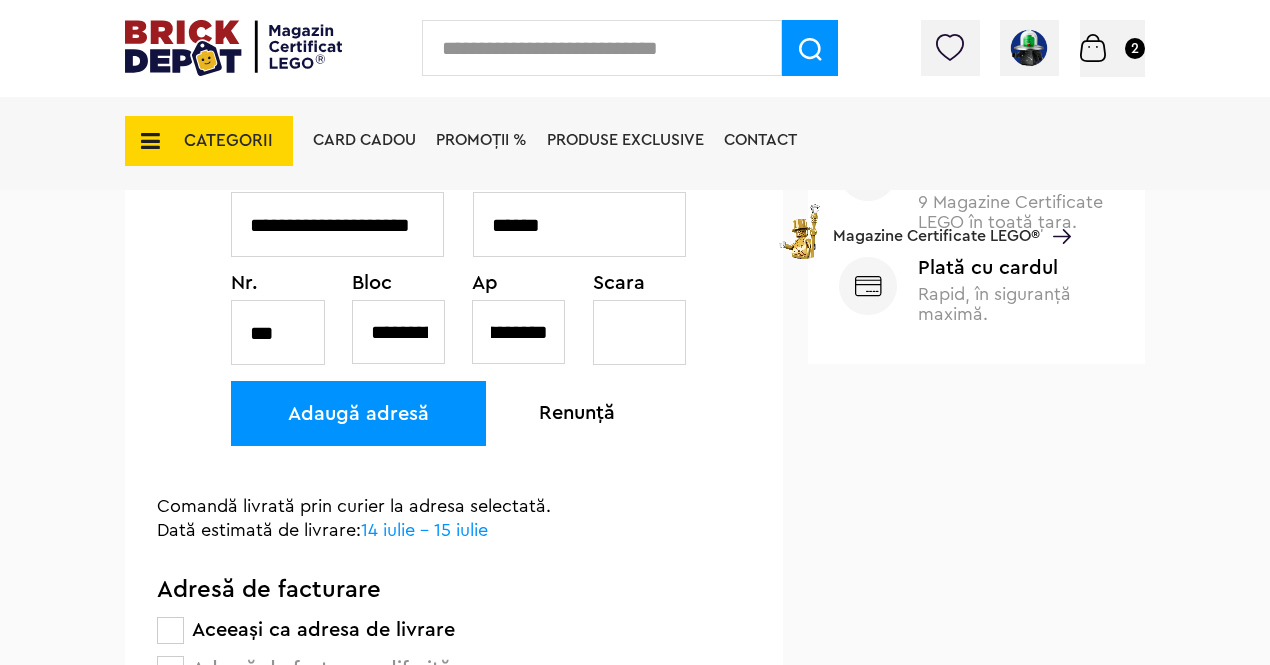 scroll, scrollTop: 0, scrollLeft: 92, axis: horizontal 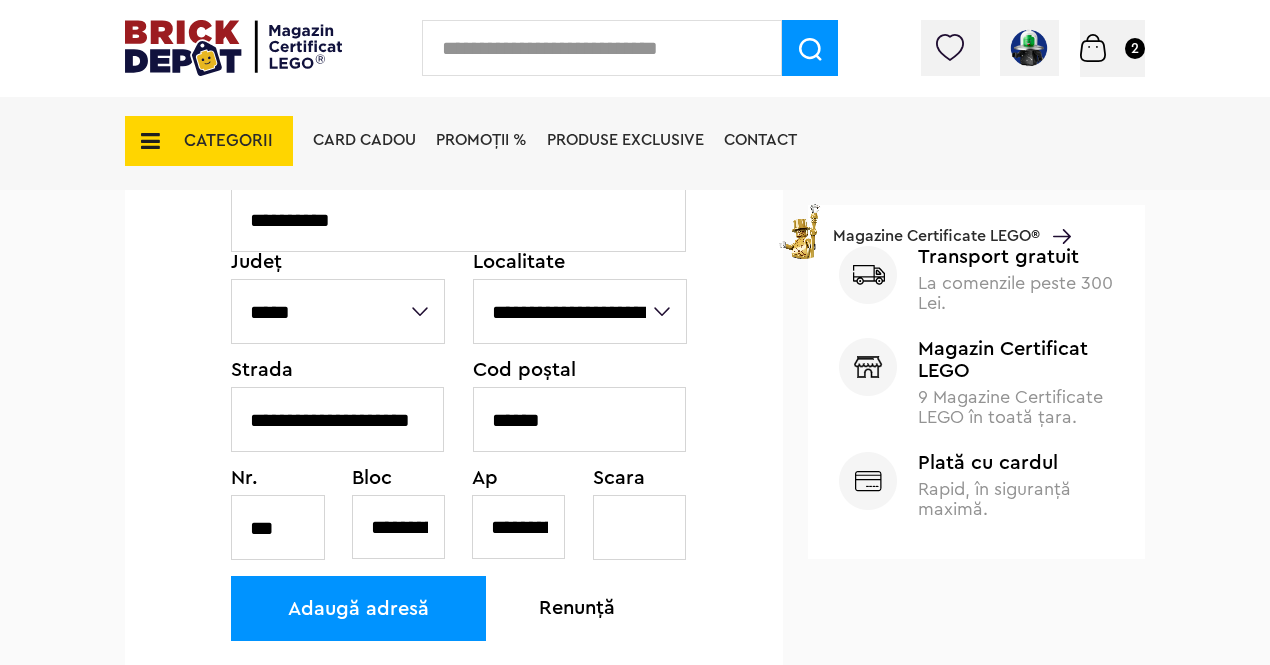 click on "**********" at bounding box center [337, 419] 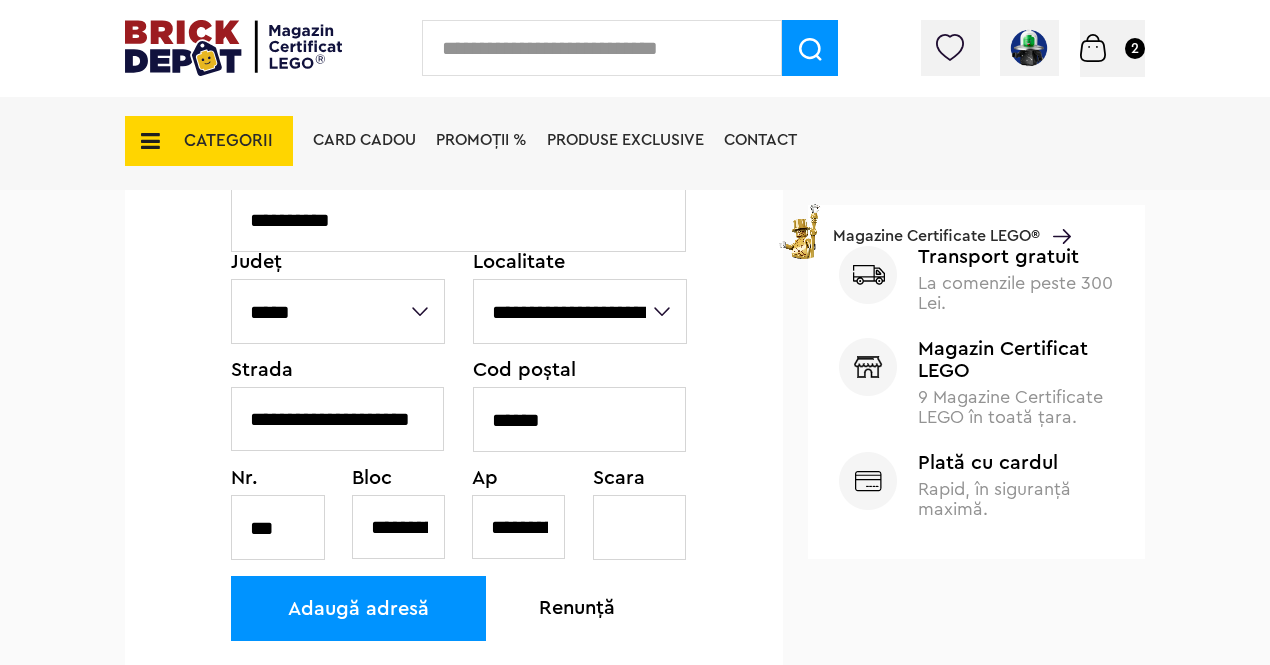 scroll, scrollTop: 0, scrollLeft: 0, axis: both 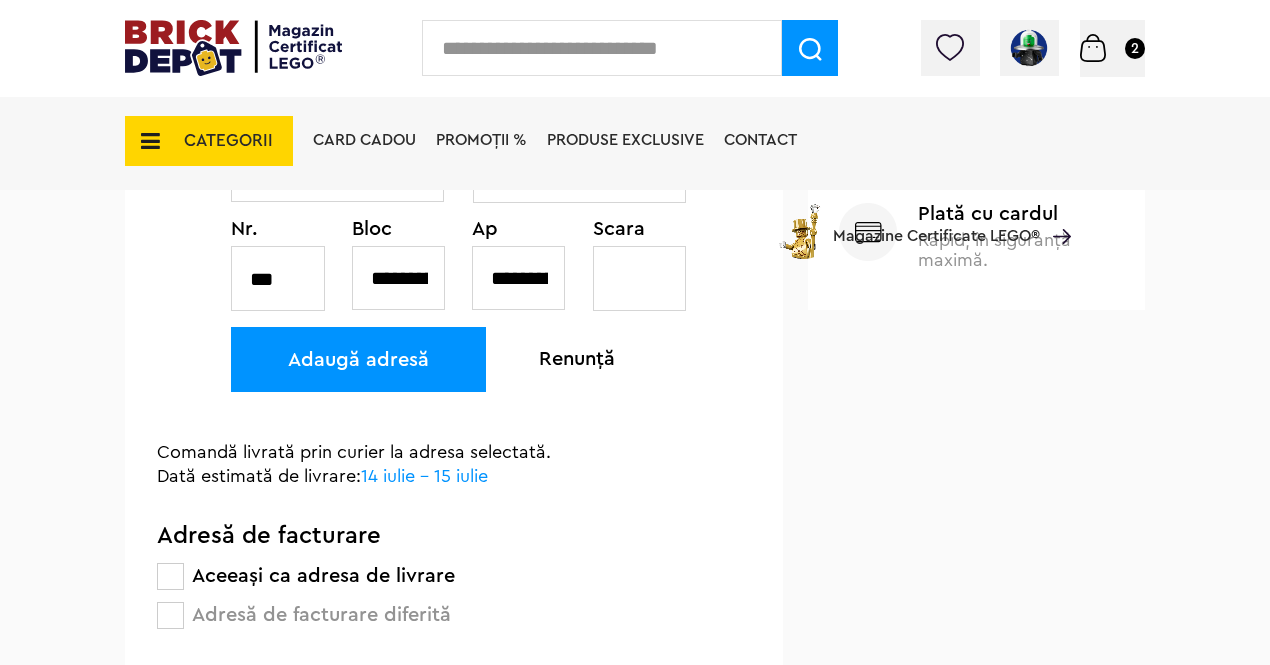 click on "Adaugă adresă" at bounding box center (358, 359) 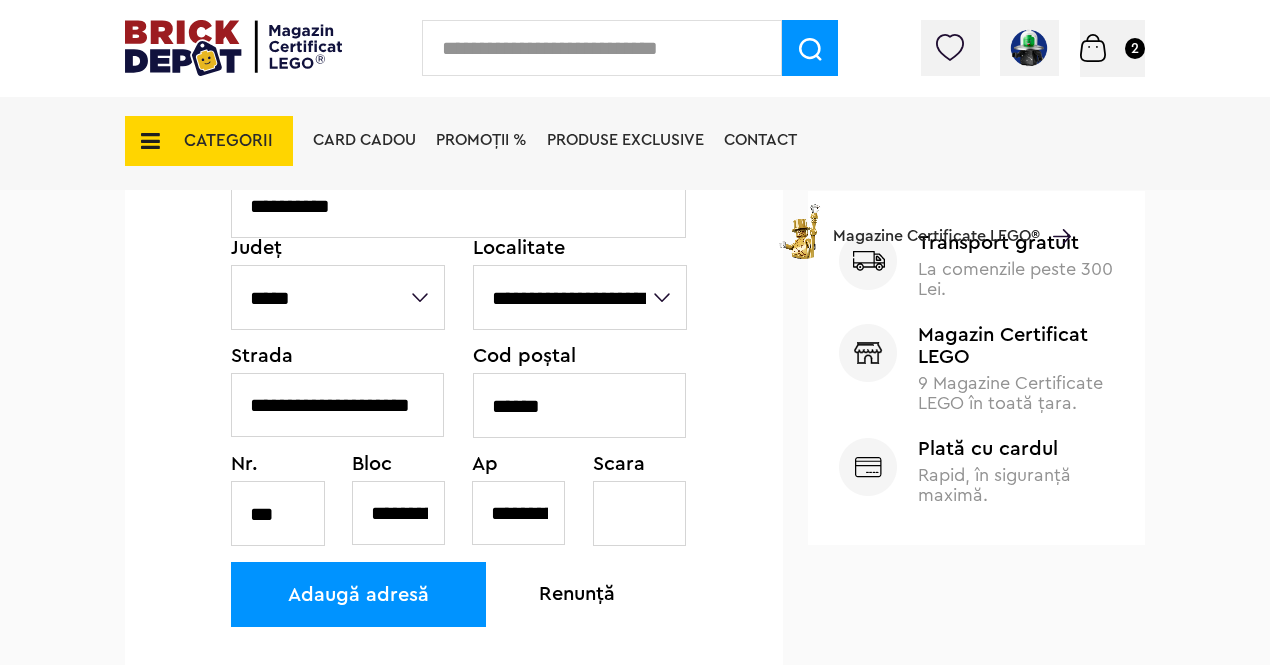 scroll, scrollTop: 827, scrollLeft: 0, axis: vertical 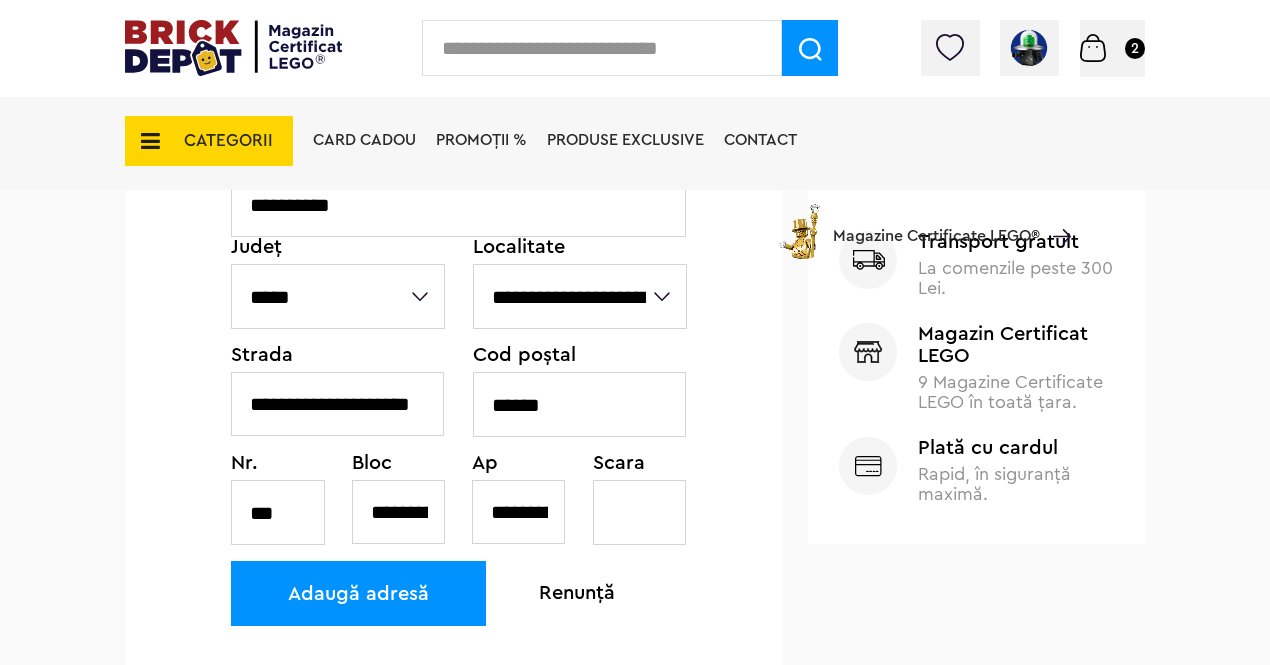click on "Adaugă adresă" at bounding box center (358, 593) 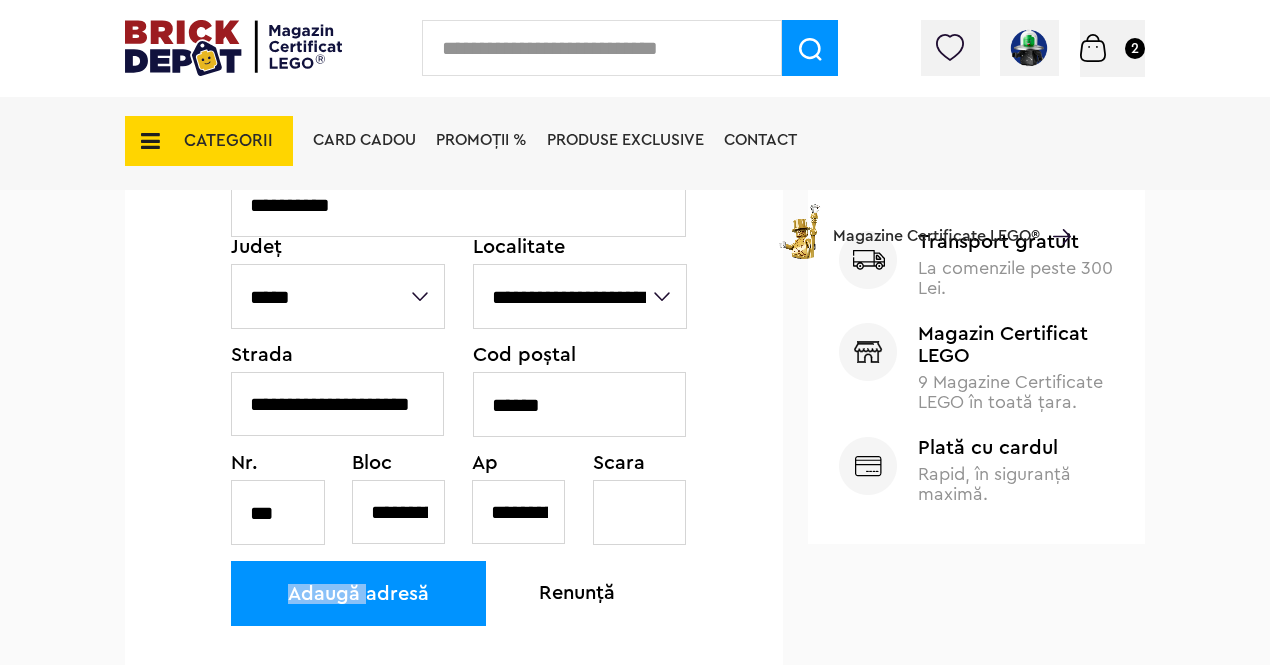 click on "Adaugă adresă" at bounding box center [358, 593] 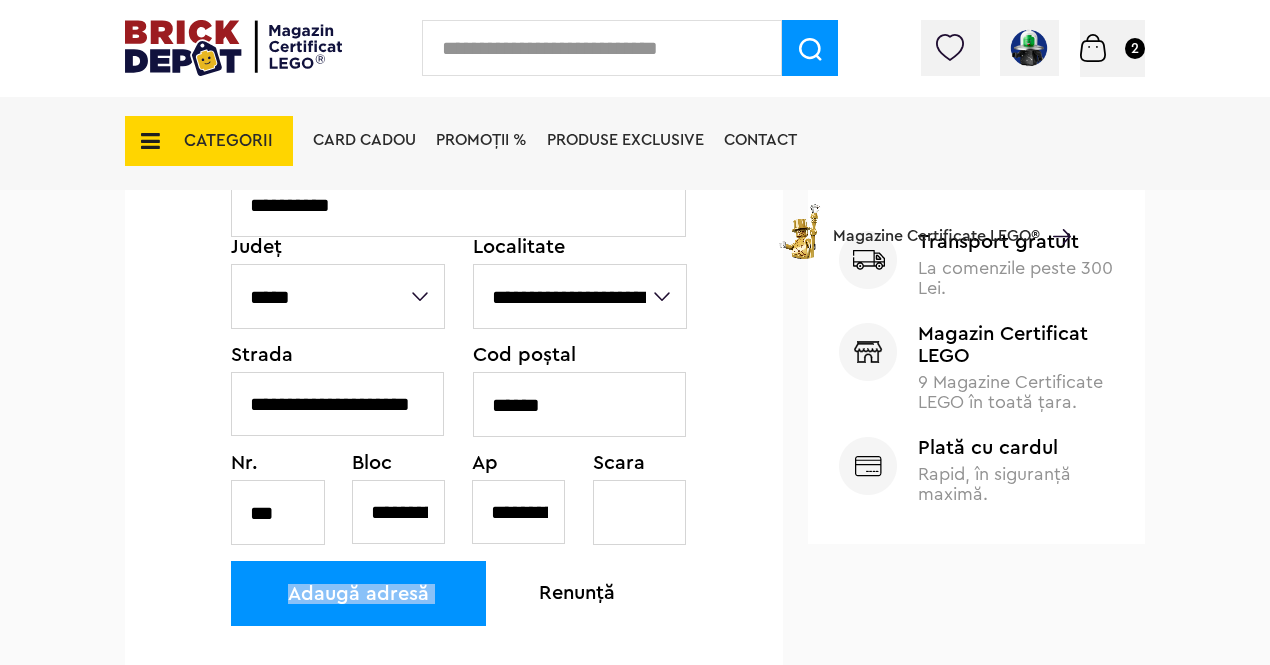 click on "Adaugă adresă" at bounding box center [358, 593] 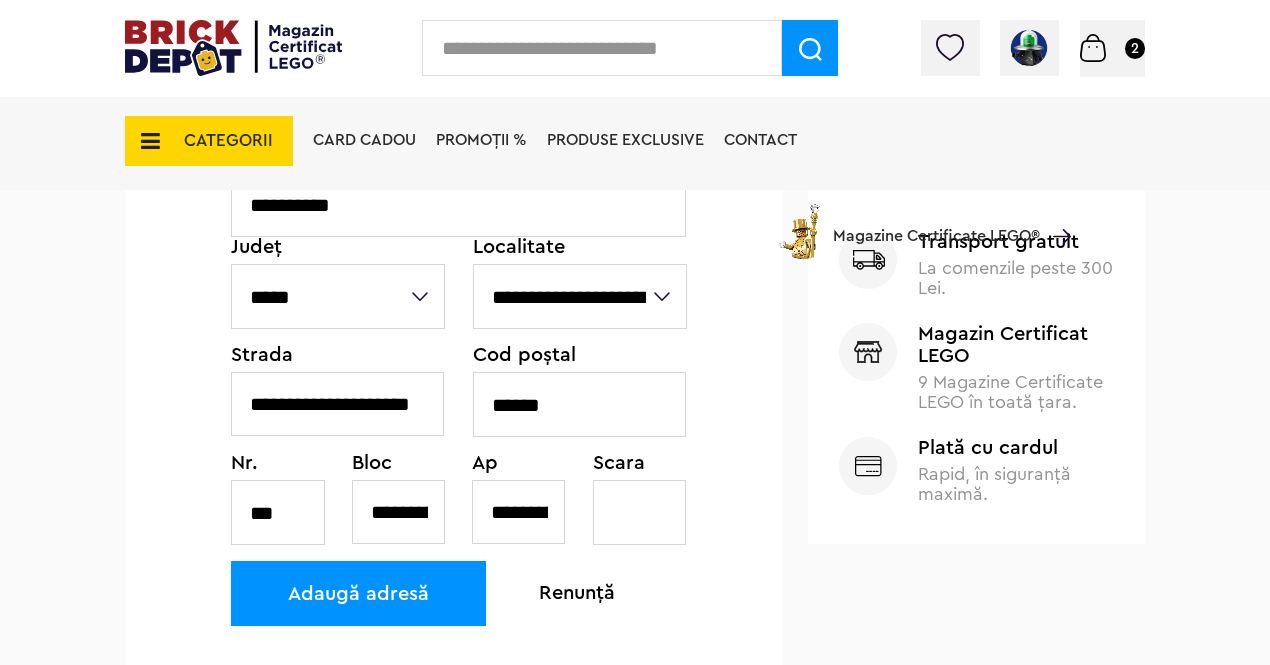 click at bounding box center [640, 512] 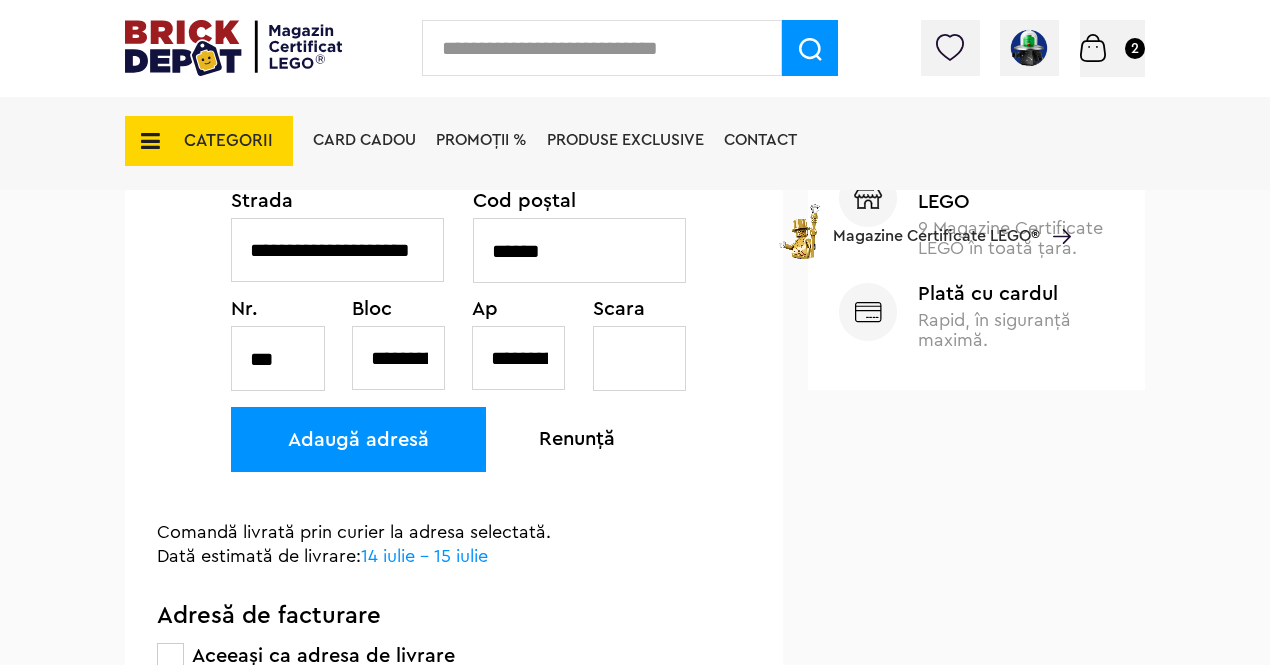 scroll, scrollTop: 976, scrollLeft: 0, axis: vertical 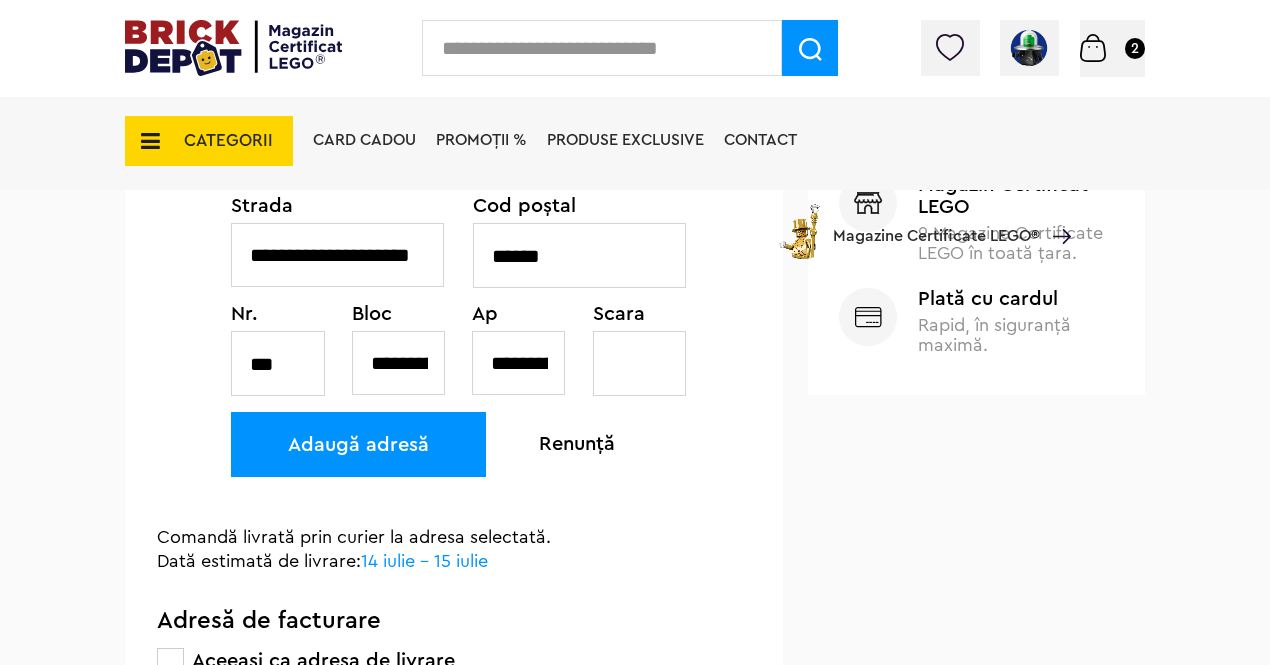 click on "Adaugă adresă" at bounding box center (358, 444) 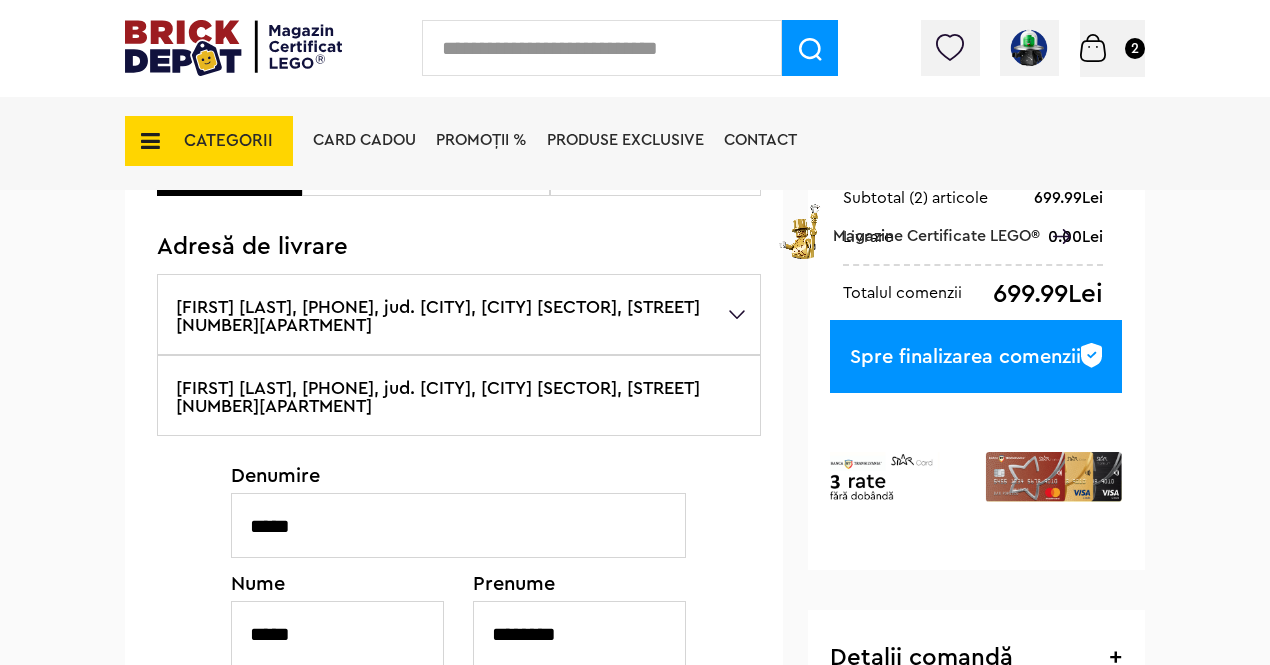 scroll, scrollTop: 260, scrollLeft: 0, axis: vertical 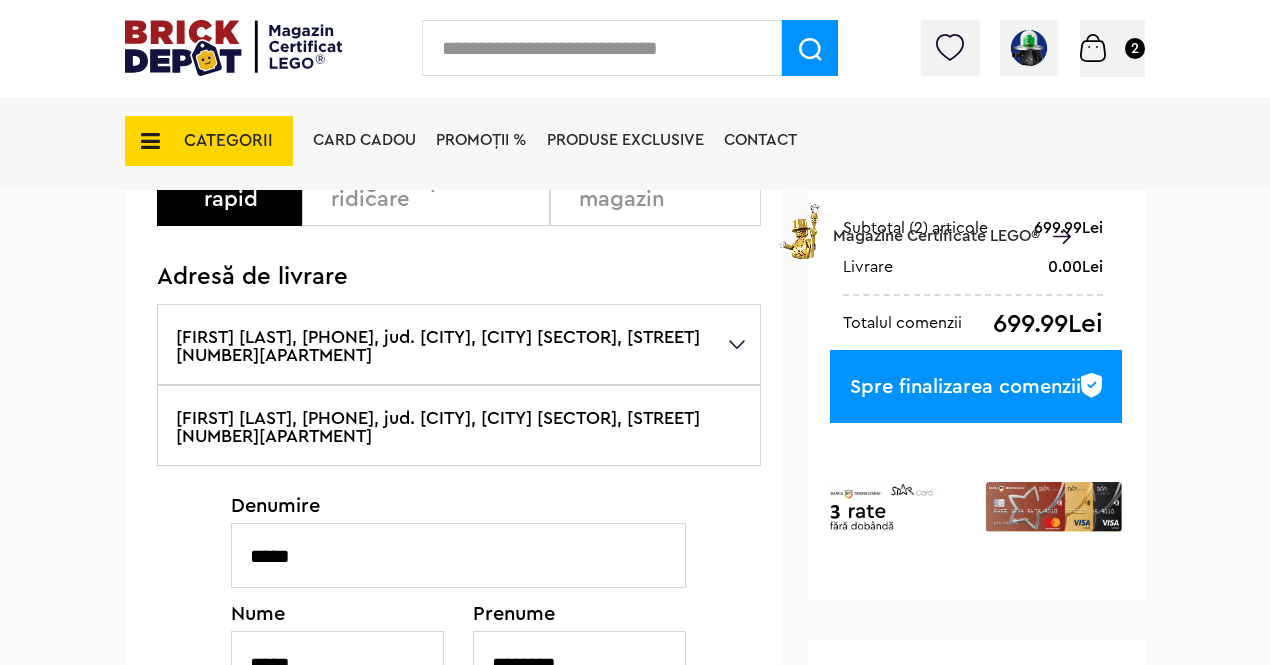 click on "Pavel Madalina, +40721868255, jud. Municipiul Bucuresti, BUCURESTI SECTORUL 4, Visana 4Bloc 26 Scara A Ap. 23" at bounding box center (459, 344) 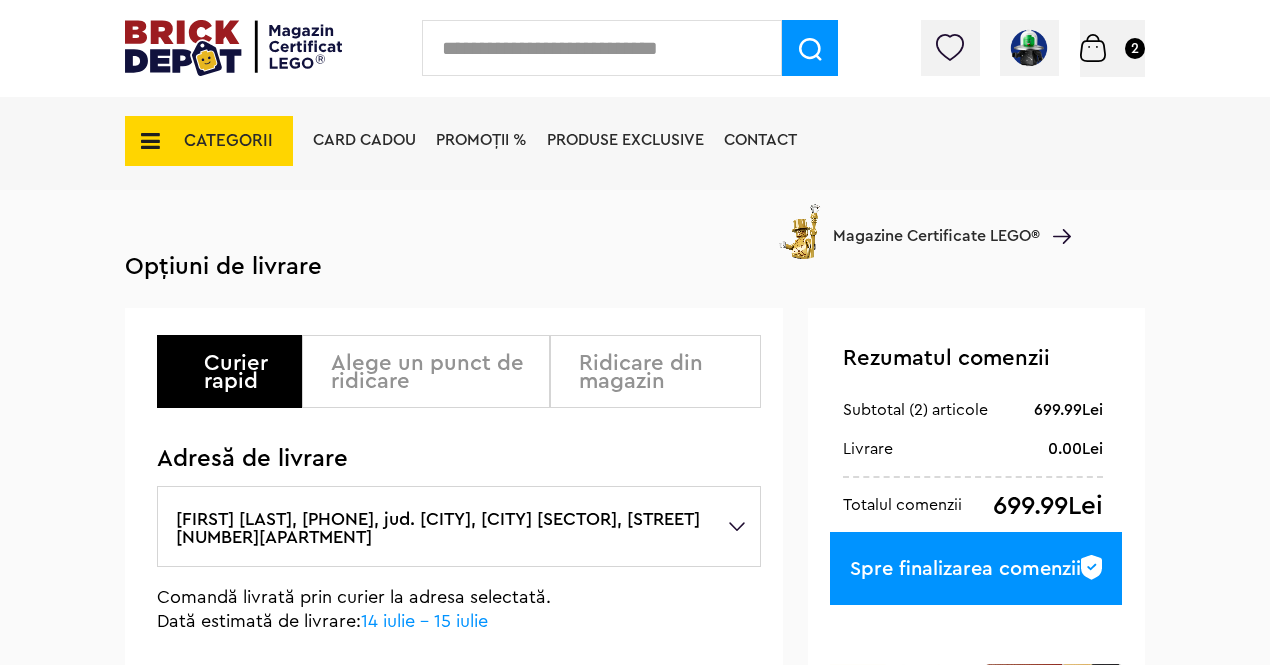 scroll, scrollTop: 0, scrollLeft: 0, axis: both 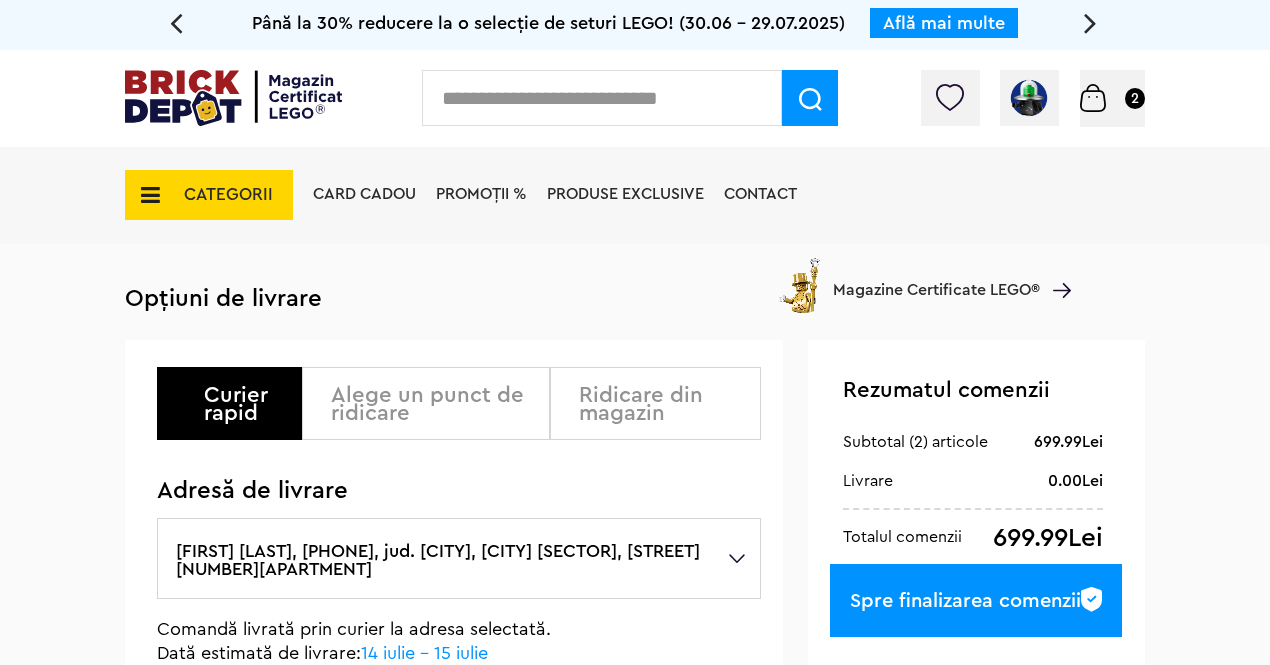 click on "Curier rapid" at bounding box center [245, 404] 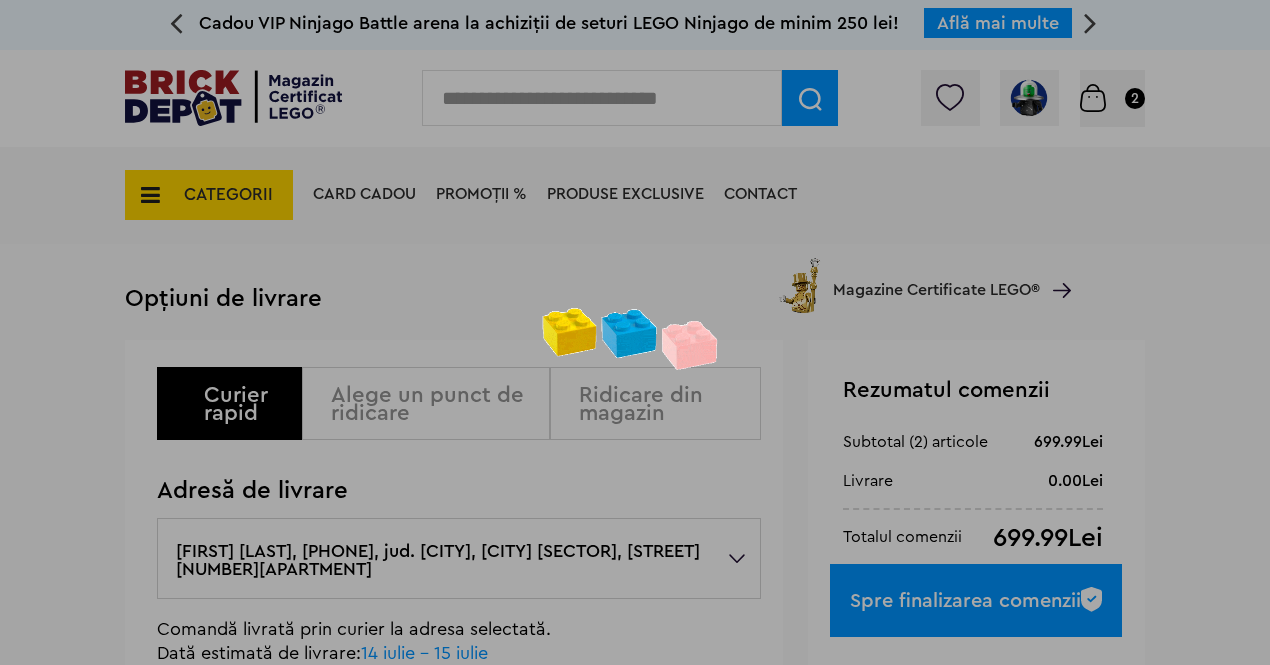 click on "Adăugat în coș Sărbătoare: Roata Ferris cu artificii Către coșul tău Continuă cumpărăturile
Până la 30% reducere la o selecție de seturi LEGO! (30.06 - 29.07.2025) Află mai multe Cadou VIP Ninjago Battle arena la achiziții de seturi LEGO Ninjago de minim 250 lei! Află mai multe Până la 50% reducere la o selecție de piese și minifigurine LEGO! Află mai multe Cadou VIP 30683 Mașina McLaren F1 la achiziții de seturi LEGO F1 de minim 150 lei! Află mai multe Până la 30% reducere la o selecție de seturi LEGO! (30.06 - 29.07.2025) Află mai multe Cadou VIP Ninjago Battle arena la achiziții de seturi LEGO Ninjago de minim 250 lei! Află mai multe
Contul meu" at bounding box center (635, 1599) 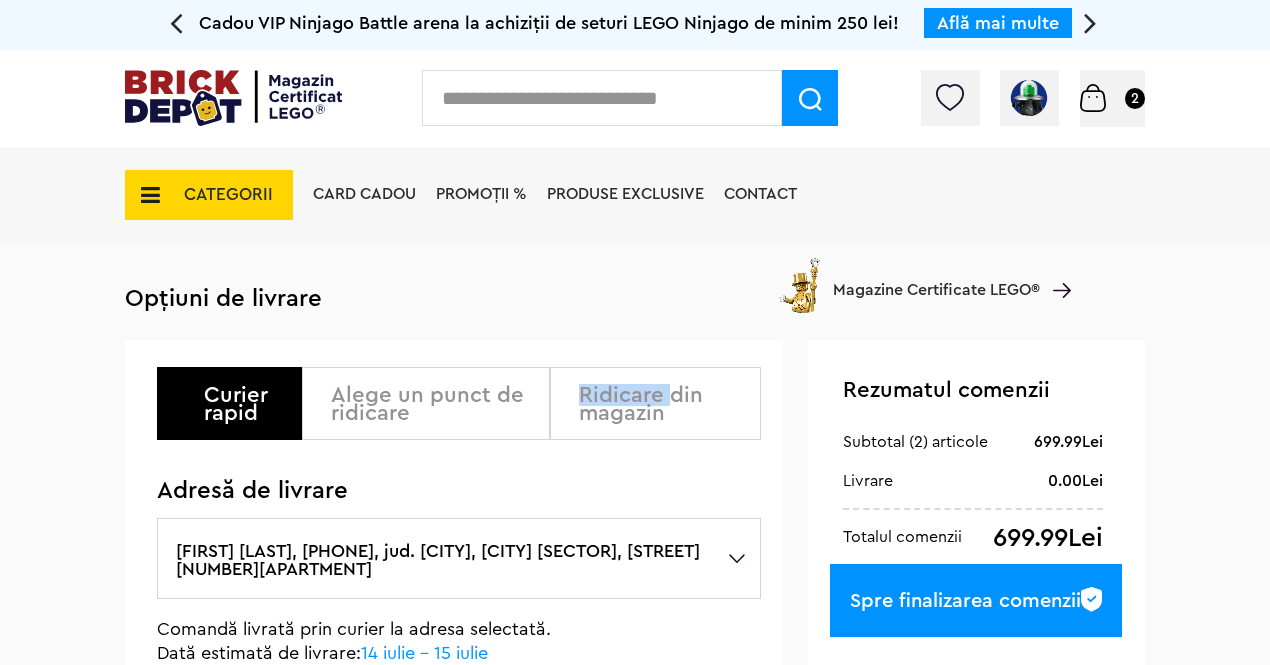 click on "Ridicare din magazin" at bounding box center [663, 404] 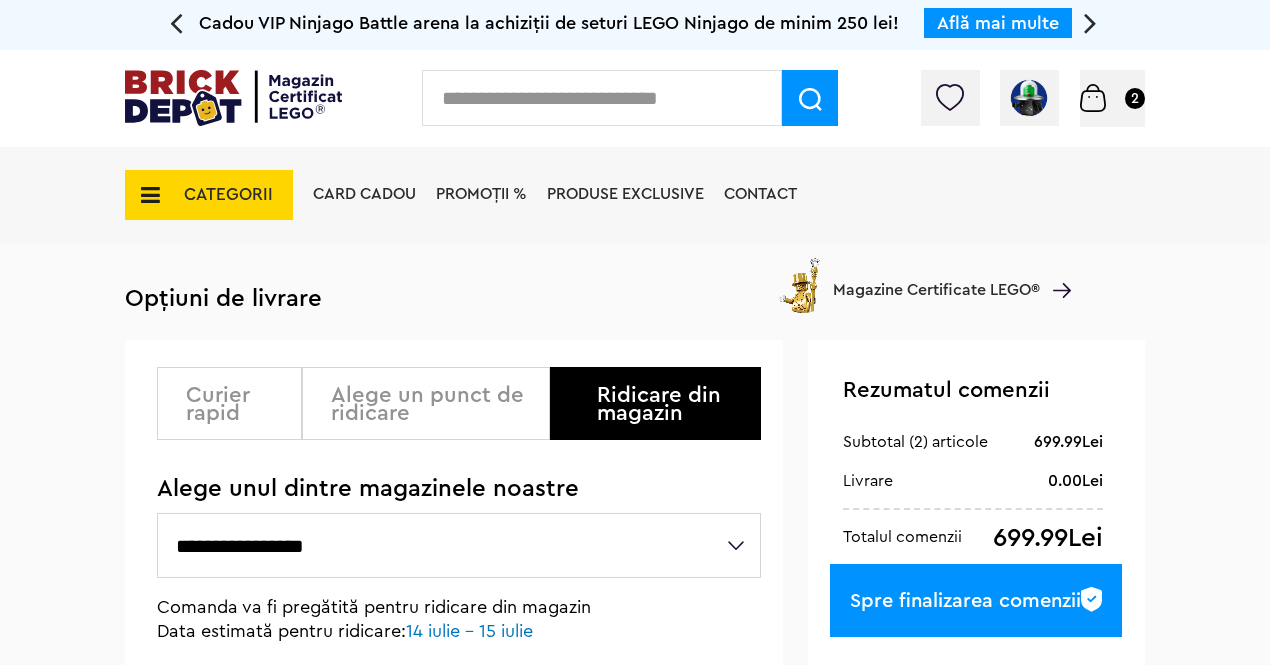 click on "**********" at bounding box center [635, 787] 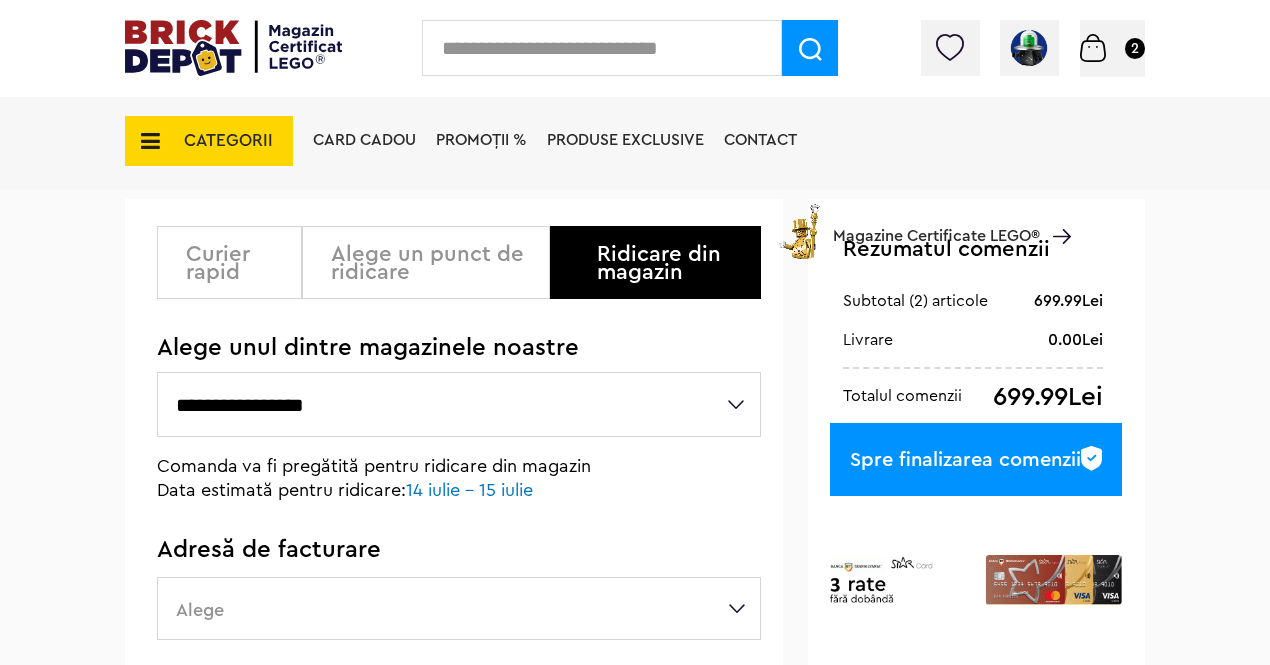 scroll, scrollTop: 188, scrollLeft: 0, axis: vertical 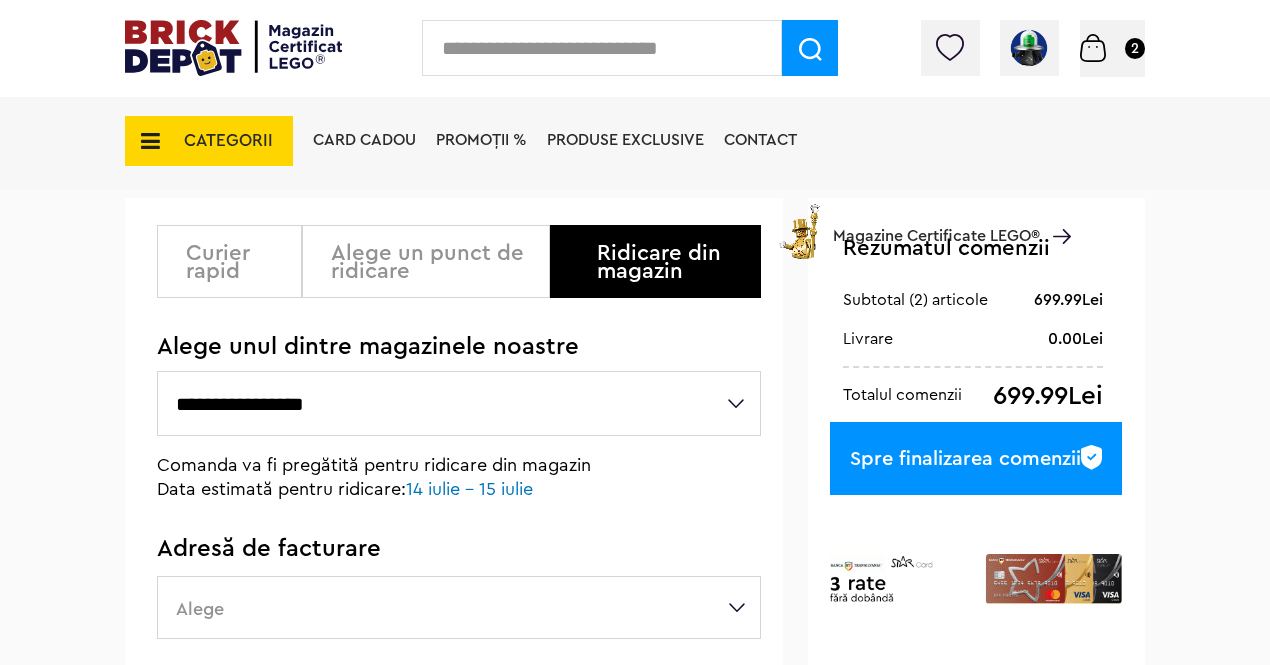 click on "**********" at bounding box center (459, 403) 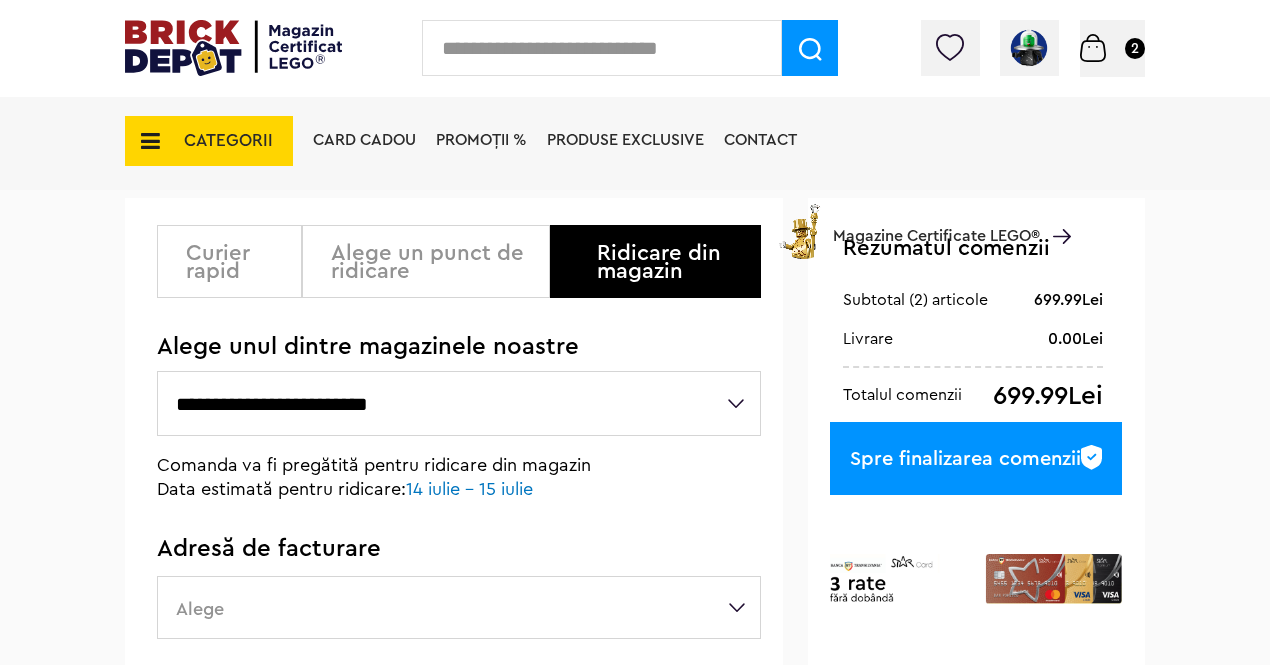 click on "**********" at bounding box center [459, 403] 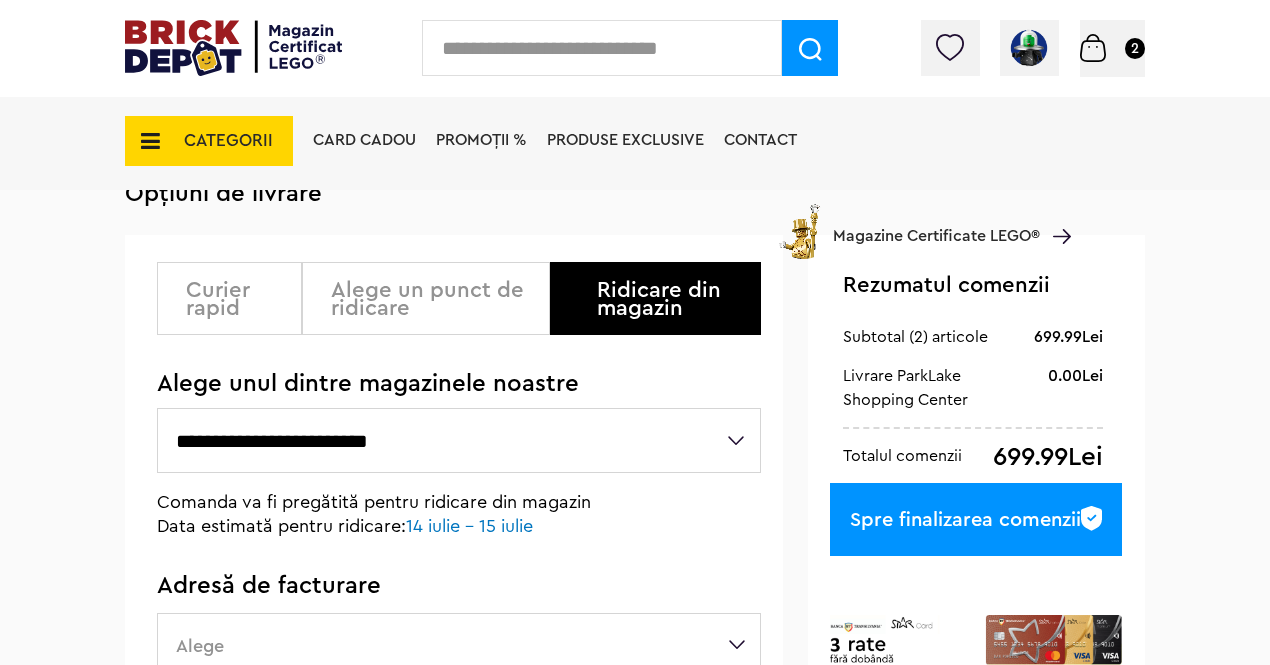scroll, scrollTop: 150, scrollLeft: 0, axis: vertical 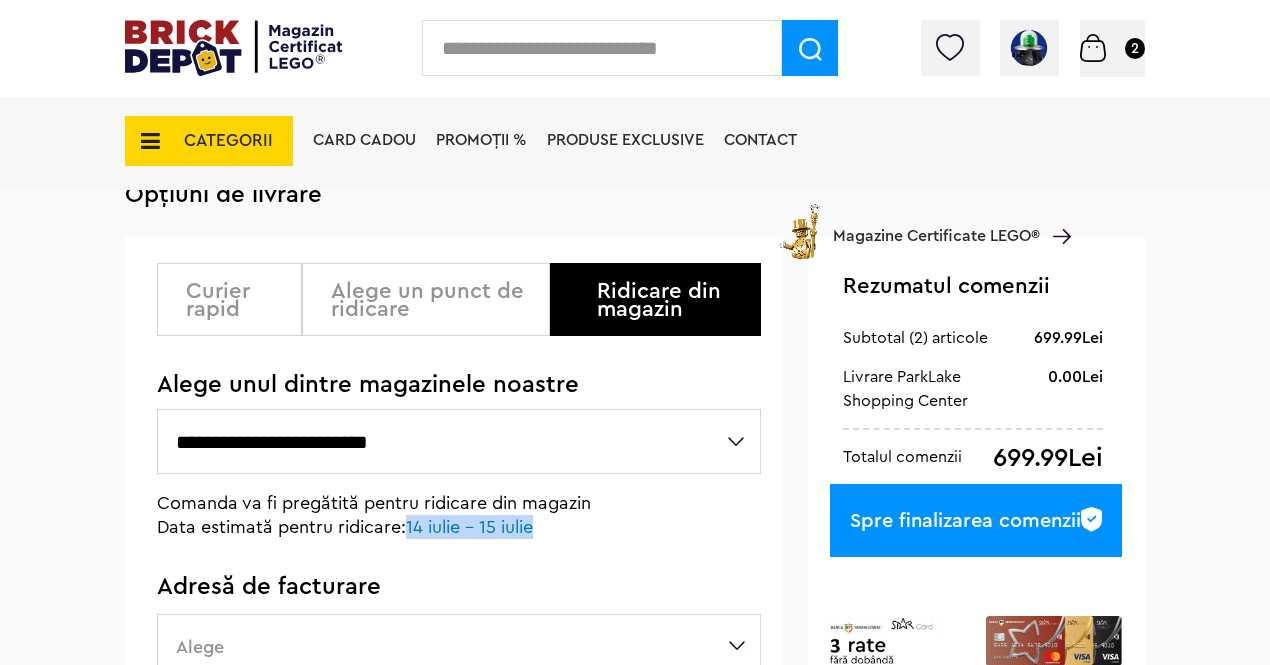 drag, startPoint x: 544, startPoint y: 529, endPoint x: 407, endPoint y: 524, distance: 137.09122 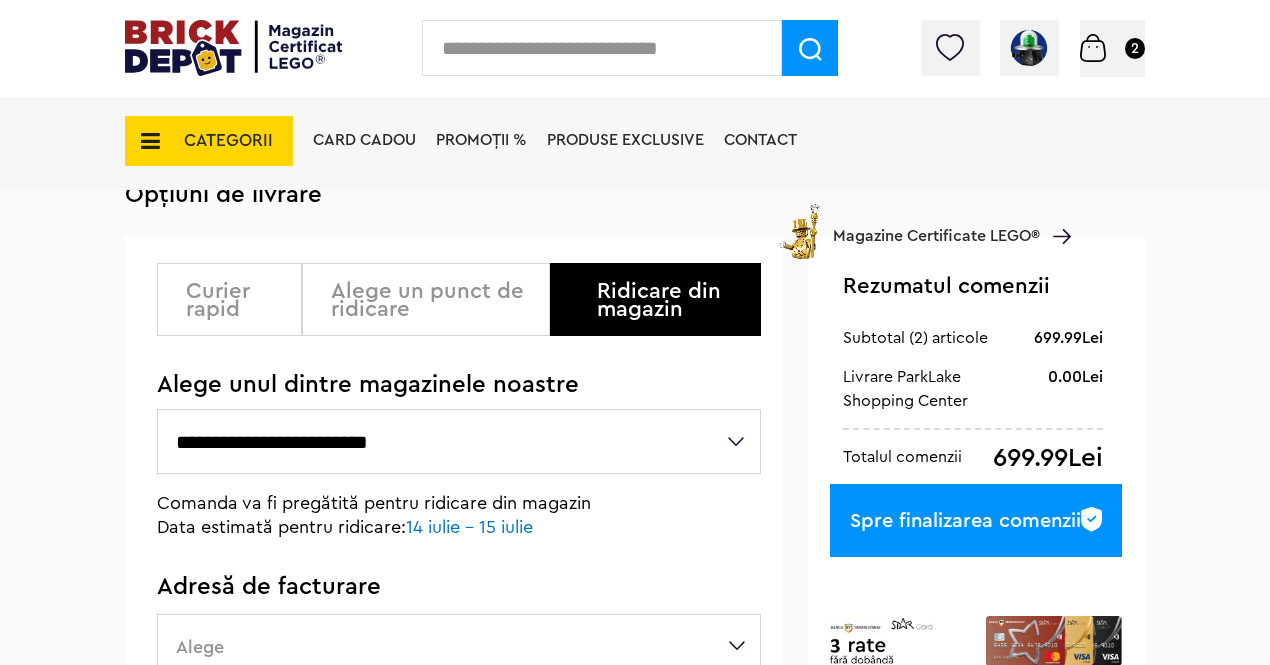 click on "Până la 30% reducere la o selecție de seturi LEGO! (30.06 - 29.07.2025) Află mai multe Cadou VIP Ninjago Battle arena la achiziții de seturi LEGO Ninjago de minim 250 lei! Află mai multe Până la 50% reducere la o selecție de piese și minifigurine LEGO! Află mai multe Cadou VIP 30683 Mașina McLaren F1 la achiziții de seturi LEGO F1 de minim 150 lei! Află mai multe Până la 30% reducere la o selecție de seturi LEGO! (30.06 - 29.07.2025) Află mai multe Cadou VIP Ninjago Battle arena la achiziții de seturi LEGO Ninjago de minim 250 lei! Află mai multe
Contul meu
Contul meu
Comenzile mele
Date personale
Adrese
Parolă
Listă dorințe
Recenziile mele
VIP
Delogare" at bounding box center (635, 547) 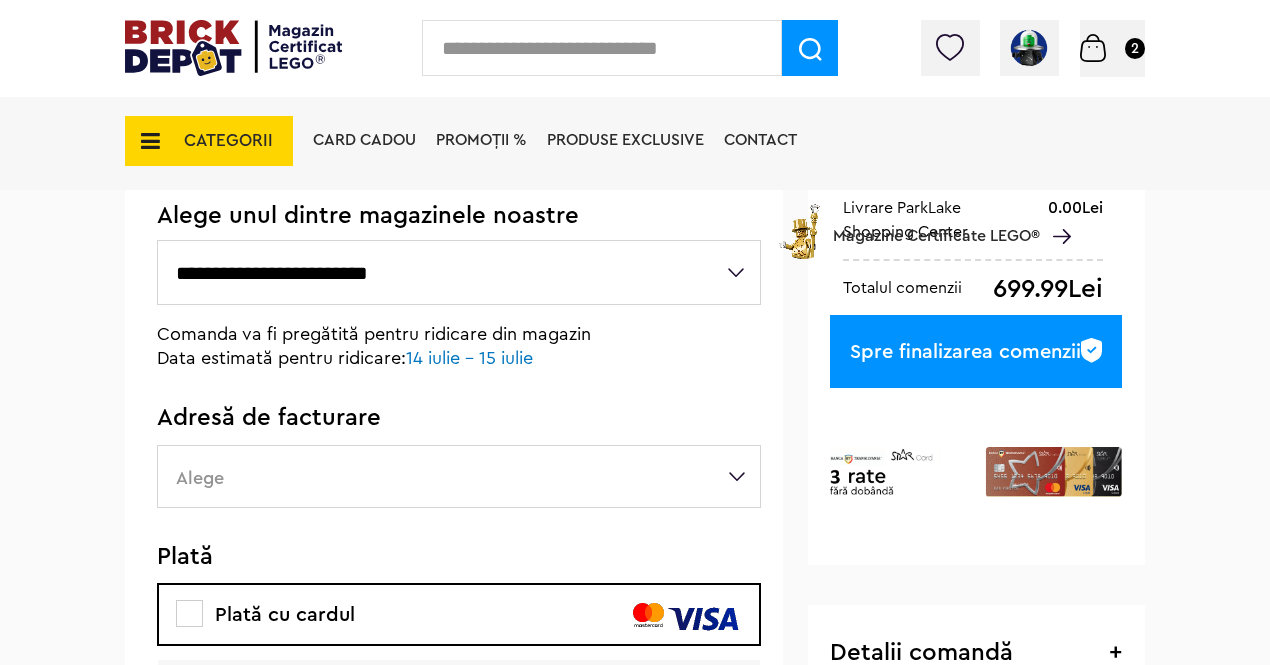scroll, scrollTop: 330, scrollLeft: 0, axis: vertical 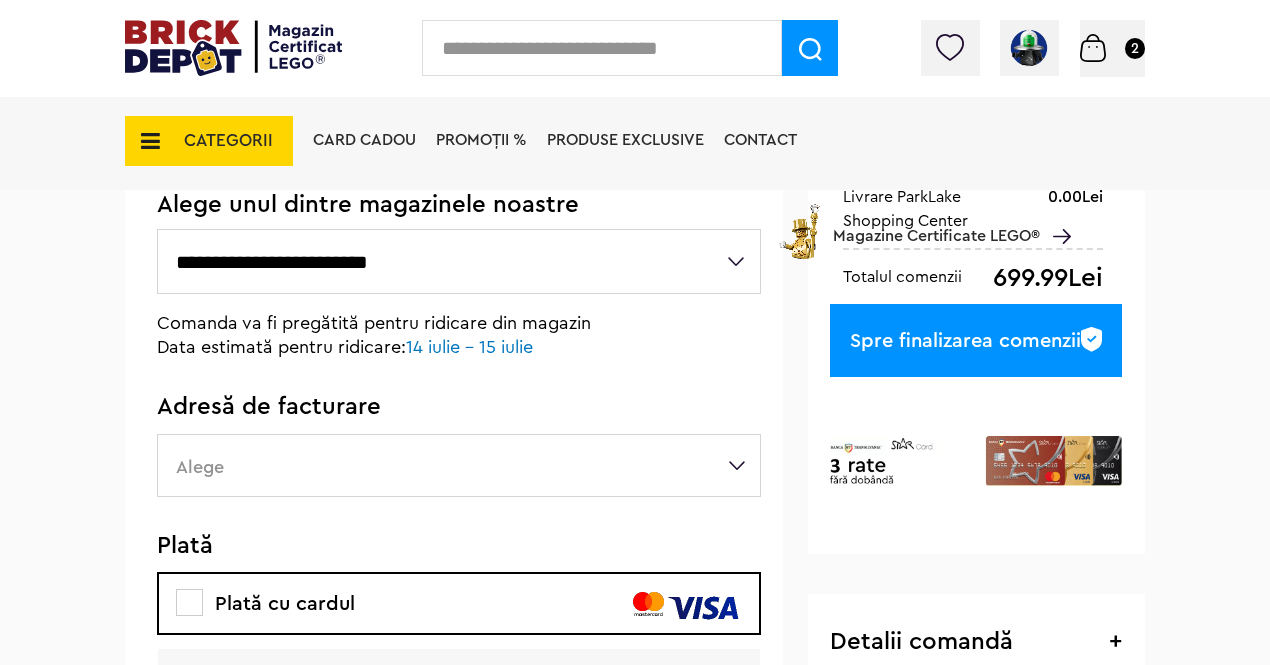 click on "Alege" at bounding box center [459, 465] 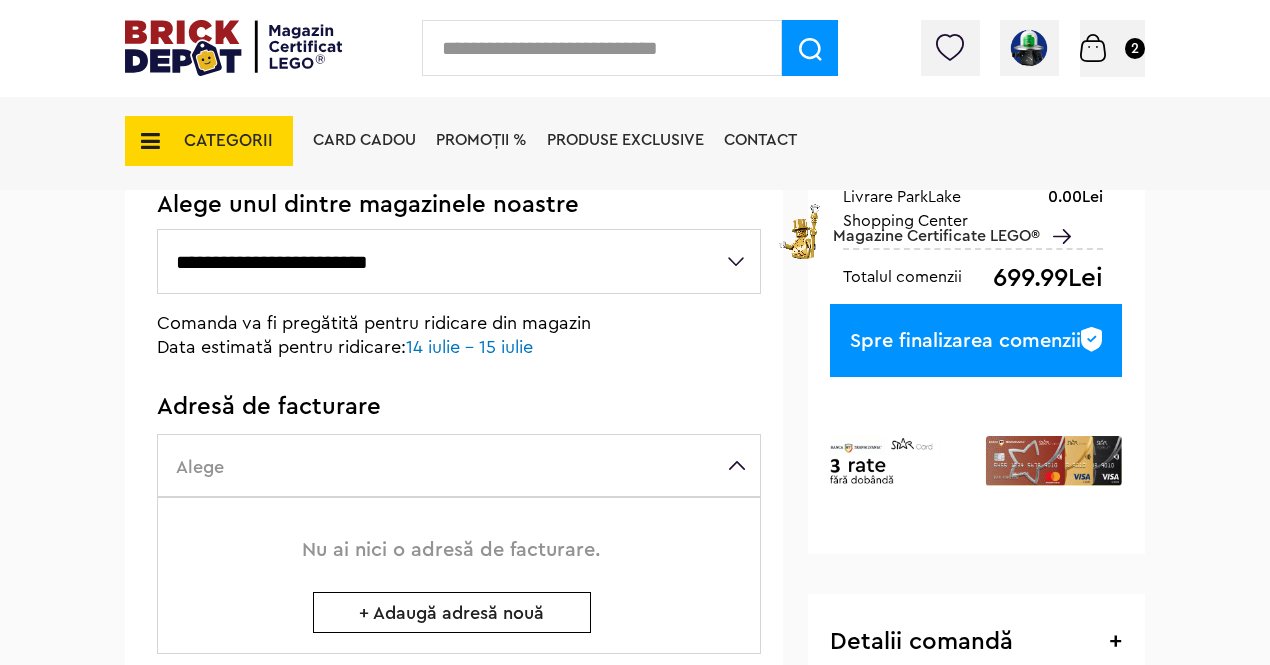 click on "Până la 30% reducere la o selecție de seturi LEGO! (30.06 - 29.07.2025) Află mai multe Cadou VIP Ninjago Battle arena la achiziții de seturi LEGO Ninjago de minim 250 lei! Află mai multe Până la 50% reducere la o selecție de piese și minifigurine LEGO! Află mai multe Cadou VIP 30683 Mașina McLaren F1 la achiziții de seturi LEGO F1 de minim 150 lei! Află mai multe Până la 30% reducere la o selecție de seturi LEGO! (30.06 - 29.07.2025) Află mai multe Cadou VIP Ninjago Battle arena la achiziții de seturi LEGO Ninjago de minim 250 lei! Află mai multe
Contul meu
Contul meu
Comenzile mele
Date personale
Adrese
Parolă
Listă dorințe
Recenziile mele
VIP
Delogare" at bounding box center [635, 436] 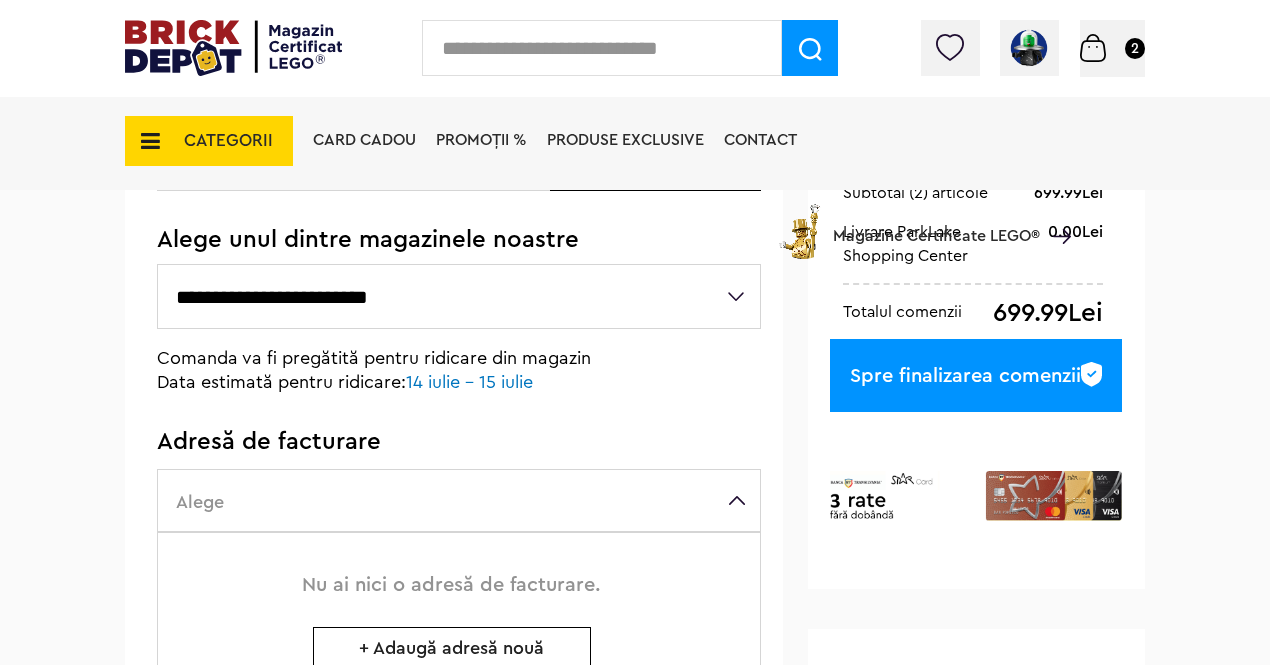 scroll, scrollTop: 294, scrollLeft: 0, axis: vertical 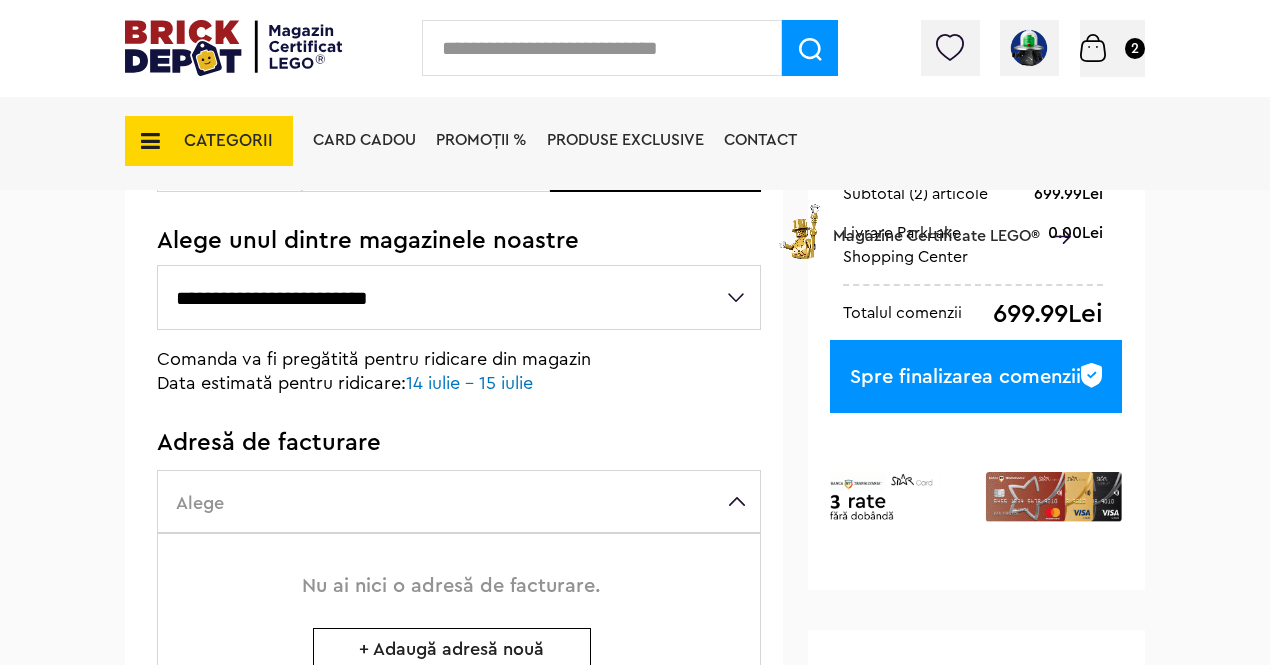 click on "**********" at bounding box center [459, 297] 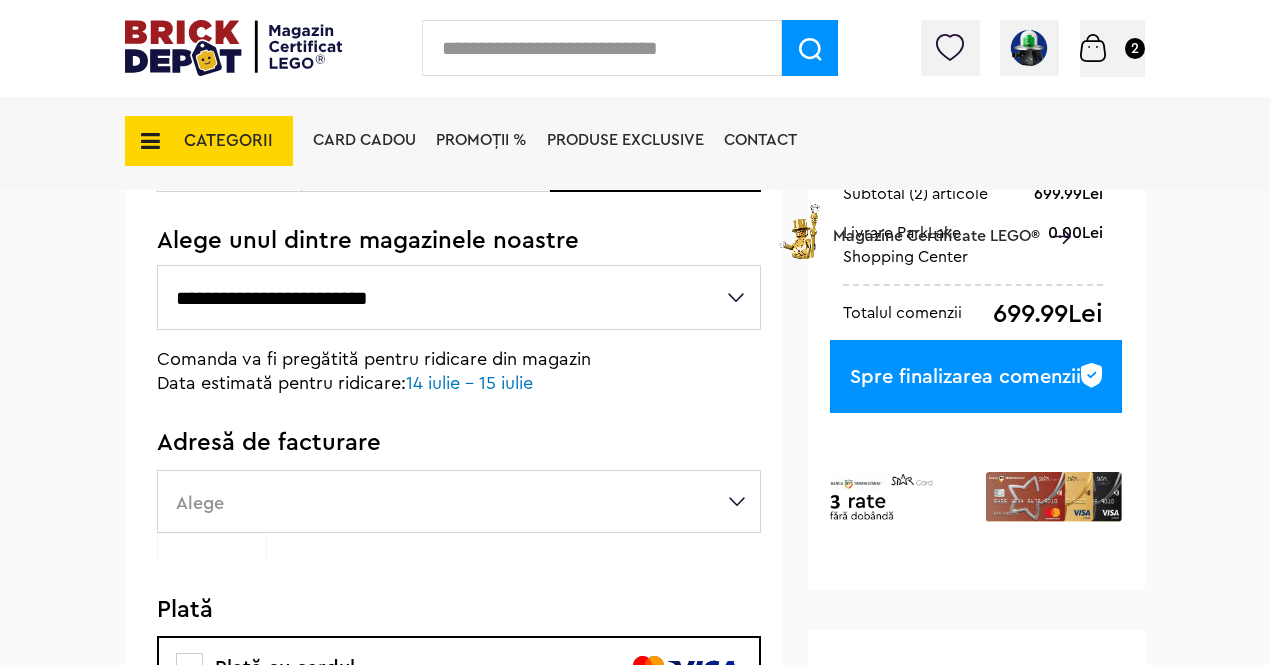 click on "Alege" at bounding box center (459, 501) 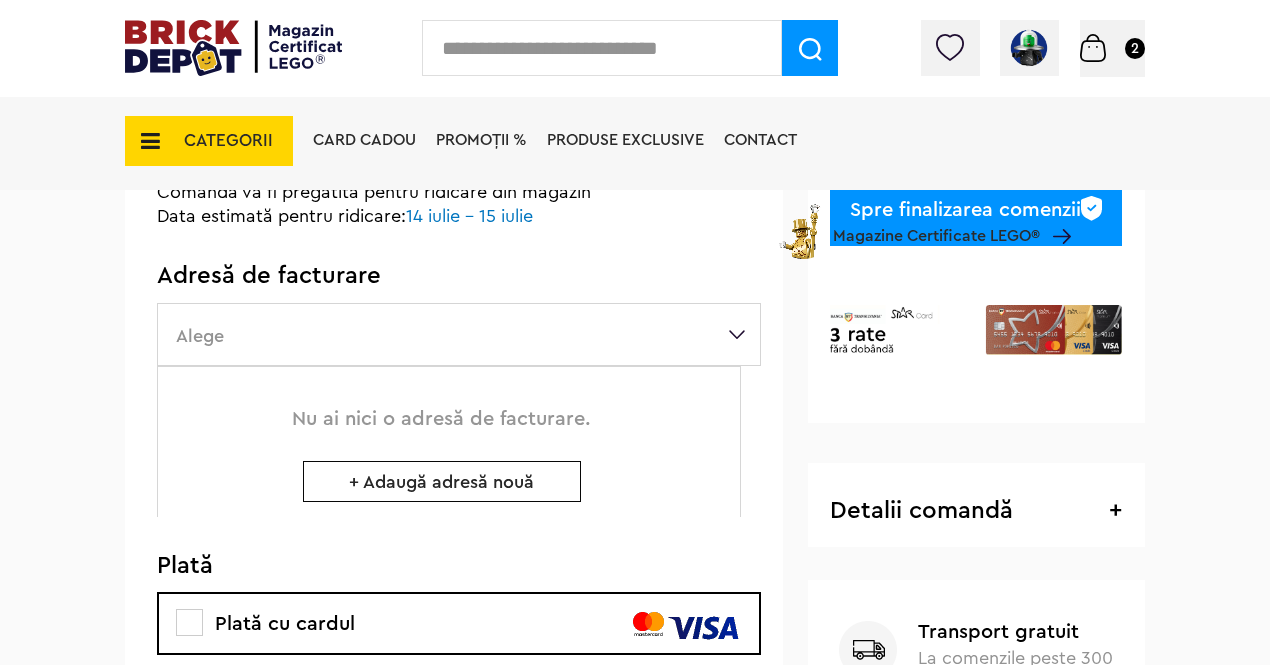 scroll, scrollTop: 464, scrollLeft: 0, axis: vertical 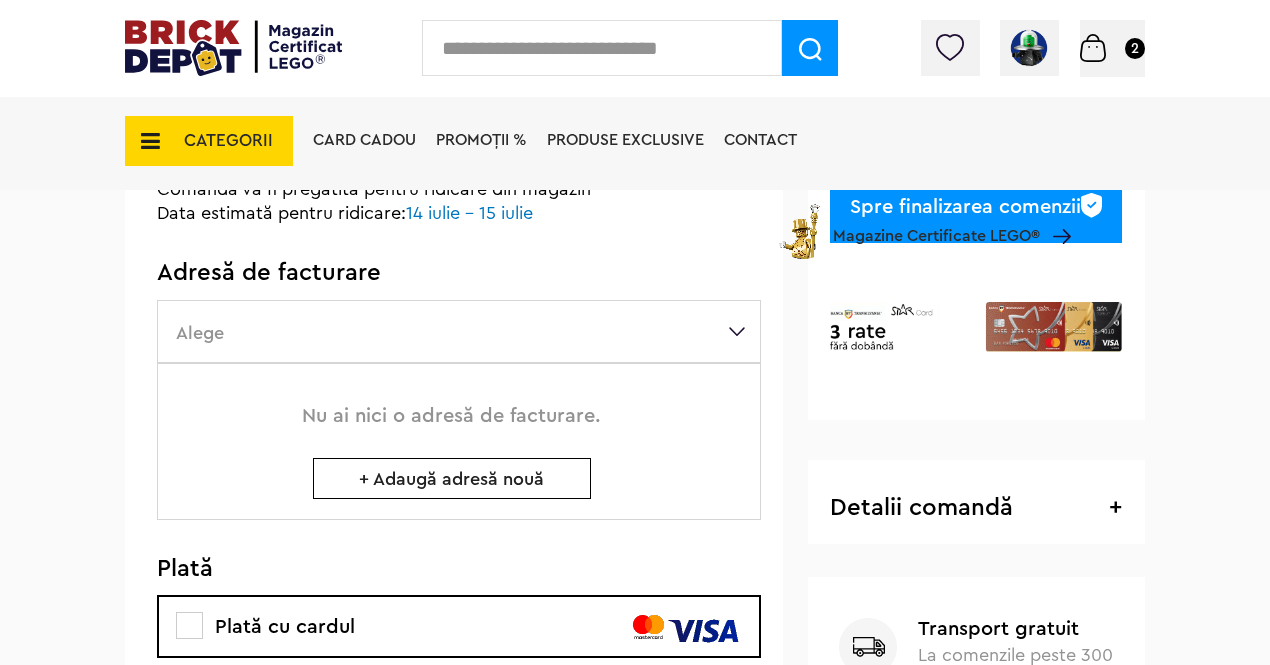 click on "+ Adaugă adresă nouă" at bounding box center [452, 478] 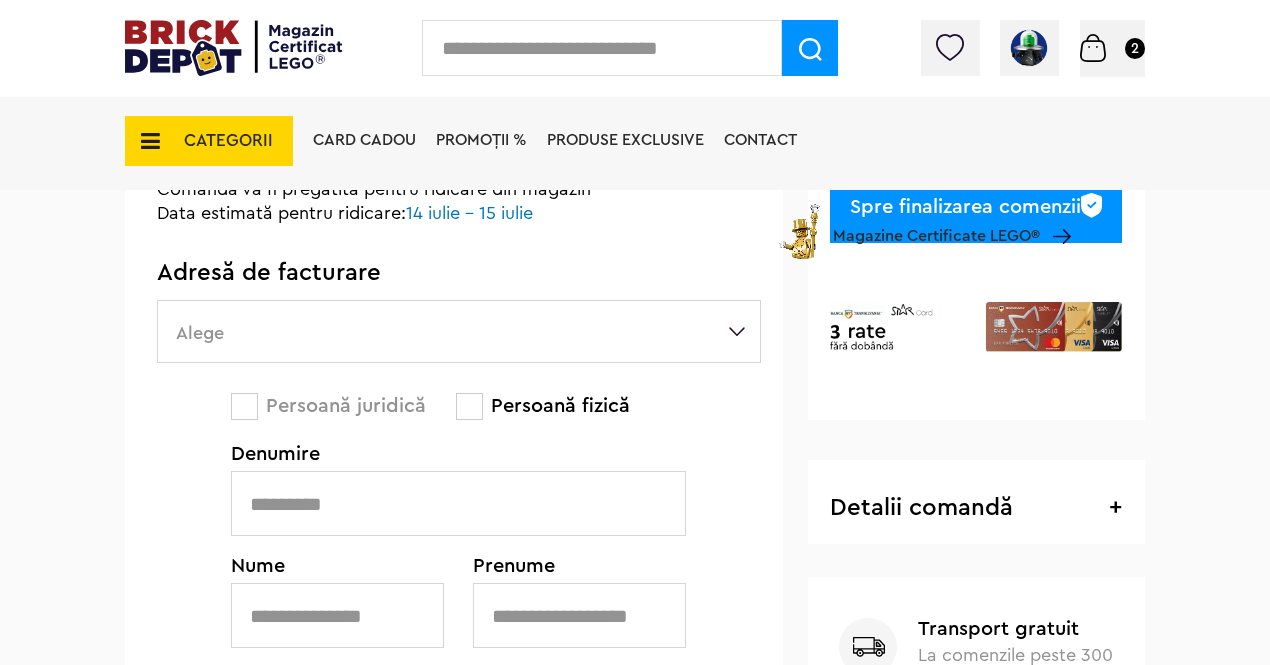 click at bounding box center [458, 503] 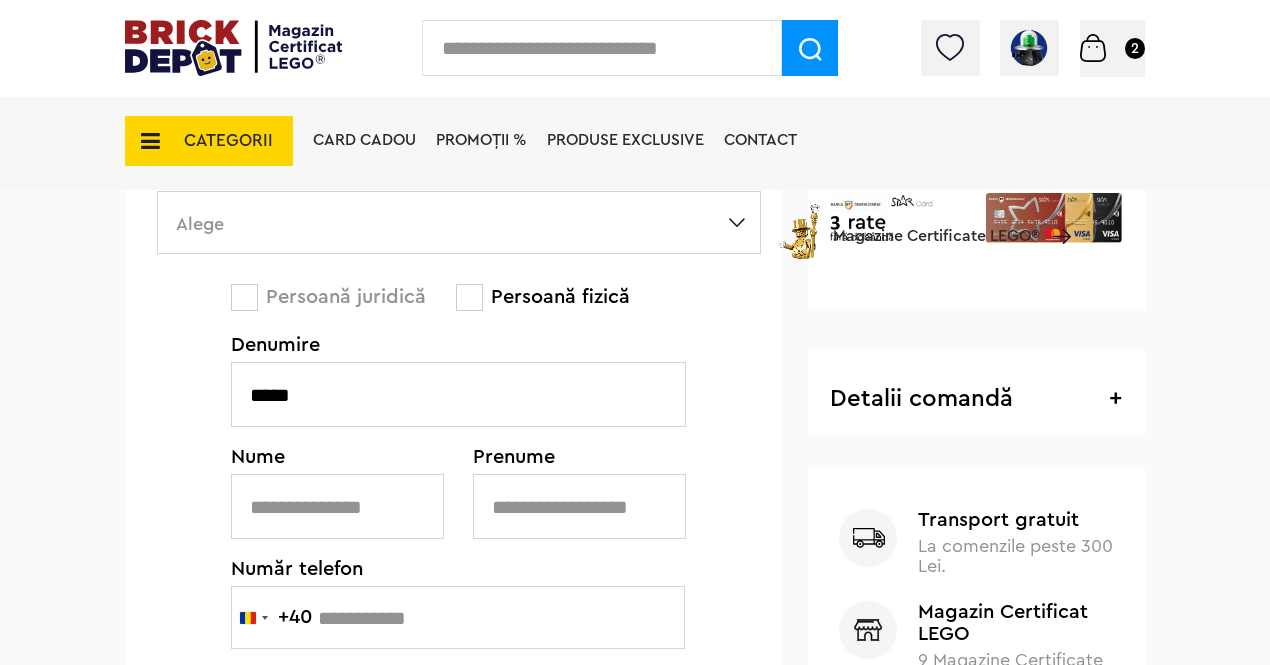 scroll, scrollTop: 574, scrollLeft: 0, axis: vertical 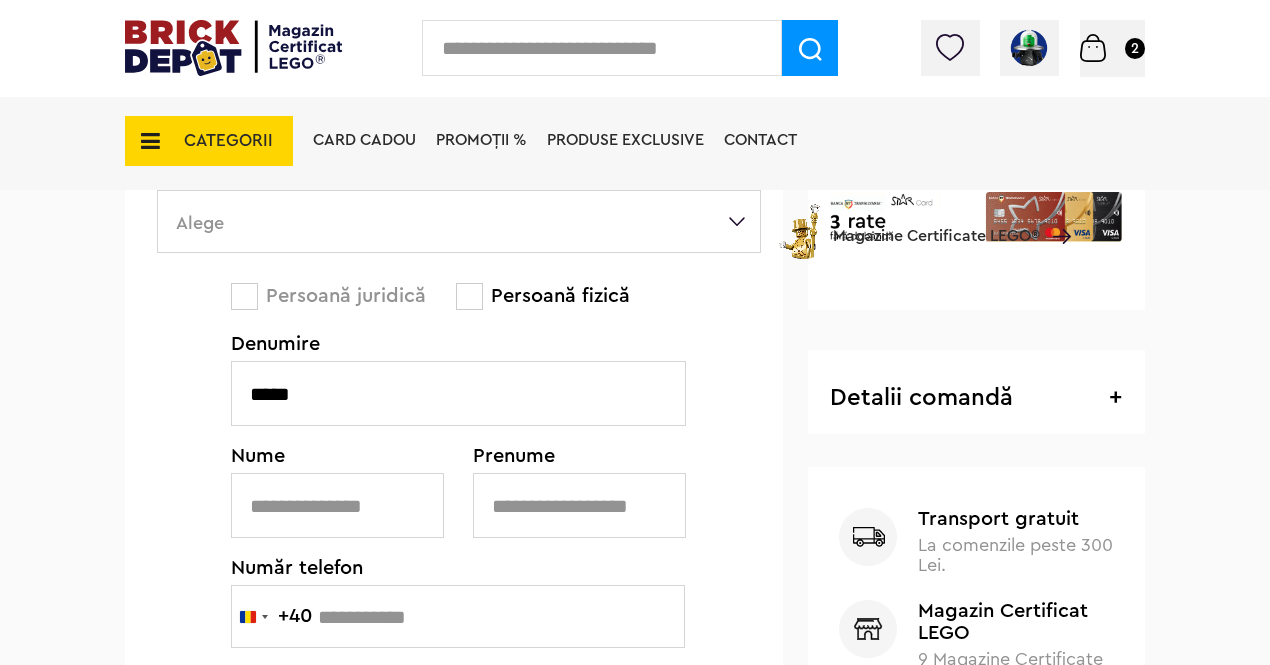 type on "*****" 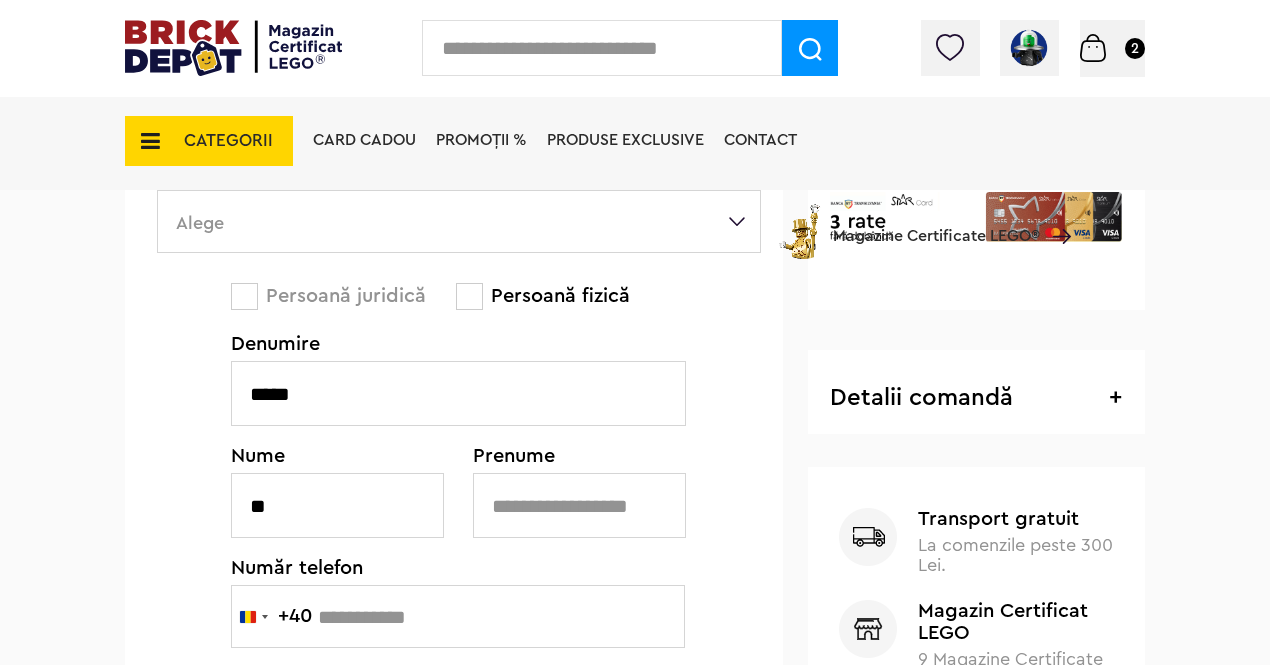 type on "*" 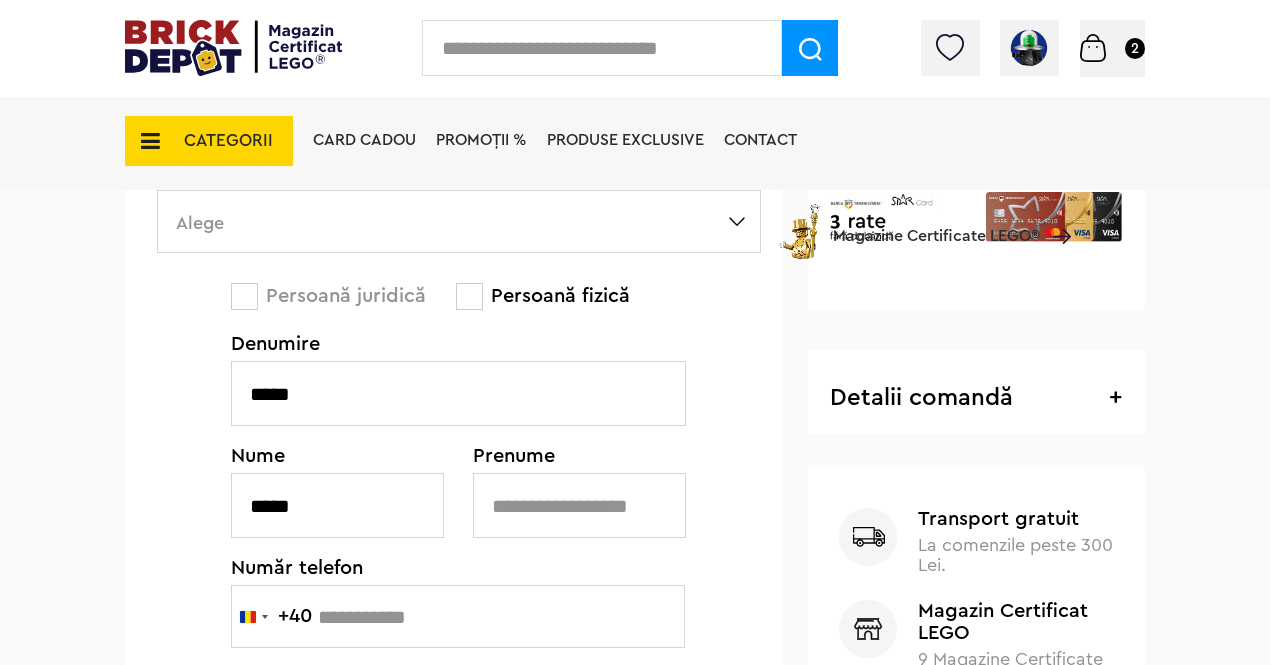 type on "*****" 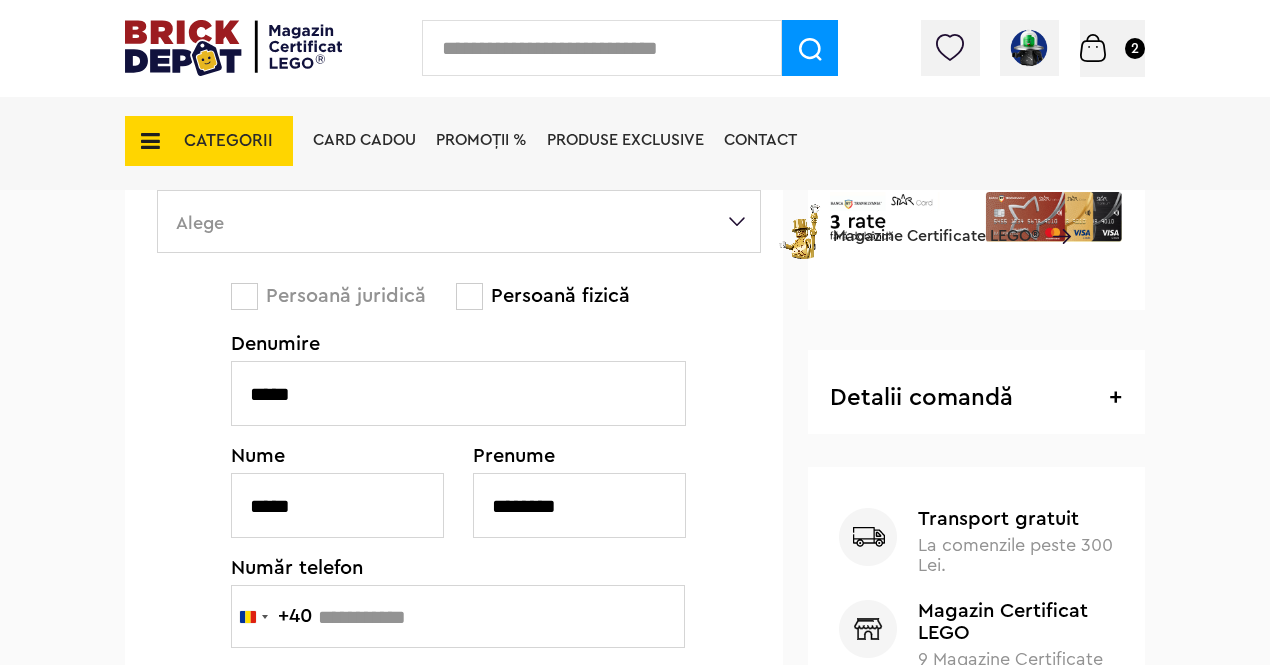type on "********" 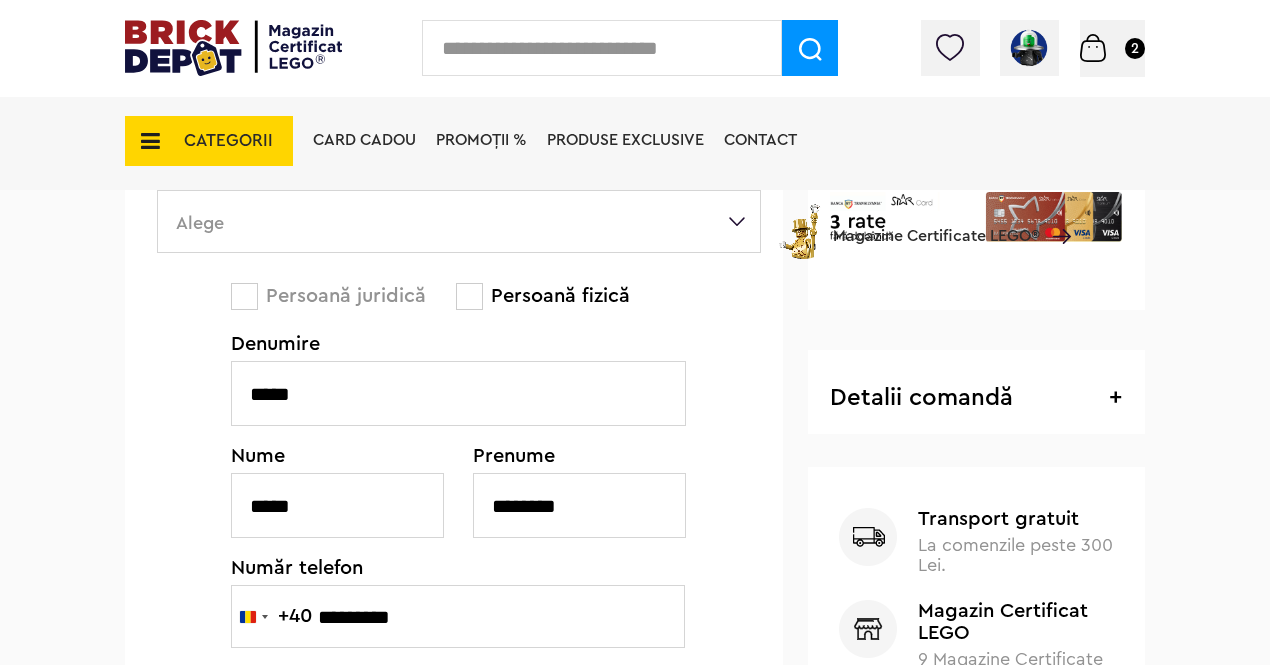 type on "*********" 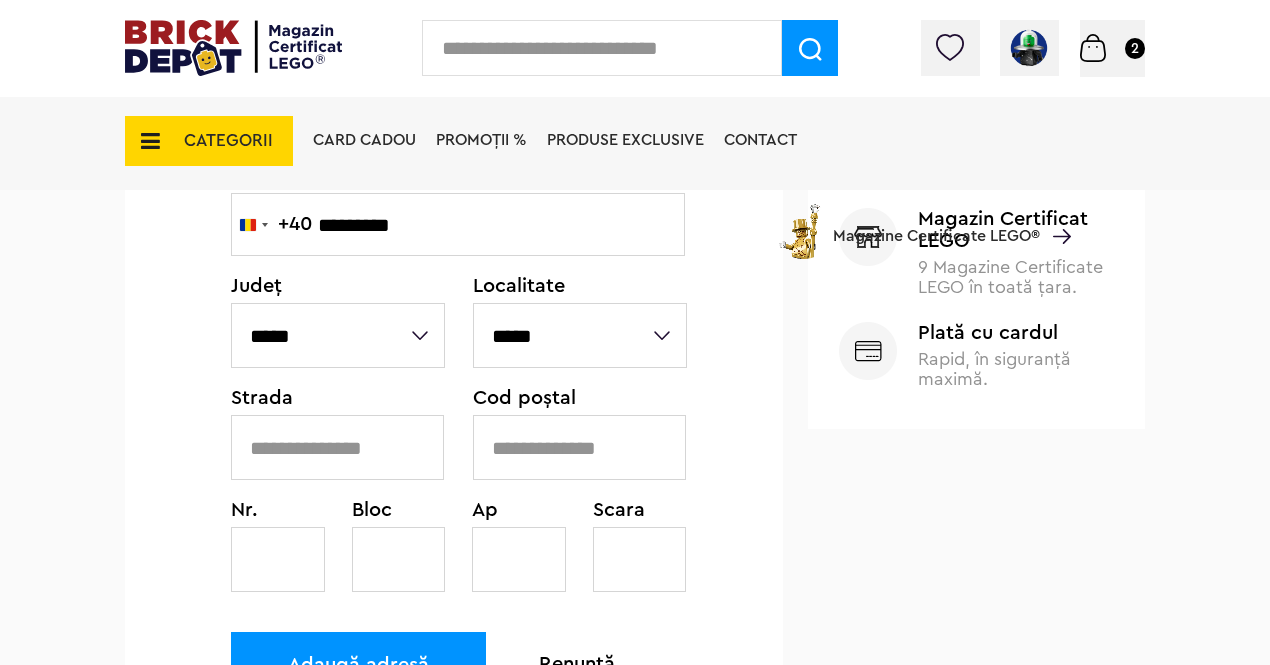 click at bounding box center [337, 447] 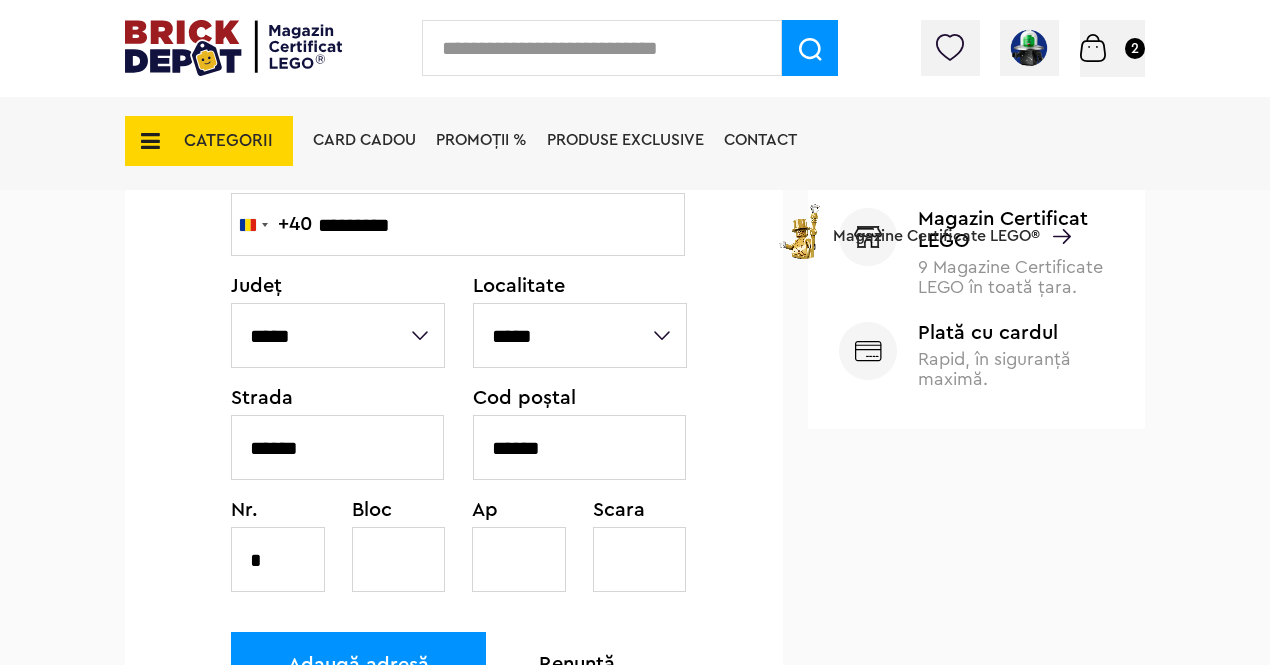 click at bounding box center (399, 559) 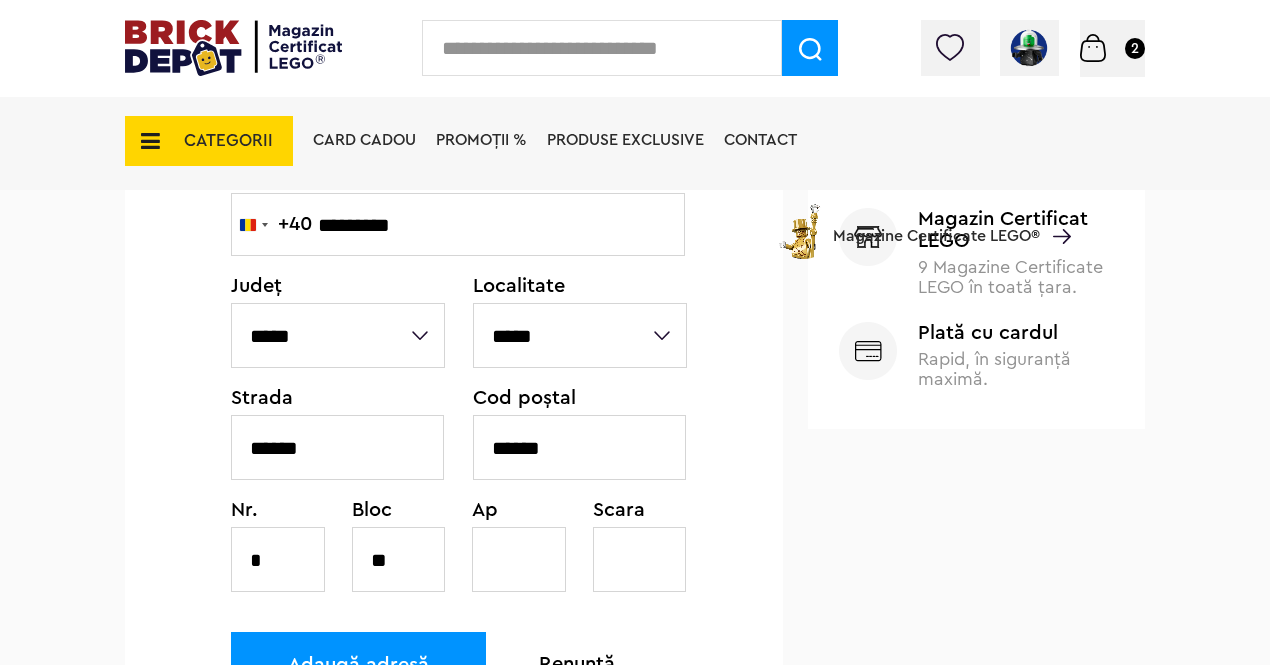 type on "**" 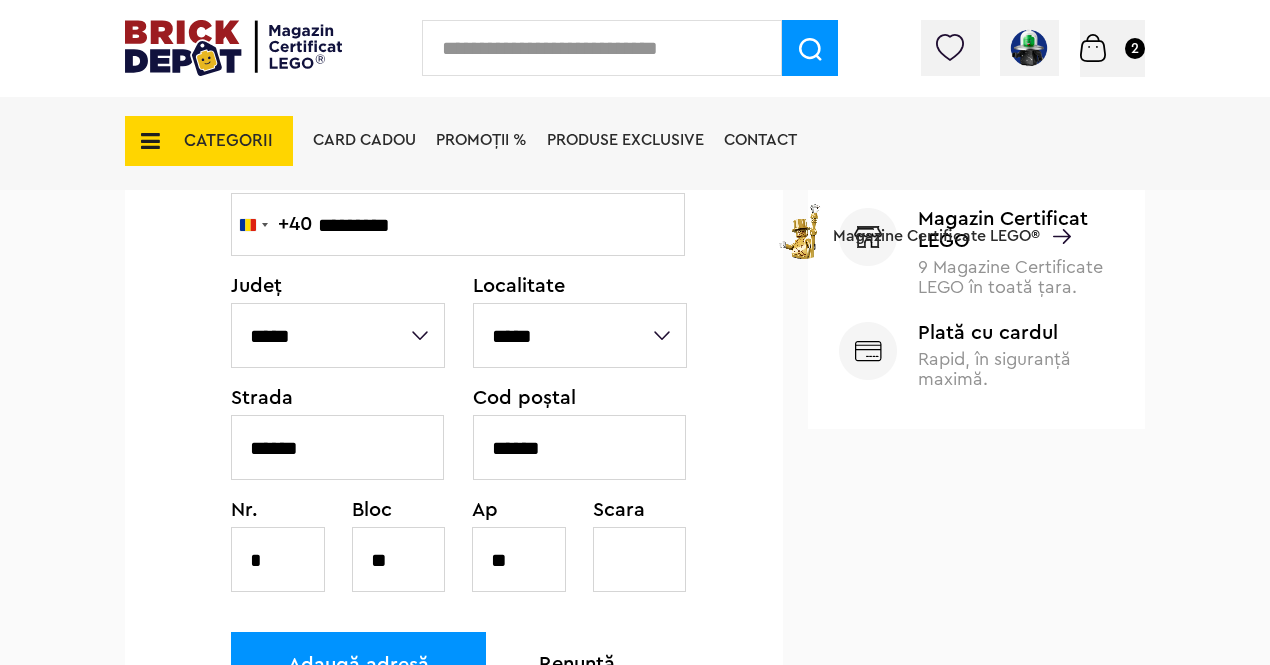 type on "**" 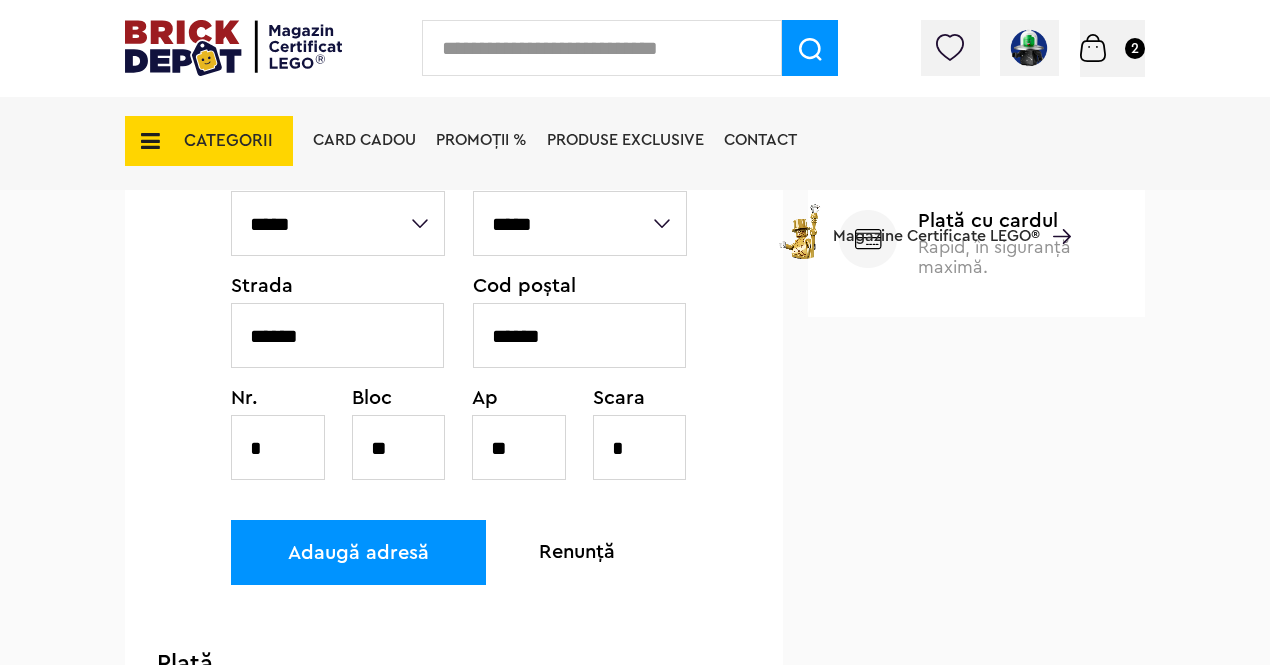 type on "*" 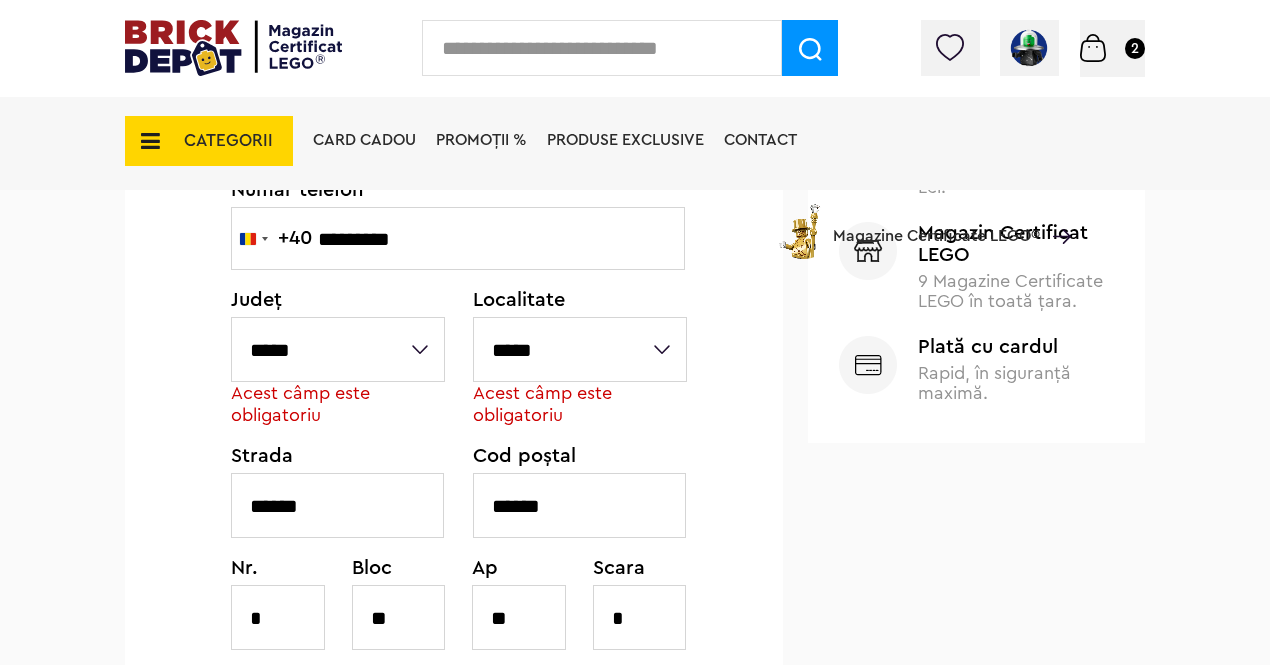 scroll, scrollTop: 955, scrollLeft: 0, axis: vertical 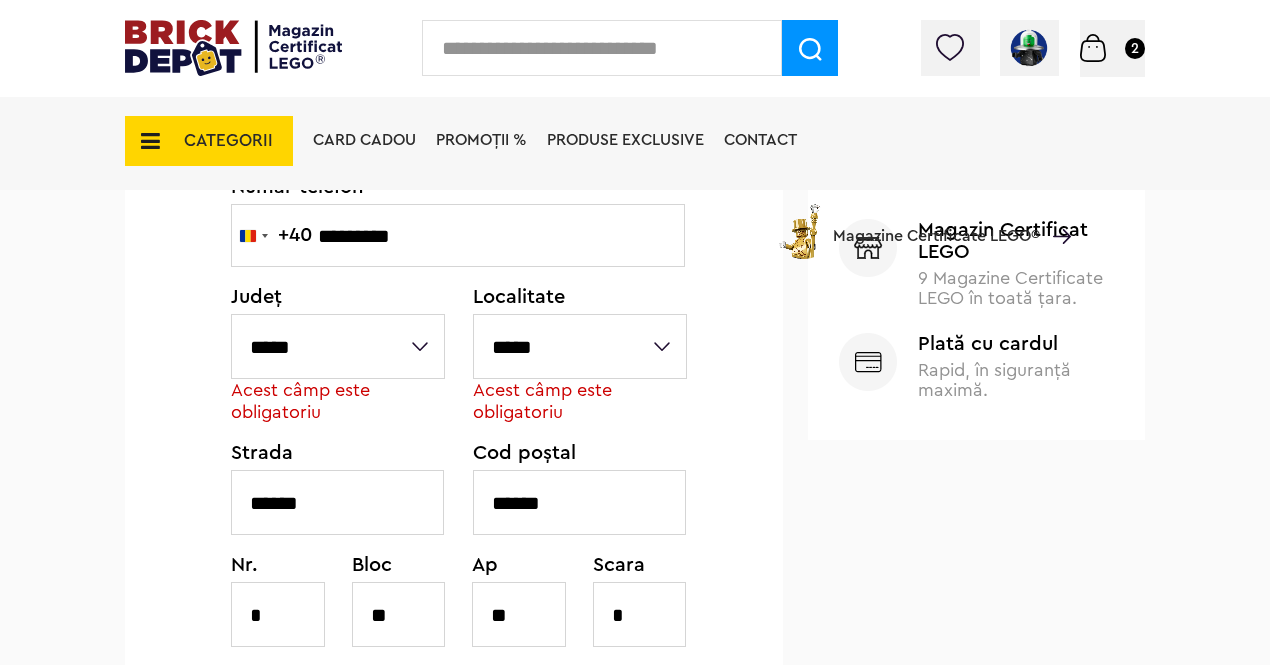 click on "**********" at bounding box center (338, 346) 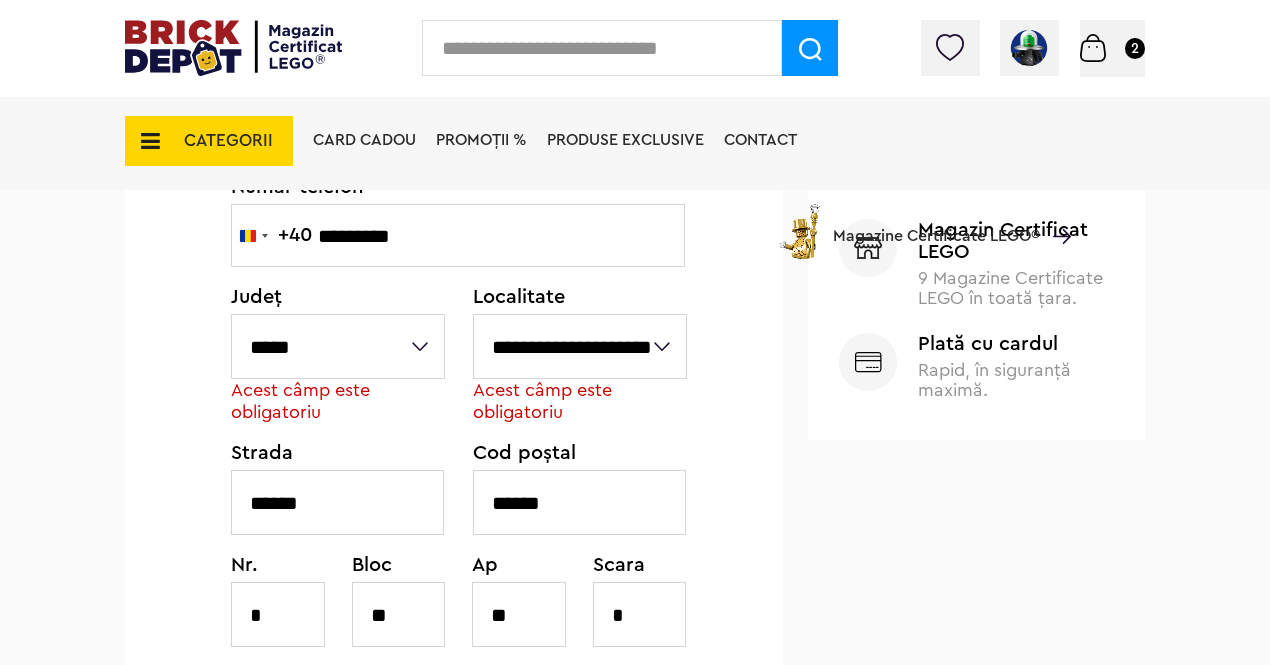 click on "**********" at bounding box center [580, 346] 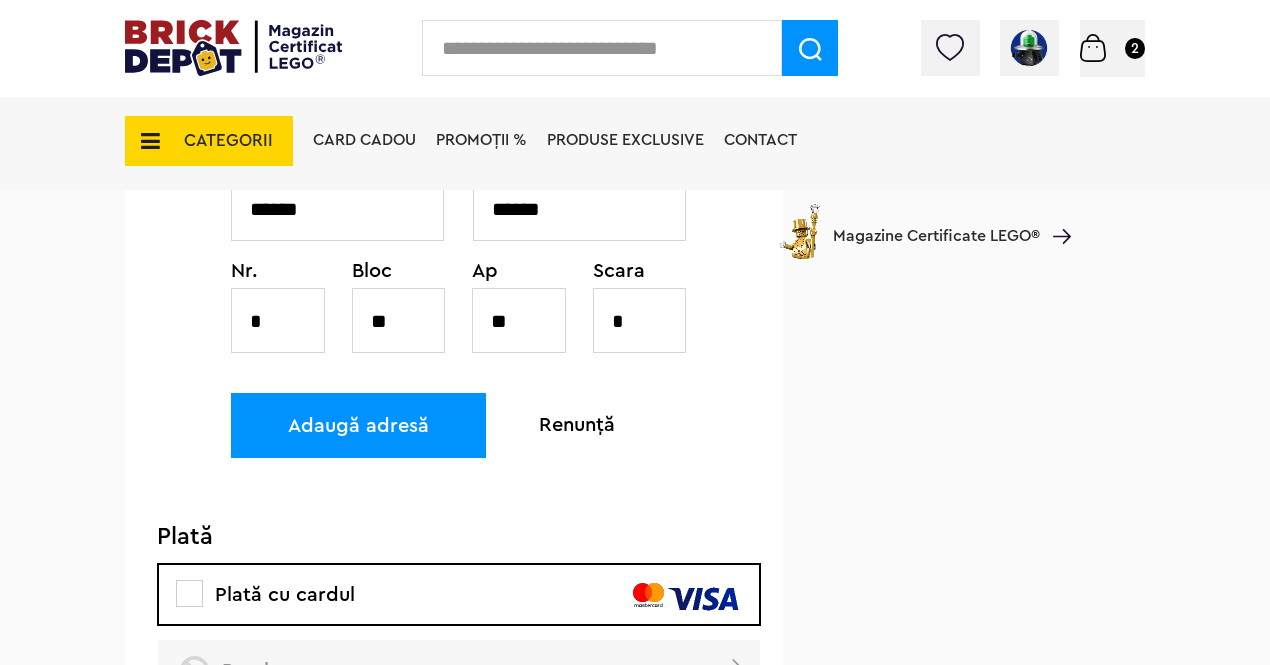 click on "Adaugă adresă" at bounding box center [358, 425] 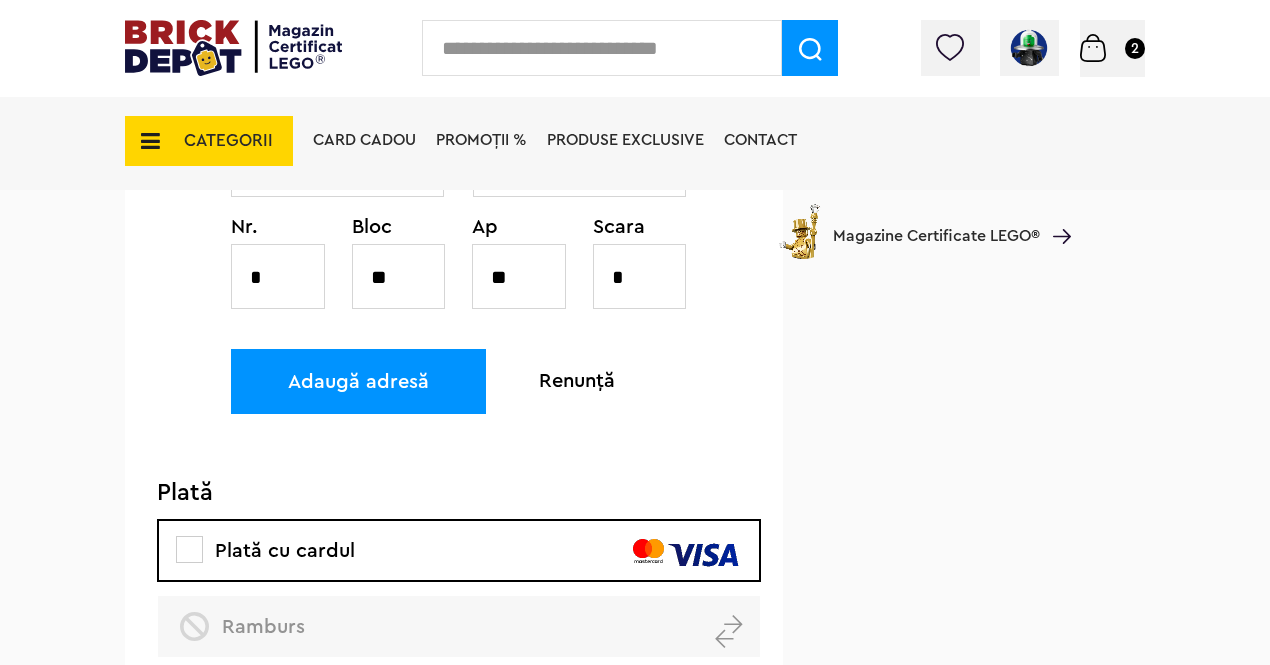 scroll, scrollTop: 463, scrollLeft: 0, axis: vertical 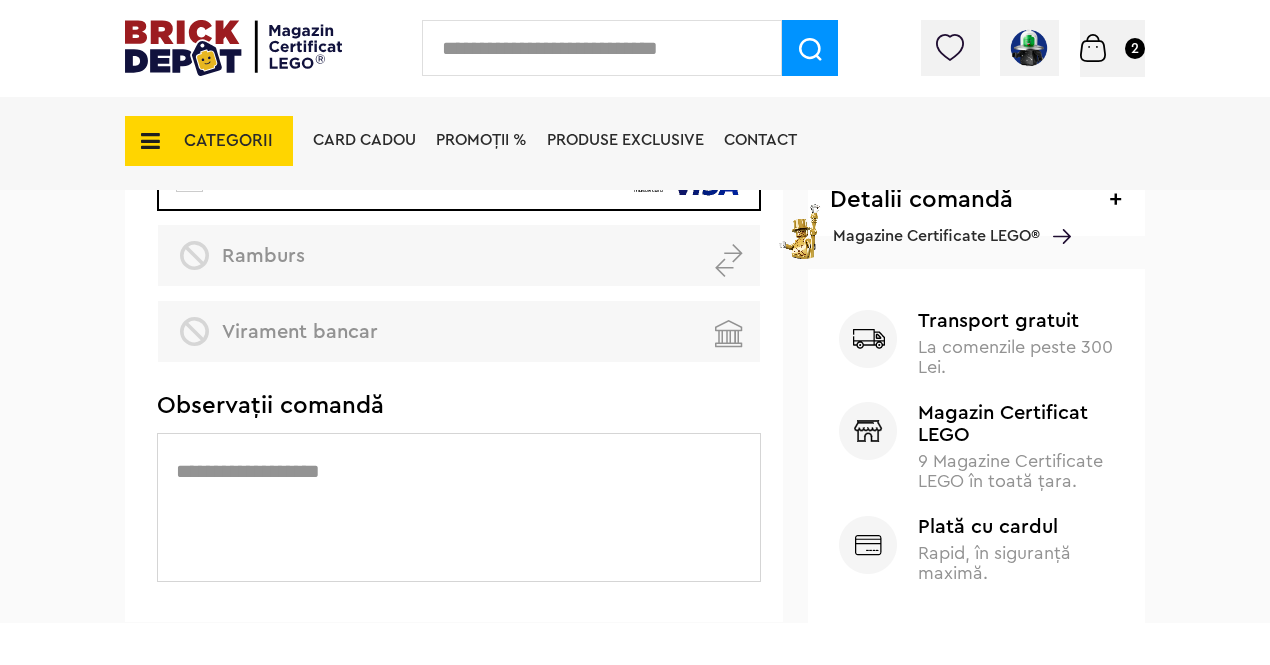click at bounding box center [459, 507] 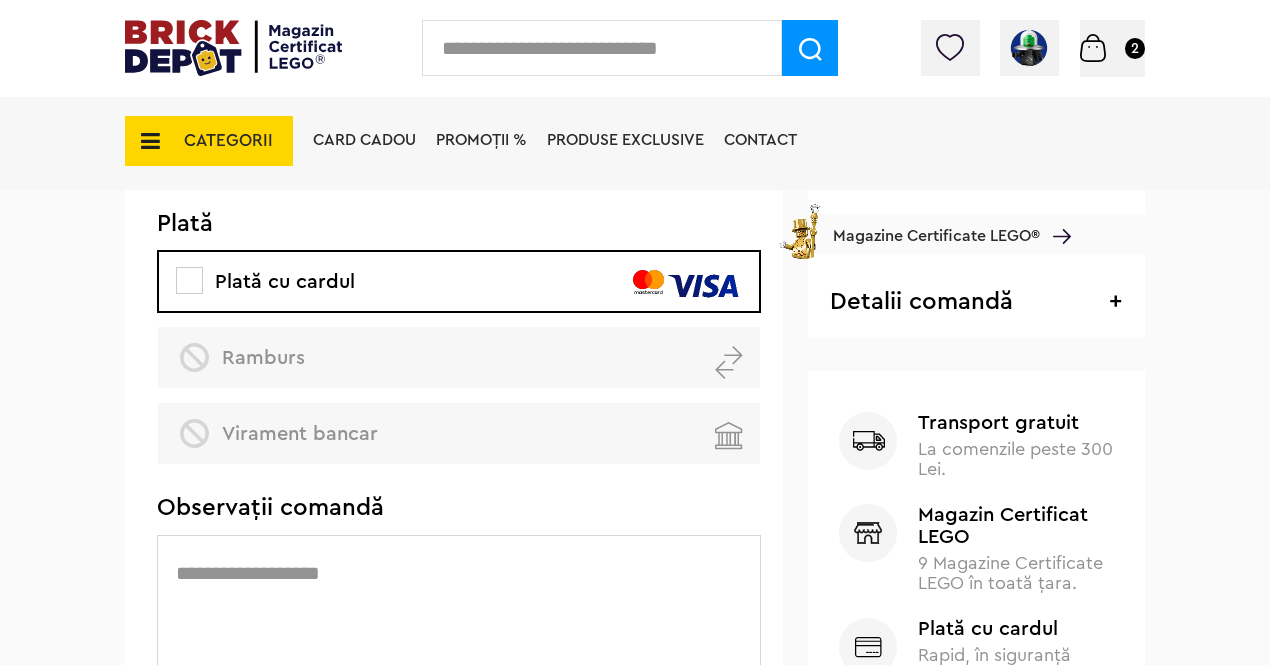 scroll, scrollTop: 667, scrollLeft: 0, axis: vertical 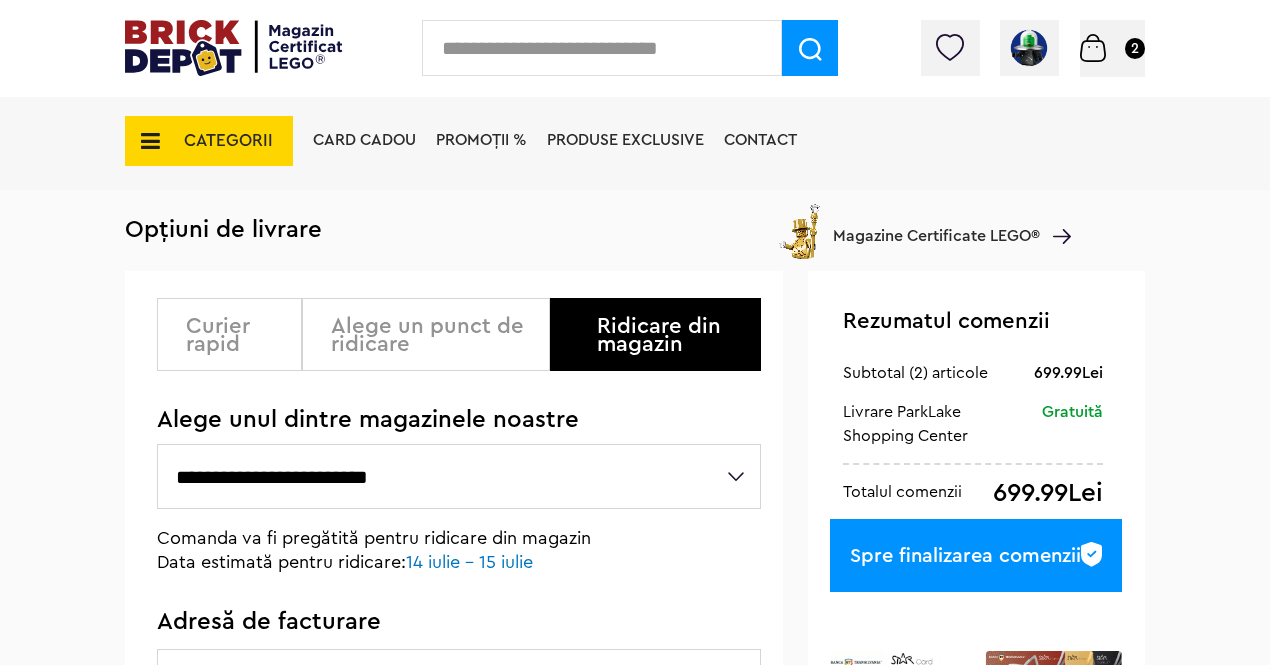 click on "Spre finalizarea comenzii" at bounding box center [976, 555] 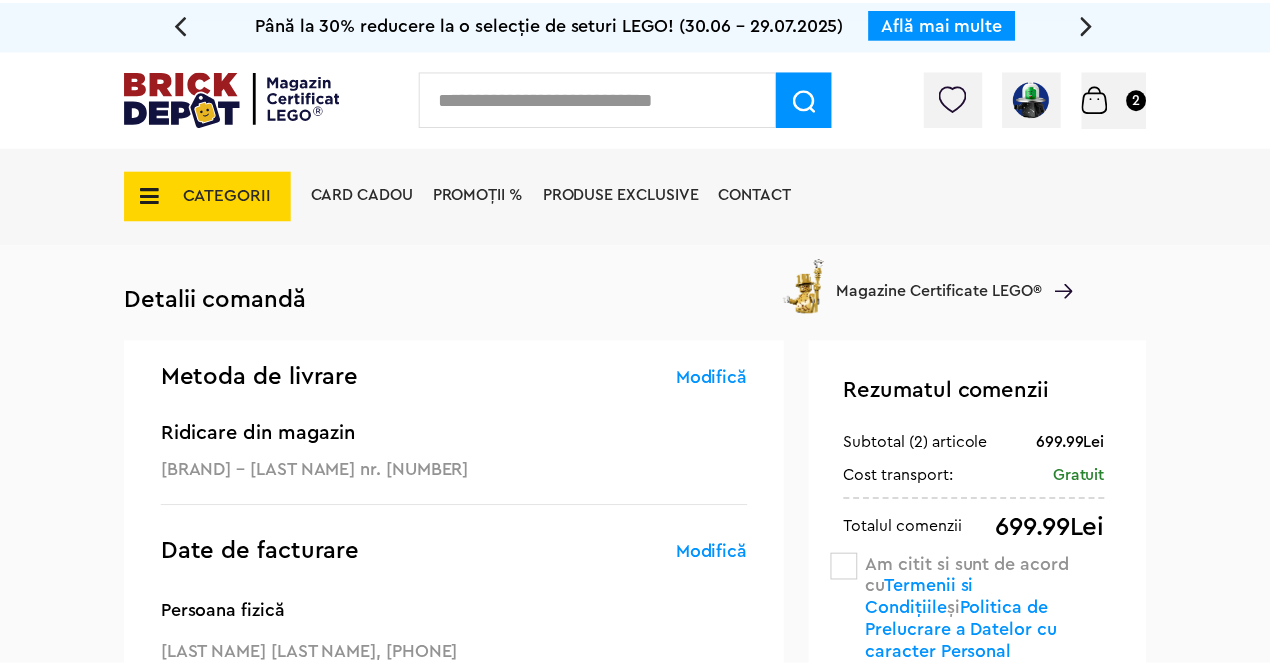scroll, scrollTop: 0, scrollLeft: 0, axis: both 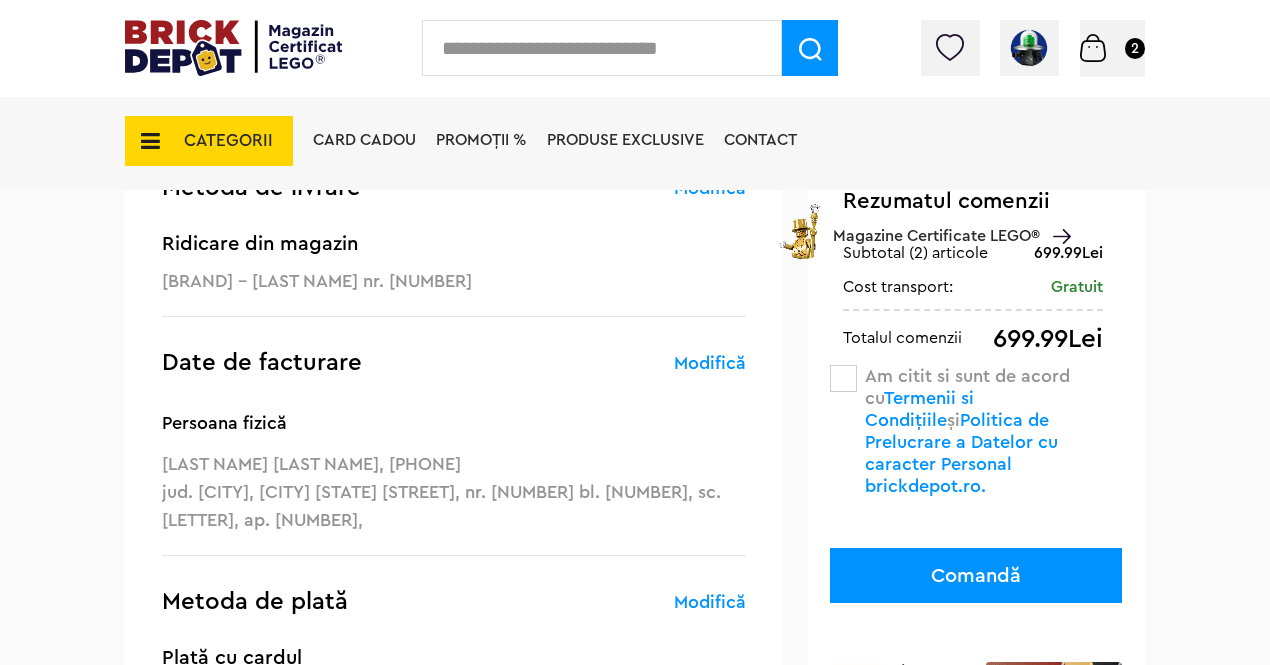 click at bounding box center [843, 378] 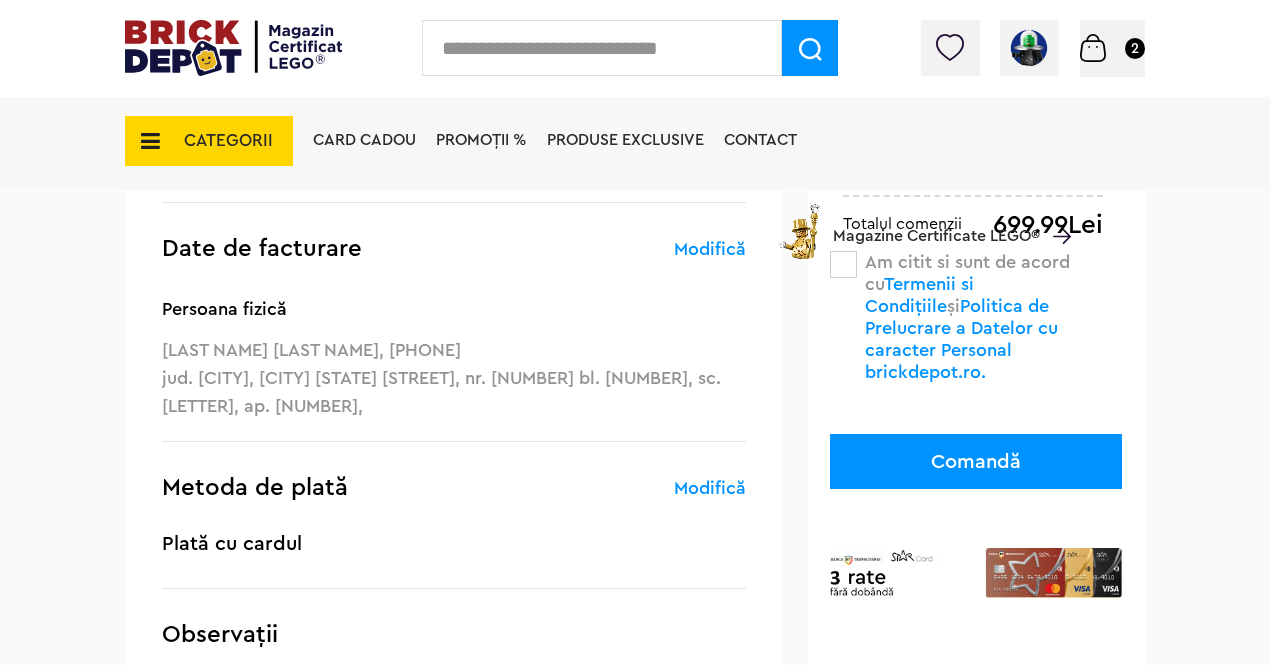scroll, scrollTop: 337, scrollLeft: 0, axis: vertical 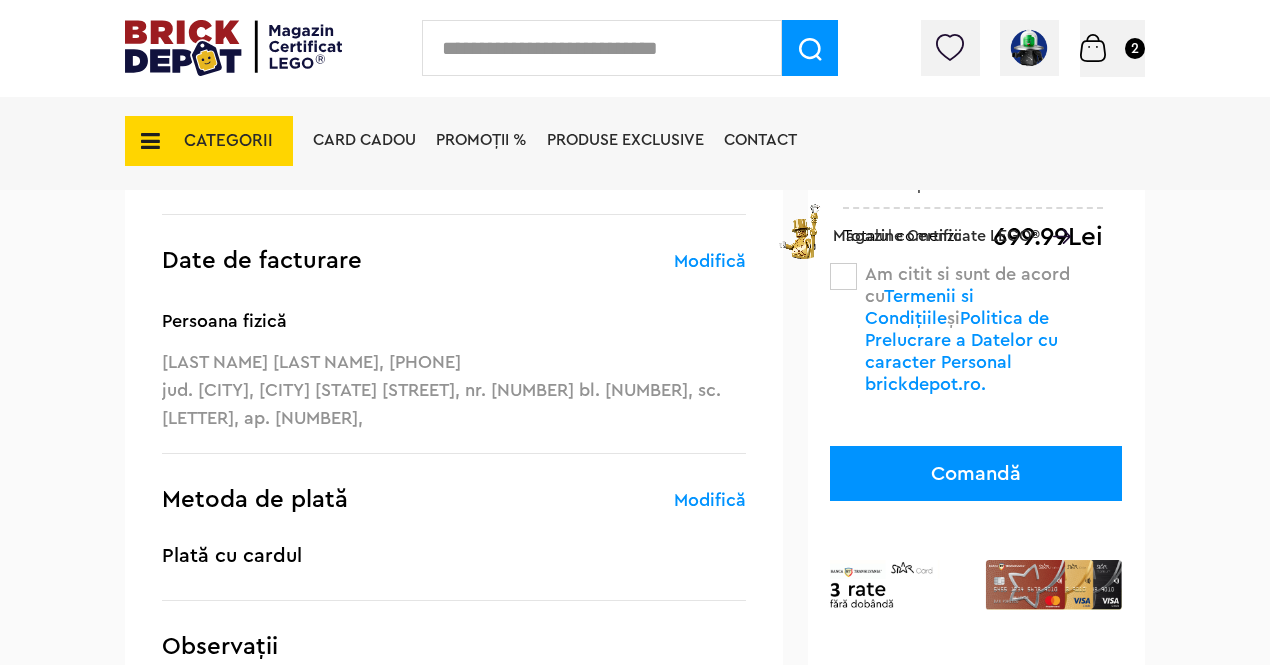 click on "Comandă" at bounding box center (976, 473) 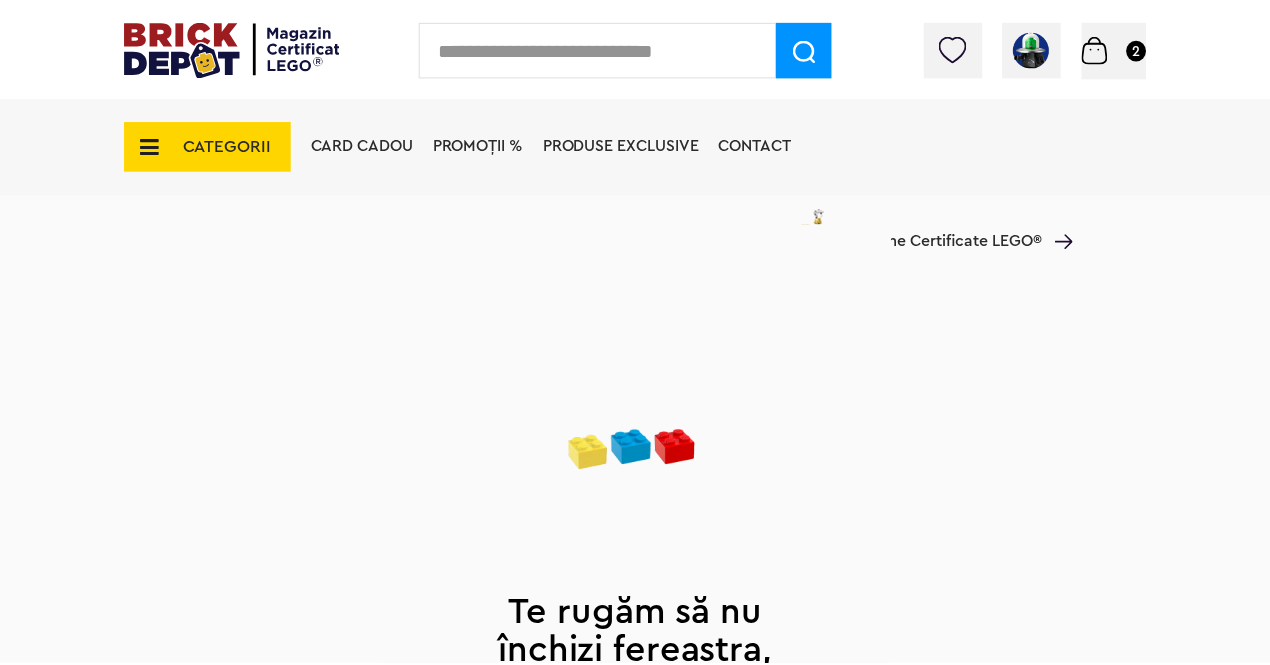 scroll, scrollTop: 0, scrollLeft: 0, axis: both 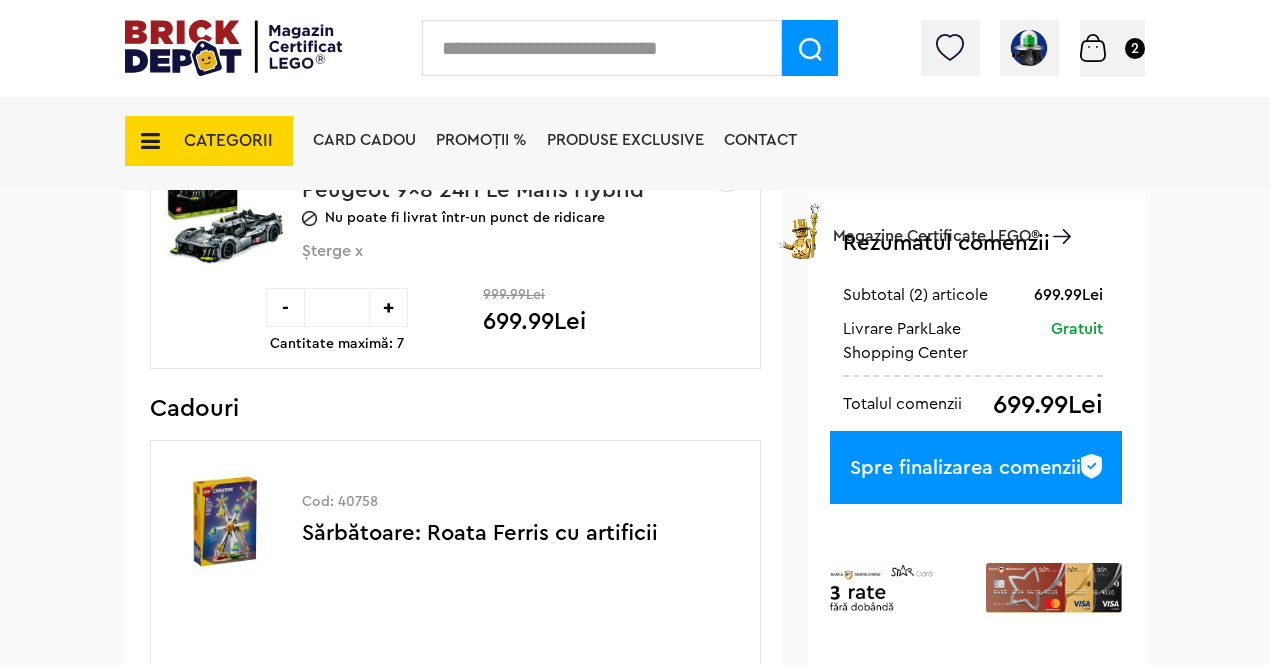 click on "Spre finalizarea comenzii" at bounding box center (976, 467) 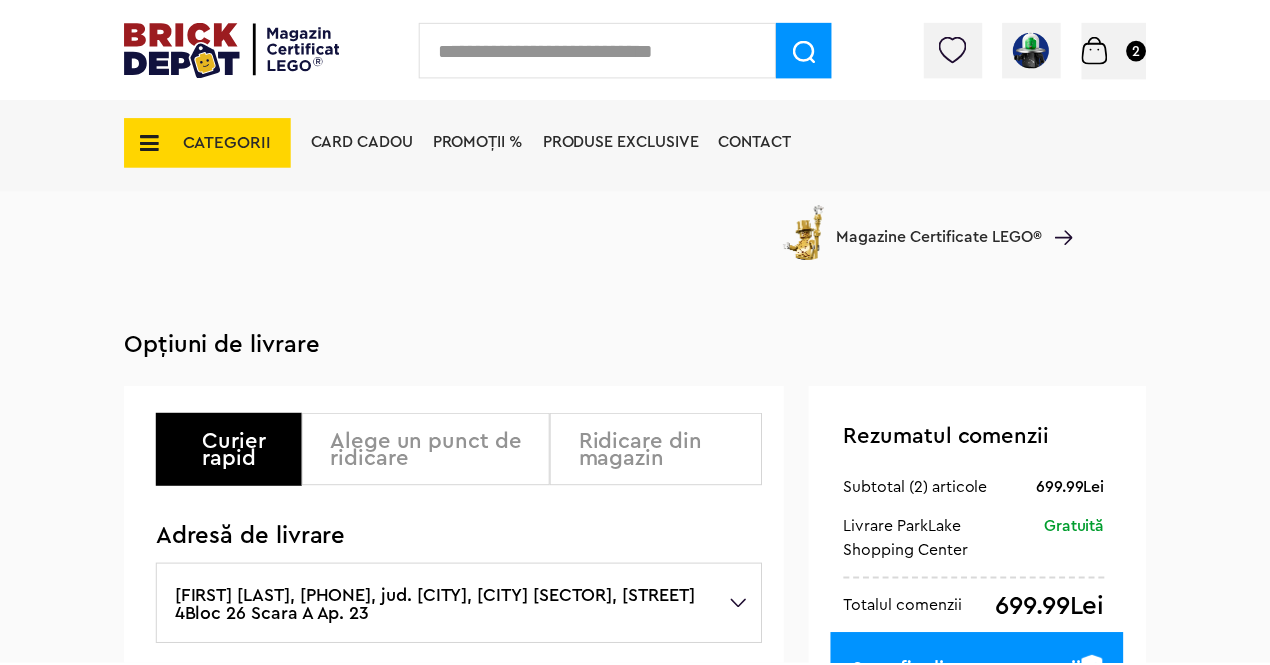 scroll, scrollTop: 371, scrollLeft: 0, axis: vertical 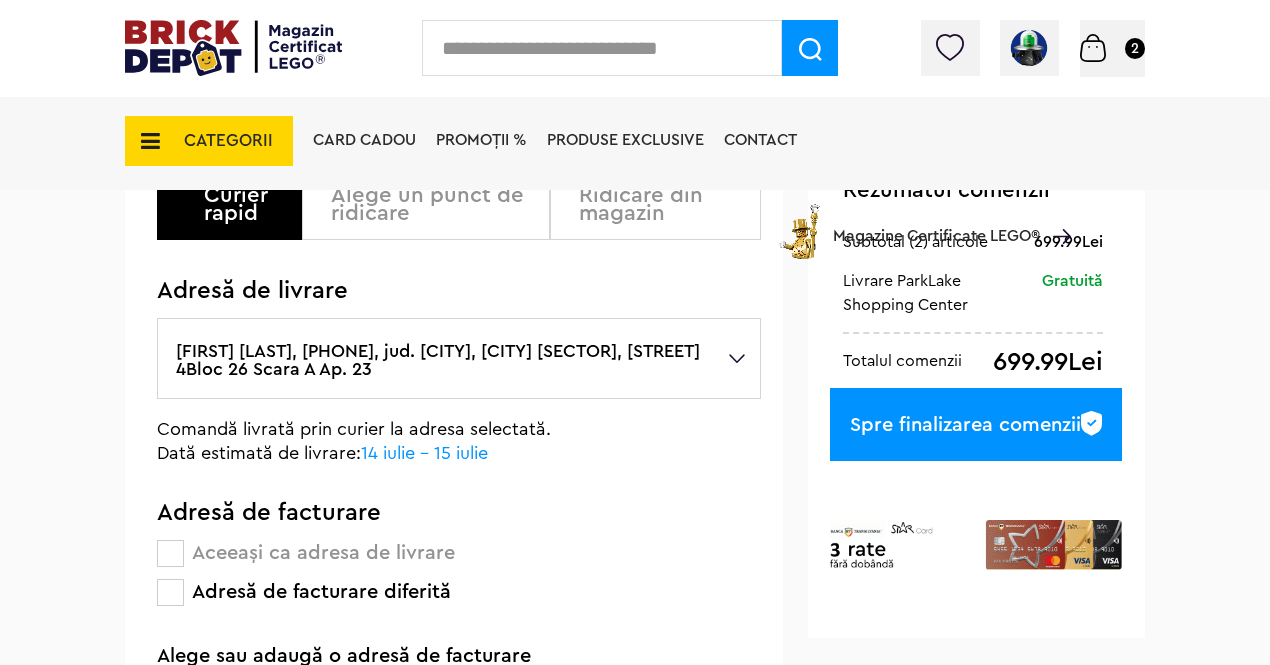 click on "Spre finalizarea comenzii" at bounding box center (976, 424) 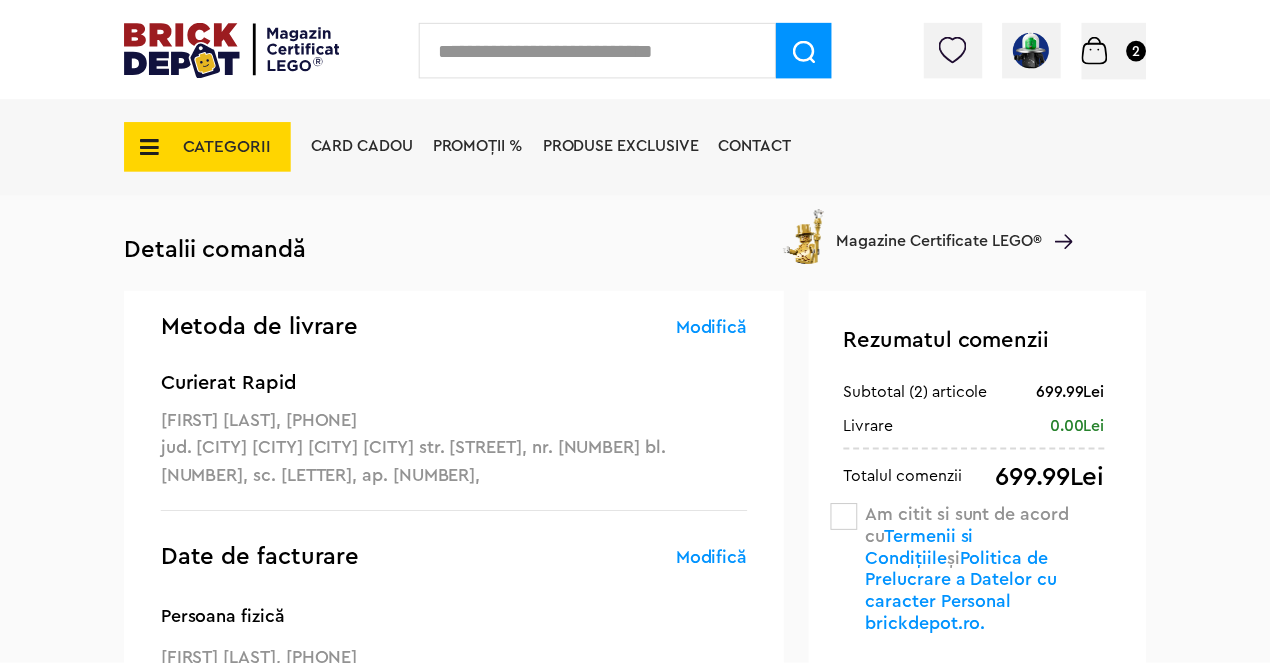 scroll, scrollTop: 0, scrollLeft: 0, axis: both 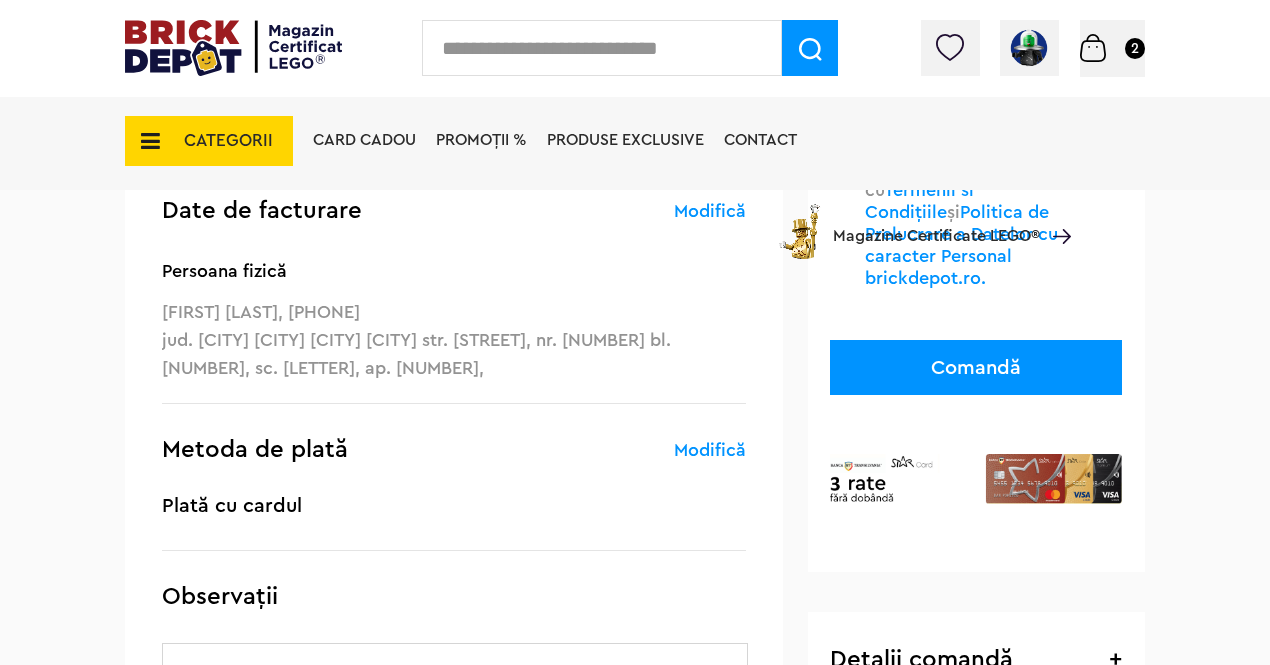 click on "Comandă" at bounding box center [976, 367] 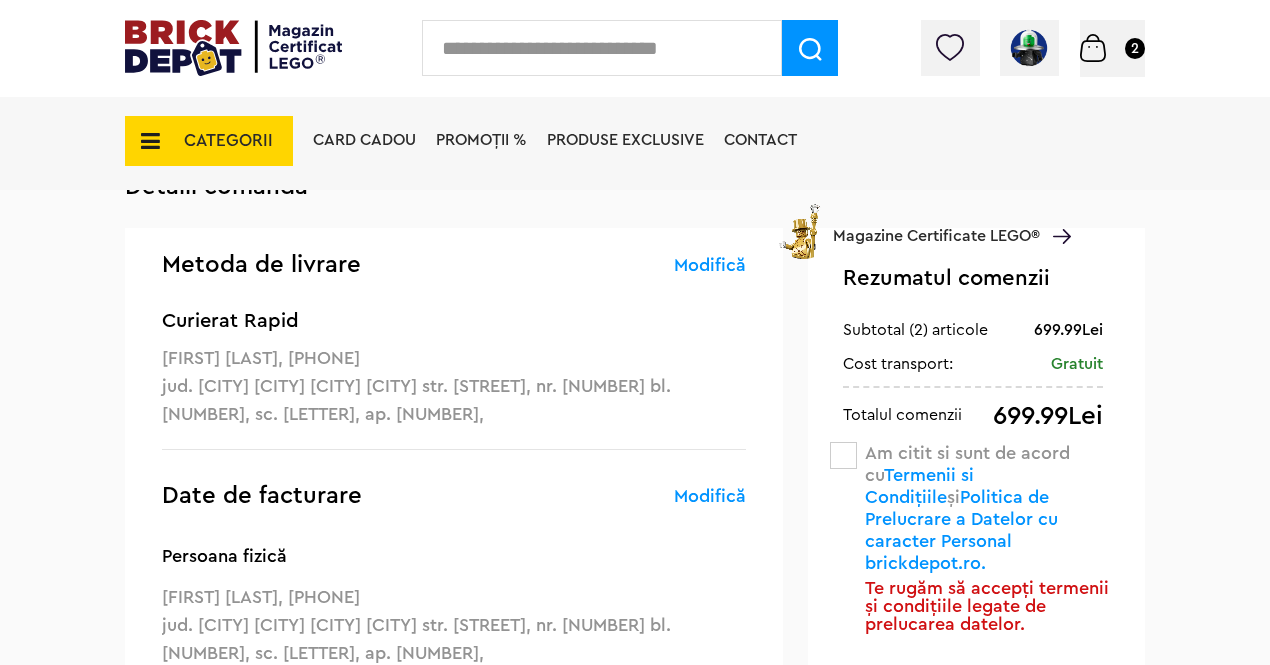 scroll, scrollTop: 100, scrollLeft: 0, axis: vertical 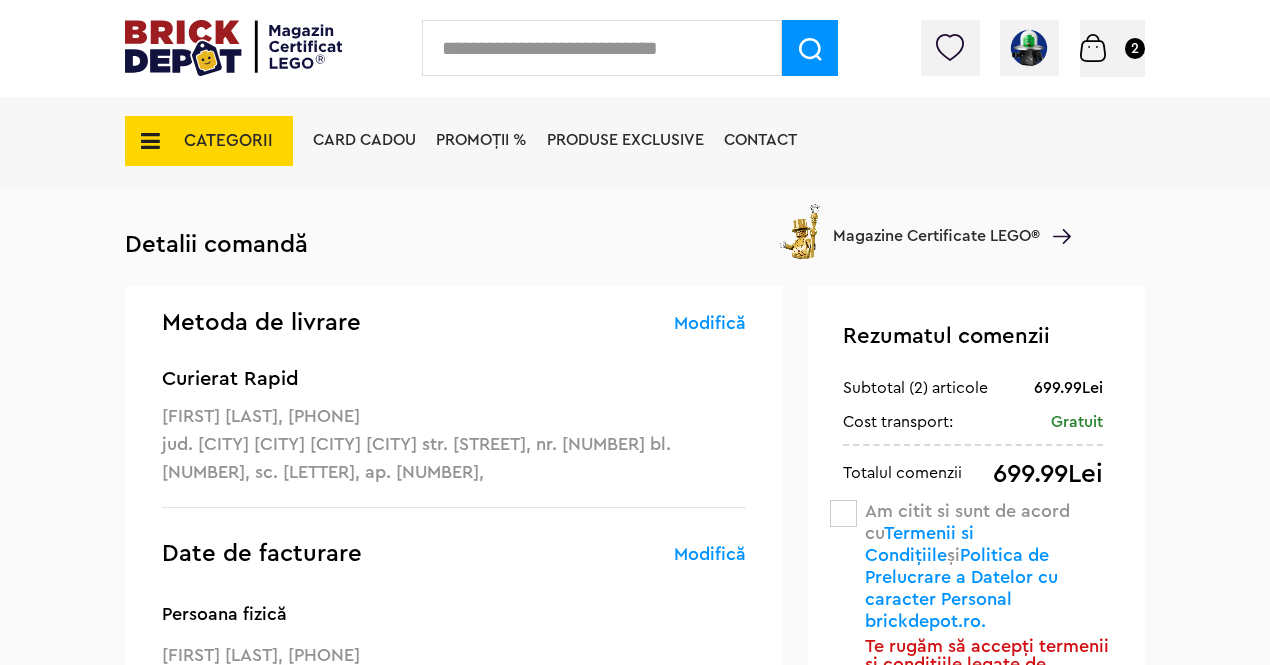 click at bounding box center [843, 513] 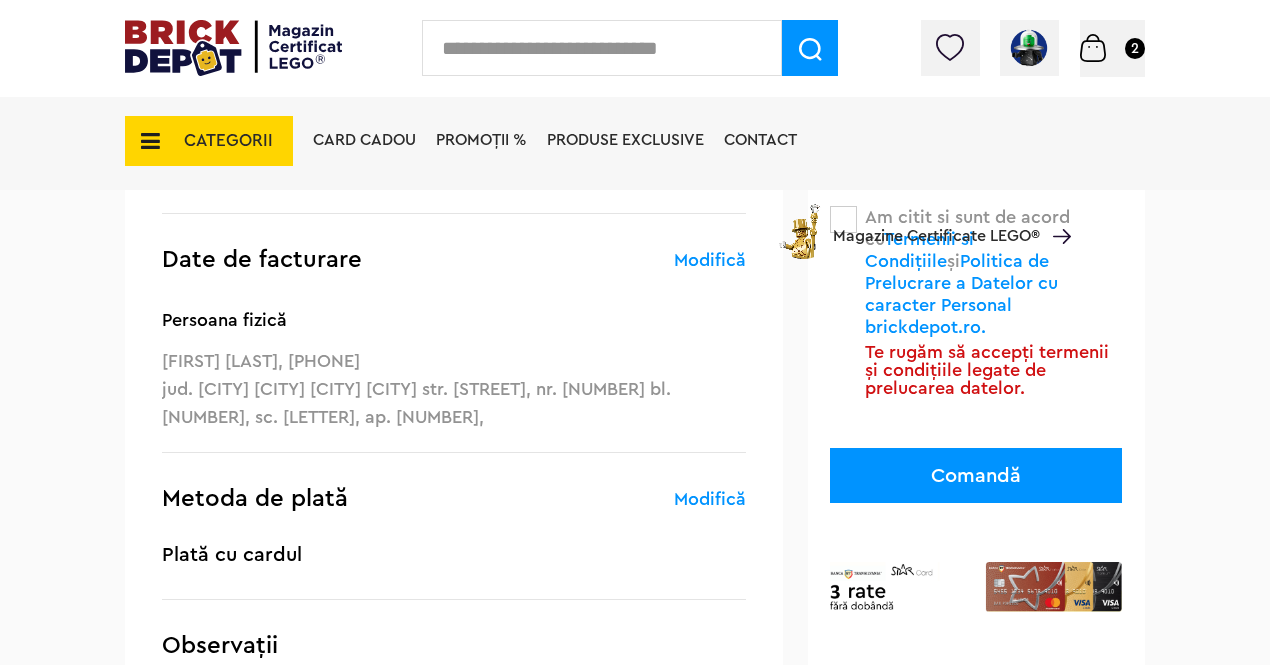 click on "Comandă" at bounding box center (976, 475) 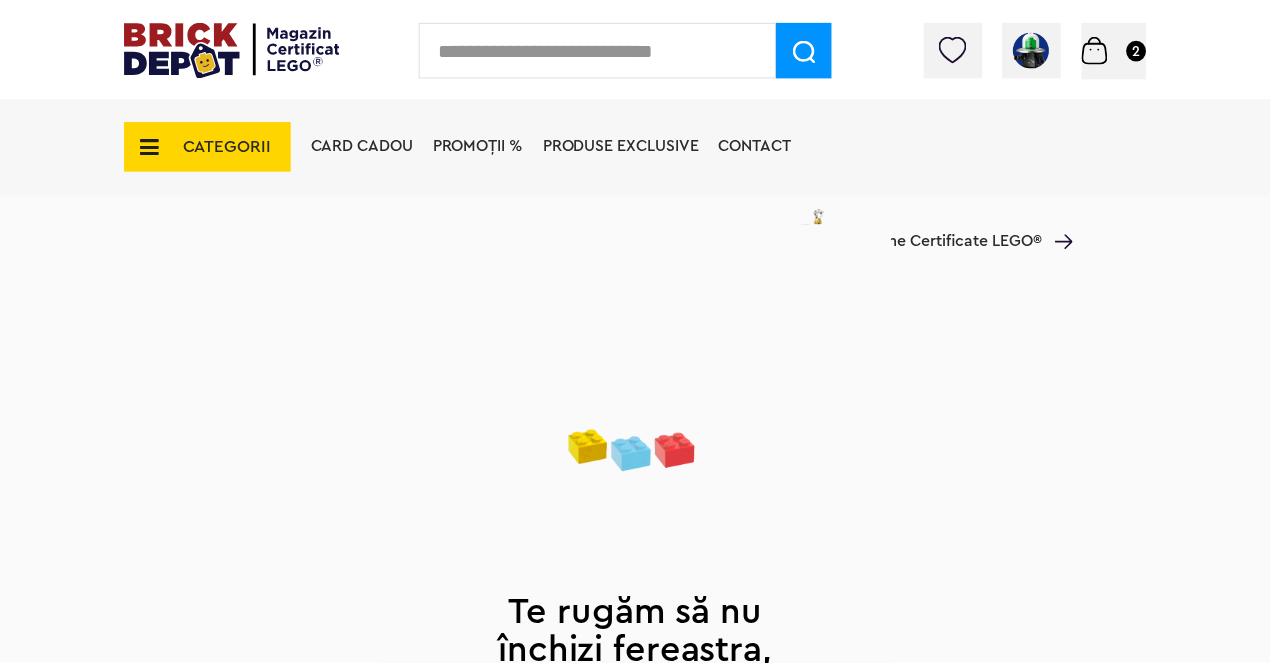 scroll, scrollTop: 0, scrollLeft: 0, axis: both 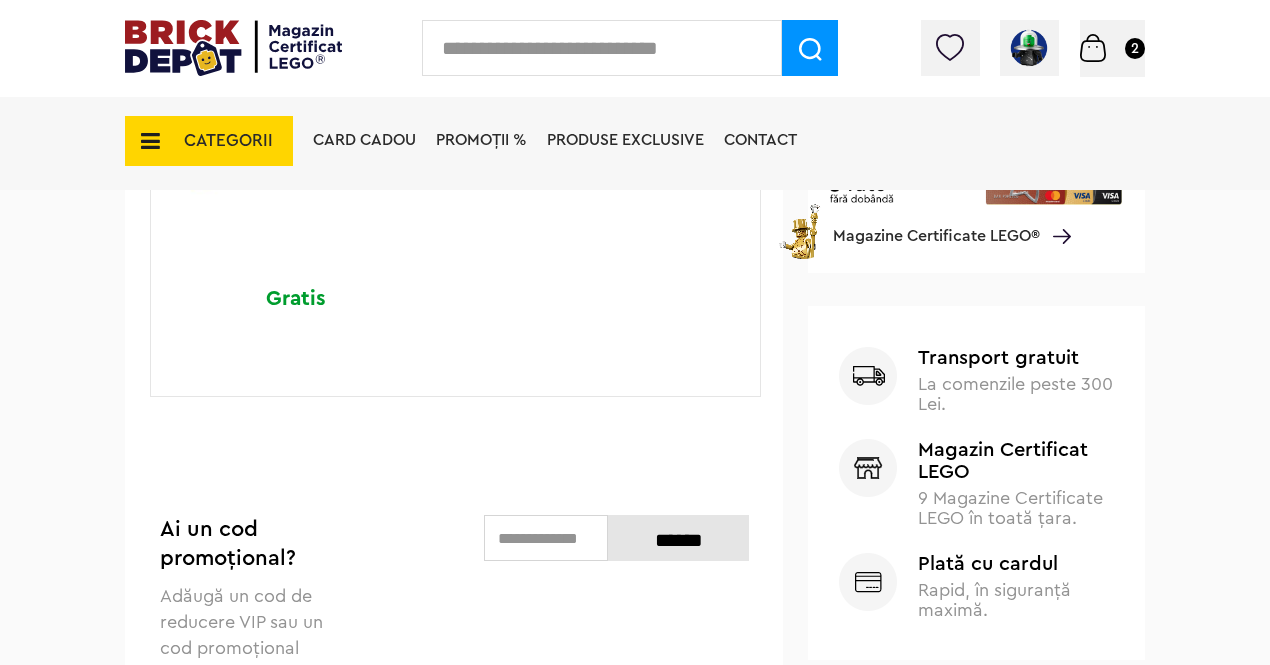 click at bounding box center (868, 468) 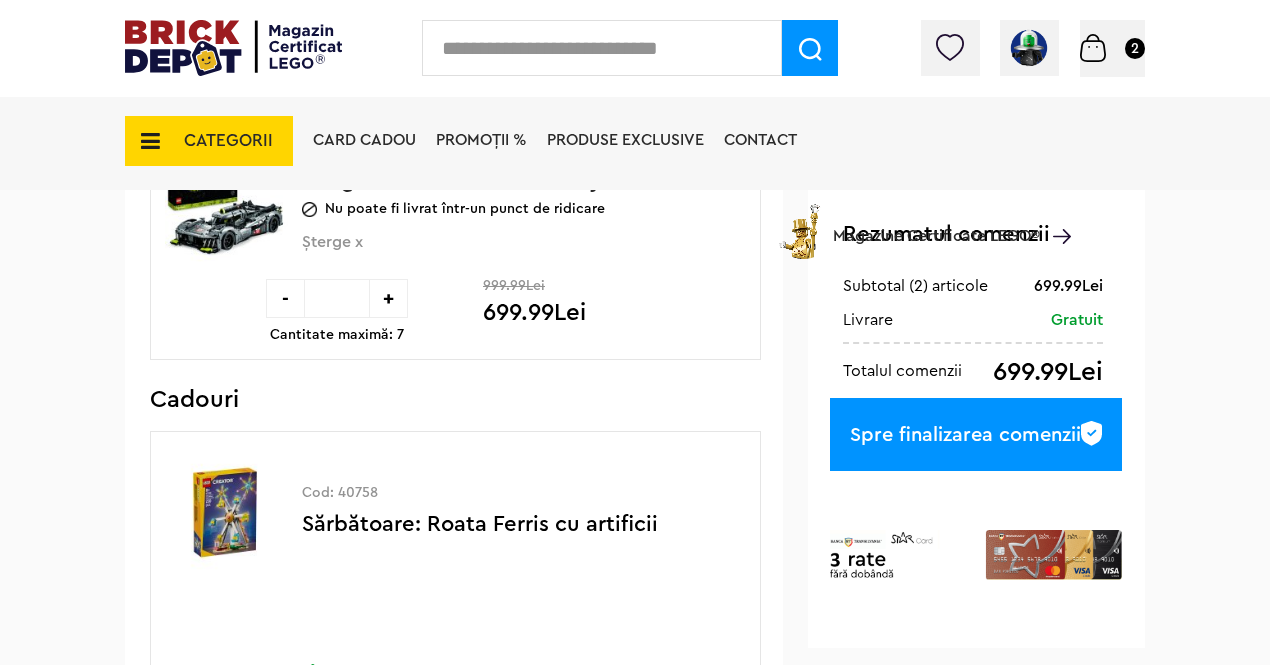 scroll, scrollTop: 419, scrollLeft: 0, axis: vertical 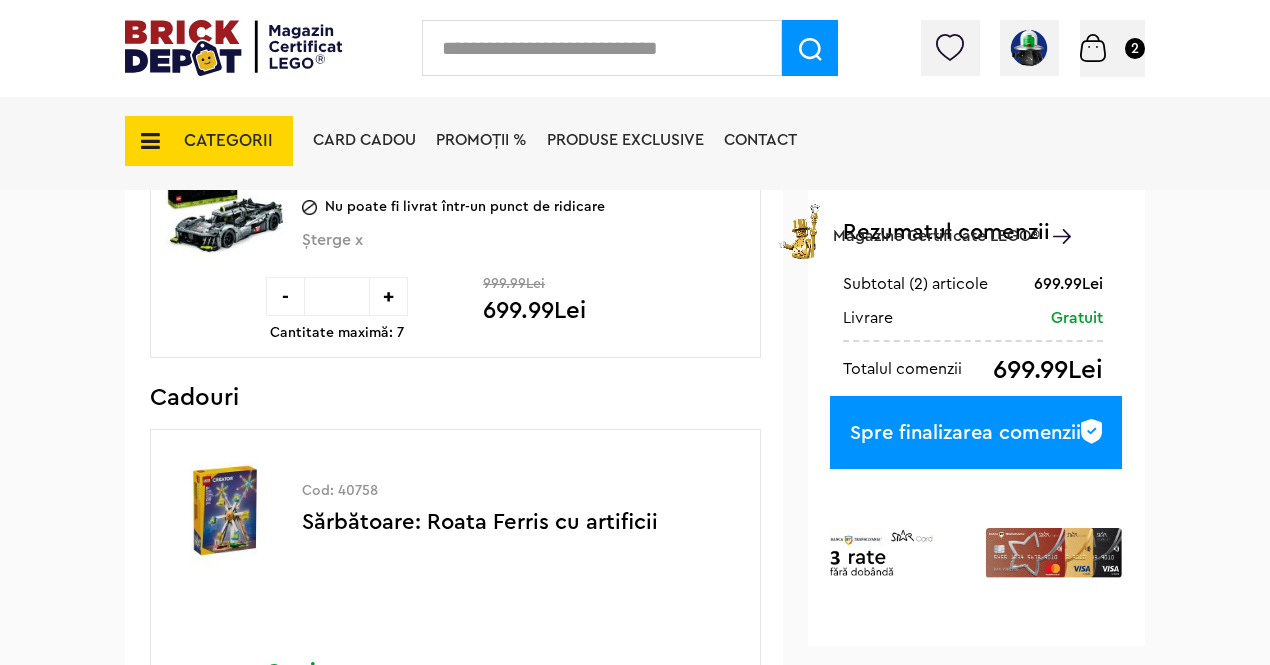 click on "Spre finalizarea comenzii" at bounding box center (976, 432) 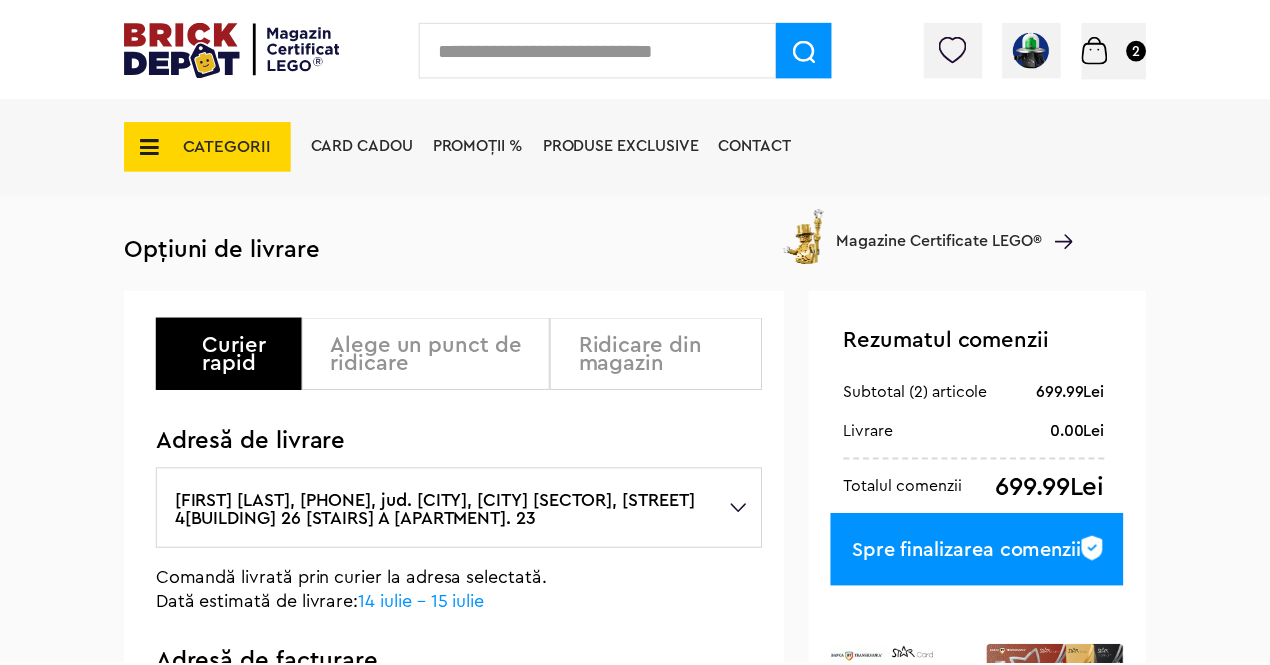 scroll, scrollTop: 0, scrollLeft: 0, axis: both 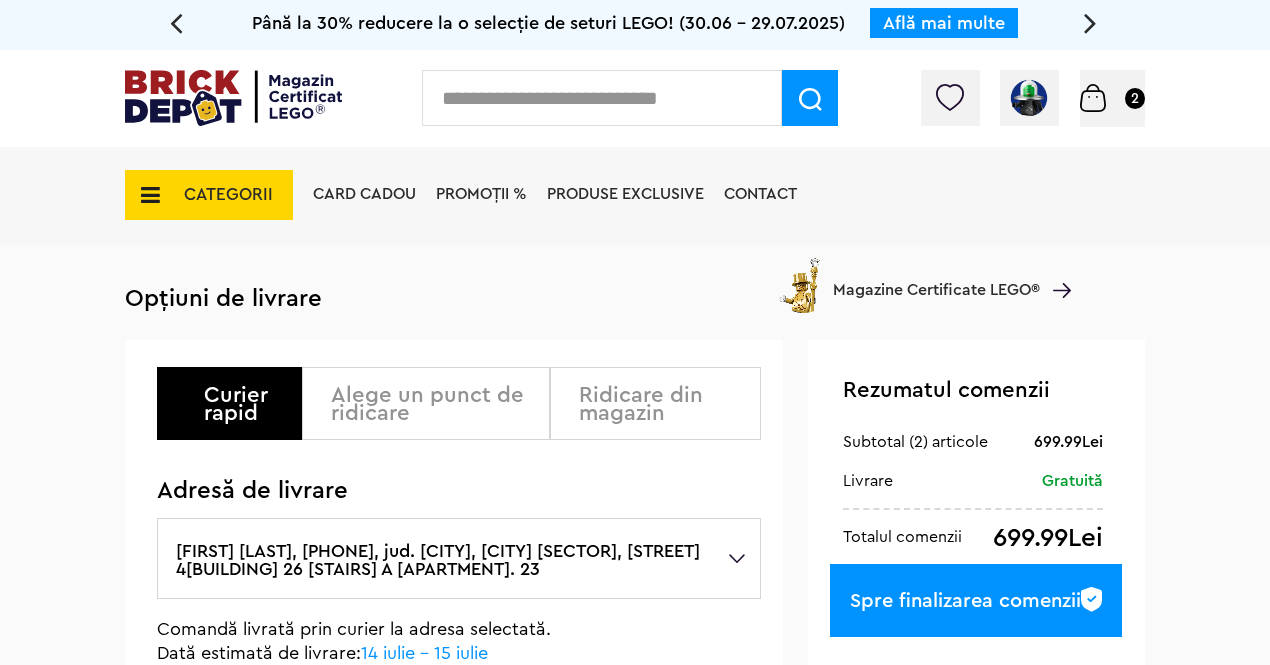click on "[FIRST] [LAST], [PHONE], jud. [CITY], [CITY] [SECTOR], [STREET] 4[BUILDING] 26 [STAIRS] A [APARTMENT]. 23" at bounding box center (459, 558) 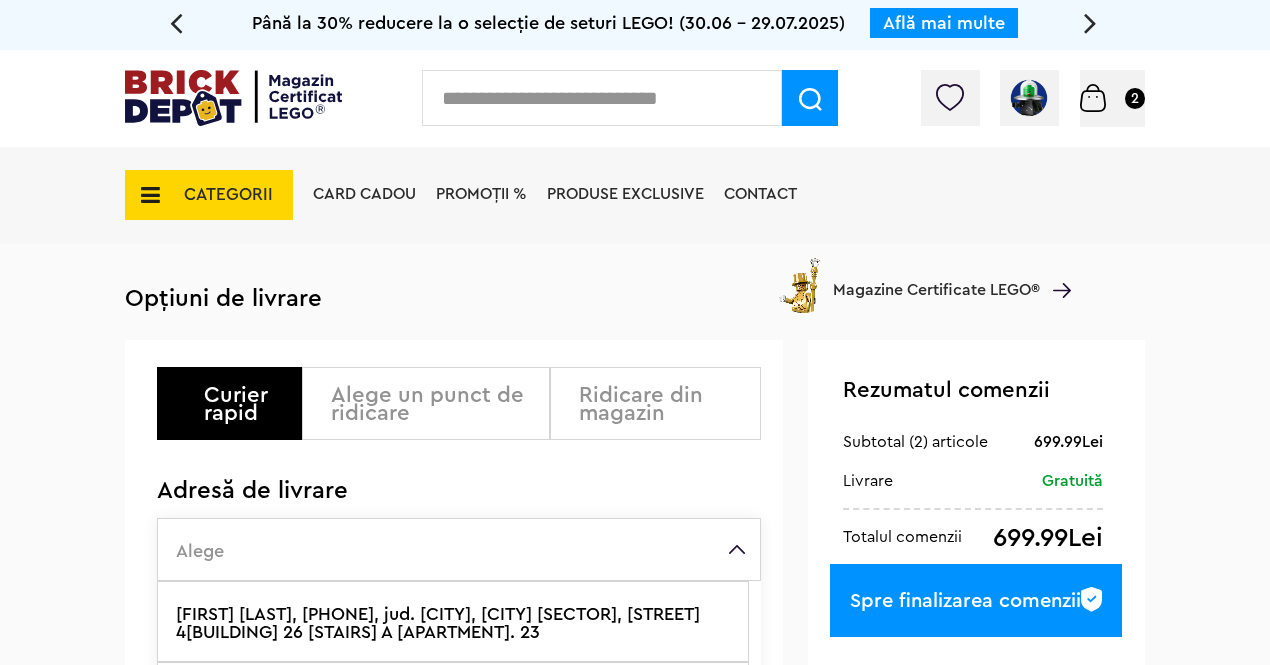 click on "Alege" at bounding box center [459, 549] 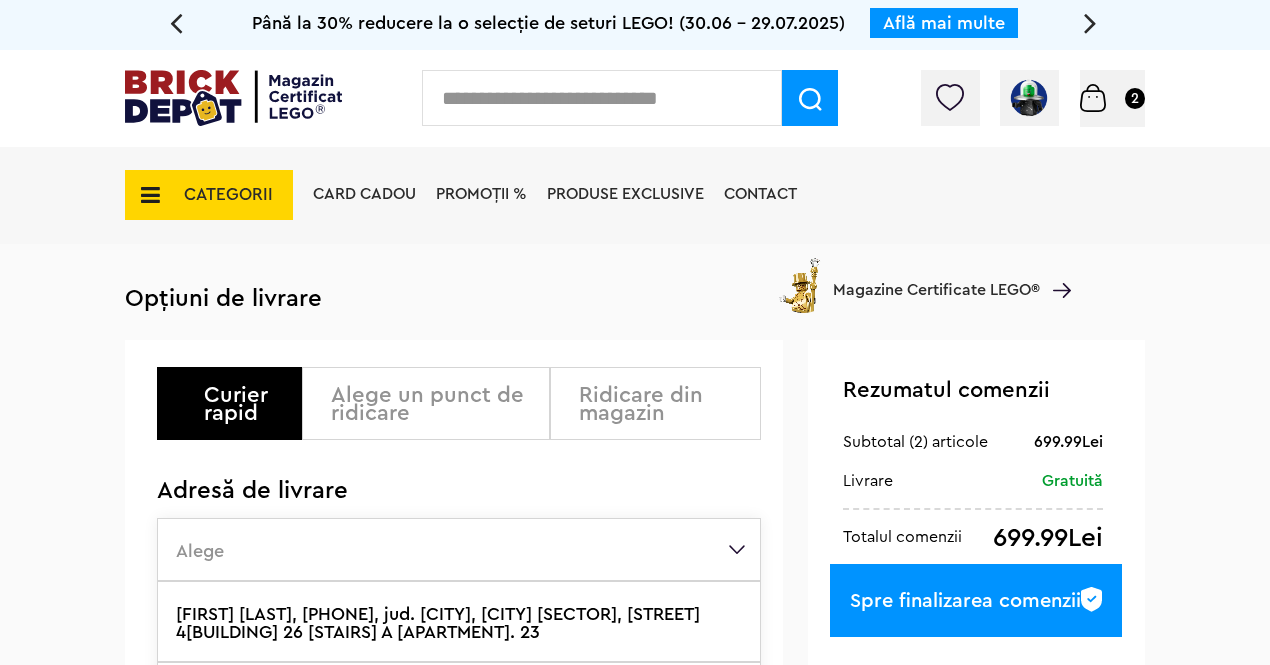 click on "Pavel Madalina, +40721868255, jud. Municipiul Bucuresti, BUCURESTI SECTORUL 4, Visana 4Bloc 26 Scara A Ap. 23" at bounding box center (459, 621) 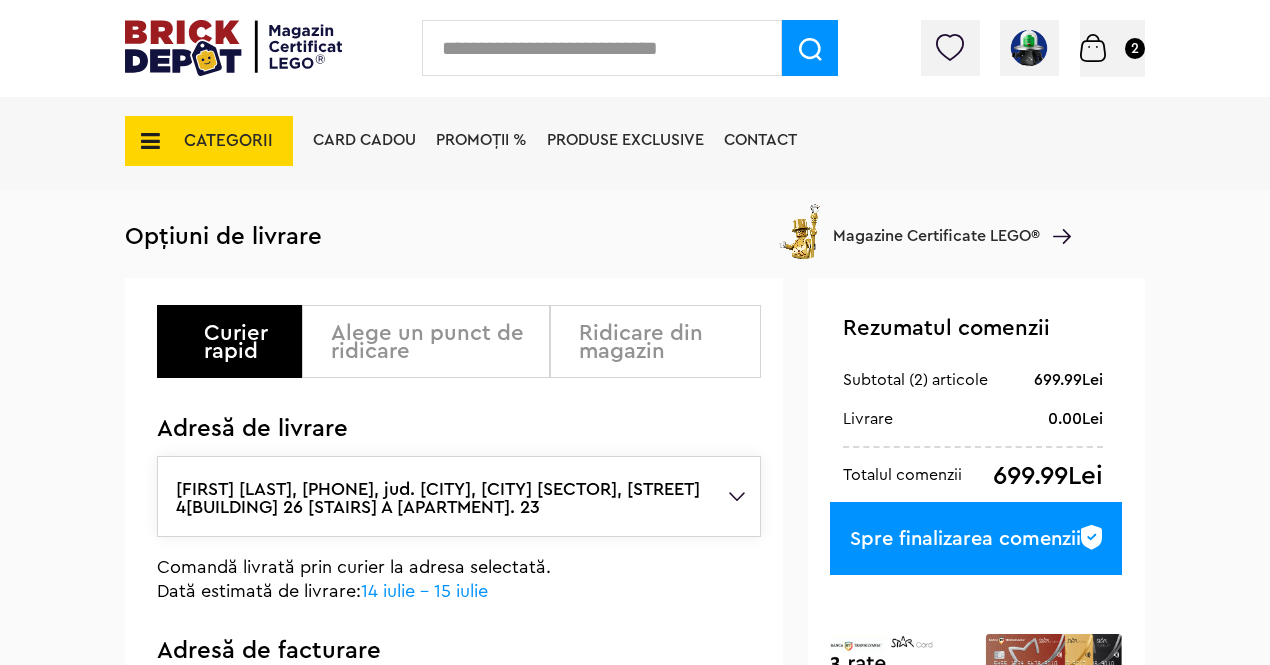 scroll, scrollTop: 107, scrollLeft: 0, axis: vertical 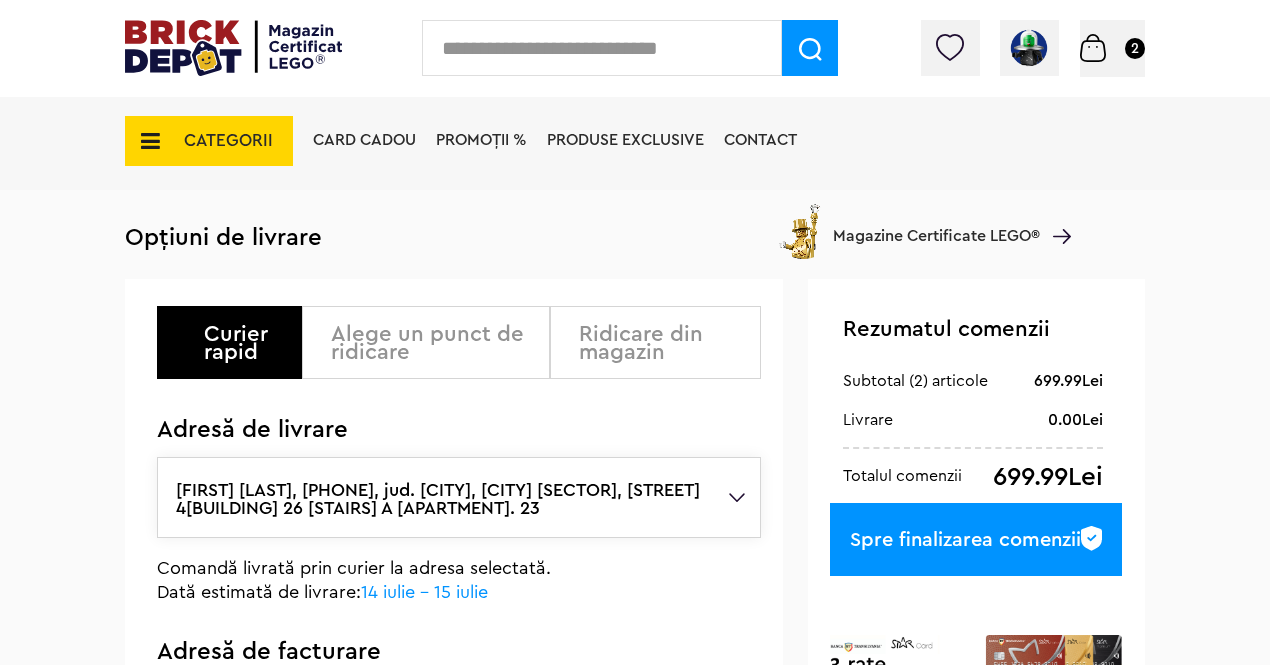 click on "Ridicare din magazin" at bounding box center [663, 343] 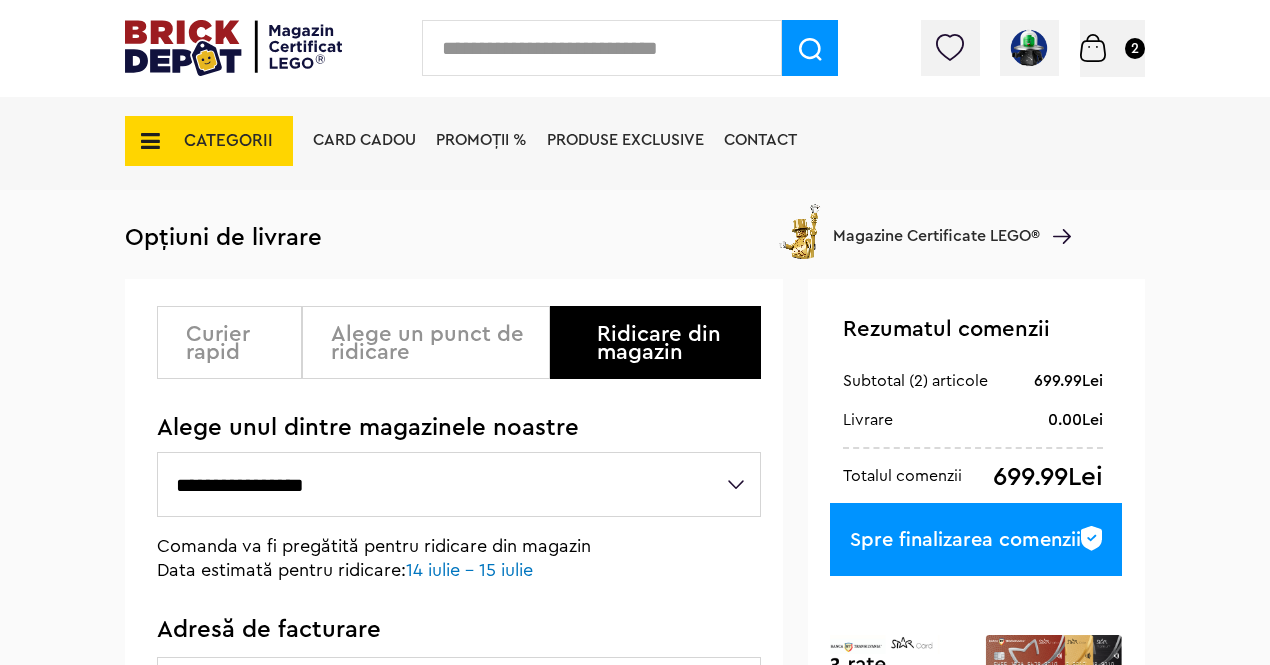 click on "**********" at bounding box center (459, 484) 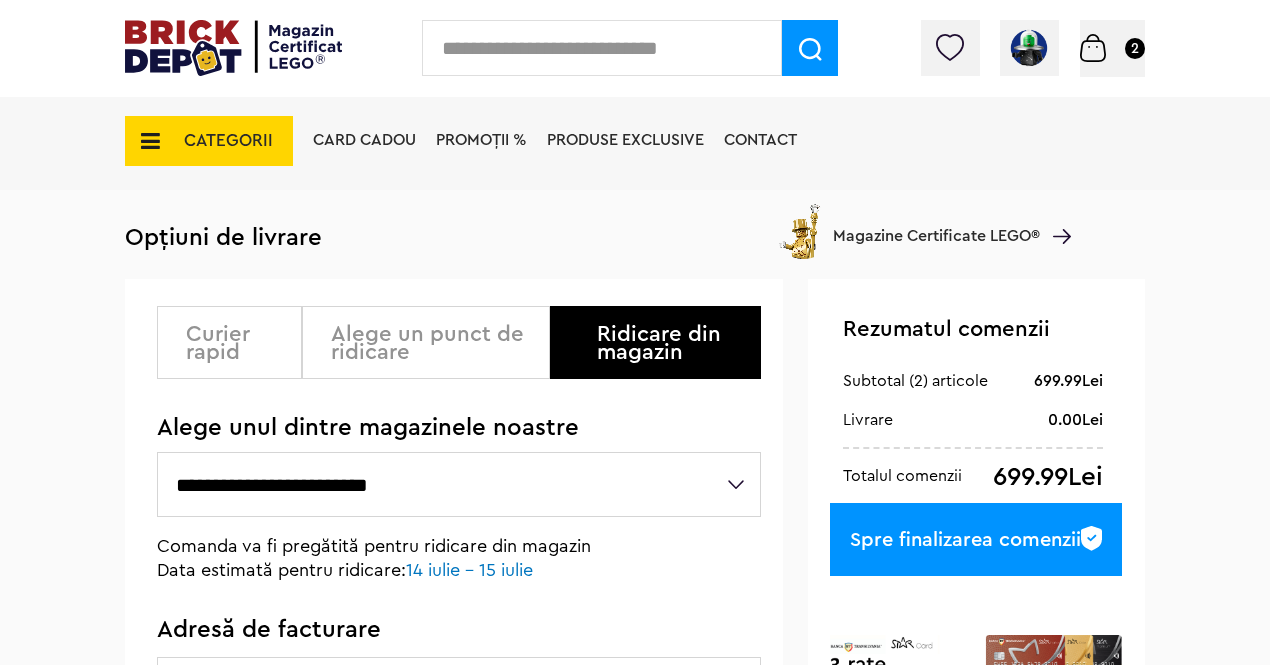click on "**********" at bounding box center (459, 484) 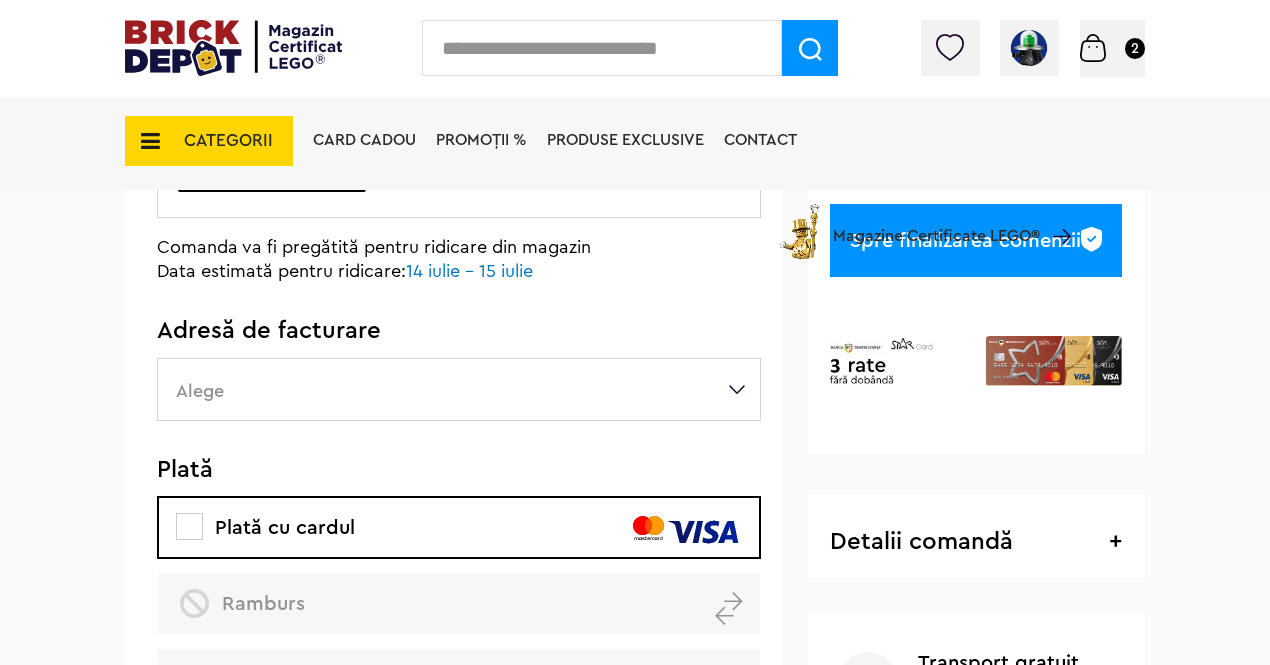 scroll, scrollTop: 407, scrollLeft: 0, axis: vertical 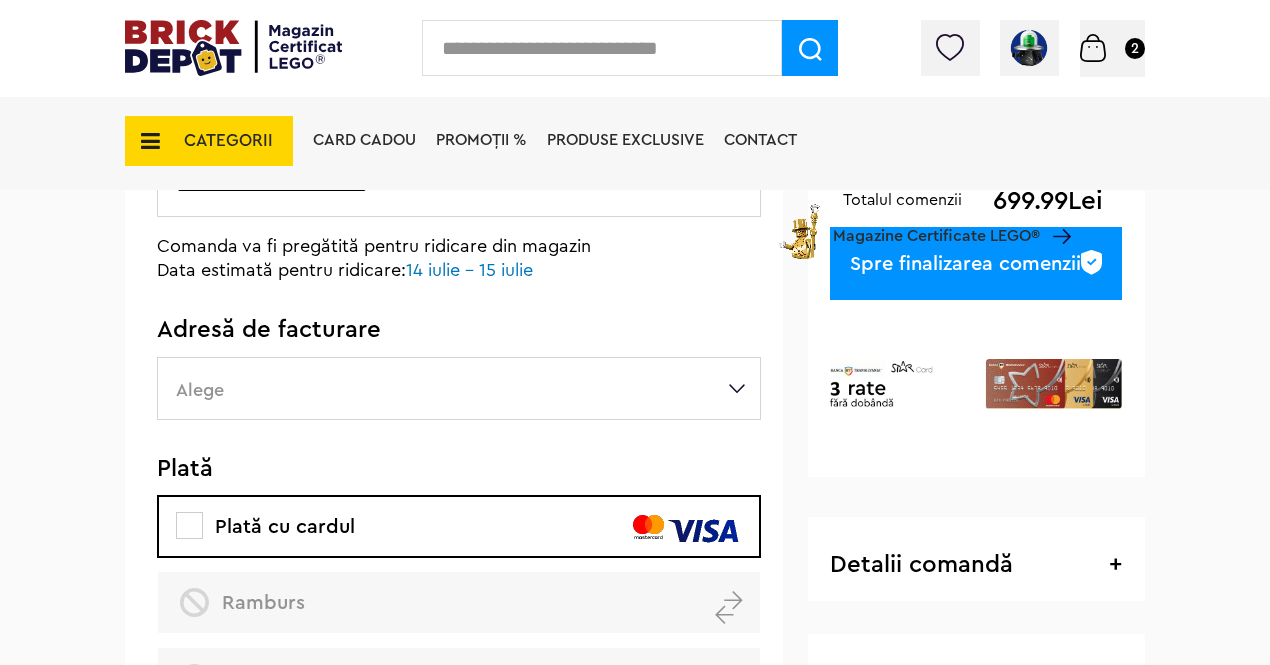 click on "Alege" at bounding box center [459, 388] 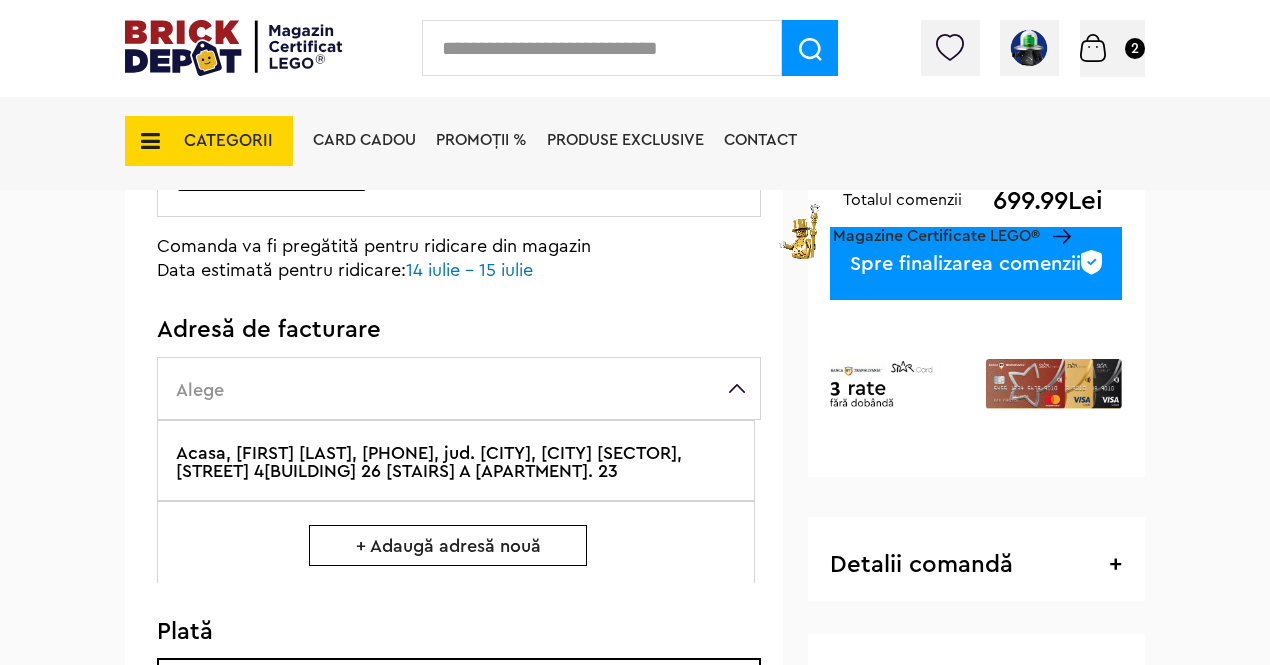 click on "Acasa, Pavel Madalina, +40721868255, jud. Municipiul Bucuresti, BUCURESTI SECTORUL 4, Visana 4Bloc 26 Scara A Ap. 23" at bounding box center [456, 460] 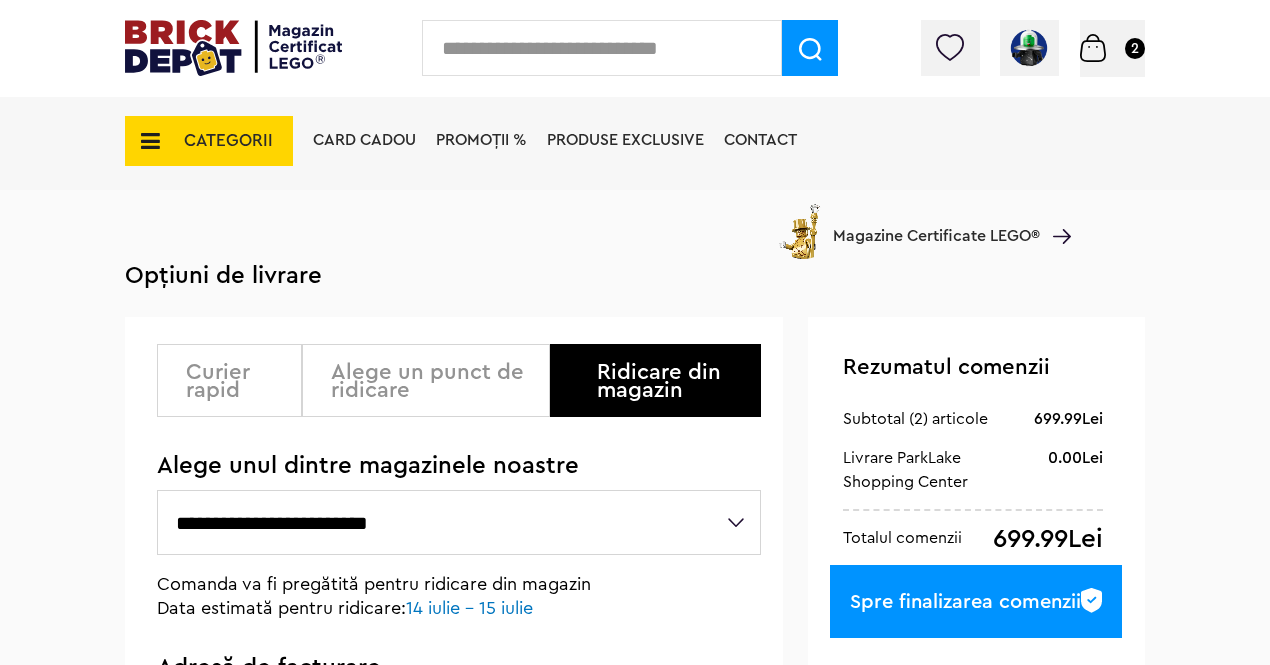 scroll, scrollTop: 64, scrollLeft: 0, axis: vertical 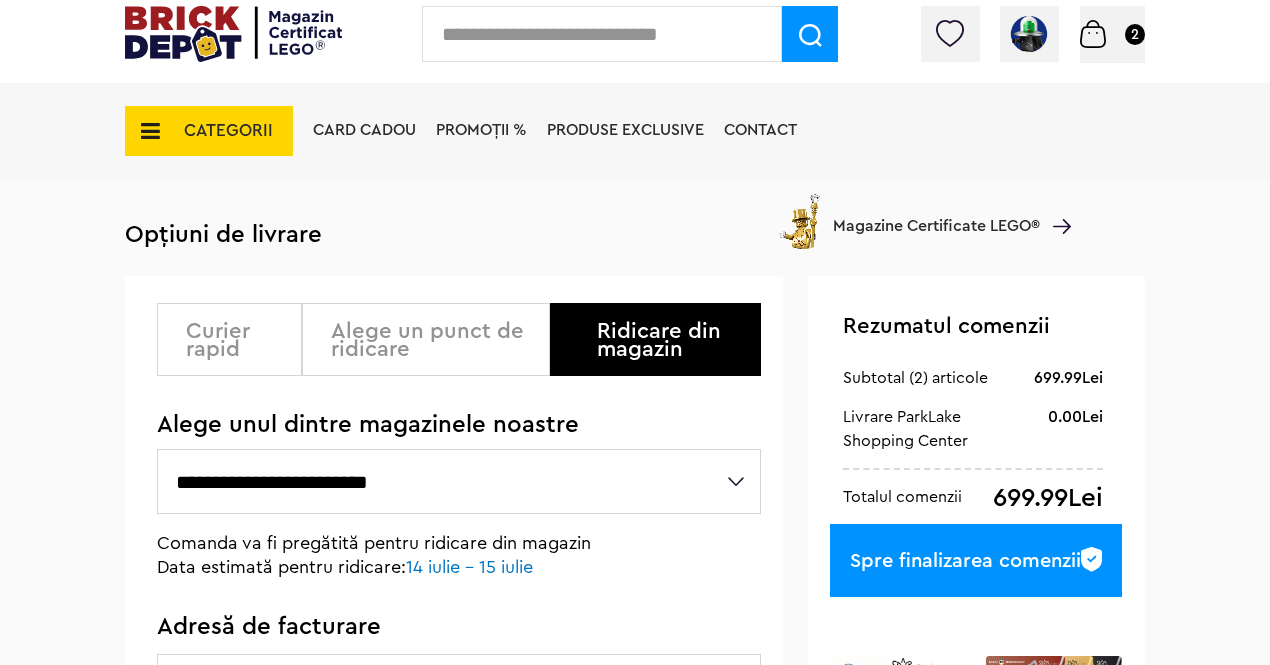 click on "Spre finalizarea comenzii" at bounding box center [976, 560] 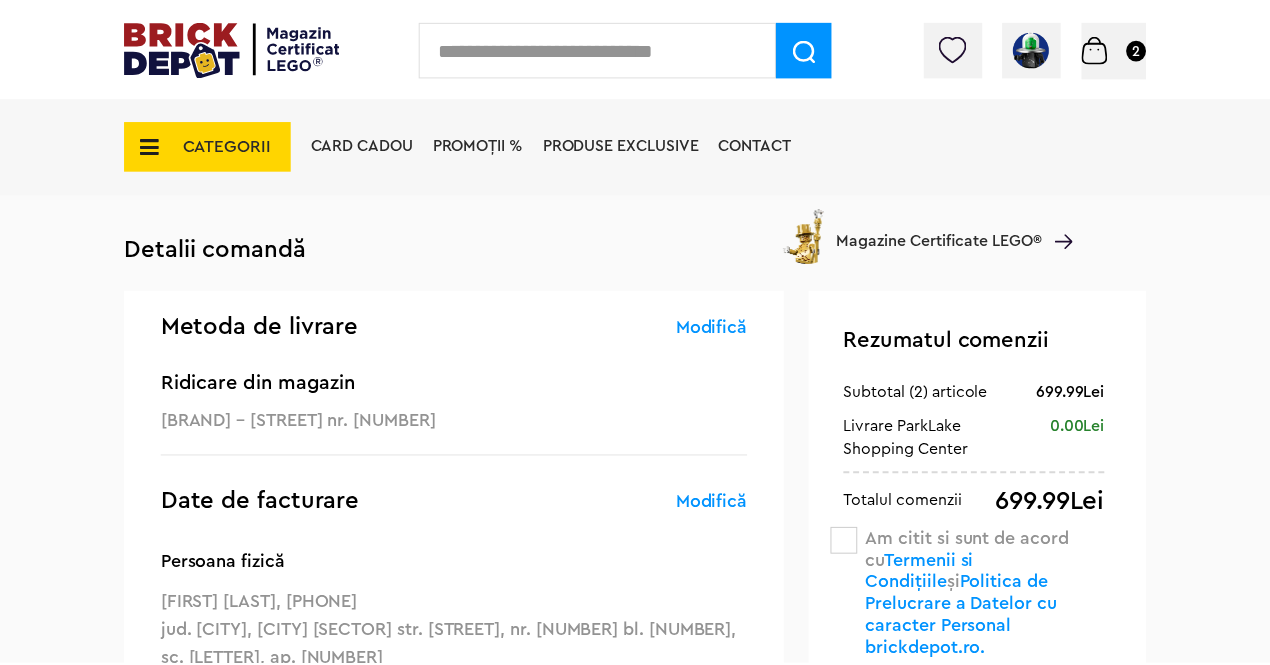 scroll, scrollTop: 0, scrollLeft: 0, axis: both 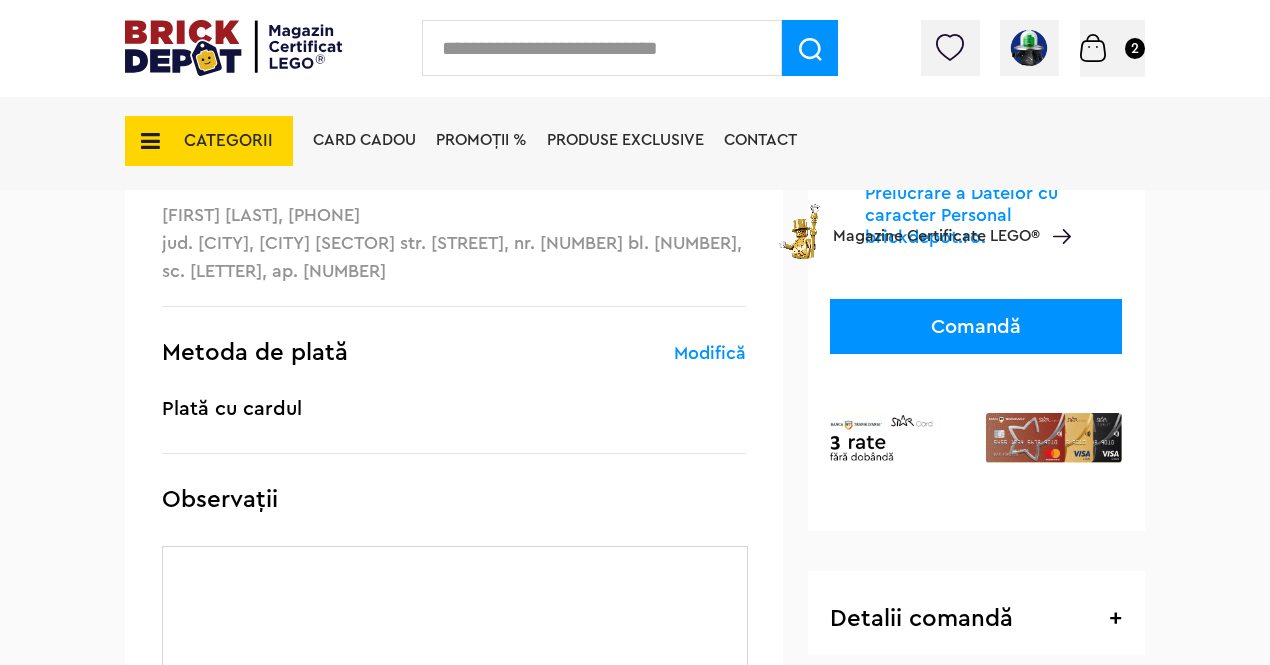 click on "Comandă" at bounding box center [976, 326] 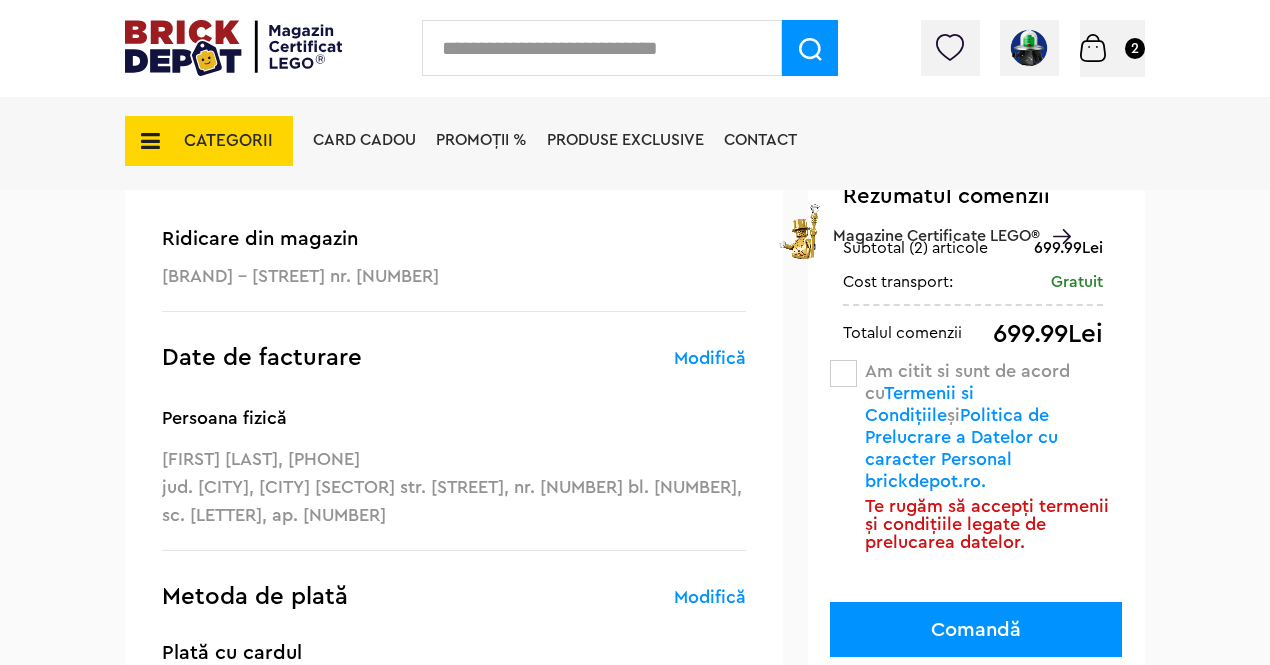 scroll, scrollTop: 232, scrollLeft: 0, axis: vertical 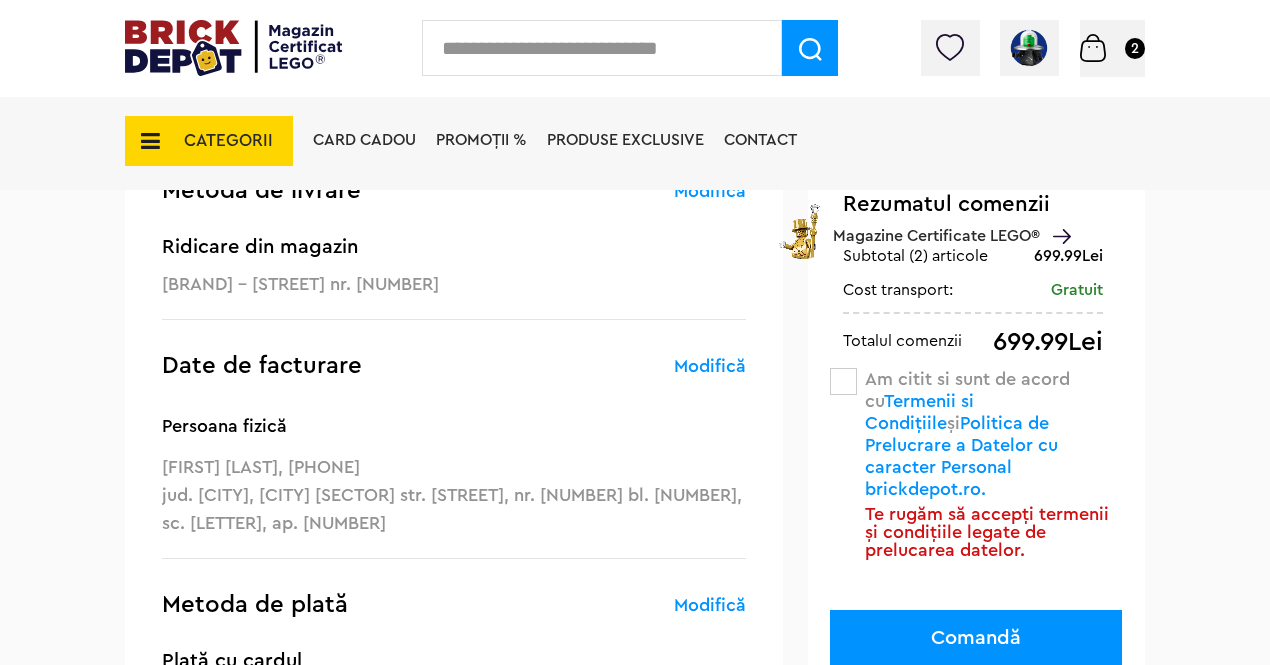click at bounding box center [843, 381] 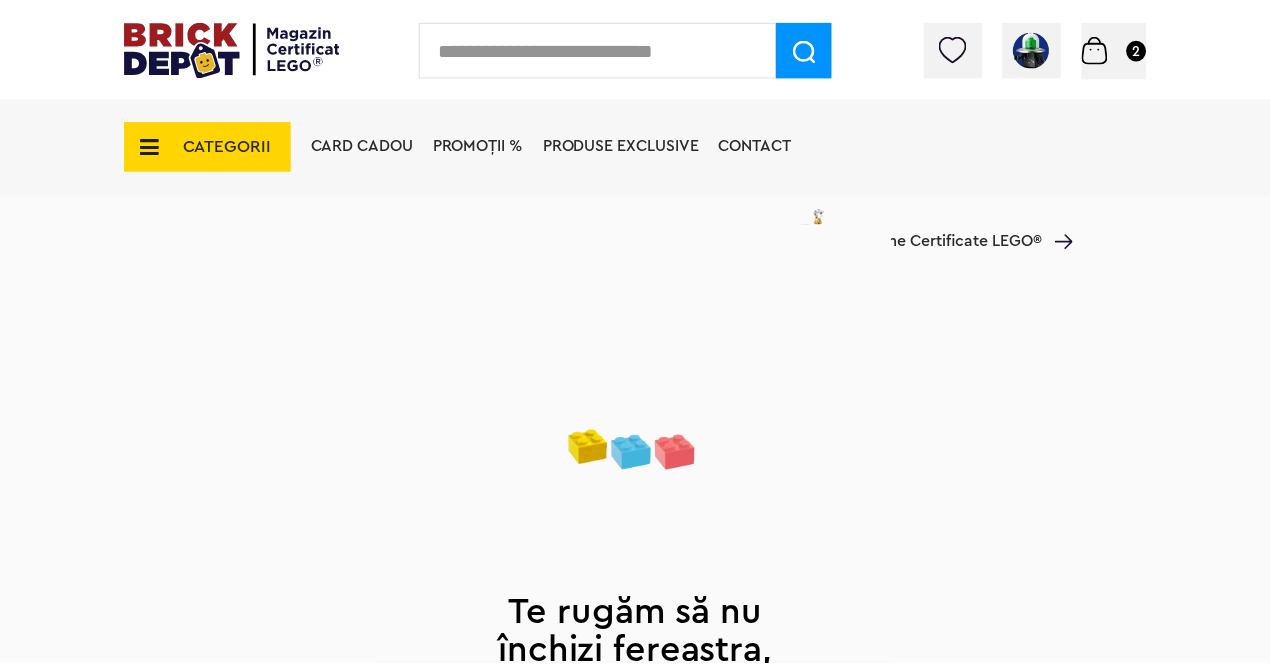 scroll, scrollTop: 0, scrollLeft: 0, axis: both 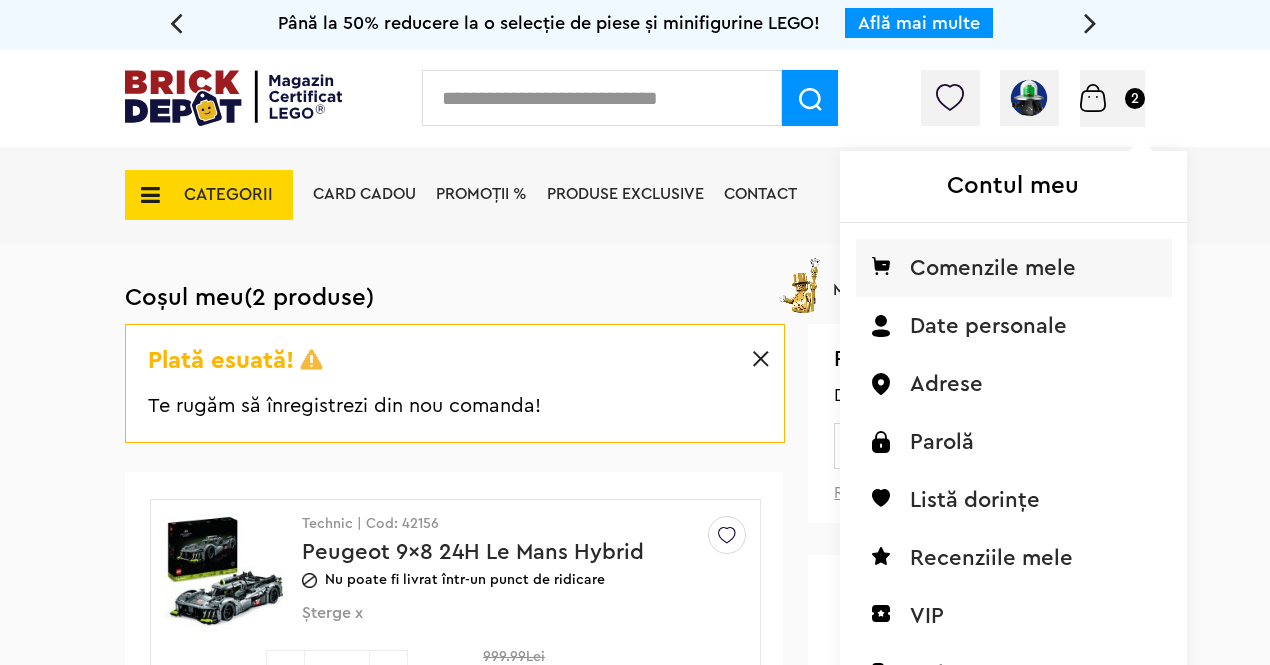 click on "Comenzile mele" at bounding box center (1014, 268) 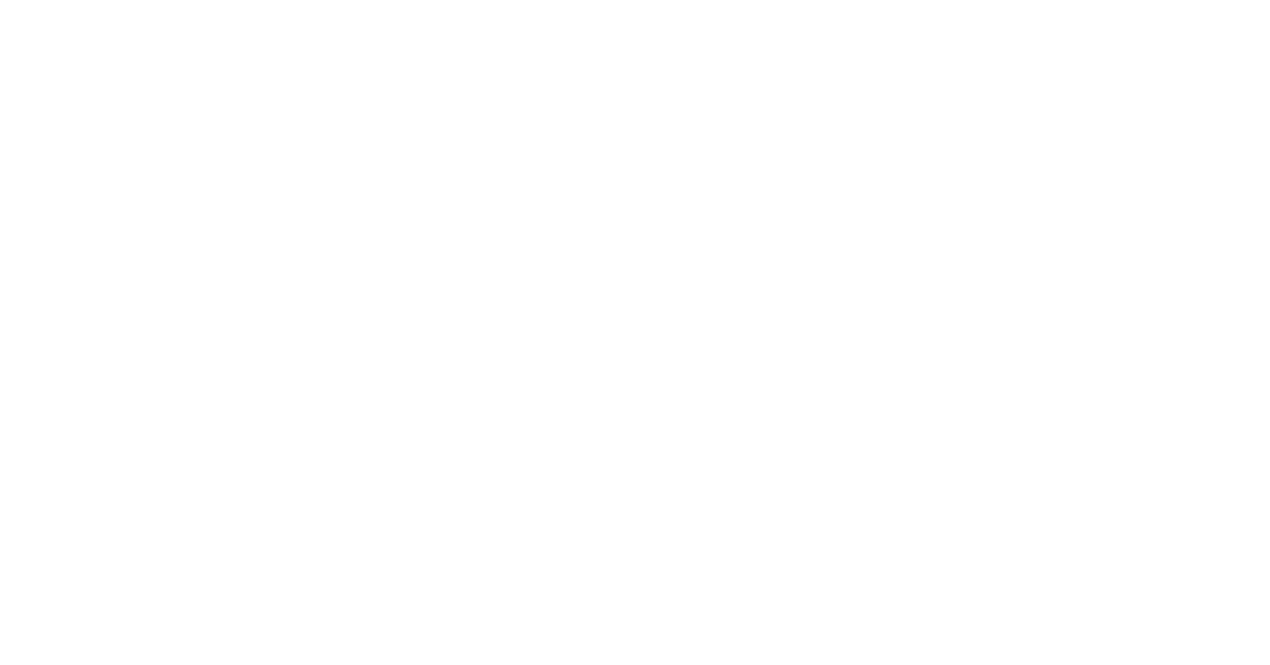 scroll, scrollTop: 0, scrollLeft: 0, axis: both 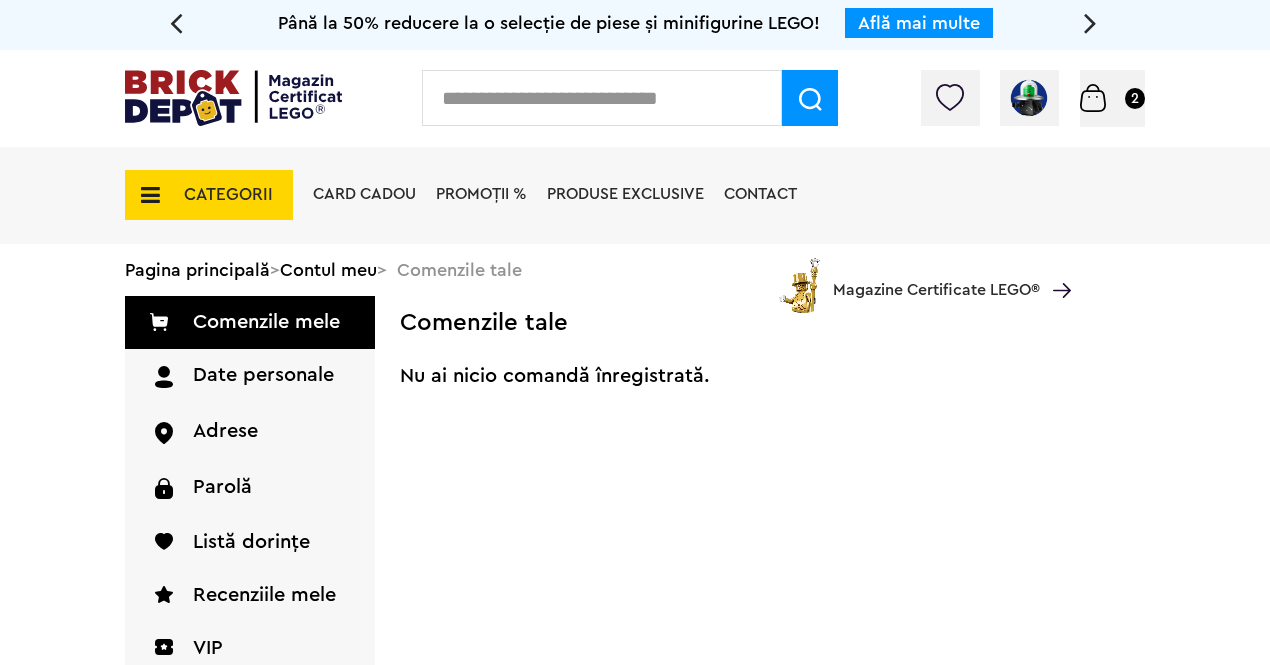 click on "Contact" at bounding box center [760, 194] 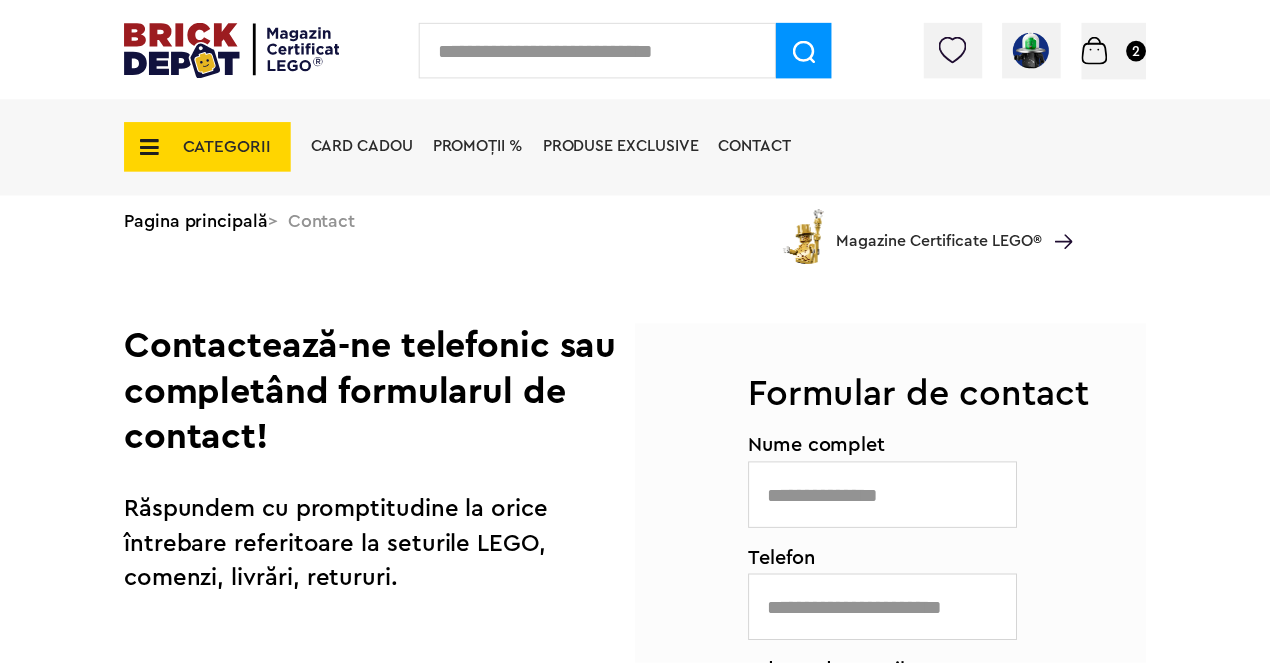 scroll, scrollTop: 0, scrollLeft: 0, axis: both 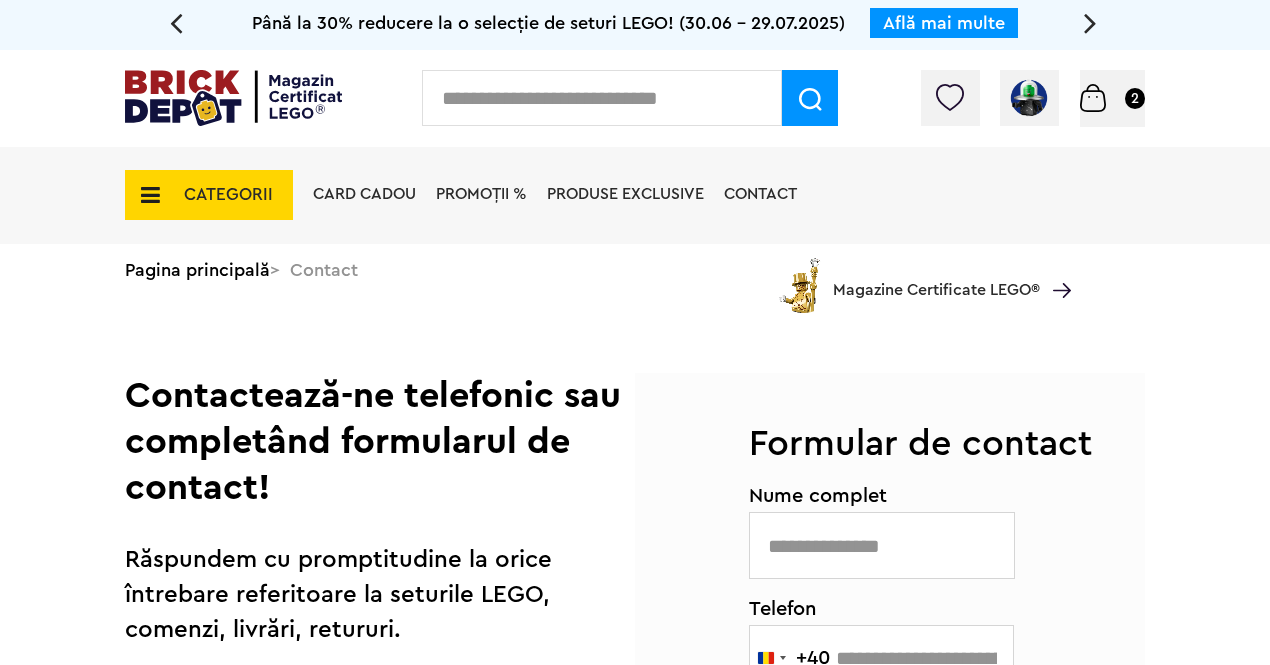 click on "Card Cadou" at bounding box center [364, 194] 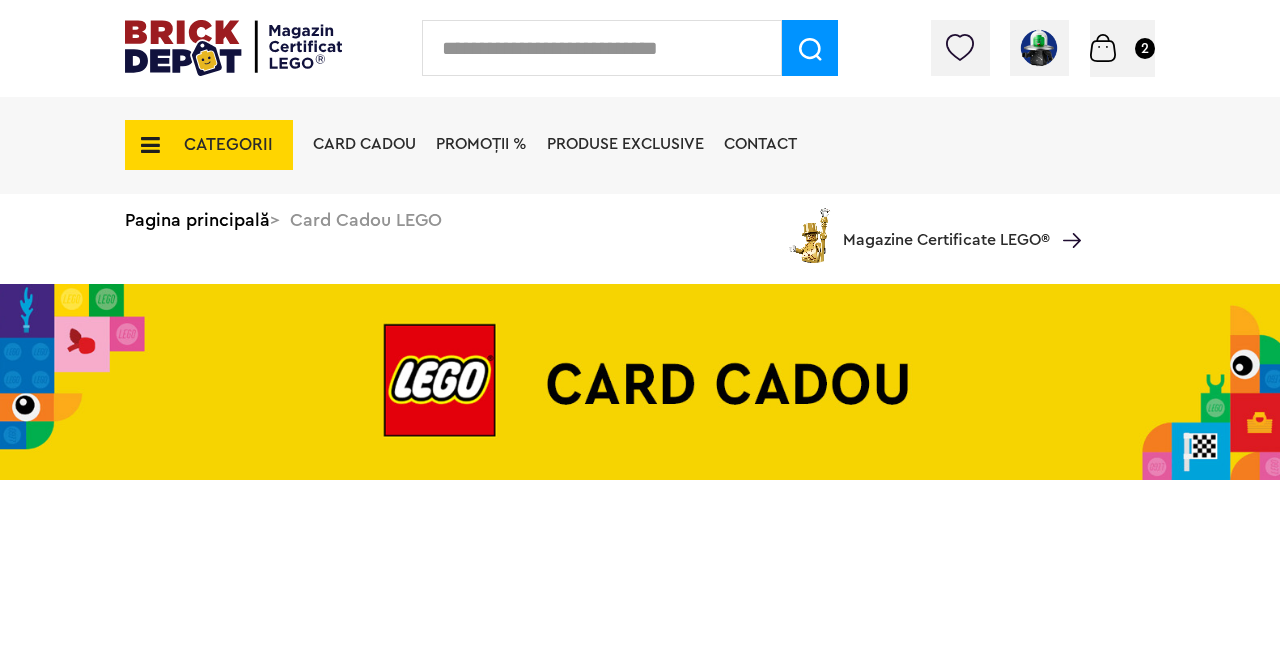 scroll, scrollTop: 0, scrollLeft: 0, axis: both 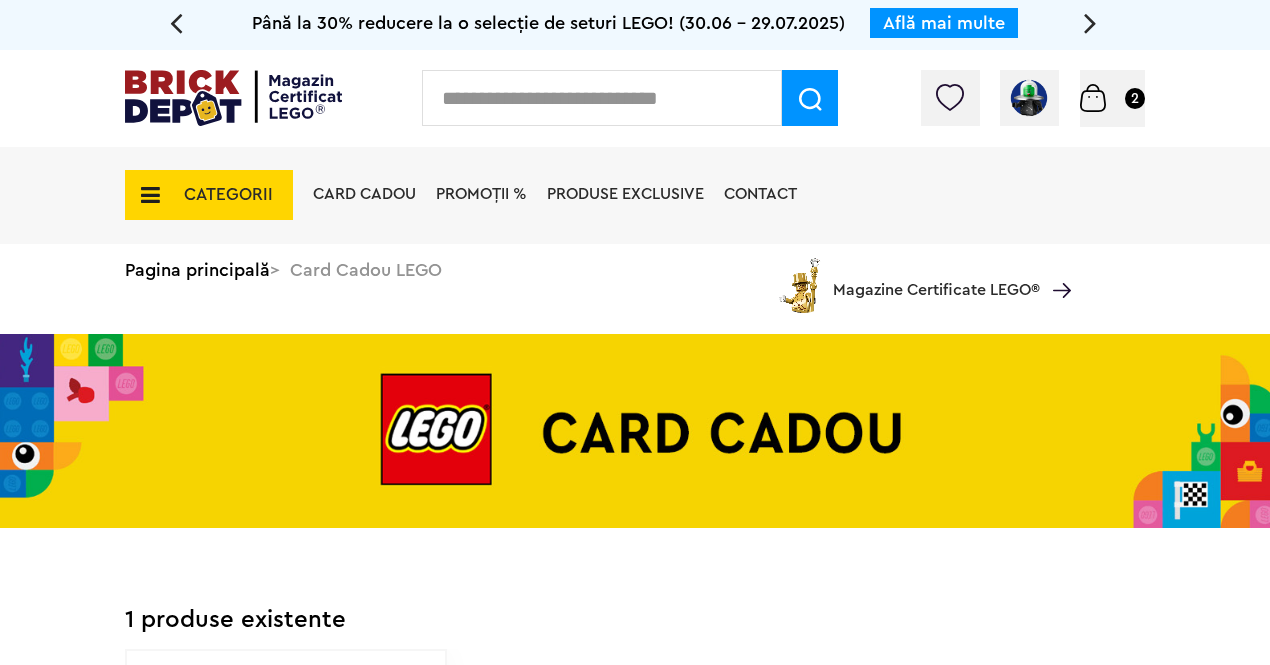 click on "PROMOȚII %" at bounding box center (481, 194) 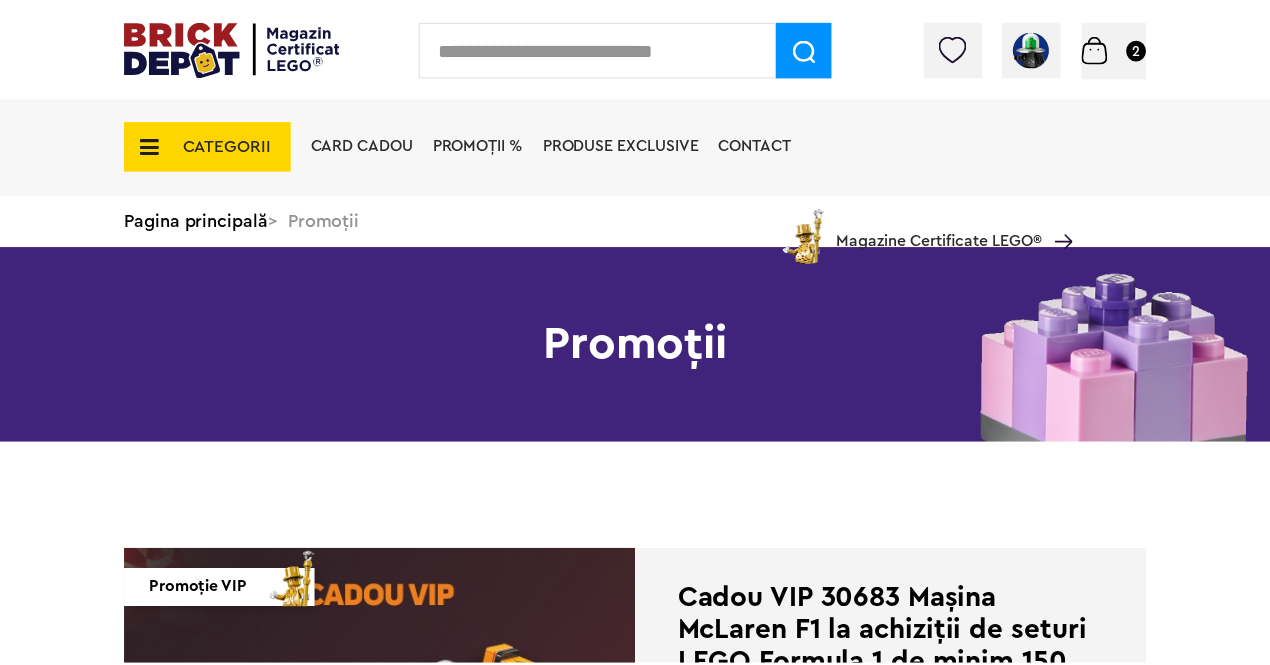 scroll, scrollTop: 0, scrollLeft: 0, axis: both 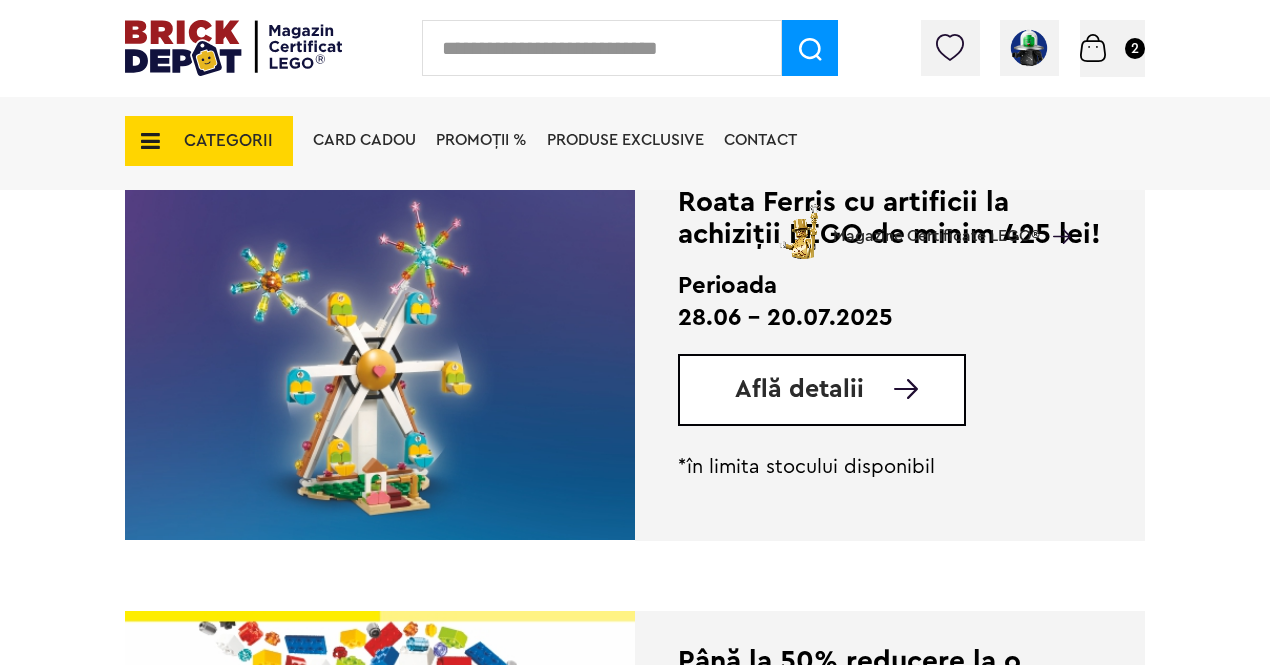 click on "Află detalii" at bounding box center (799, 389) 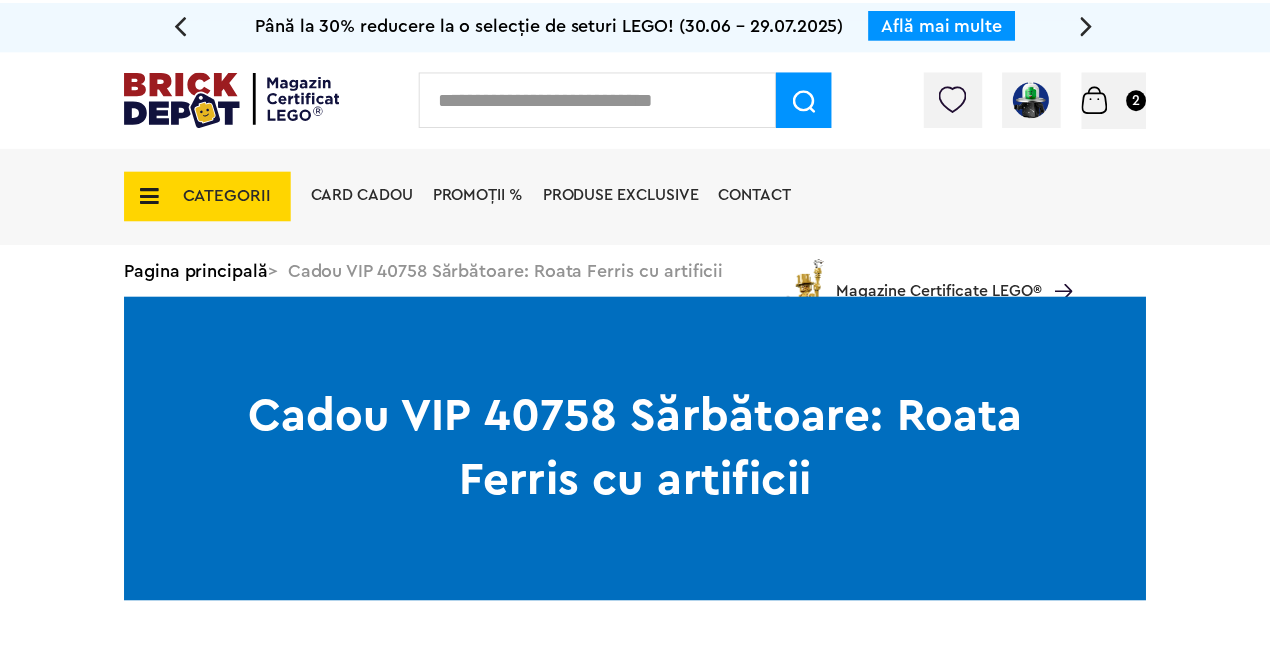 scroll, scrollTop: 0, scrollLeft: 0, axis: both 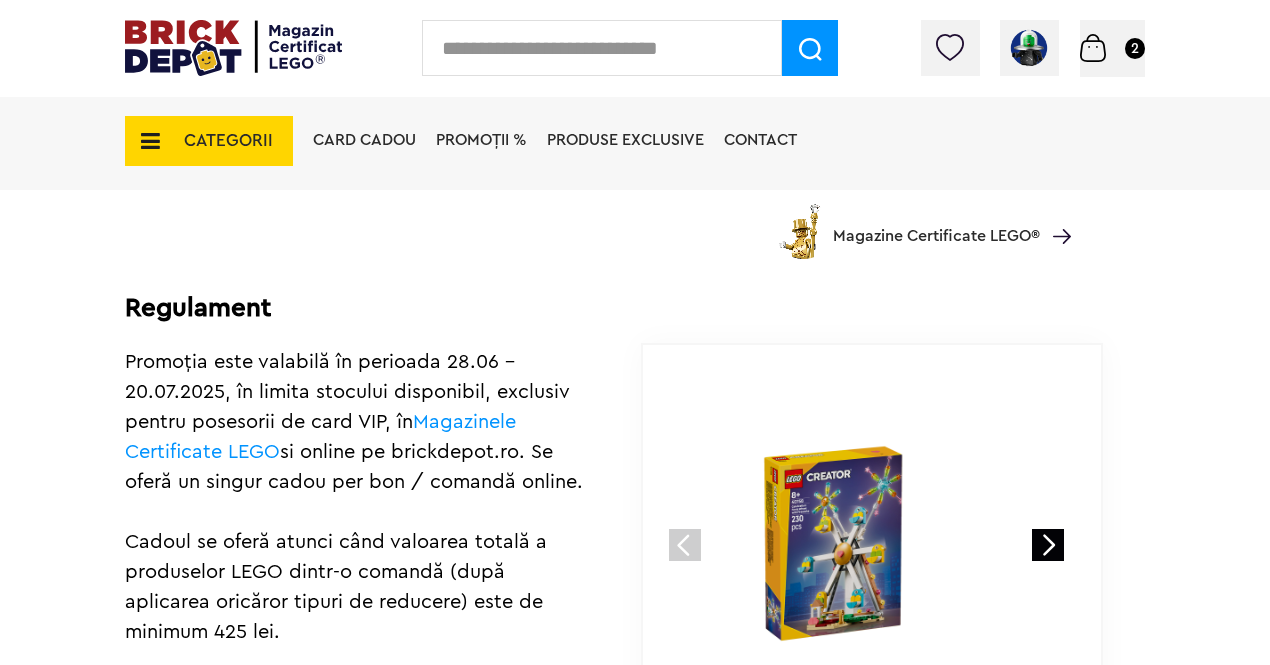 click on "Magazinele Certificate LEGO" at bounding box center (320, 437) 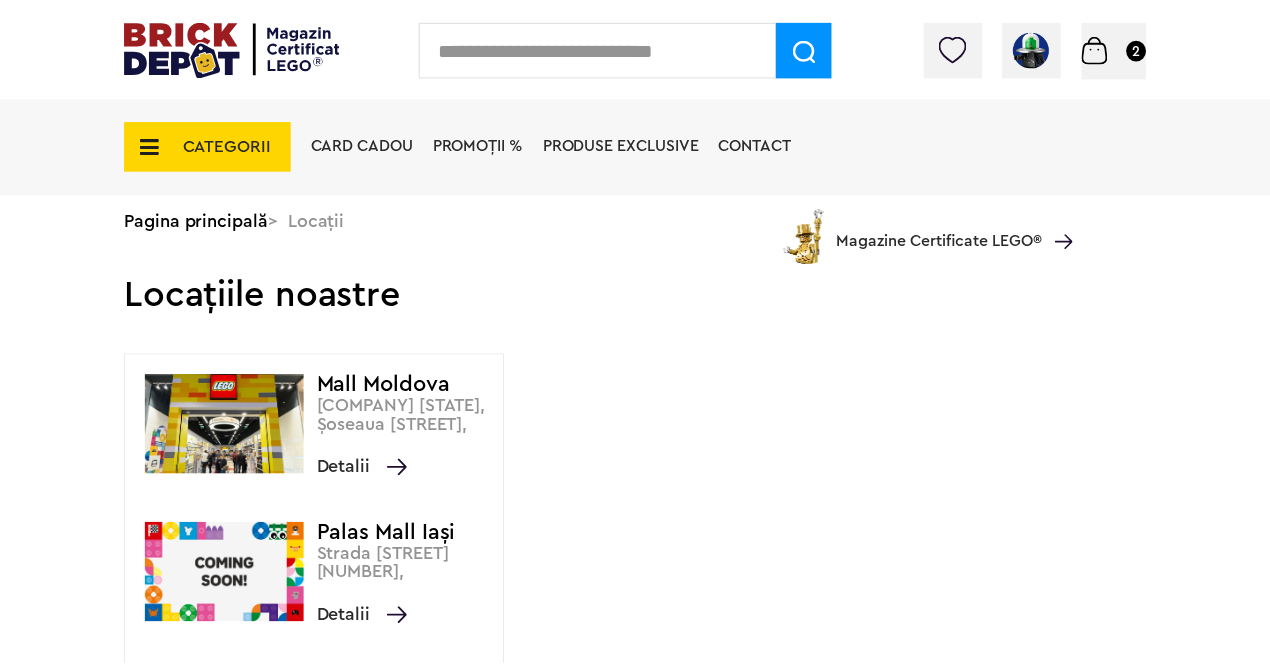 scroll, scrollTop: 0, scrollLeft: 0, axis: both 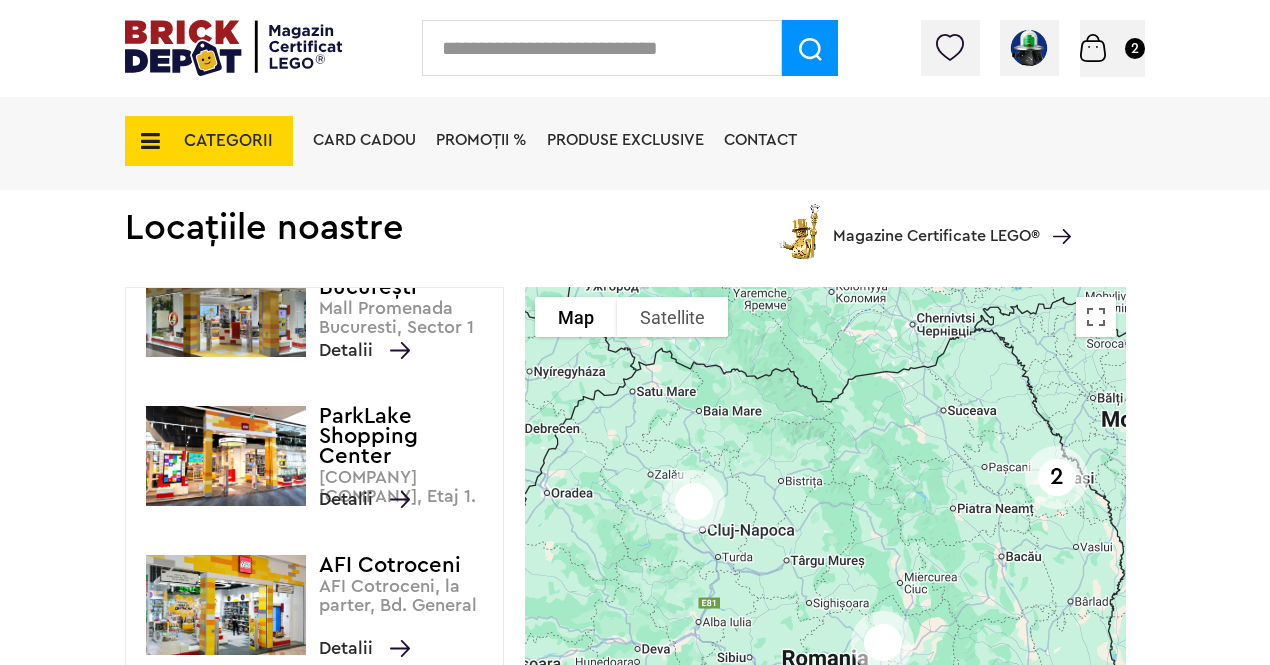 click on "ParkLake Shopping Center" at bounding box center [406, 436] 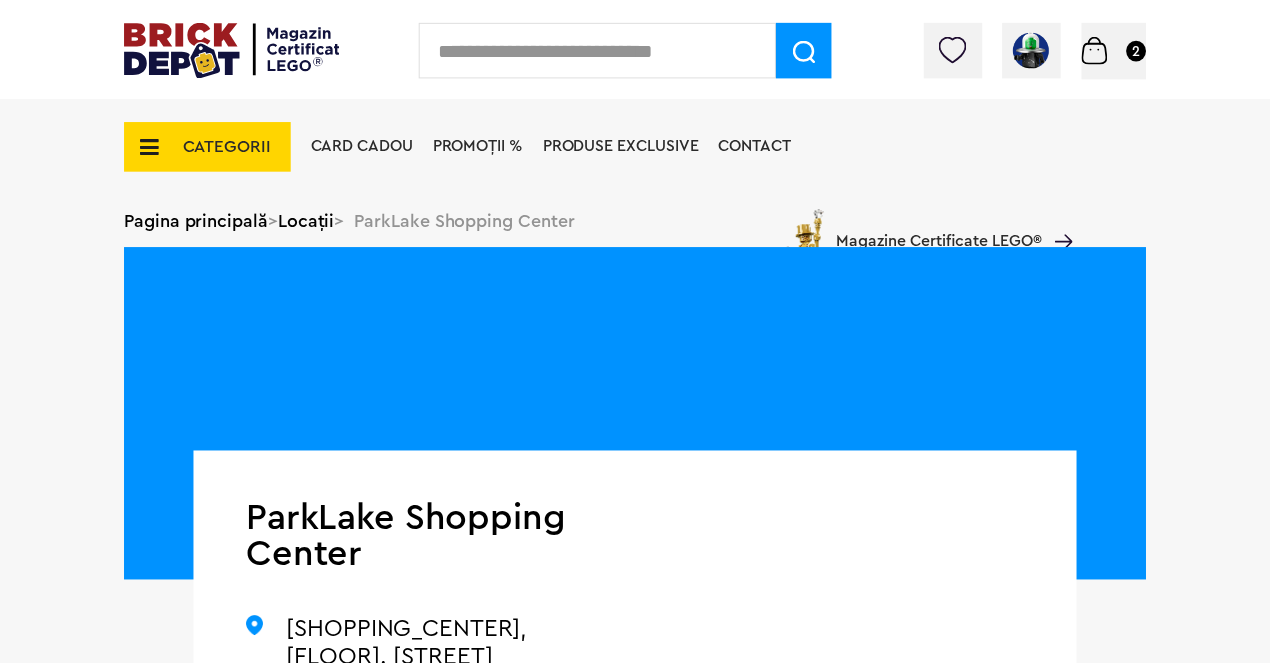 scroll, scrollTop: 0, scrollLeft: 0, axis: both 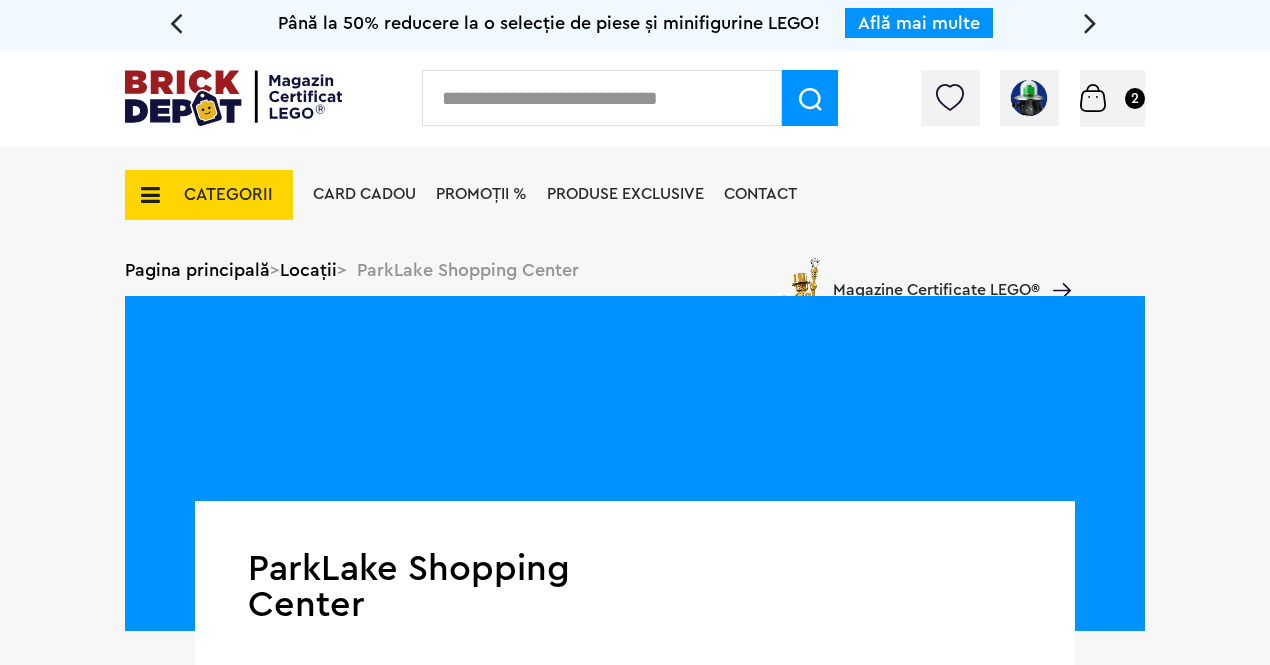 click on "Până la 30% reducere la o selecție de seturi LEGO! (30.06 - 29.07.2025) Află mai multe Cadou VIP Ninjago Battle arena la achiziții de seturi LEGO Ninjago de minim 250 lei! Află mai multe Până la 50% reducere la o selecție de piese și minifigurine LEGO! Află mai multe Cadou VIP 30683 Mașina McLaren F1 la achiziții de seturi LEGO F1 de minim 150 lei! Află mai multe Până la 30% reducere la o selecție de seturi LEGO! (30.06 - 29.07.2025) Află mai multe Cadou VIP Ninjago Battle arena la achiziții de seturi LEGO Ninjago de minim 250 lei! Află mai multe
Contul meu
Contul meu
Comenzile mele
Date personale
Adrese
Parolă
Listă dorințe
Recenziile mele
VIP
Delogare" at bounding box center [635, 2134] 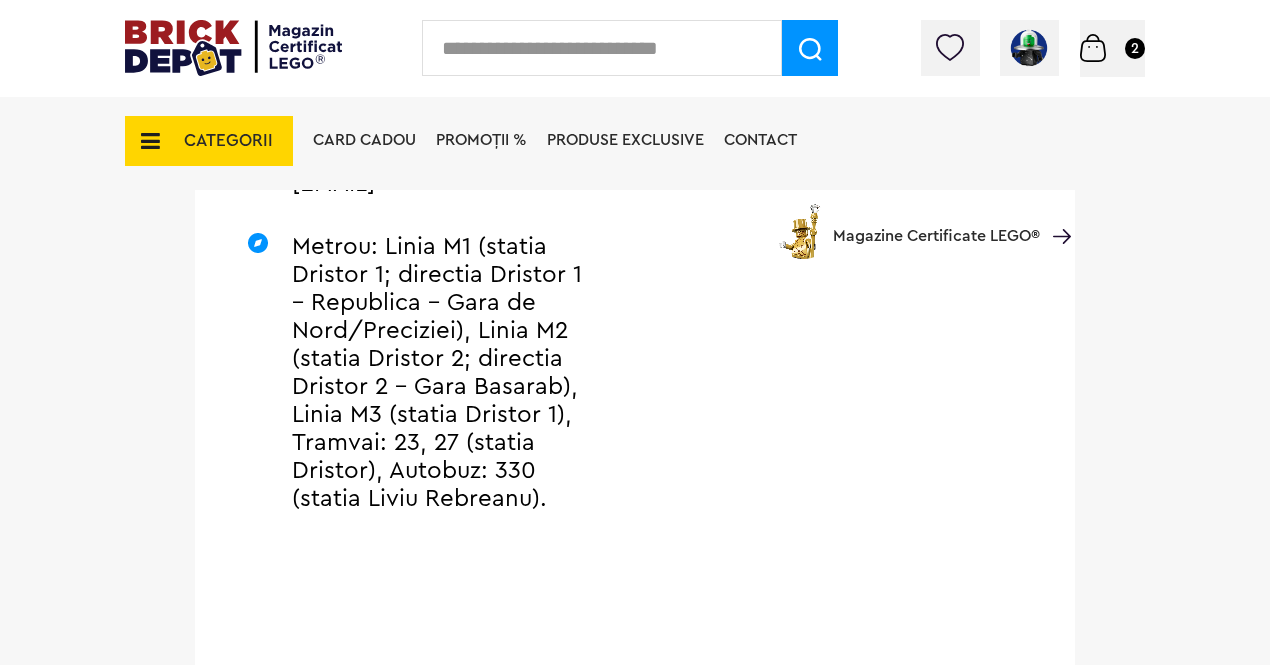 scroll, scrollTop: 600, scrollLeft: 0, axis: vertical 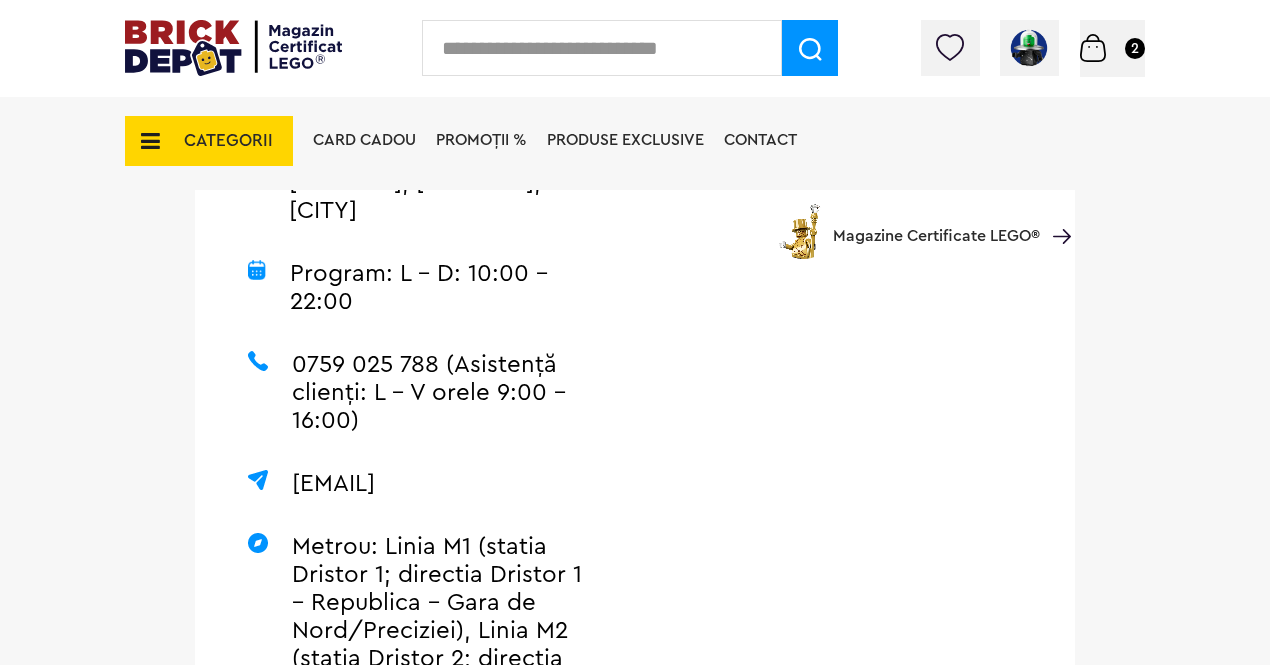 drag, startPoint x: 566, startPoint y: 489, endPoint x: 556, endPoint y: 476, distance: 16.40122 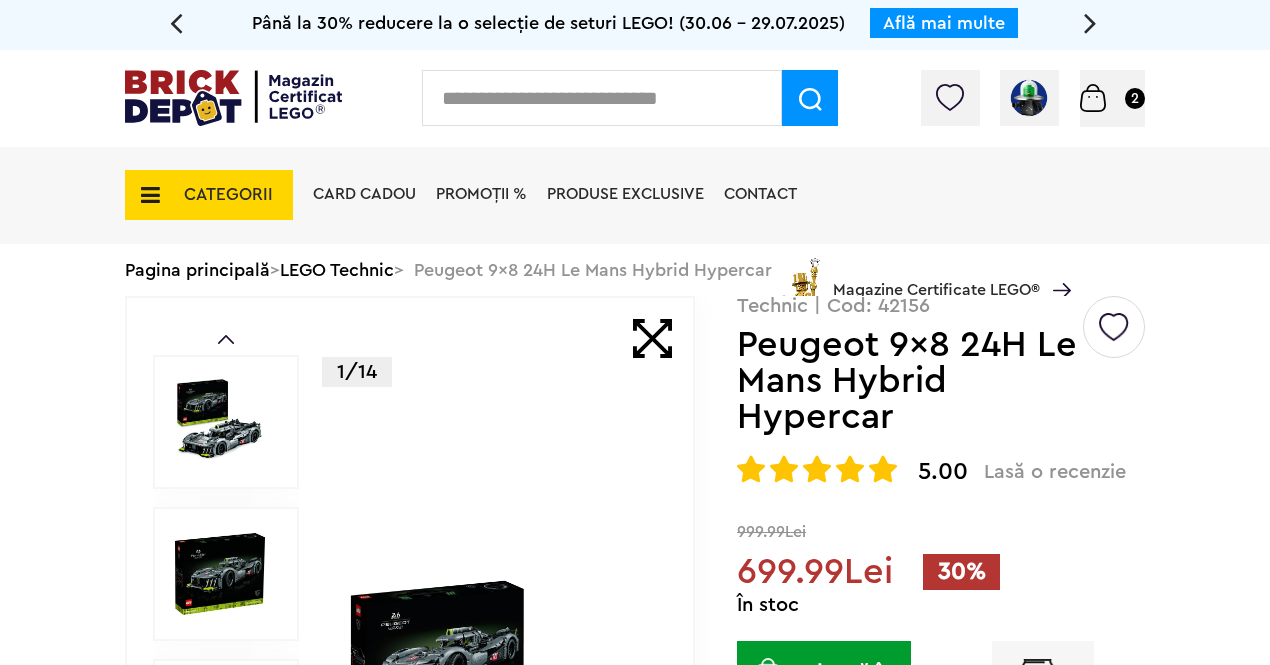 scroll, scrollTop: 0, scrollLeft: 0, axis: both 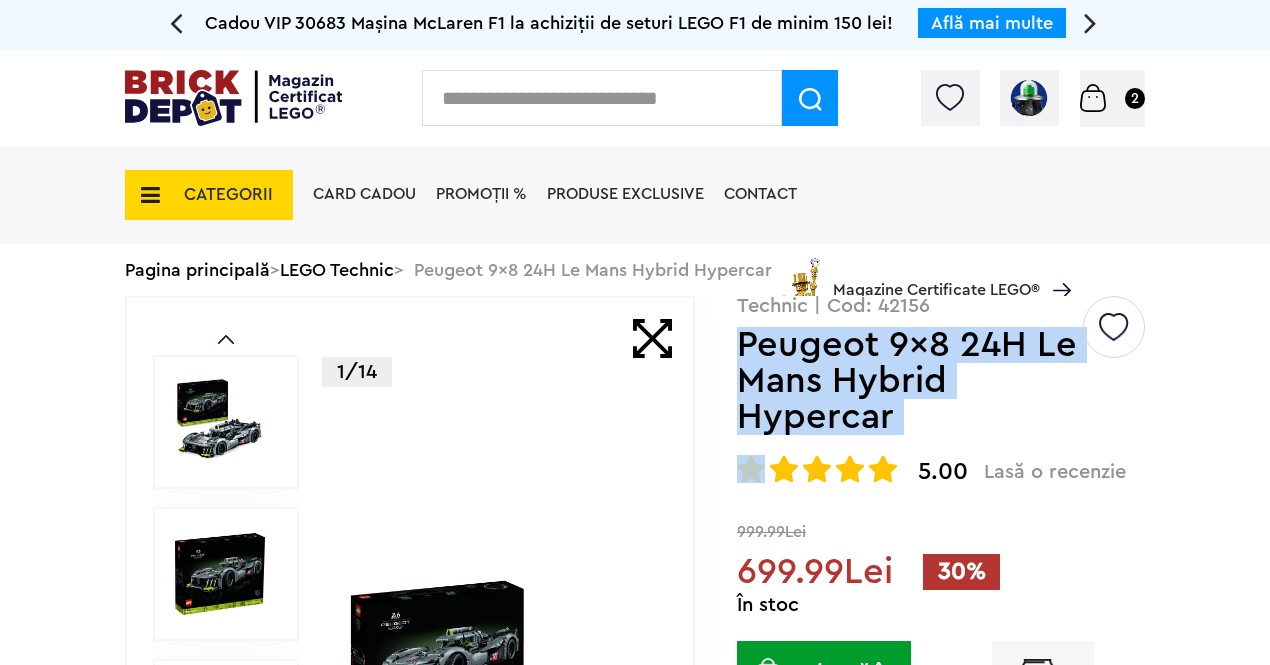 drag, startPoint x: 928, startPoint y: 438, endPoint x: 744, endPoint y: 340, distance: 208.47063 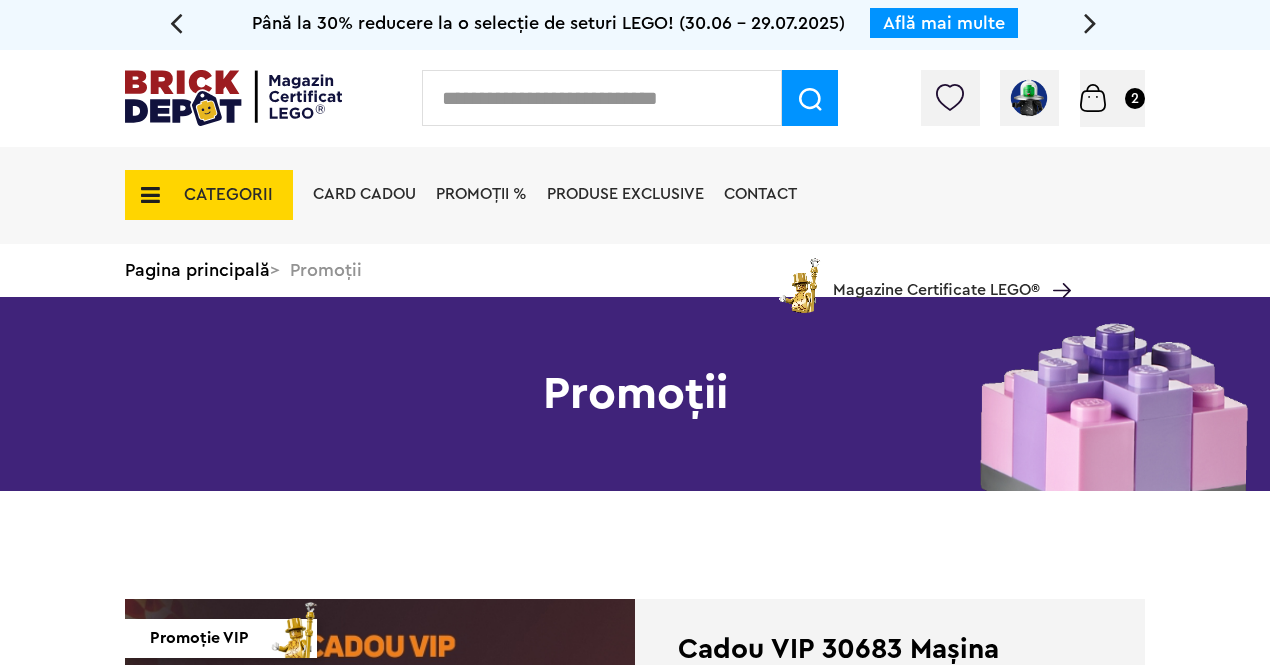 scroll, scrollTop: 0, scrollLeft: 0, axis: both 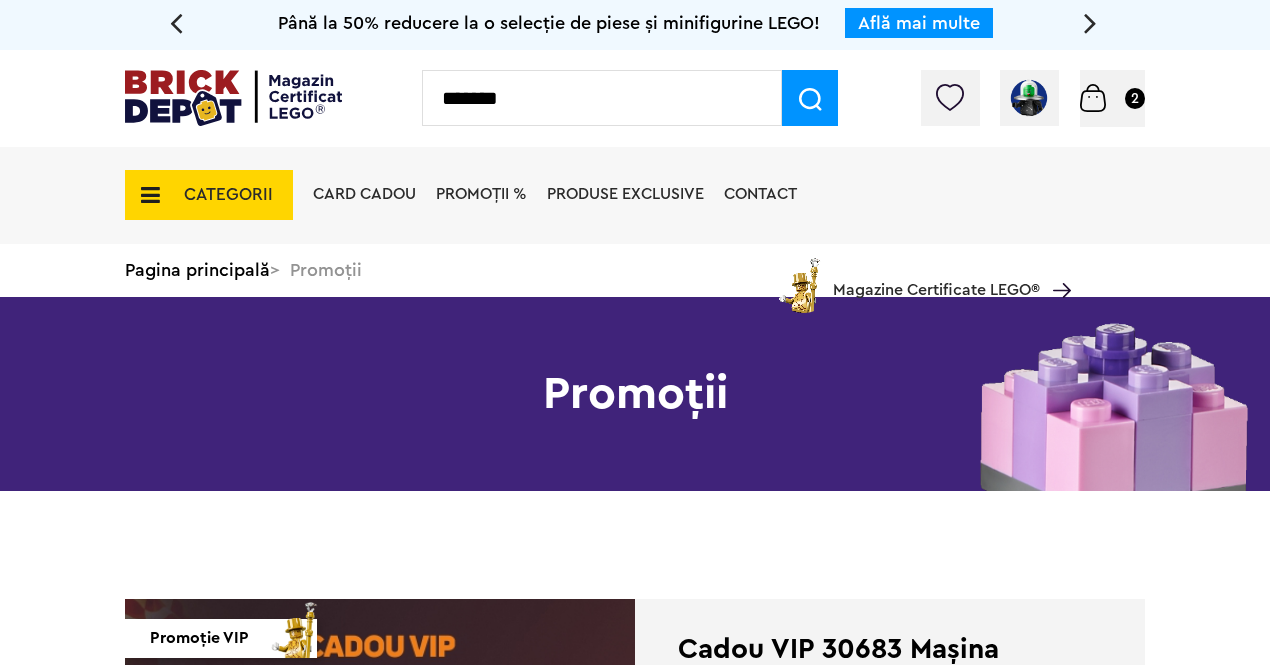 type on "*******" 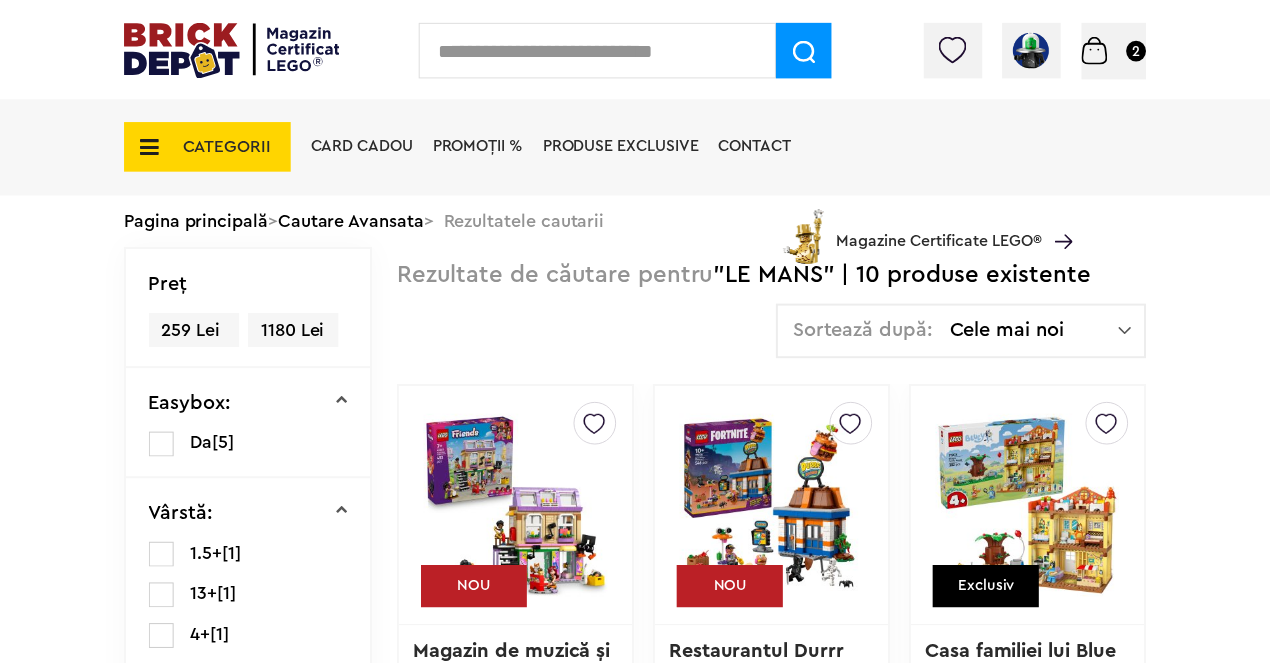 scroll, scrollTop: 0, scrollLeft: 0, axis: both 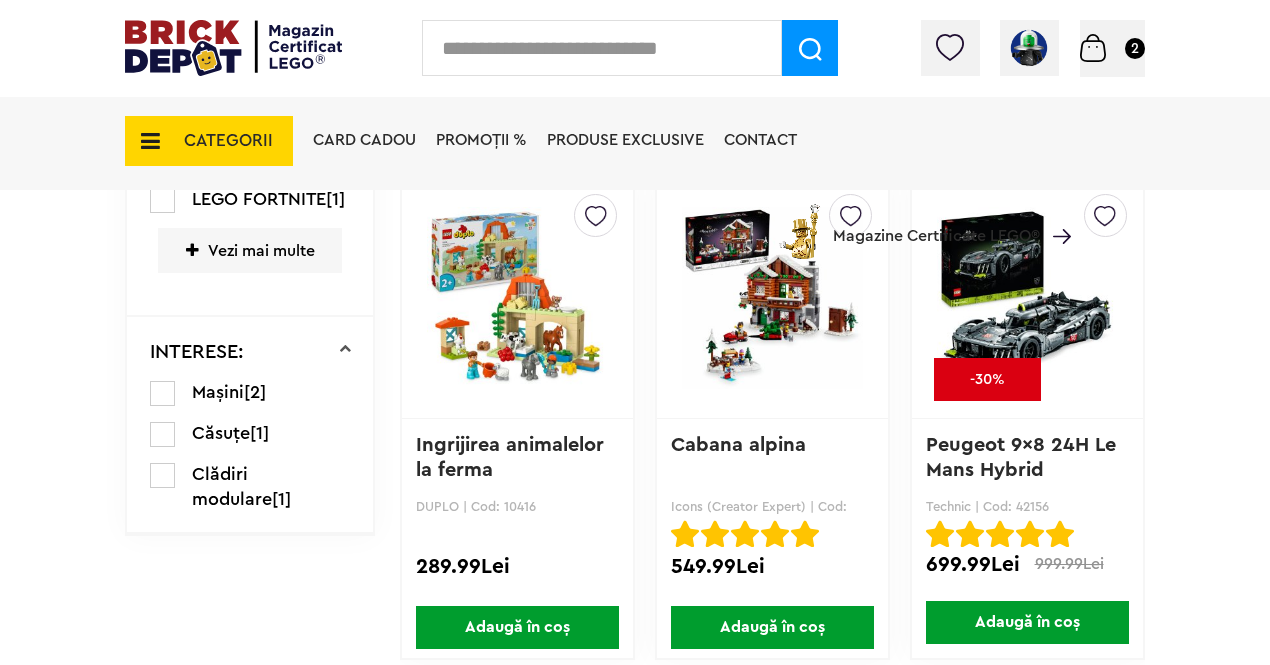 click on "Peugeot 9x8 24H Le Mans Hybrid Hypercar" at bounding box center (1024, 470) 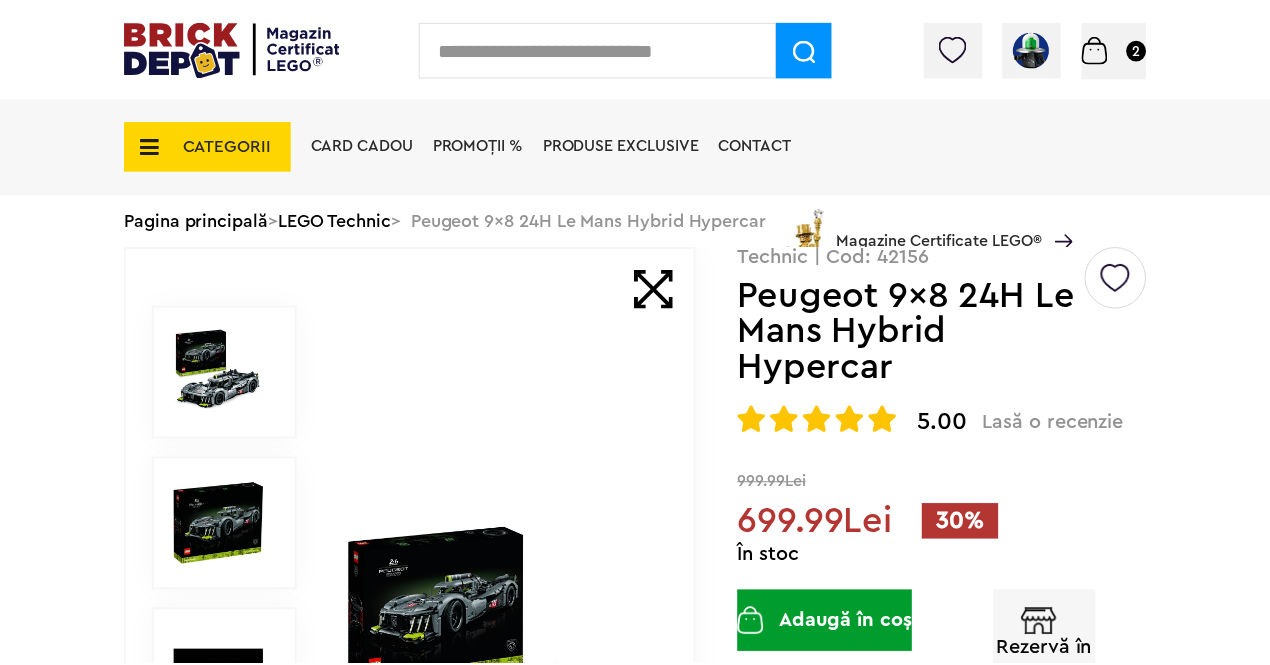 scroll, scrollTop: 0, scrollLeft: 0, axis: both 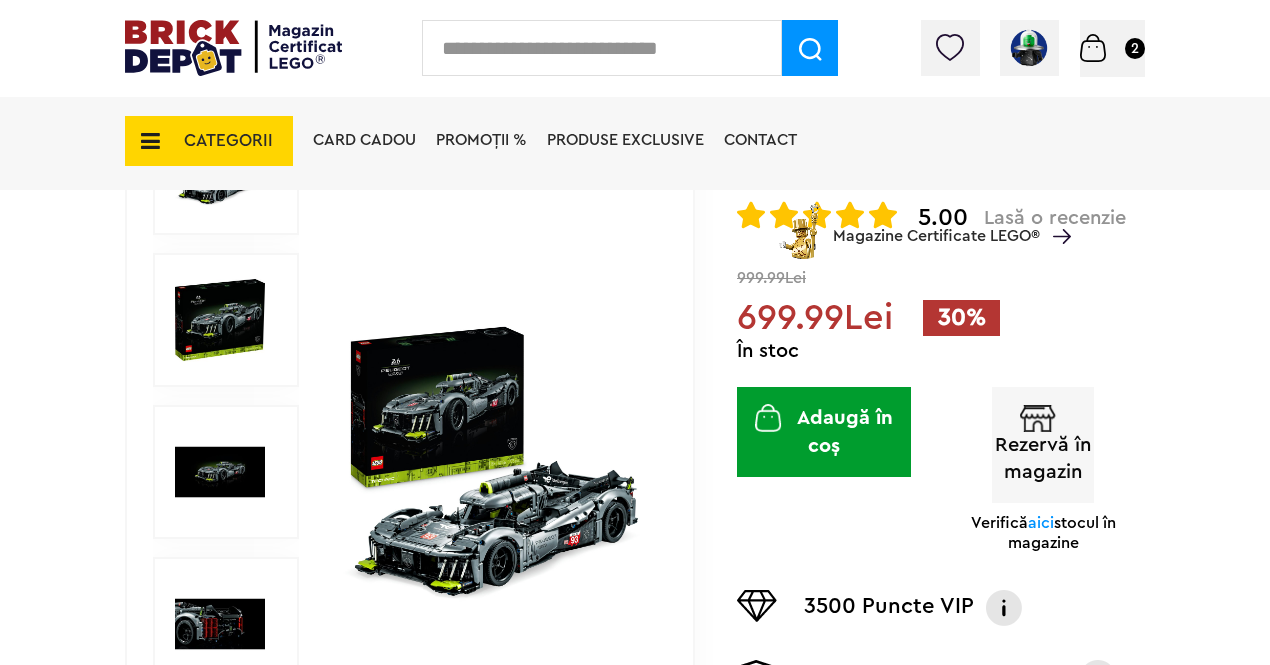 click at bounding box center (1038, 418) 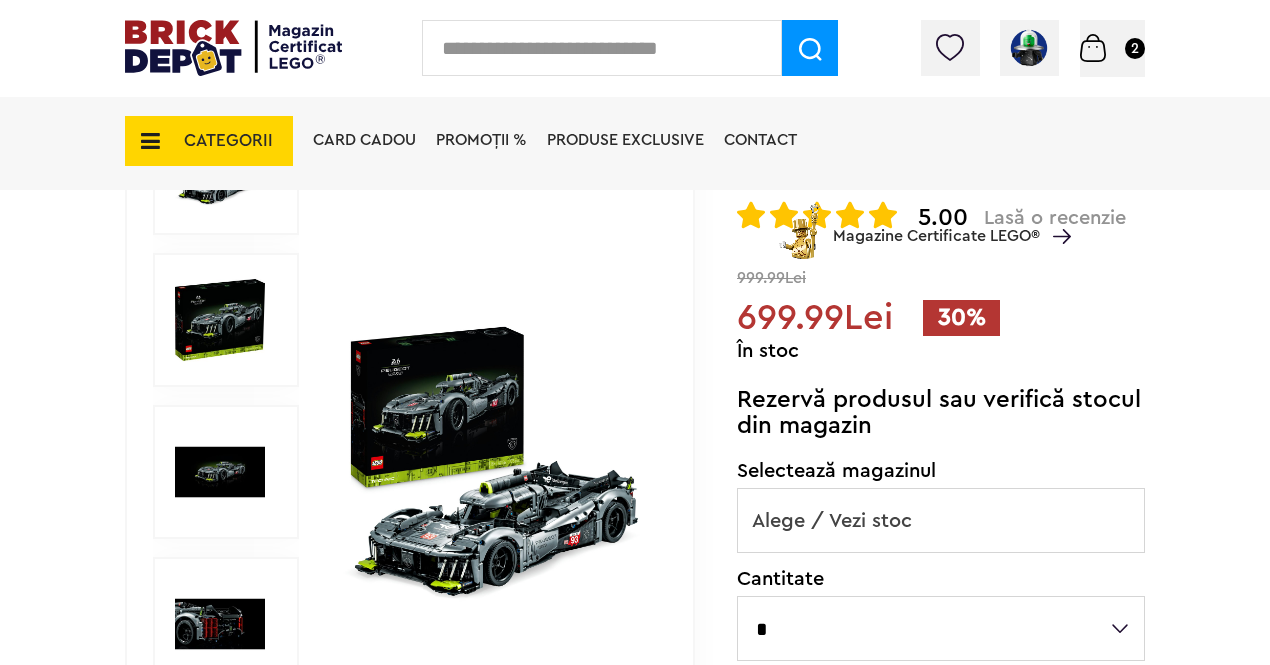click on "Alege / Vezi stoc" at bounding box center [941, 521] 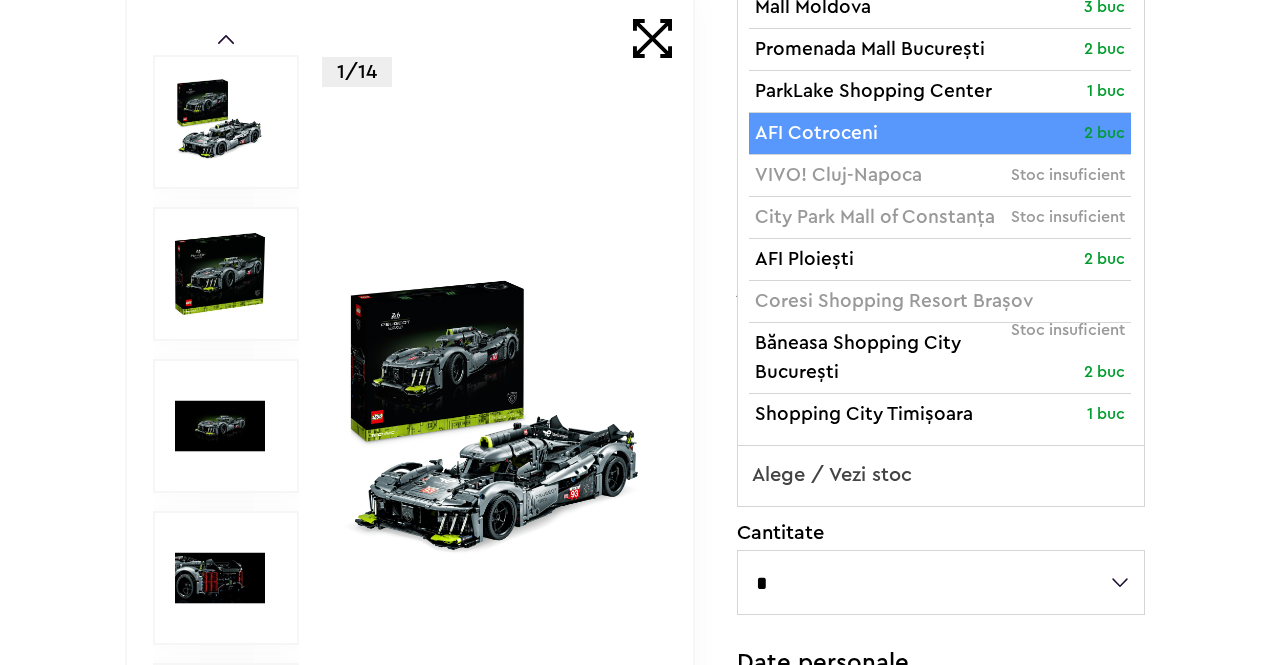 scroll, scrollTop: 0, scrollLeft: 0, axis: both 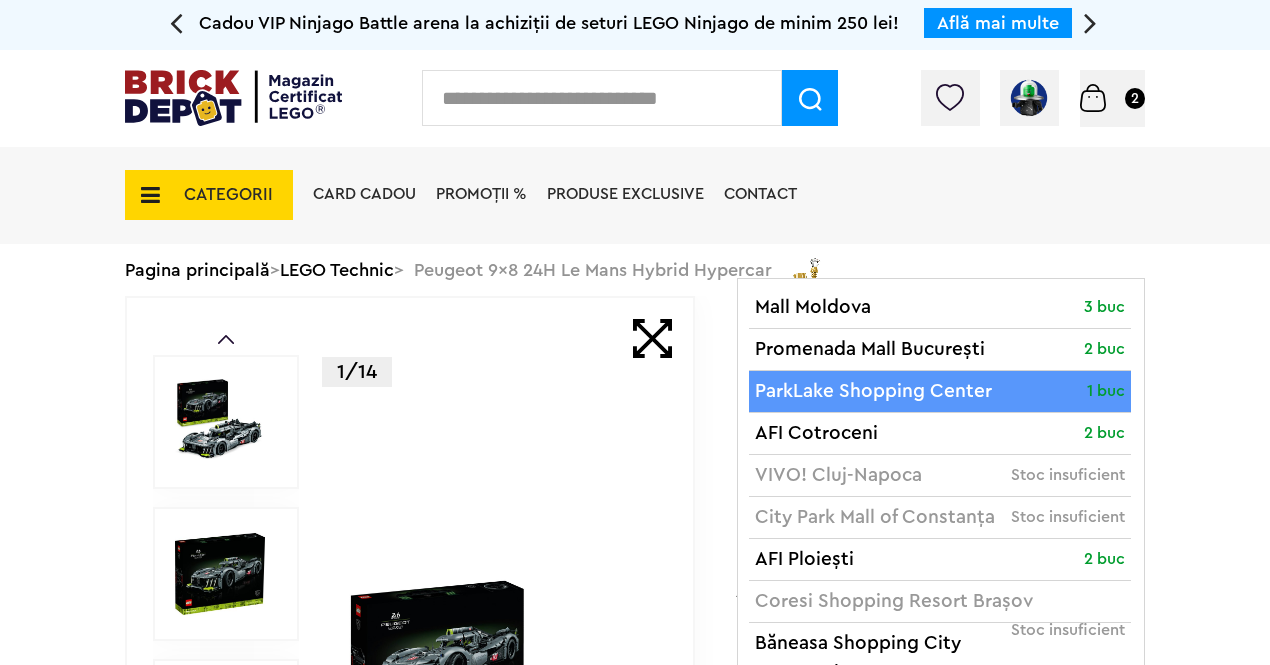 select on "*" 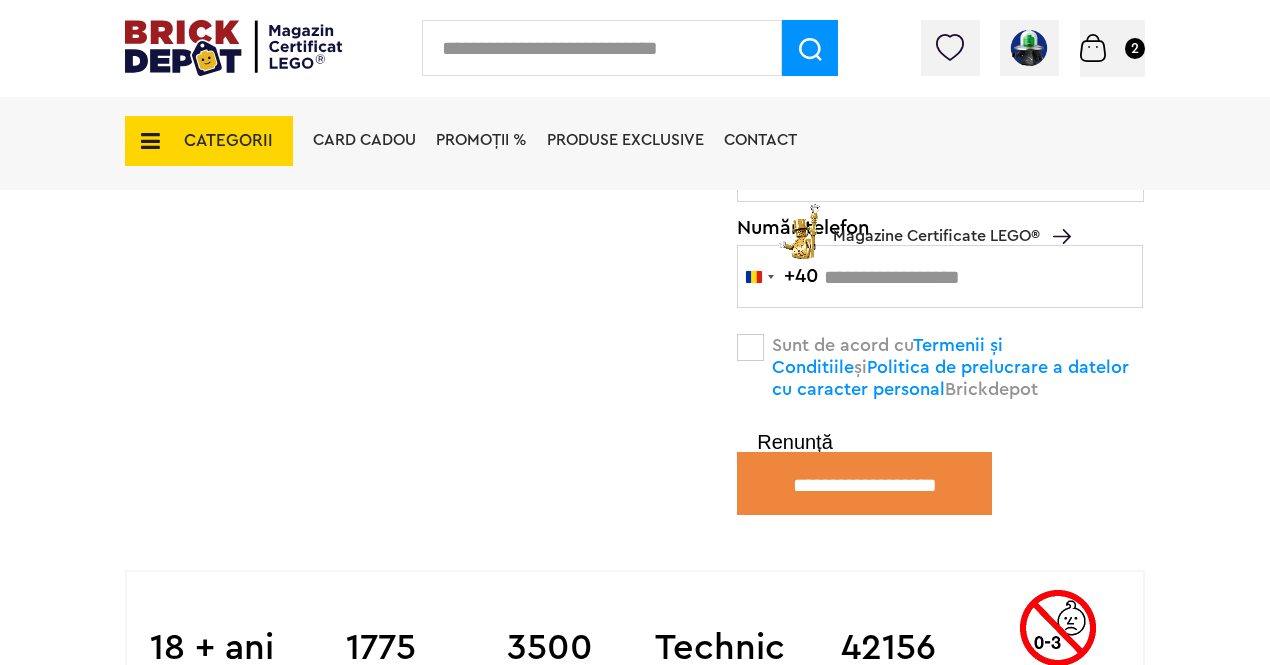scroll, scrollTop: 1196, scrollLeft: 0, axis: vertical 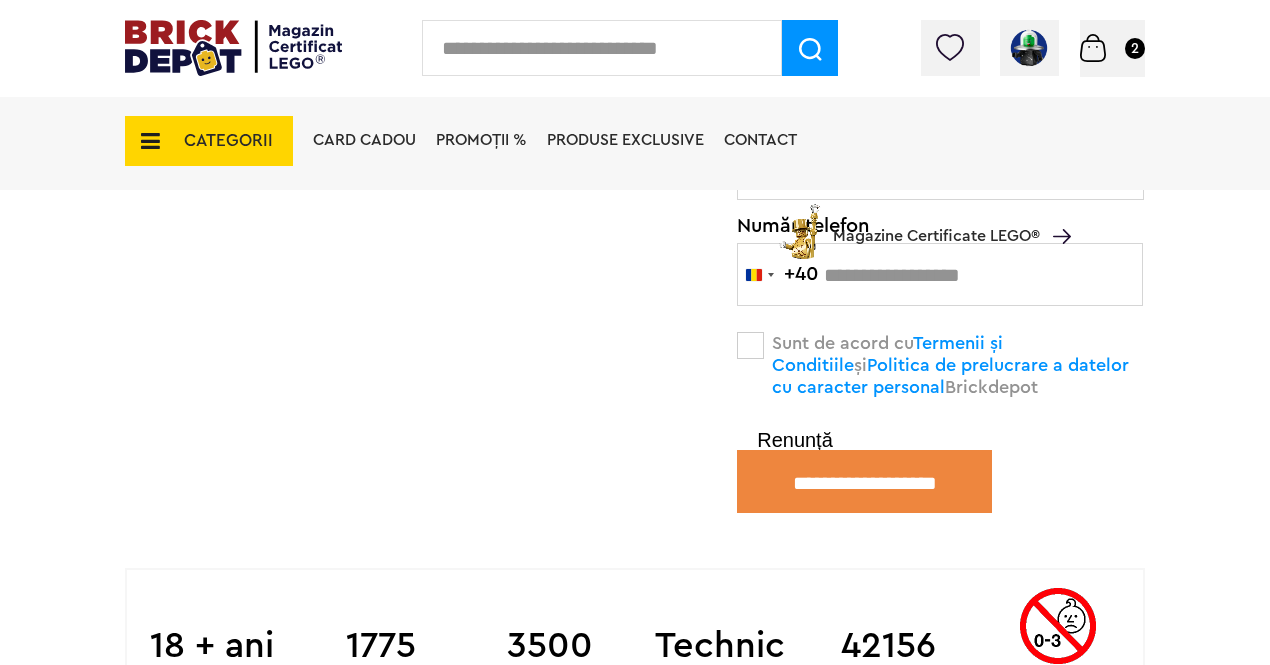click at bounding box center (750, 345) 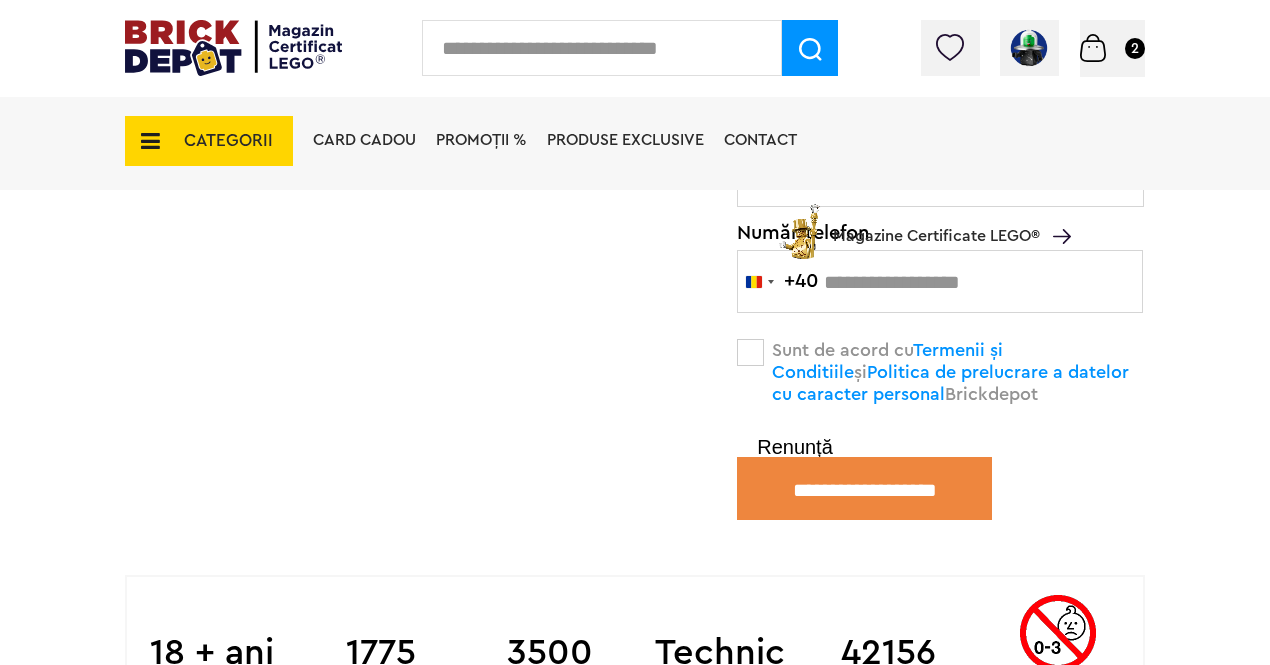scroll, scrollTop: 1192, scrollLeft: 0, axis: vertical 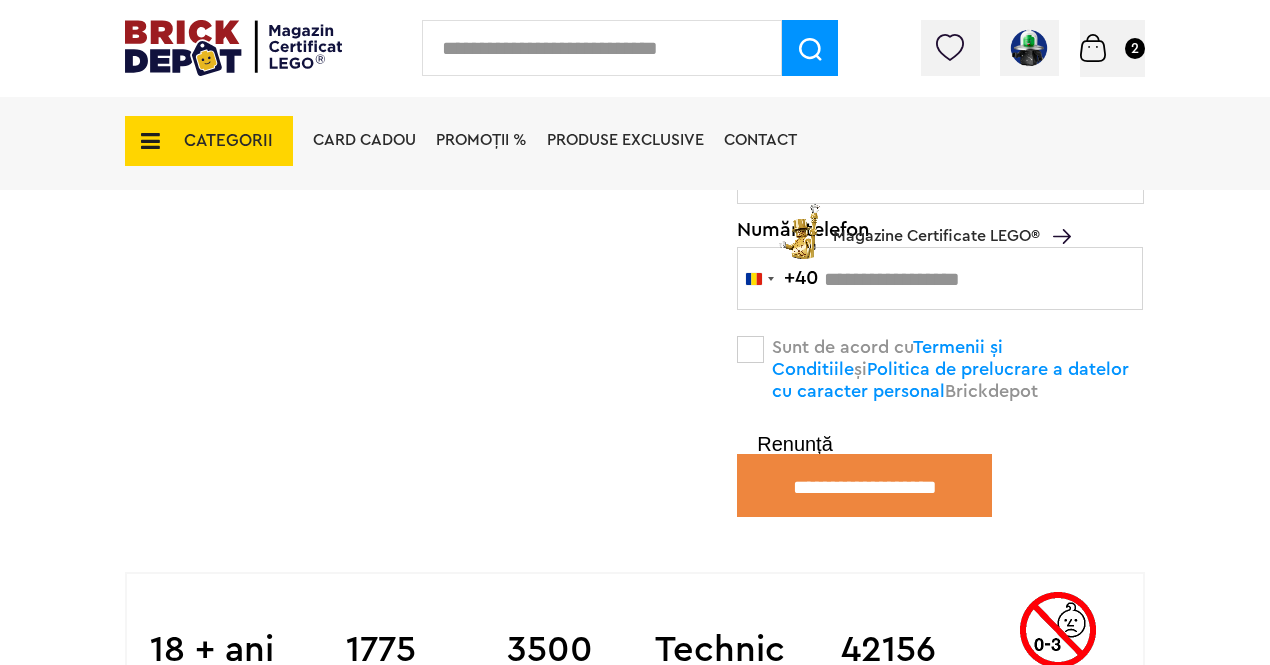 click on "**********" at bounding box center [864, 485] 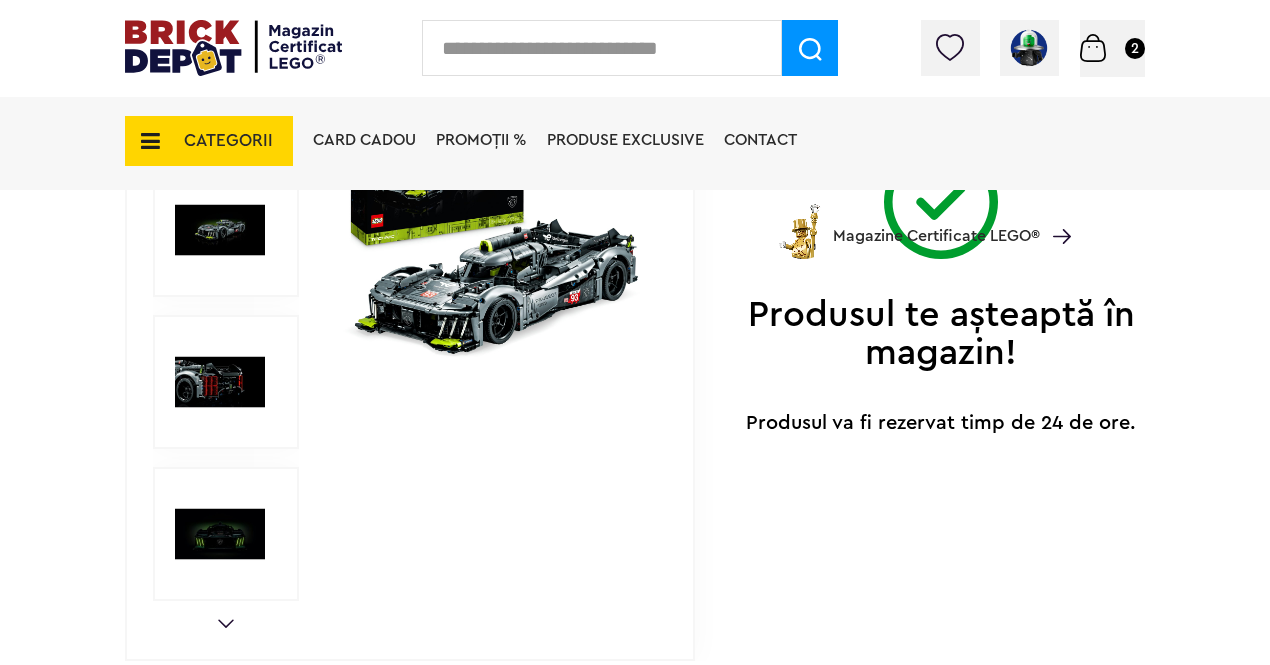 scroll, scrollTop: 537, scrollLeft: 0, axis: vertical 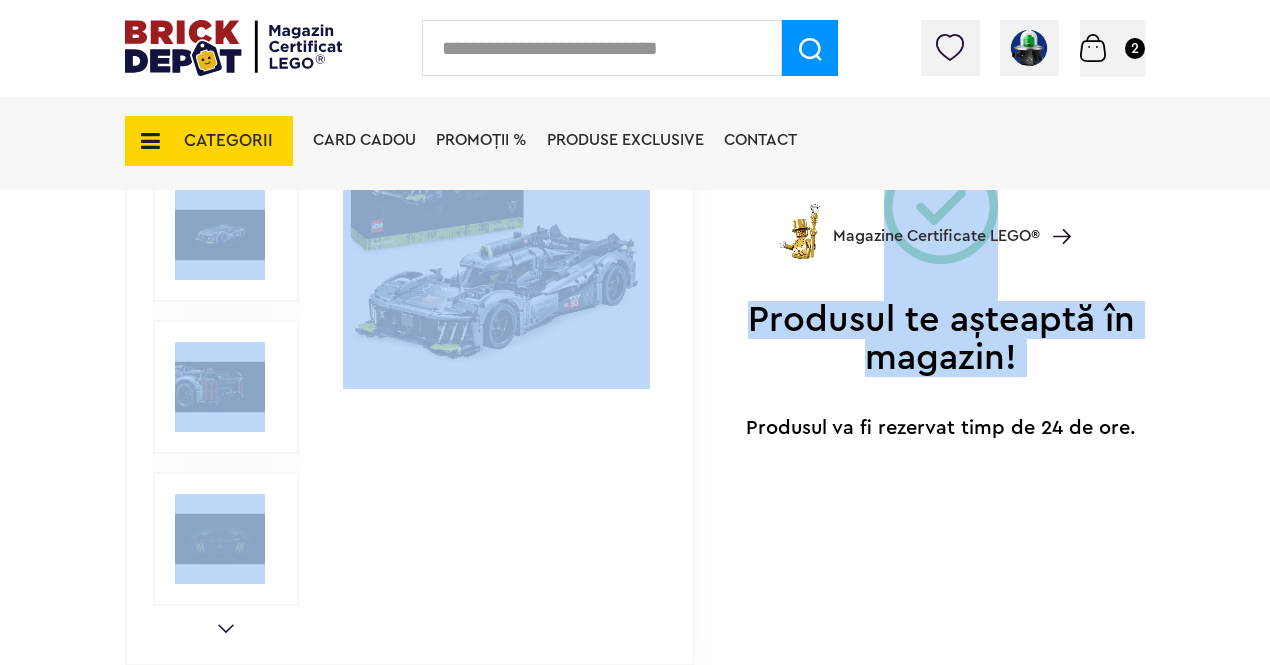 drag, startPoint x: 1092, startPoint y: 421, endPoint x: 750, endPoint y: 412, distance: 342.1184 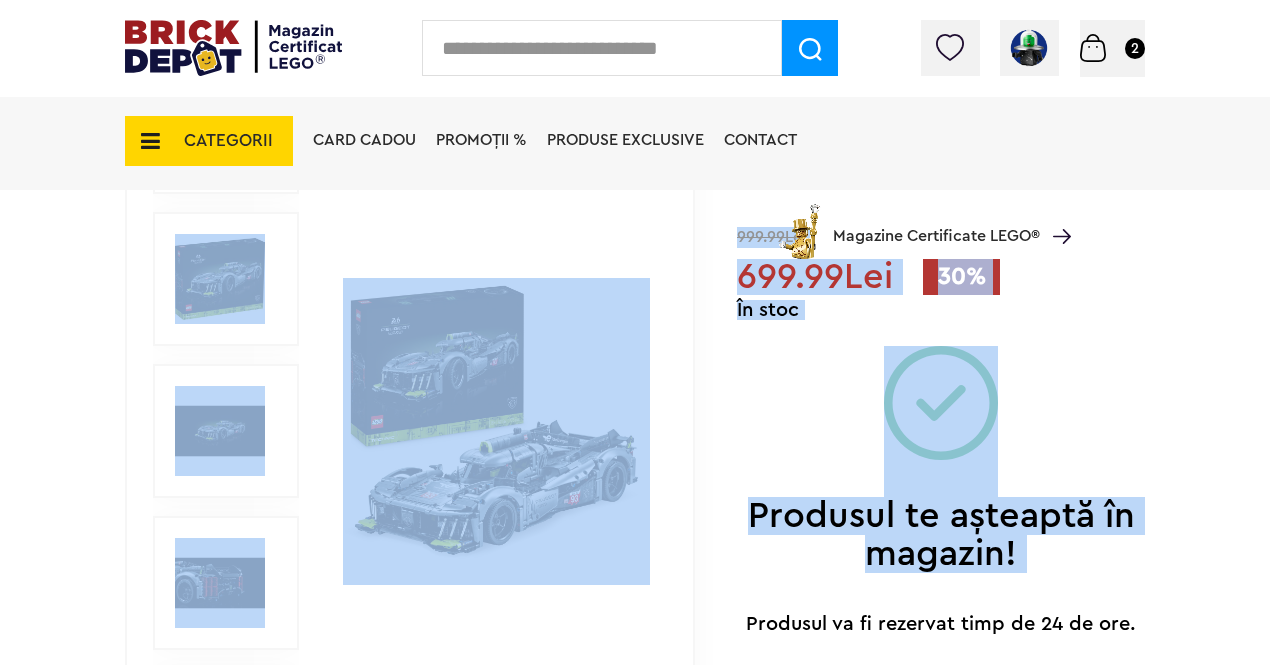 scroll, scrollTop: 343, scrollLeft: 0, axis: vertical 